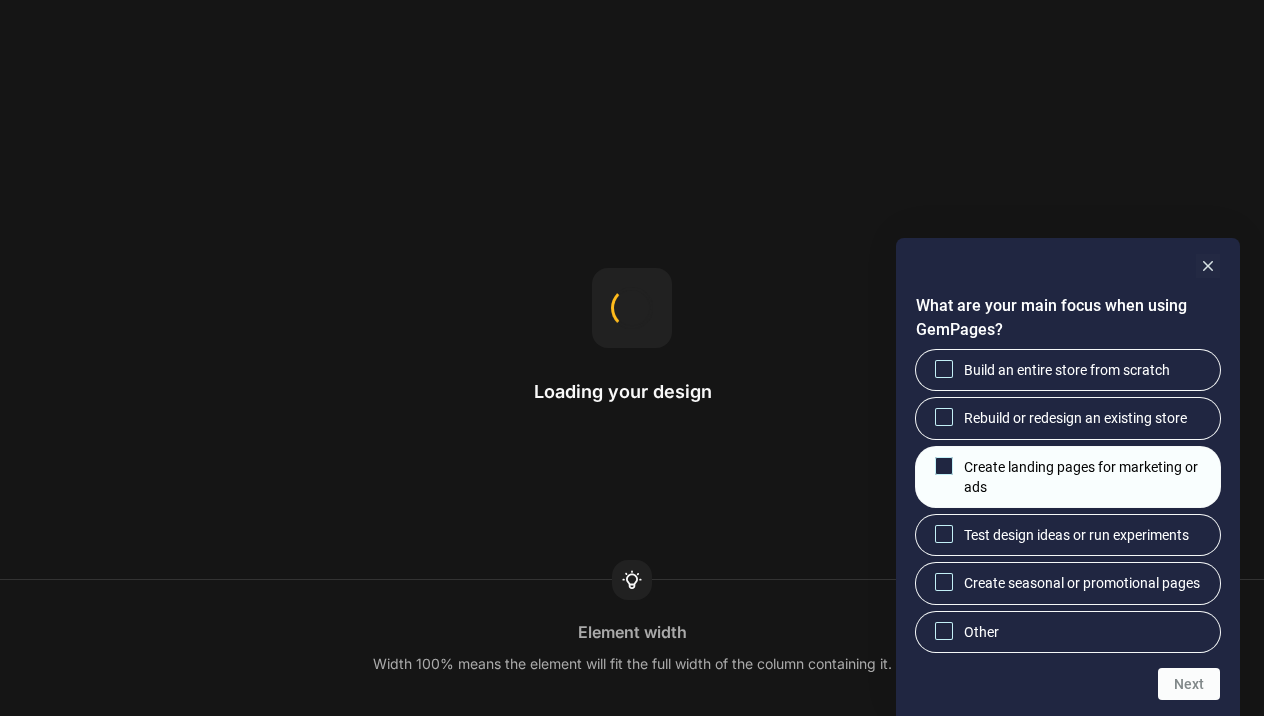 scroll, scrollTop: 0, scrollLeft: 0, axis: both 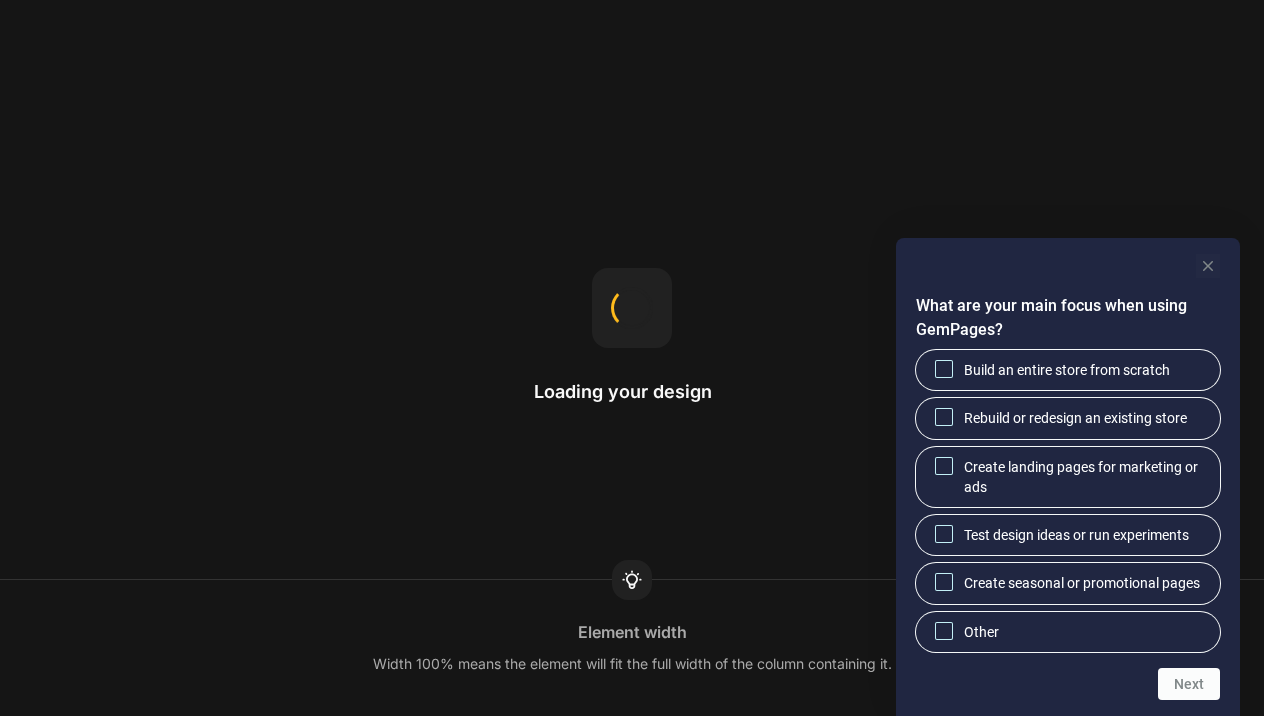 click 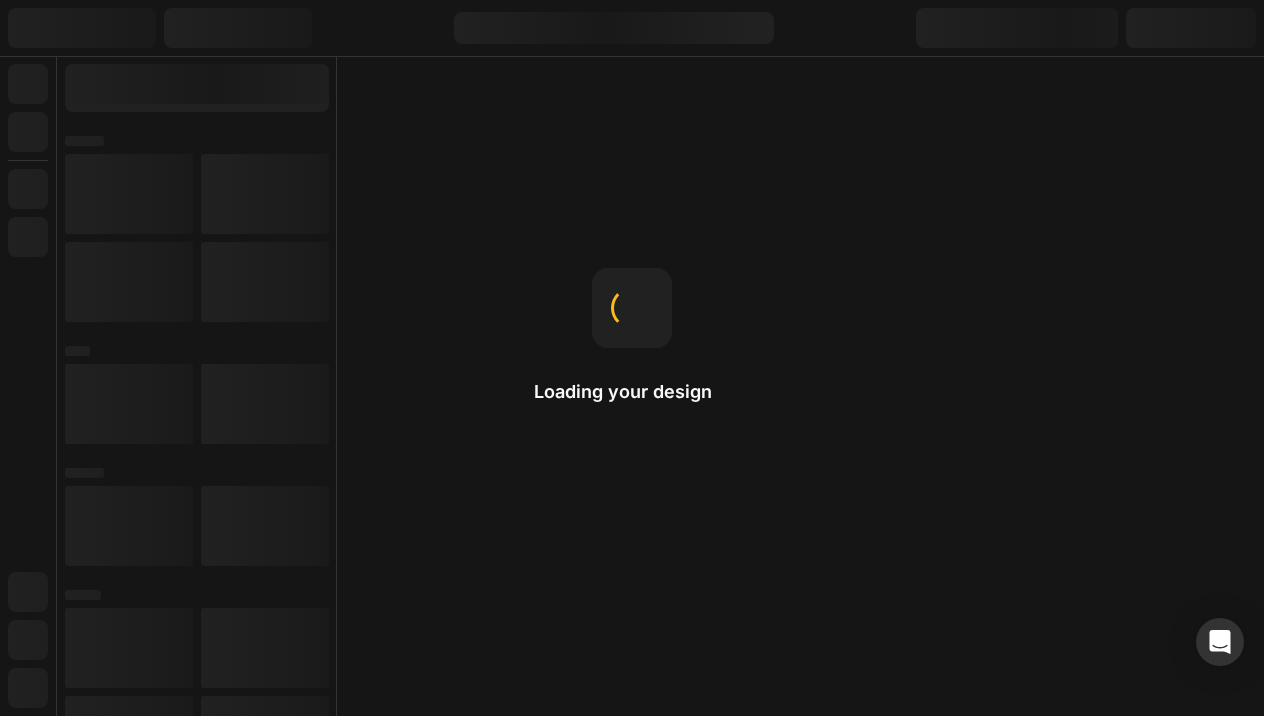 scroll, scrollTop: 0, scrollLeft: 0, axis: both 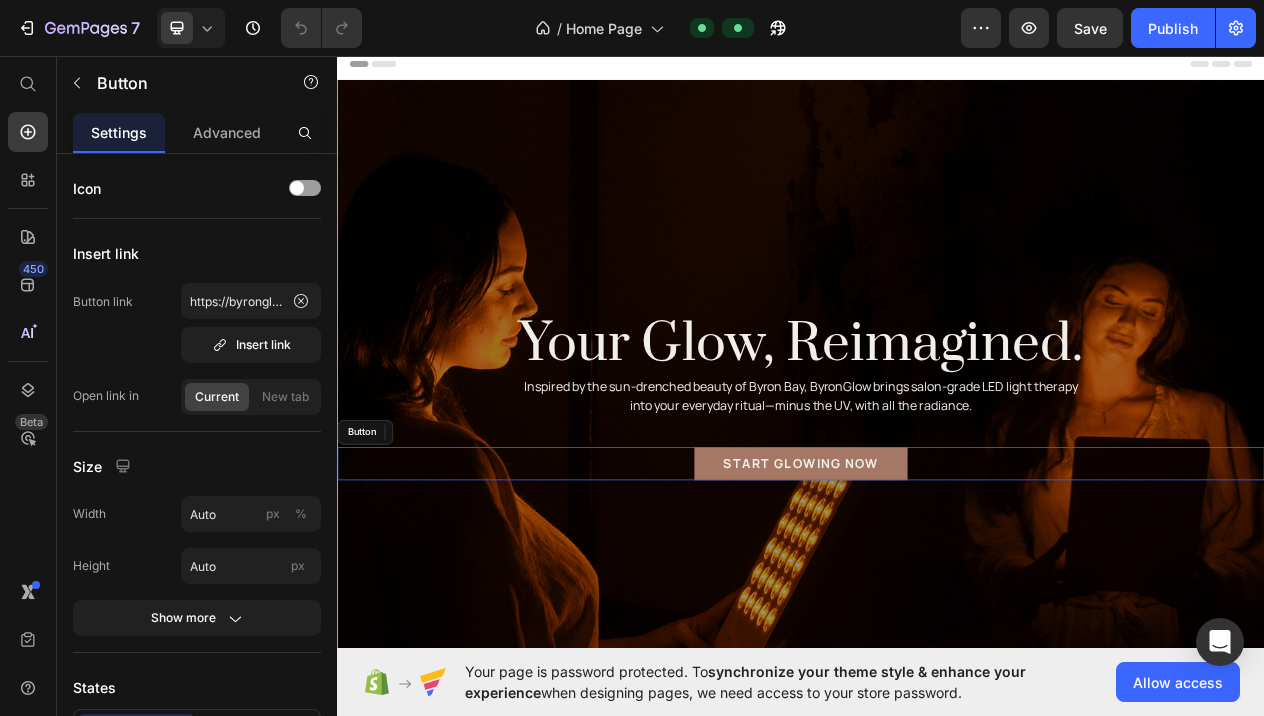 click on "START GLOWING NOW Button" at bounding box center [937, 585] 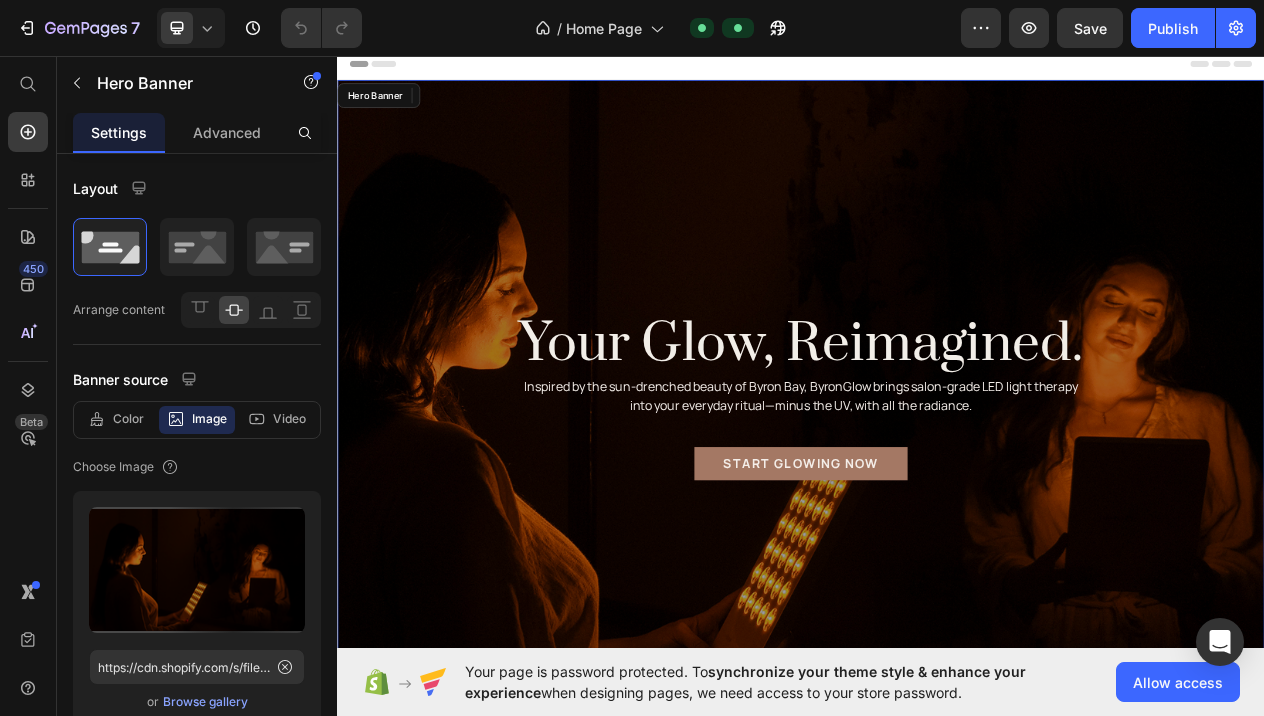 click at bounding box center [937, 499] 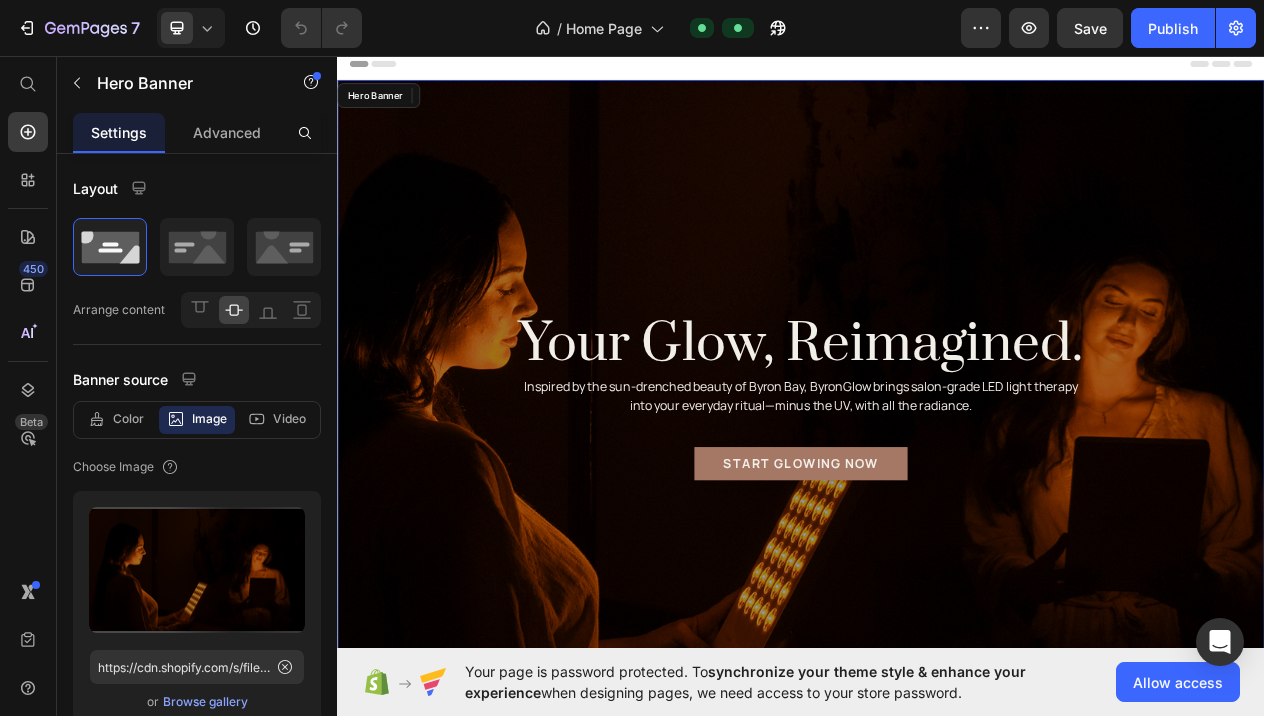 click at bounding box center (937, 499) 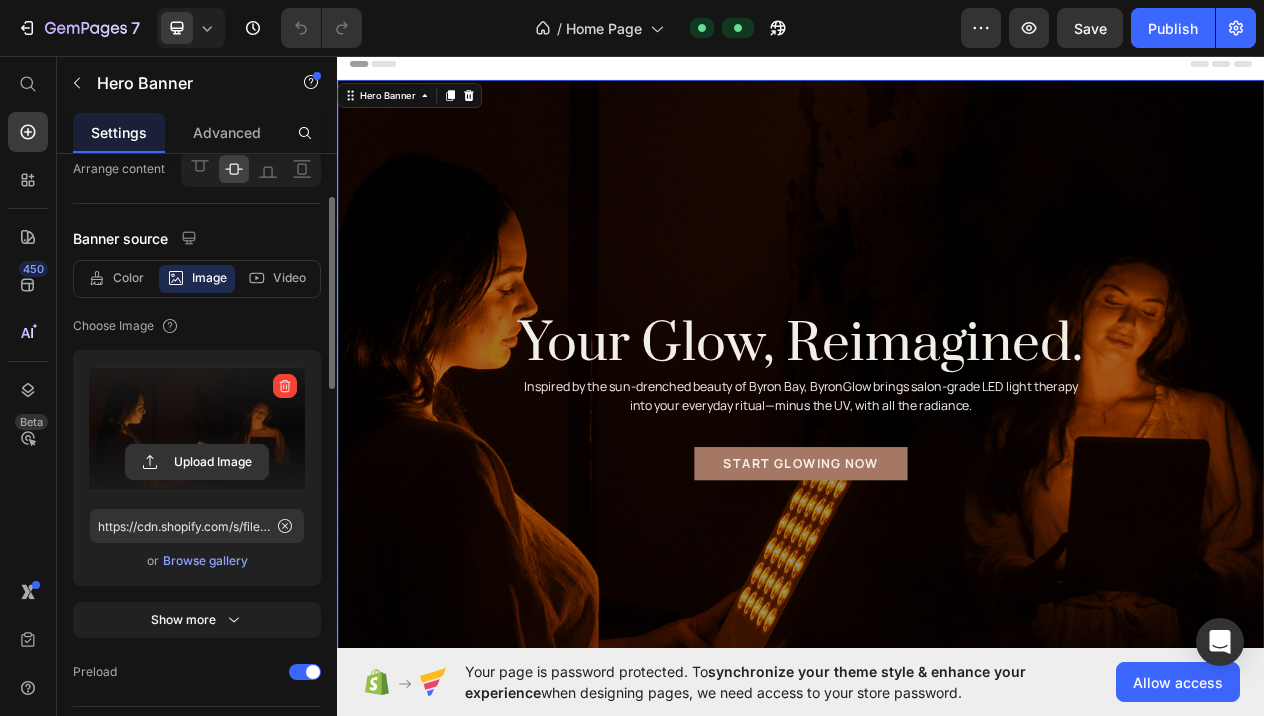 scroll, scrollTop: 159, scrollLeft: 0, axis: vertical 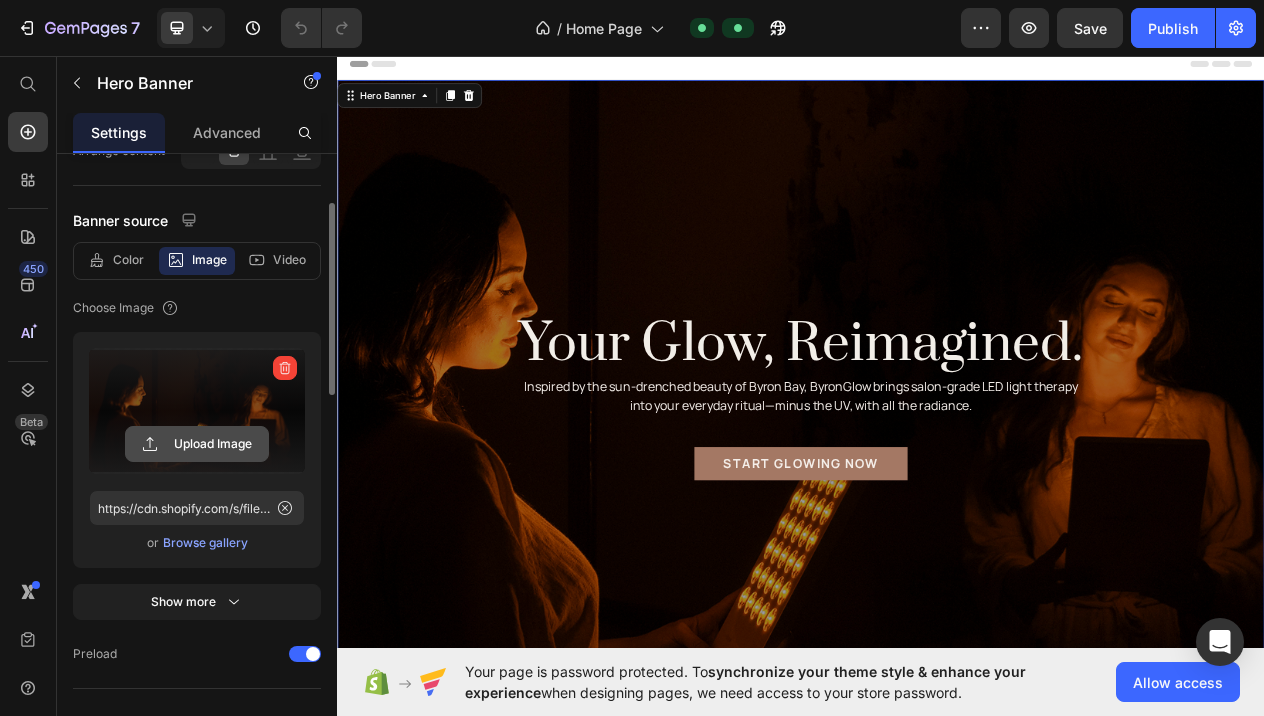 click 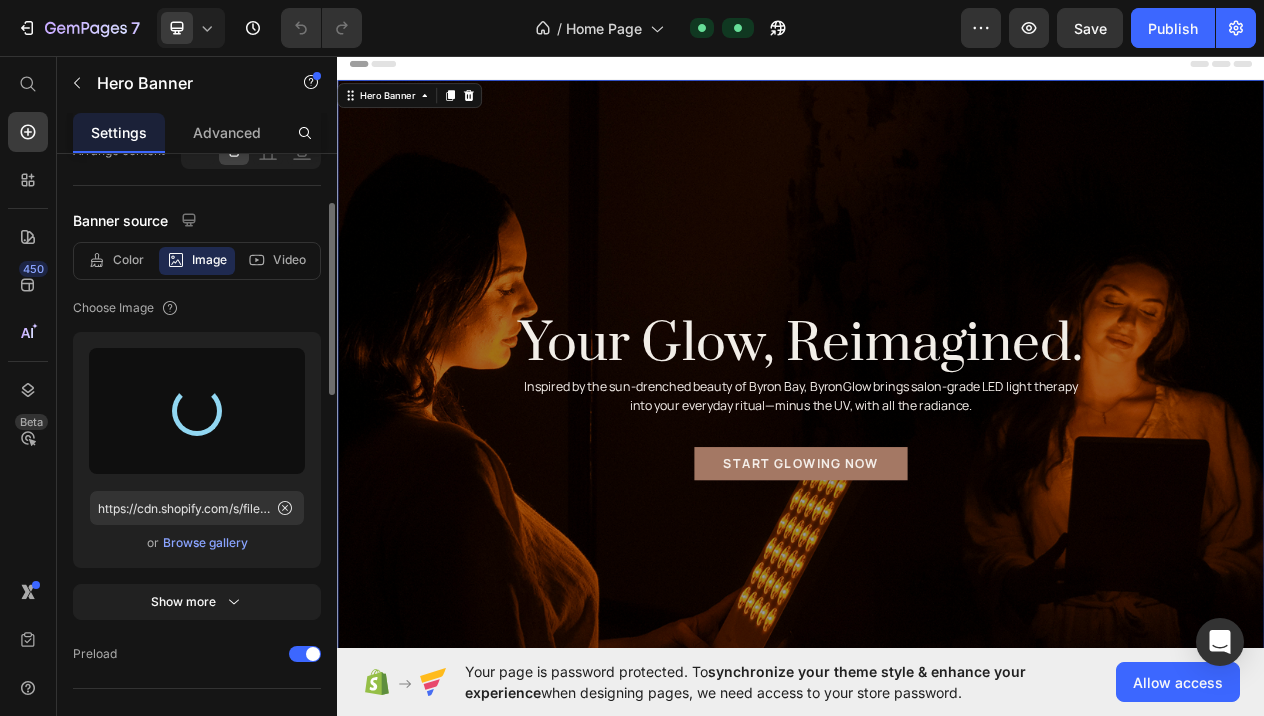 type on "https://cdn.shopify.com/s/files/1/0764/5632/9474/files/gempages_574666501194253541-9c1fc9bb-8931-4960-b31d-9bdc34dbbf45.jpg" 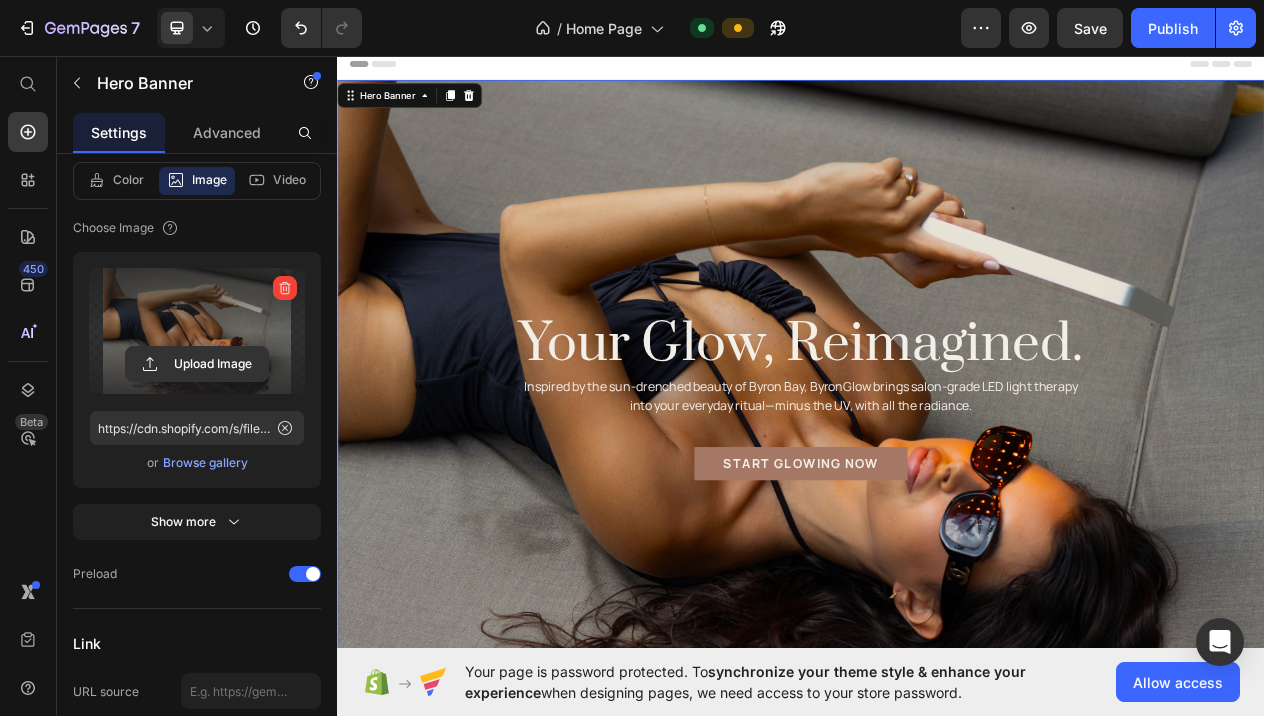 scroll, scrollTop: 0, scrollLeft: 0, axis: both 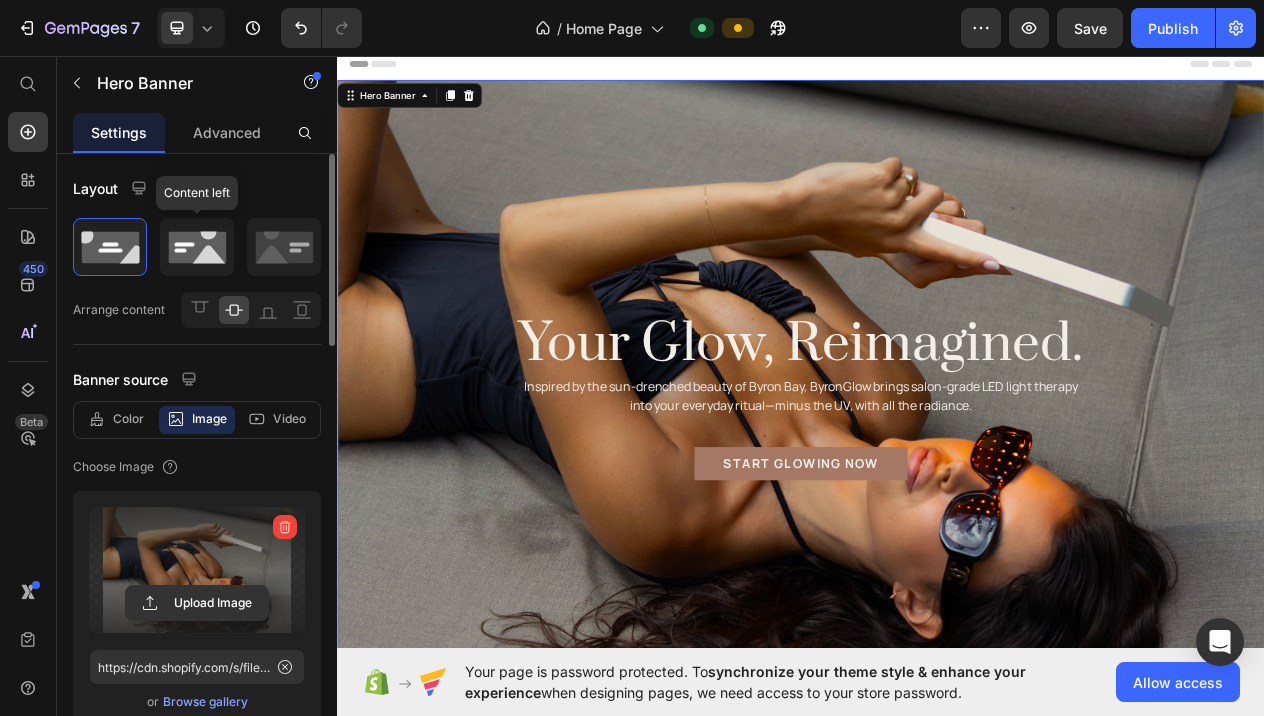 click 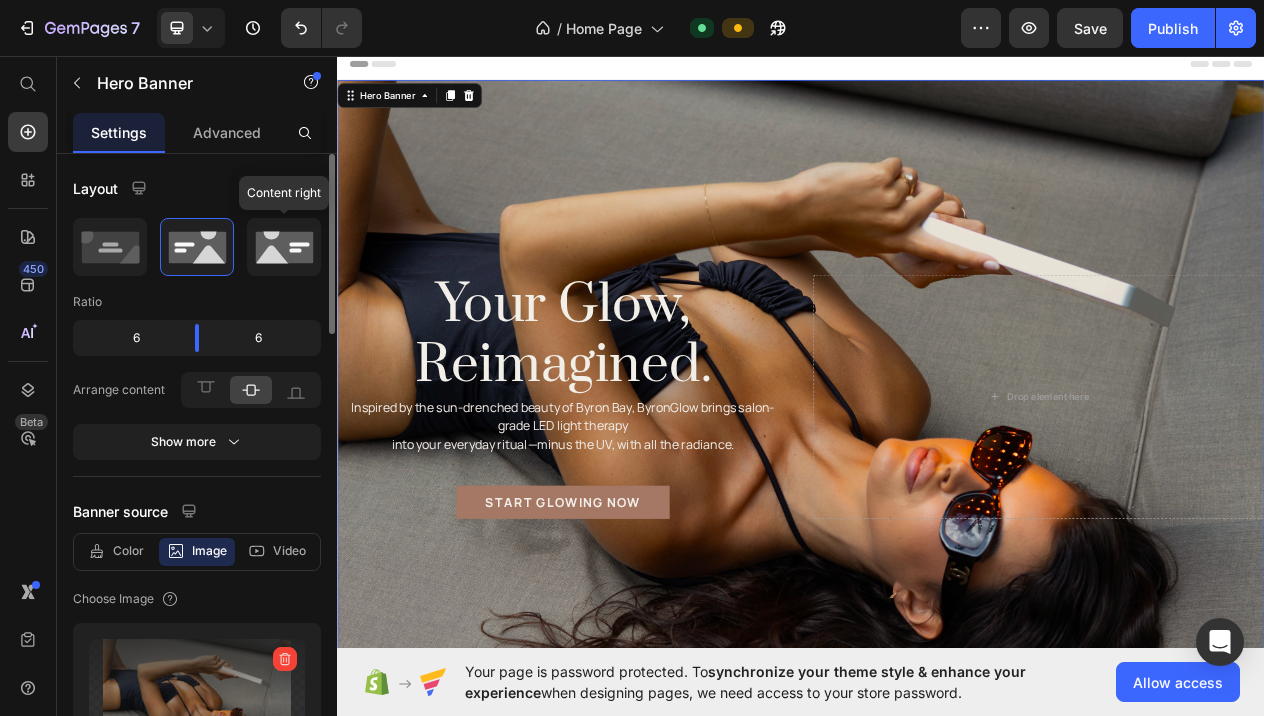 click 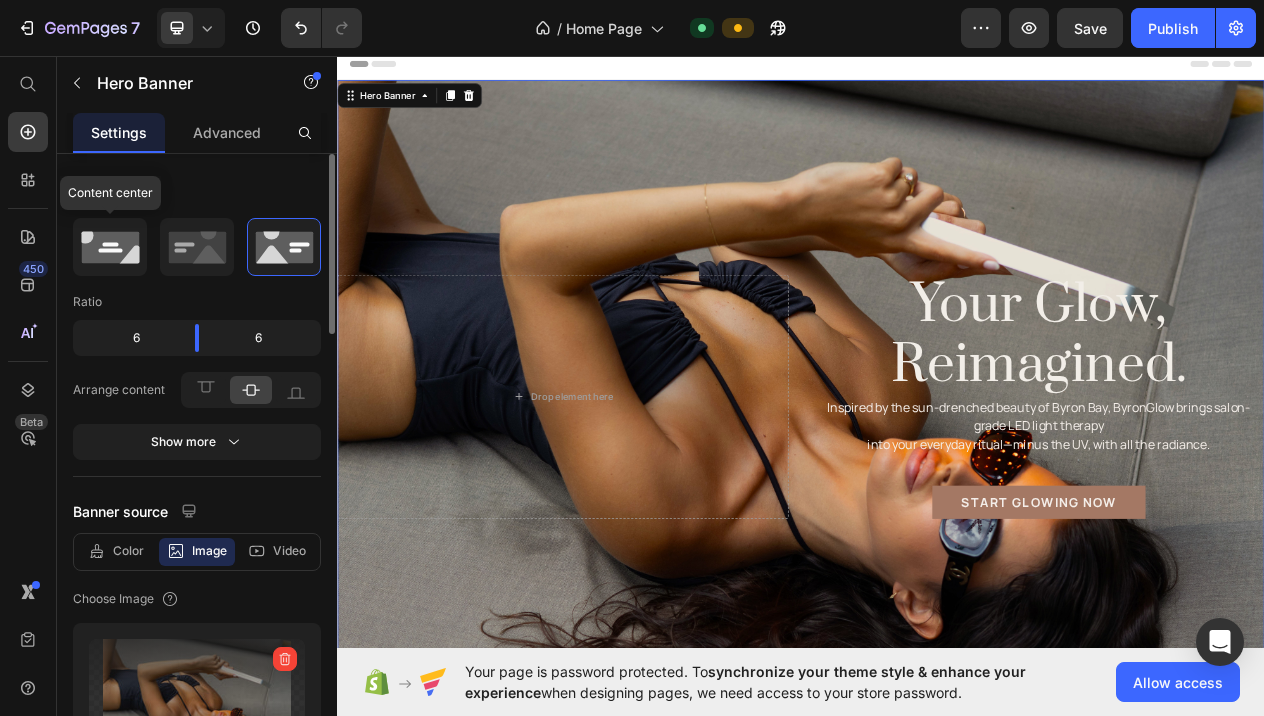 click 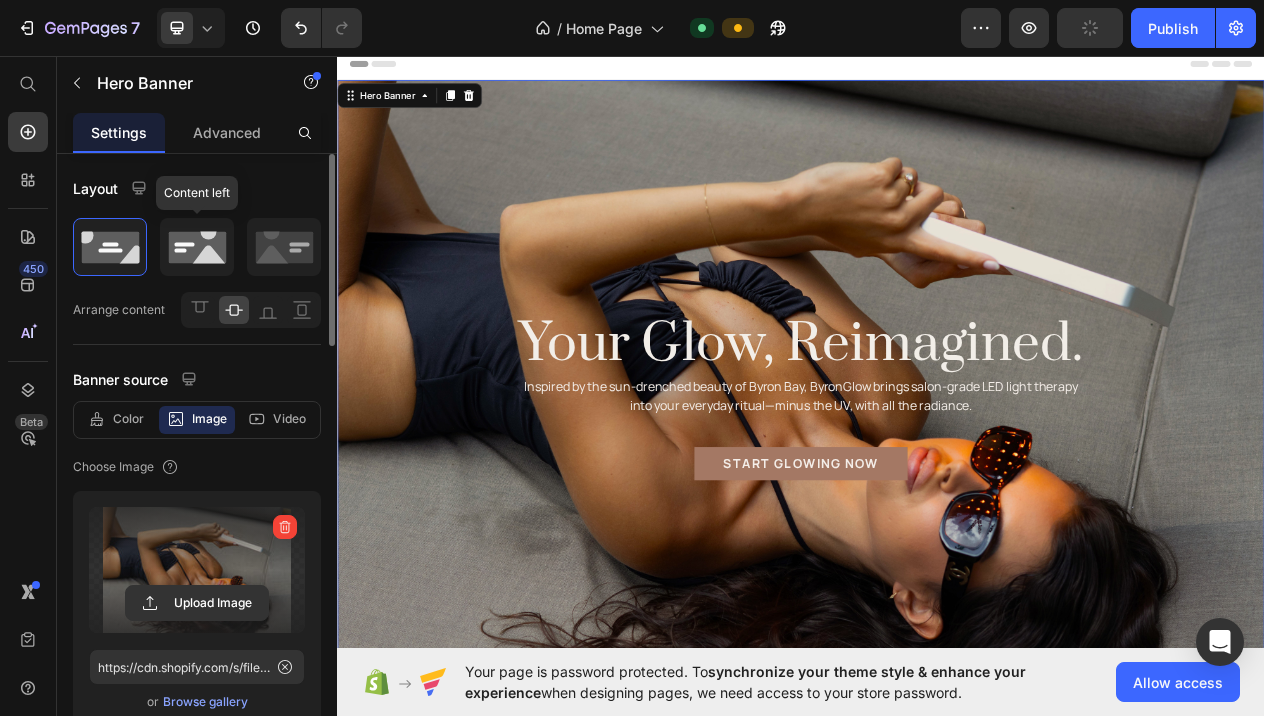 click 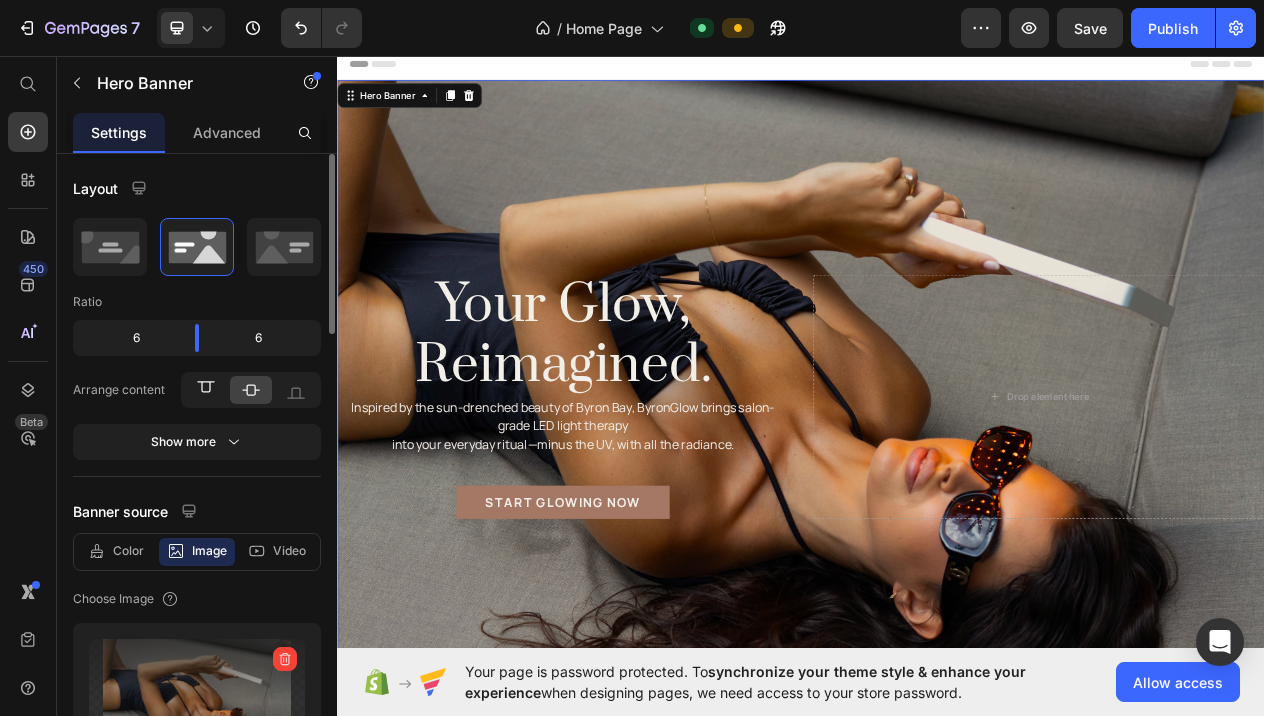click 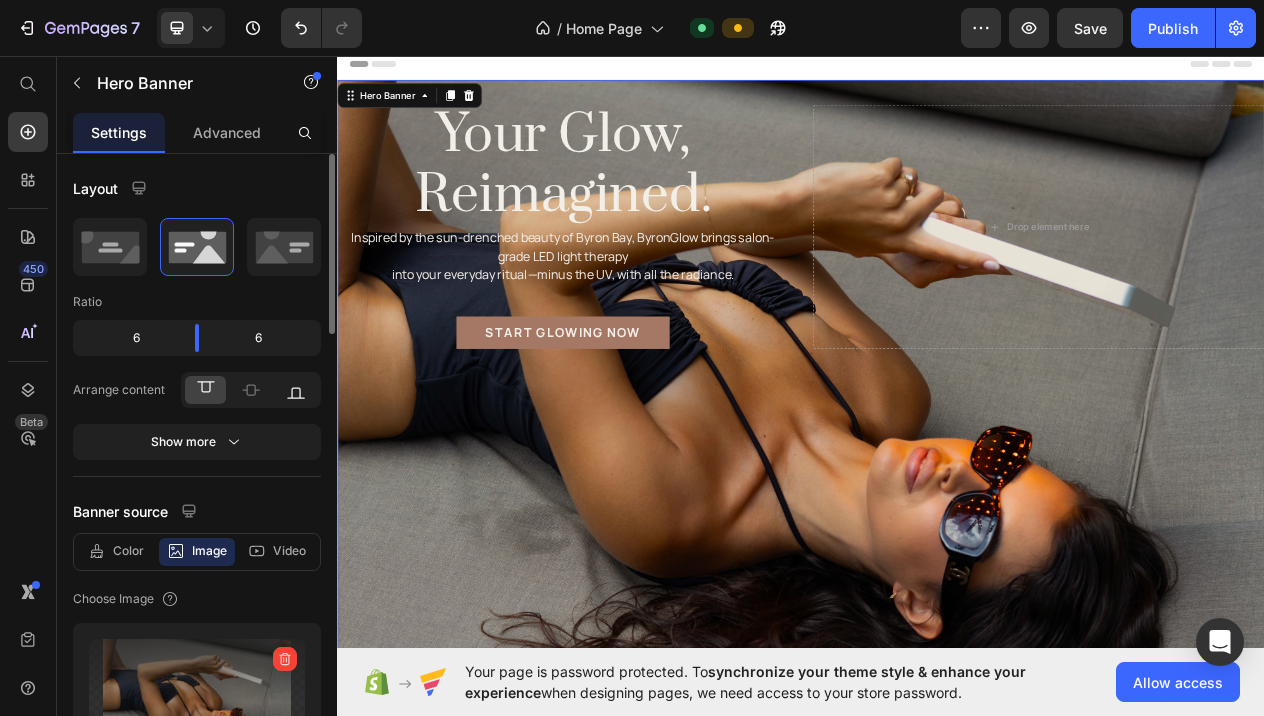 click 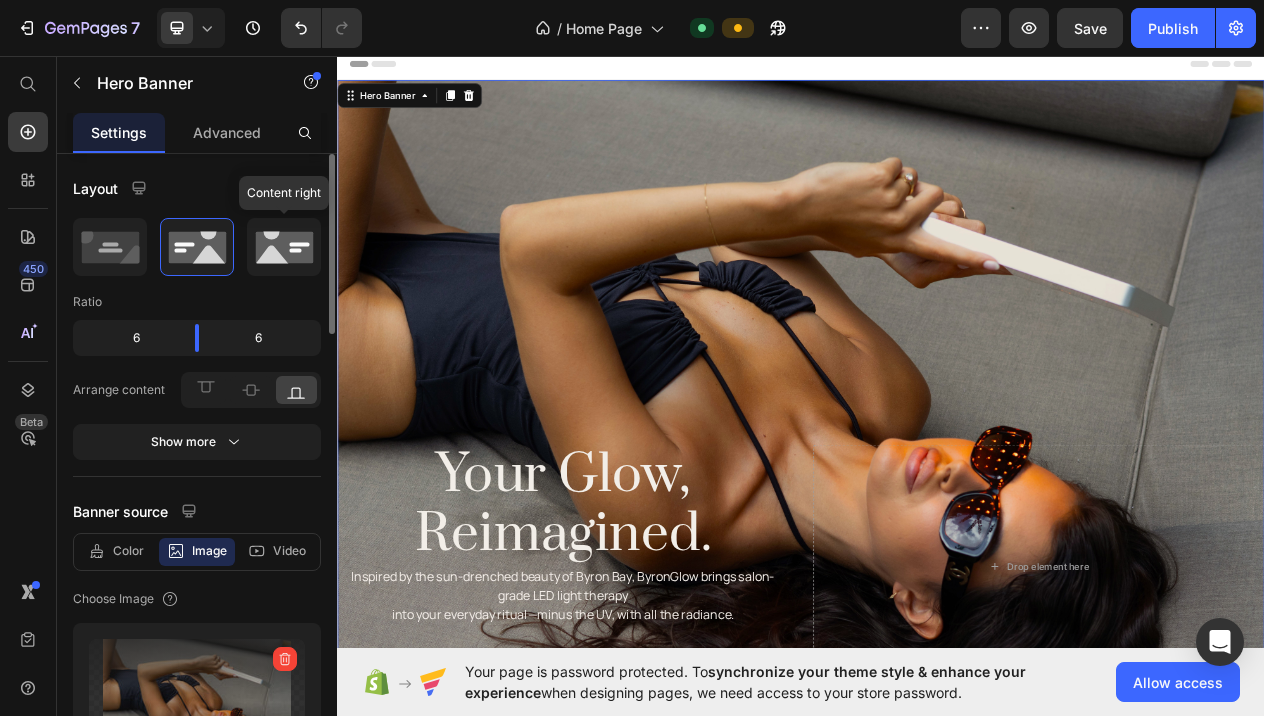 click 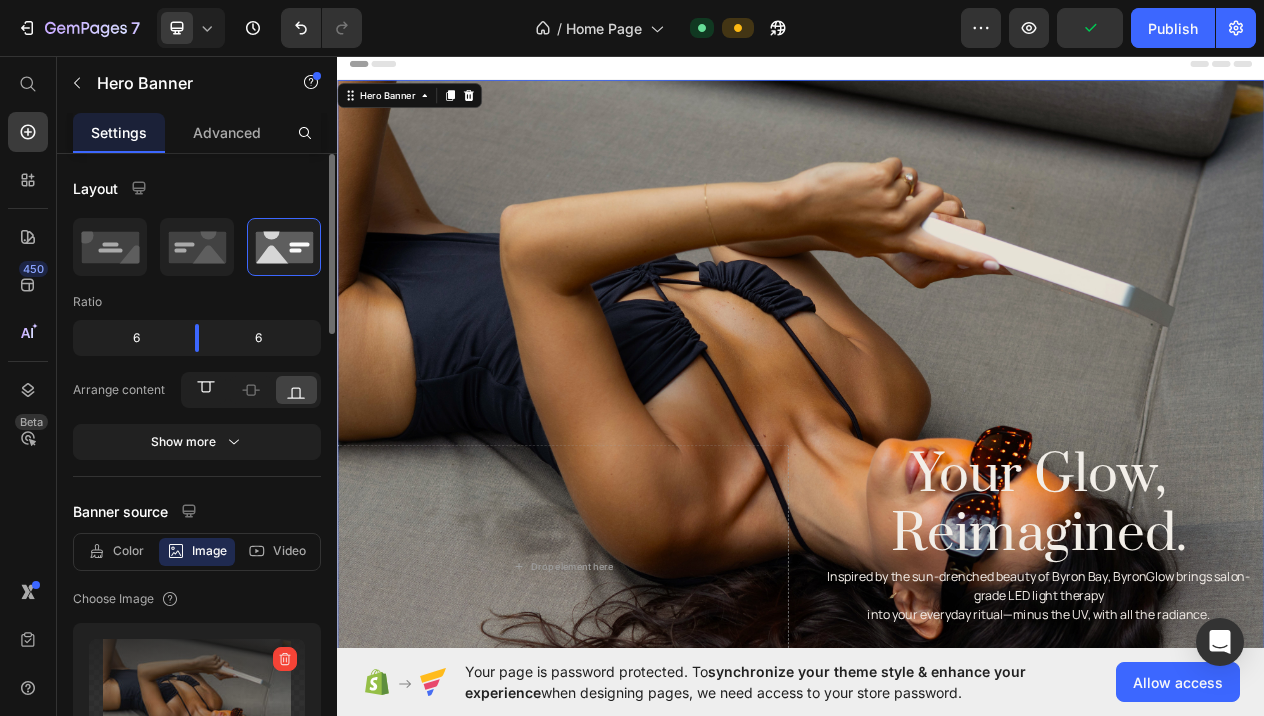 click 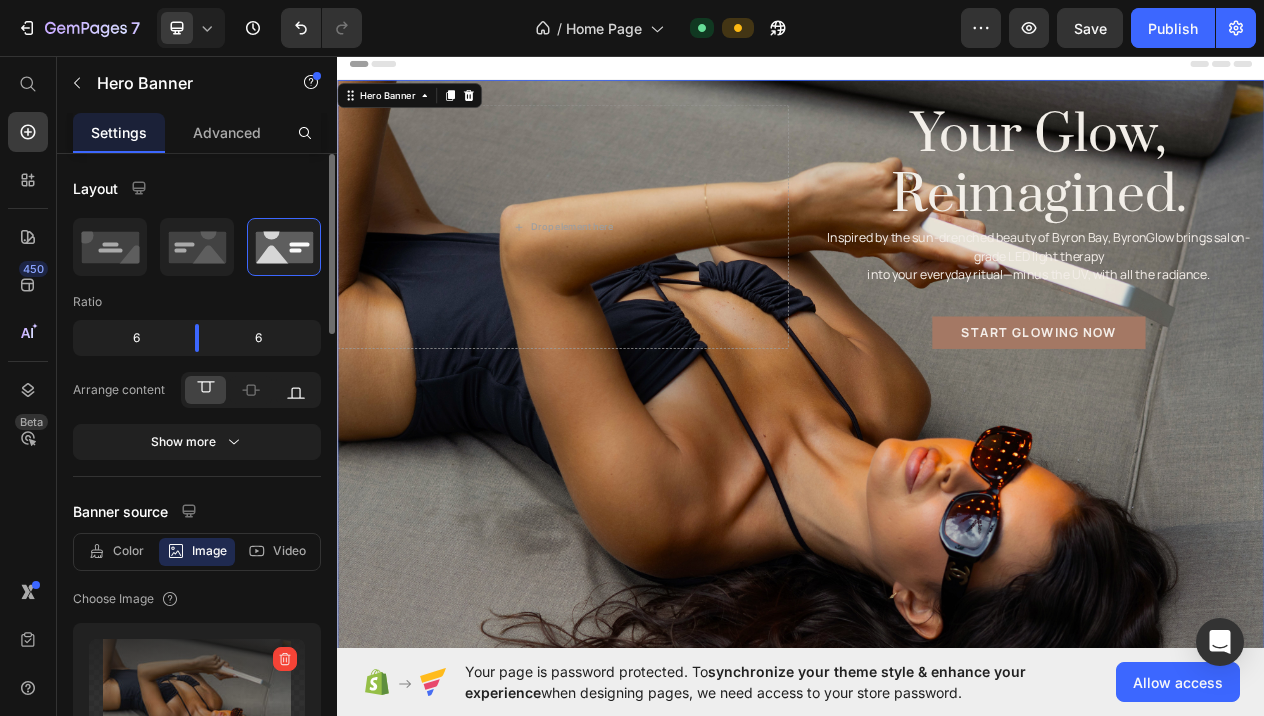 click 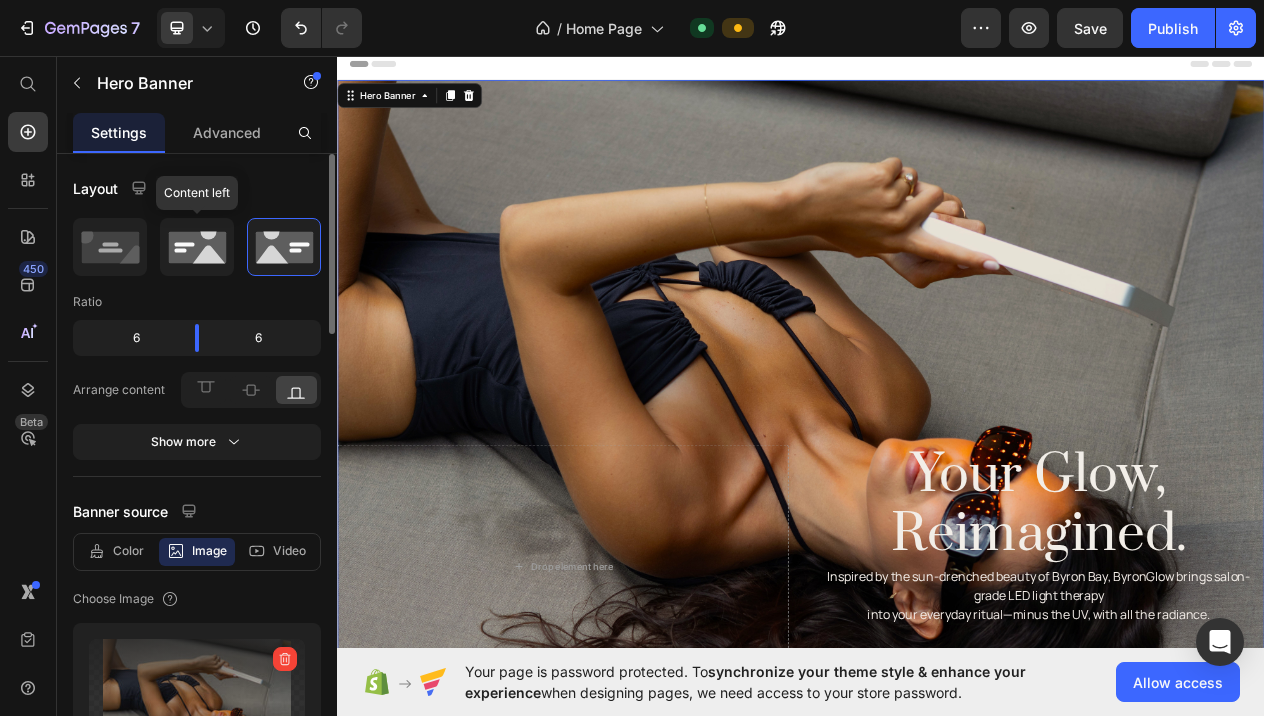 click 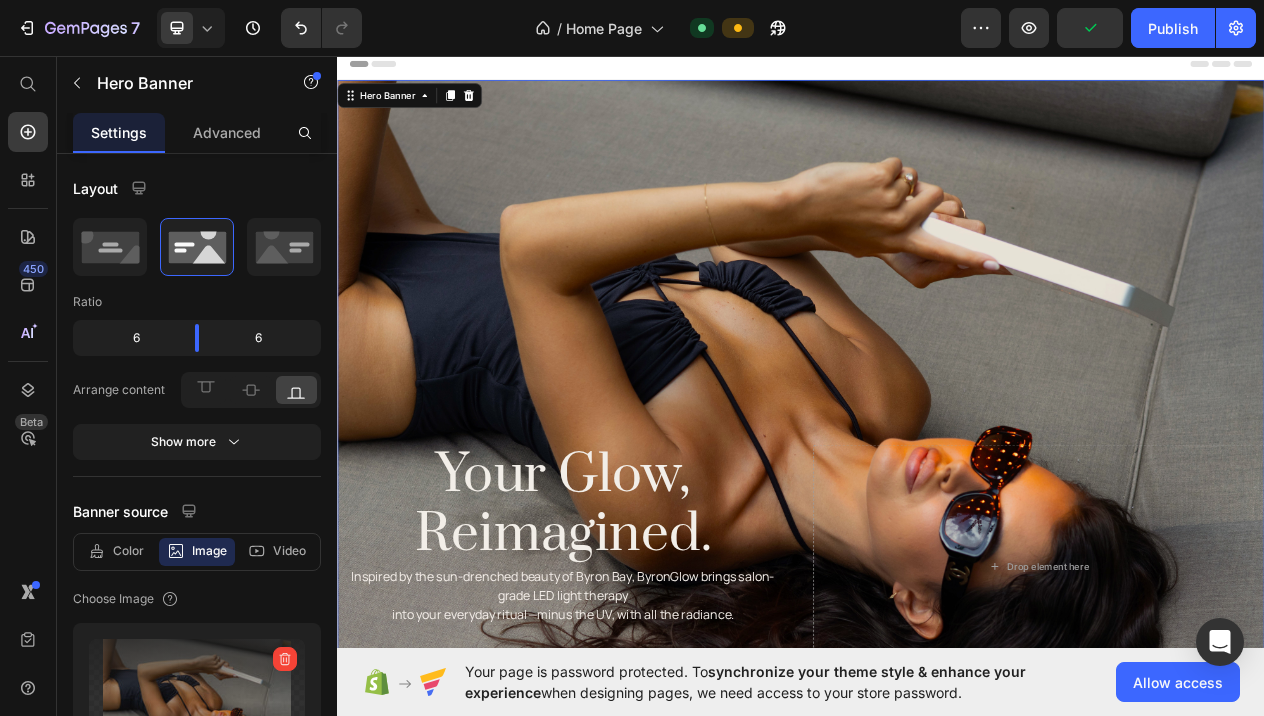scroll, scrollTop: 6, scrollLeft: 0, axis: vertical 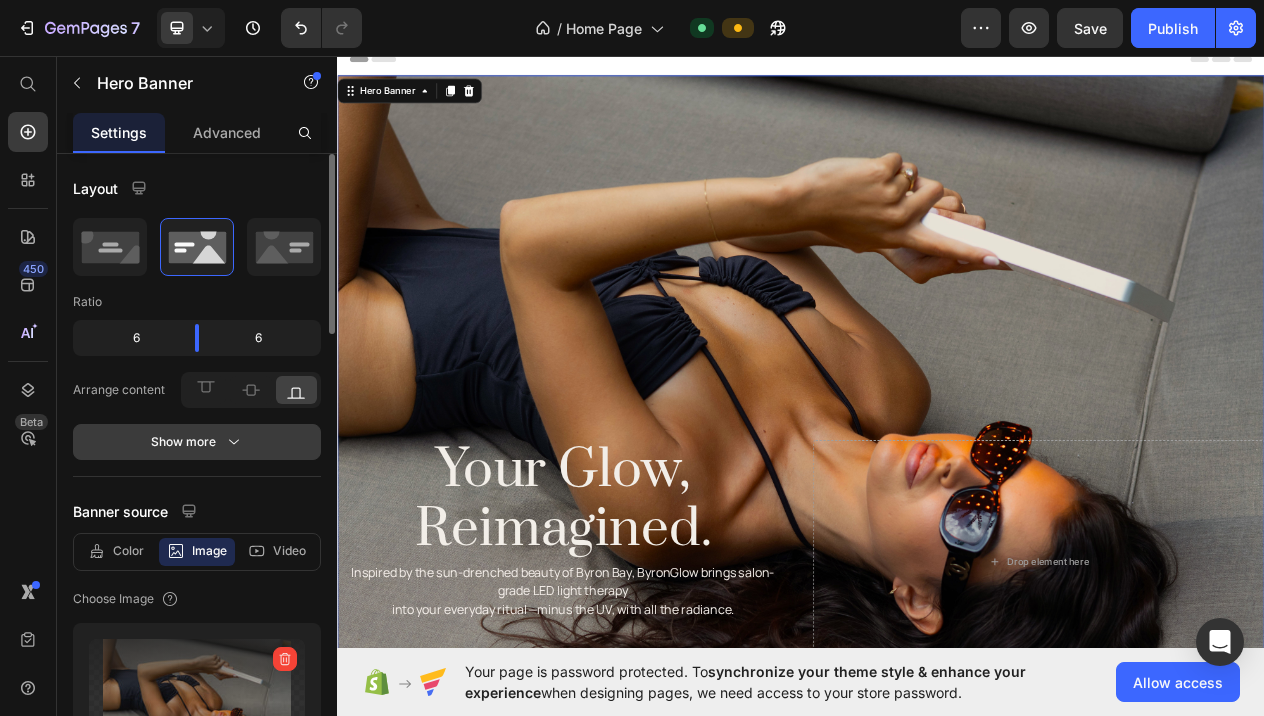 click on "Show more" at bounding box center [197, 442] 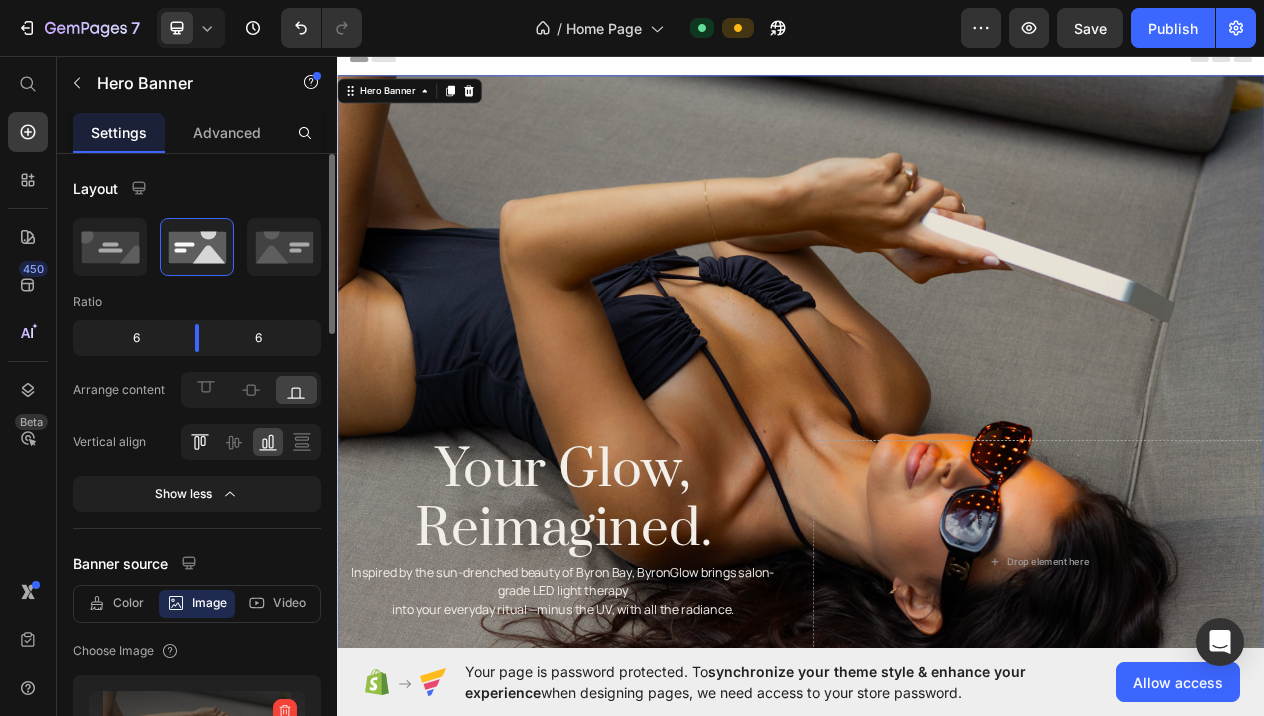 click 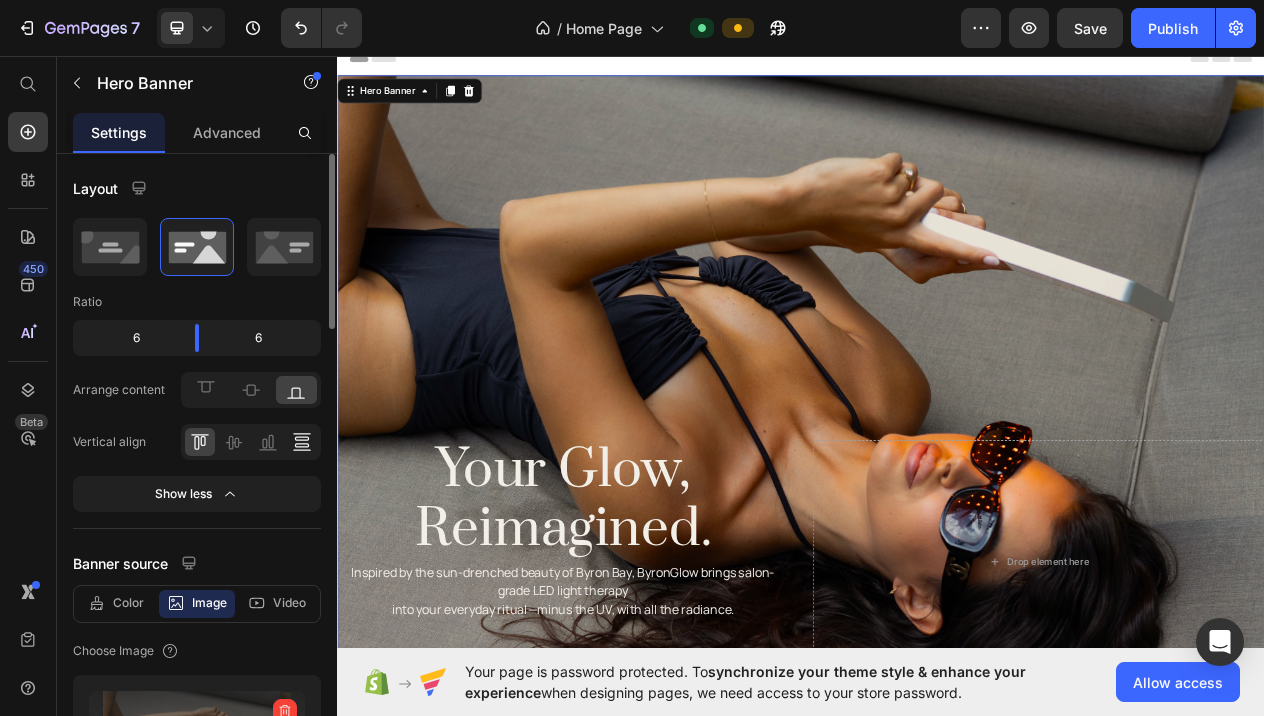 click 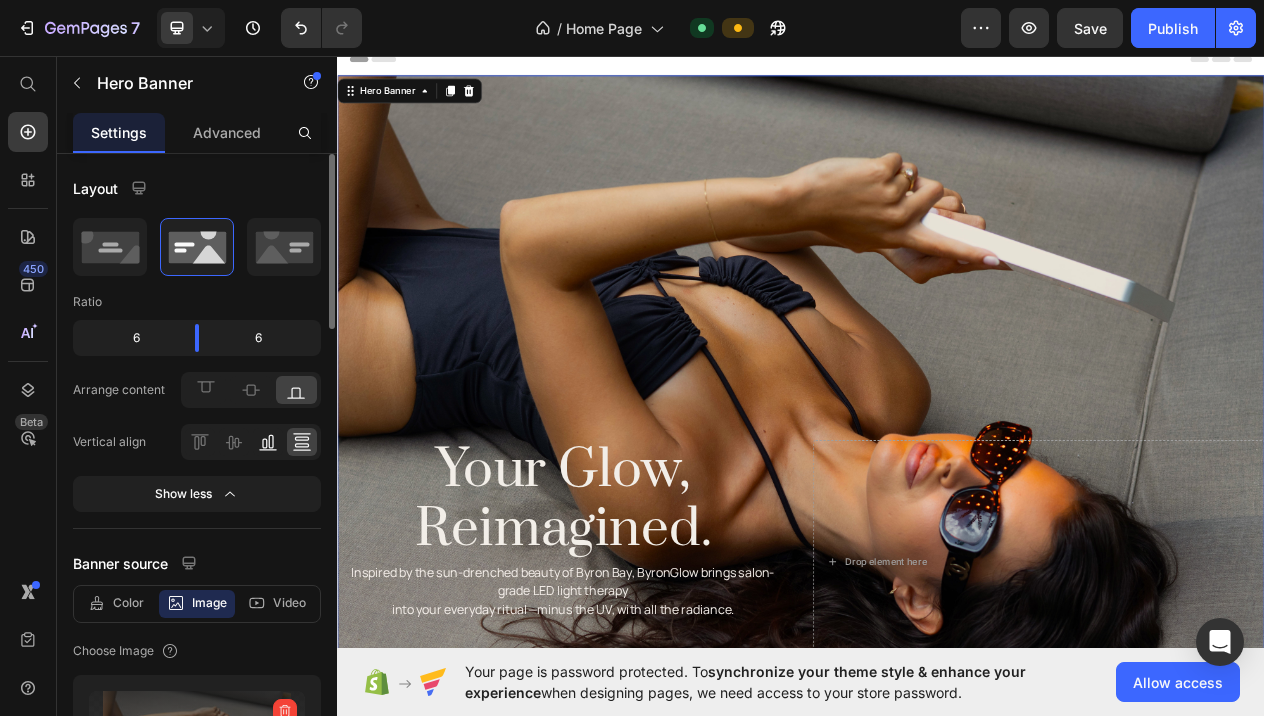click 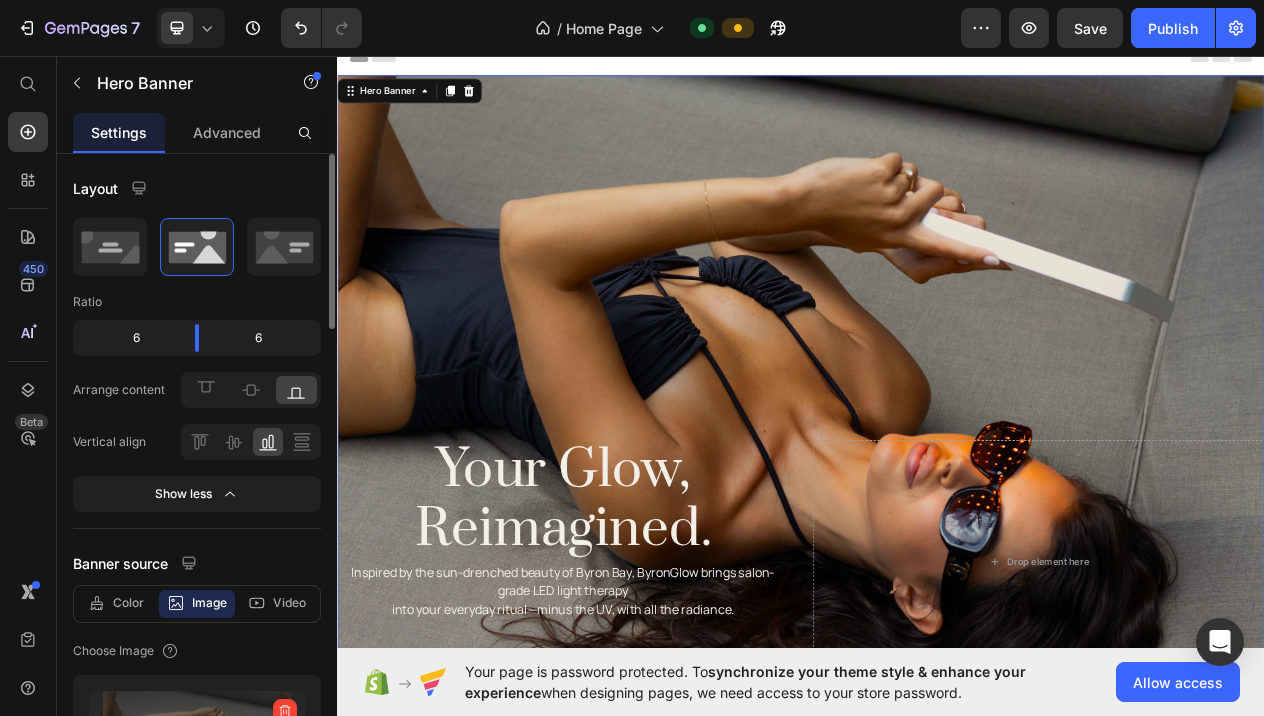 click 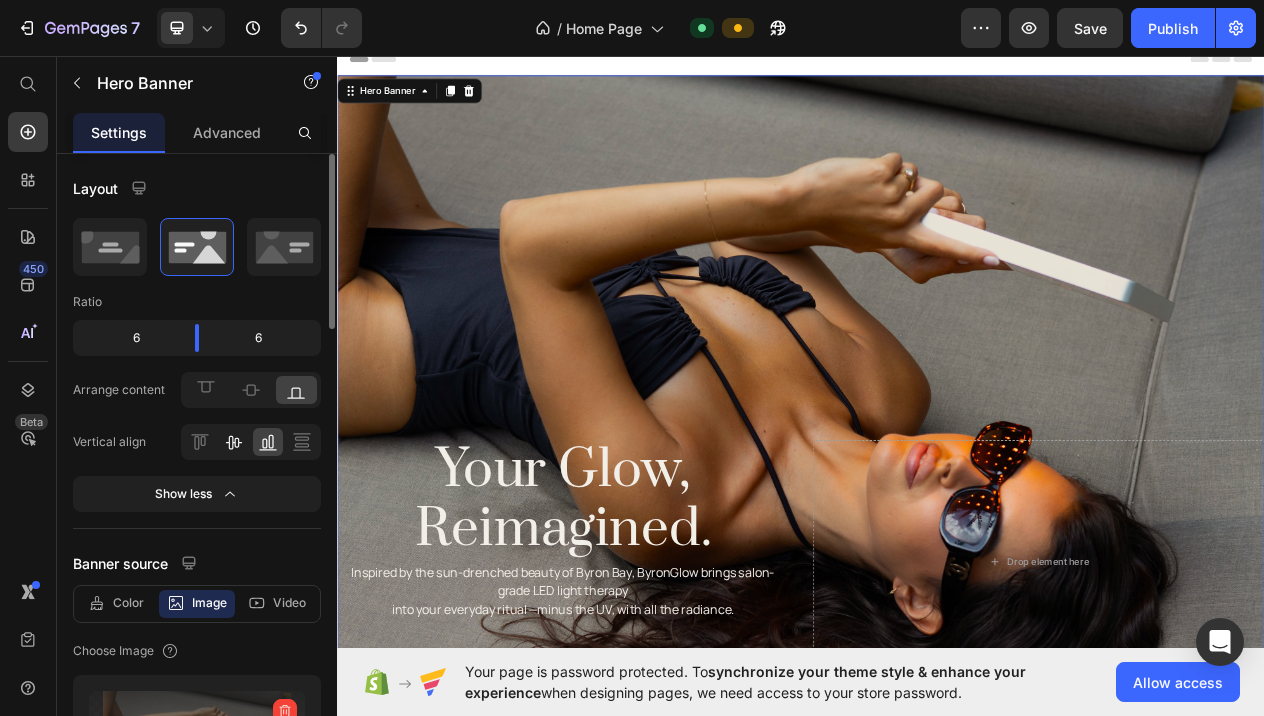 click 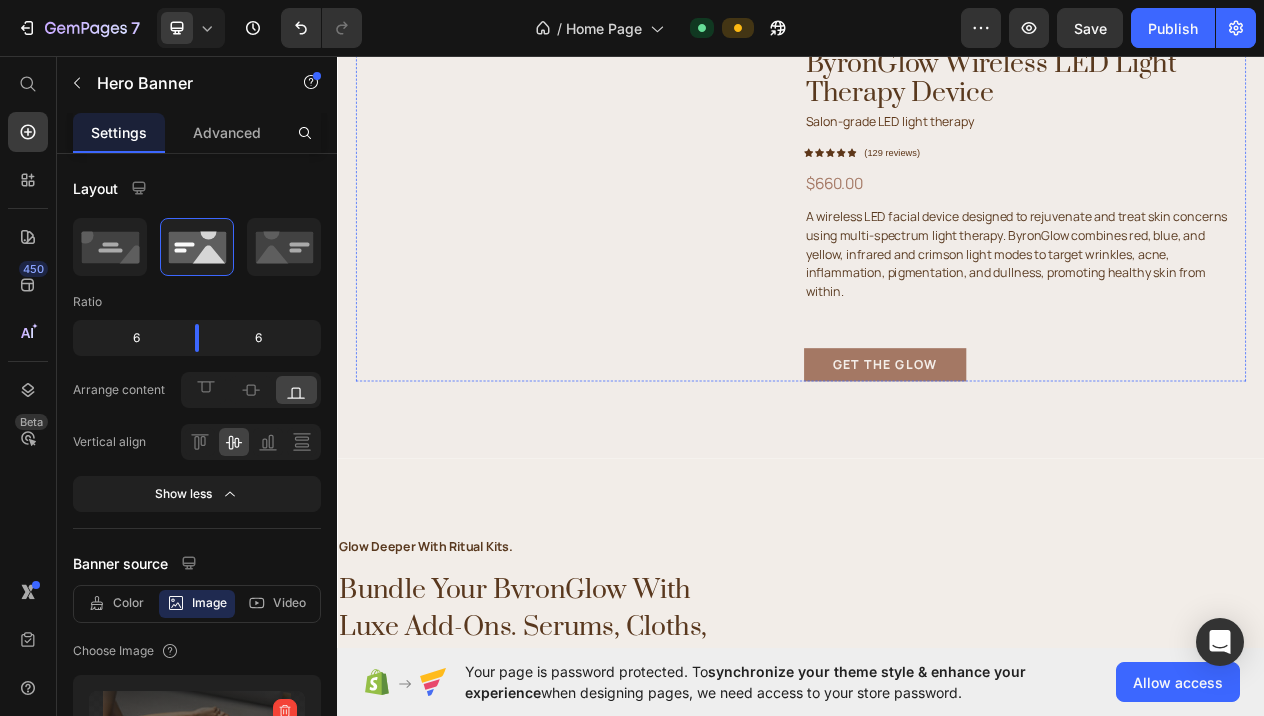 scroll, scrollTop: 1094, scrollLeft: 0, axis: vertical 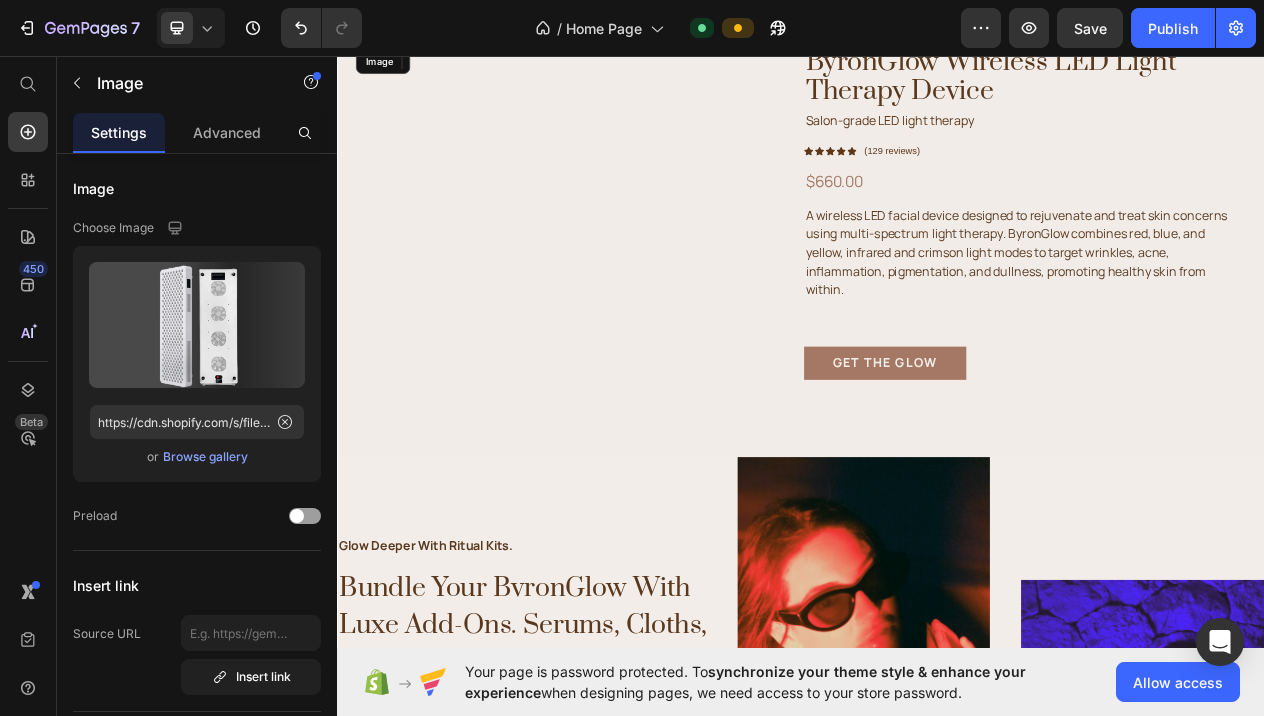 click at bounding box center (647, 45) 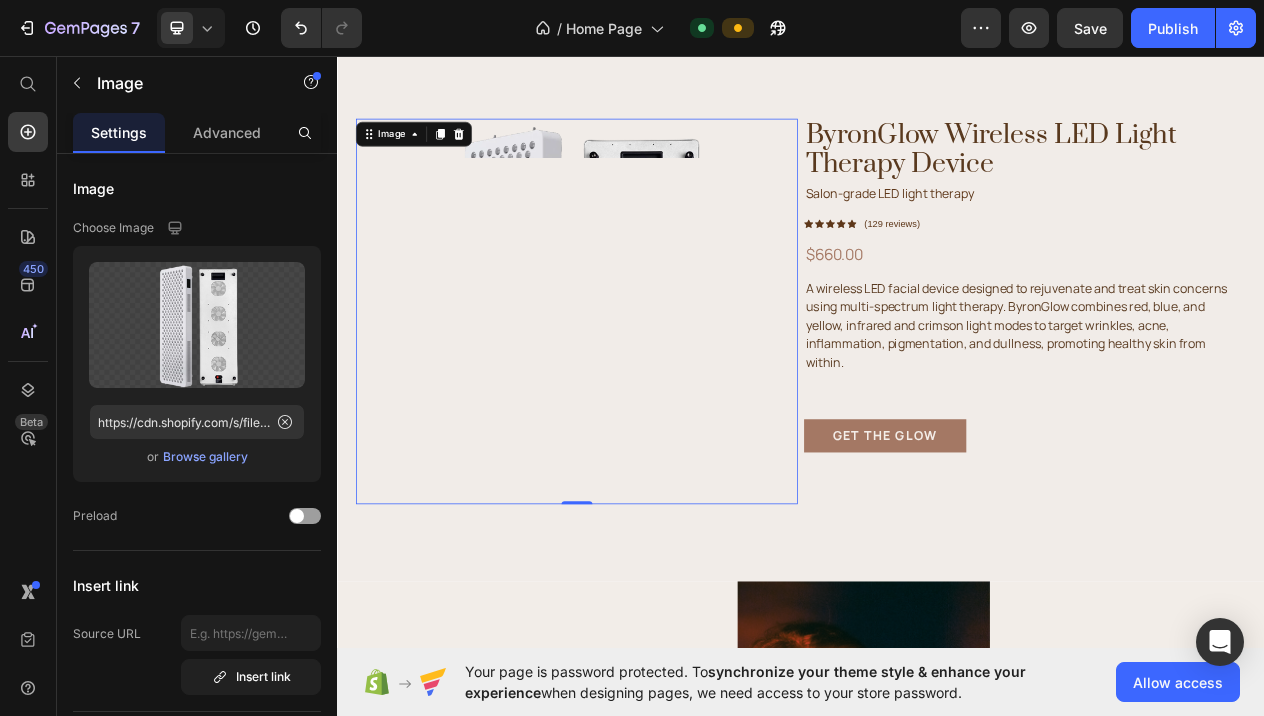 scroll, scrollTop: 979, scrollLeft: 0, axis: vertical 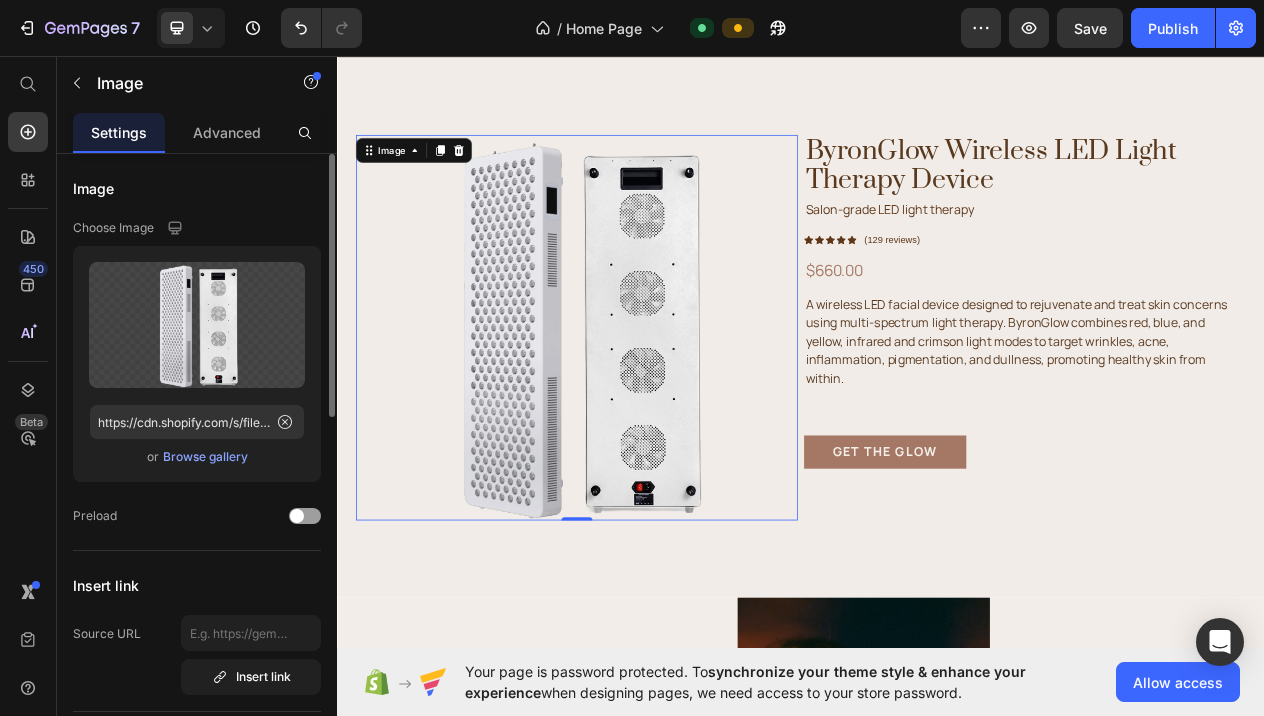 click on "Upload Image https://cdn.shopify.com/s/files/1/0764/5632/9474/files/gempages_574666501194253541-35652e29-27a5-4fbb-a113-474e586c7be1.png  or   Browse gallery" at bounding box center (197, 364) 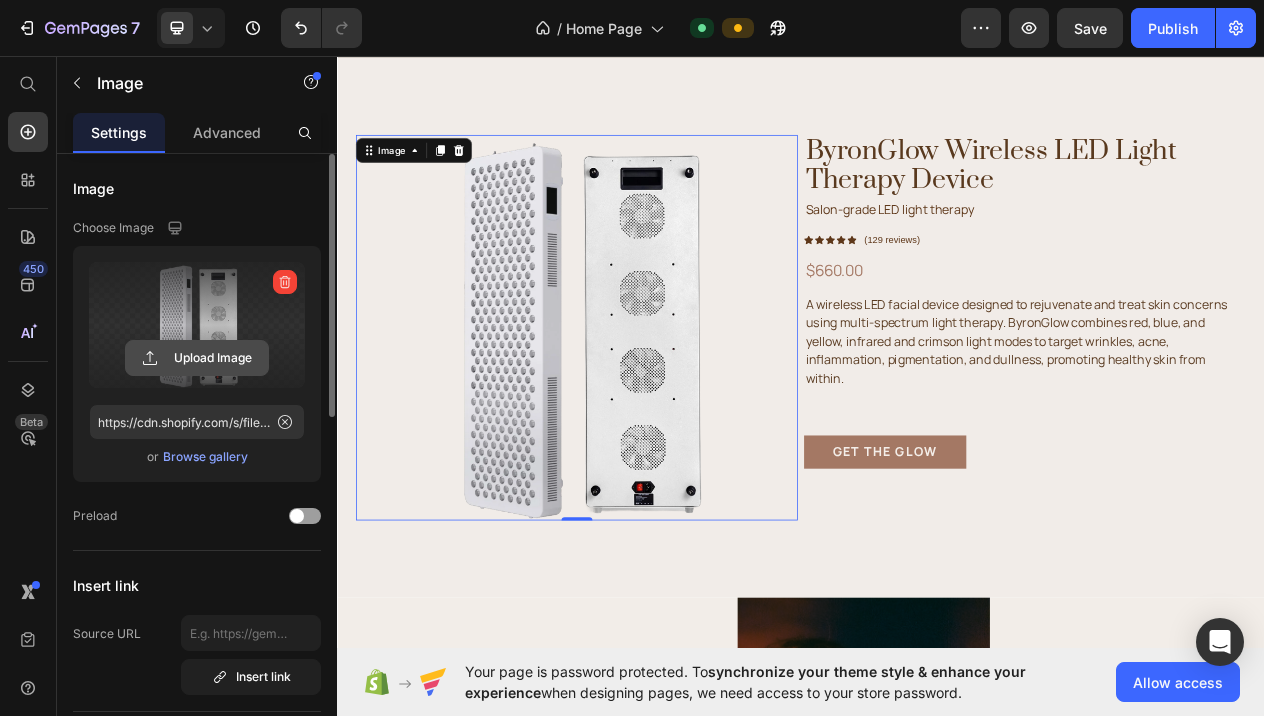 click 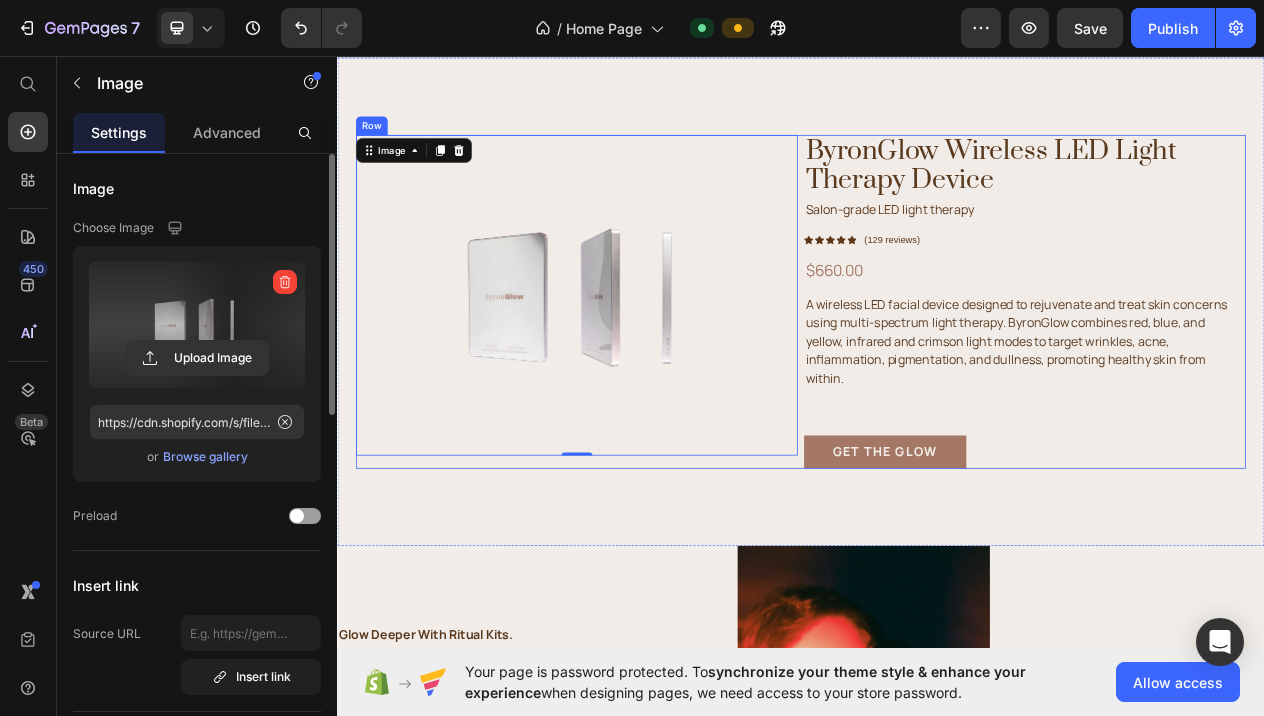 type on "https://cdn.shopify.com/s/files/1/0764/5632/9474/files/gempages_574666501194253541-46bdaf55-0c79-40c5-a1fb-02b3e9c14035.png" 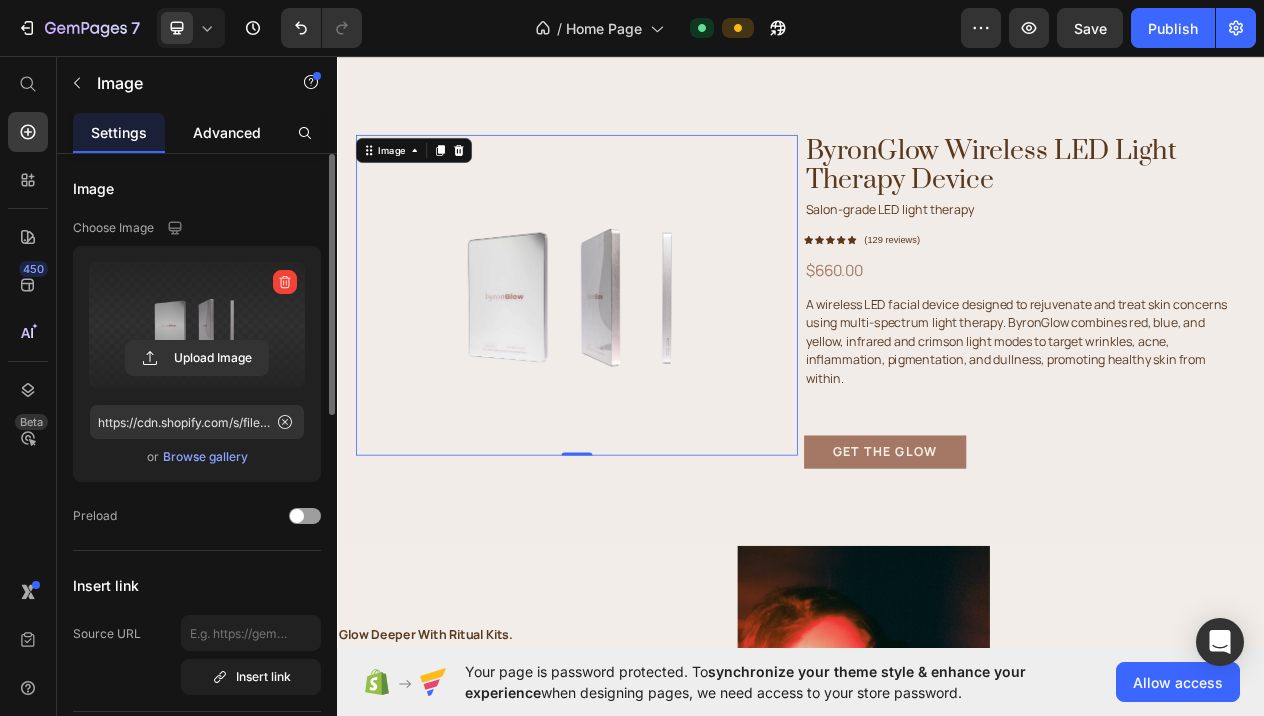 click on "Advanced" at bounding box center [227, 132] 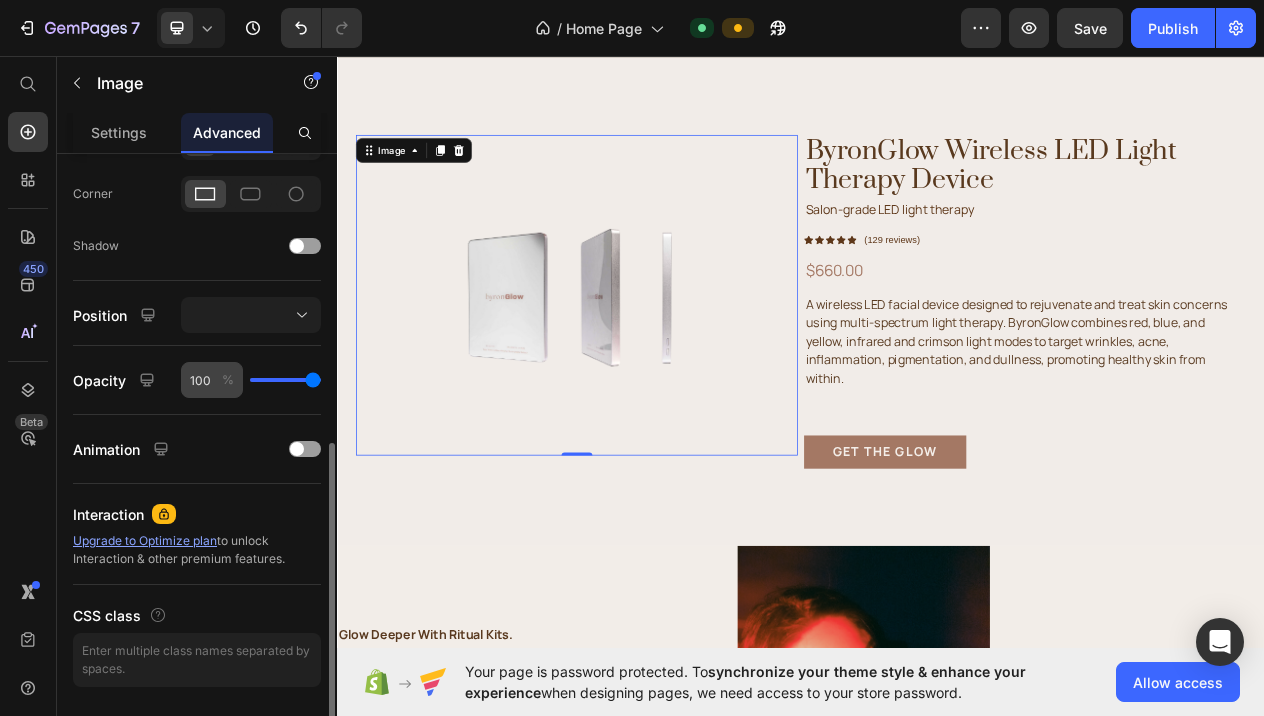 scroll, scrollTop: 650, scrollLeft: 0, axis: vertical 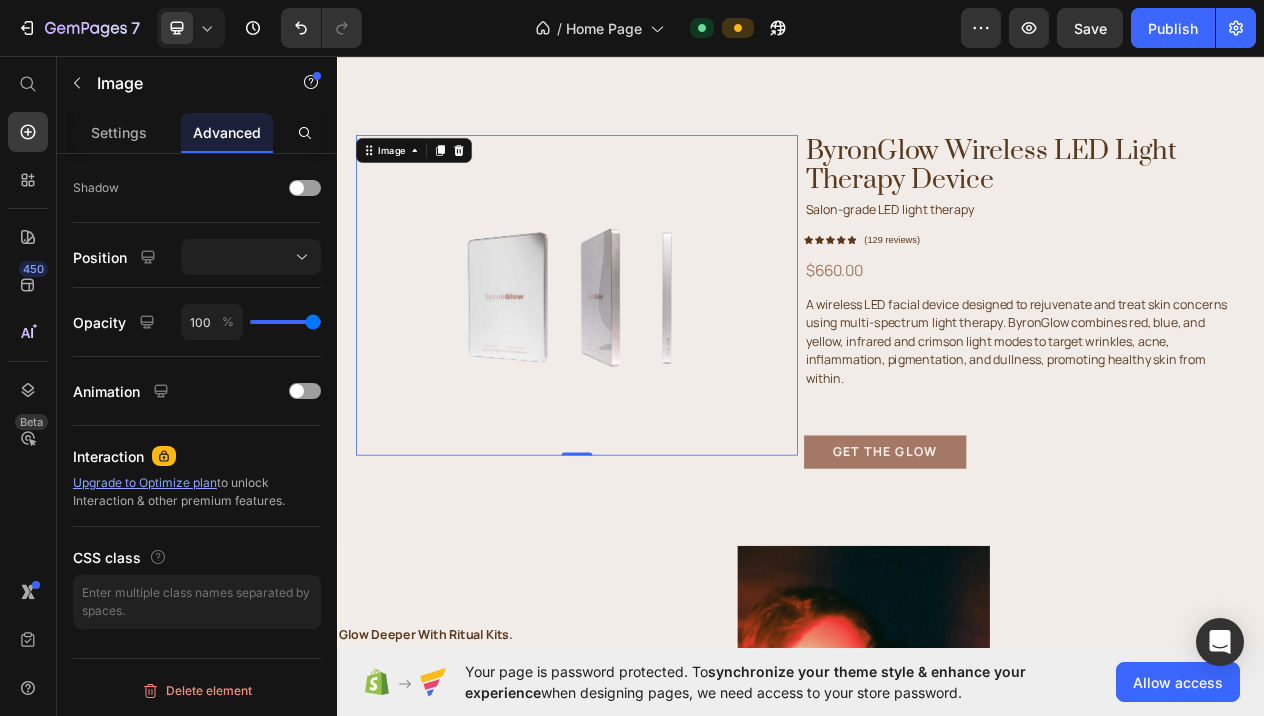 click at bounding box center [647, 367] 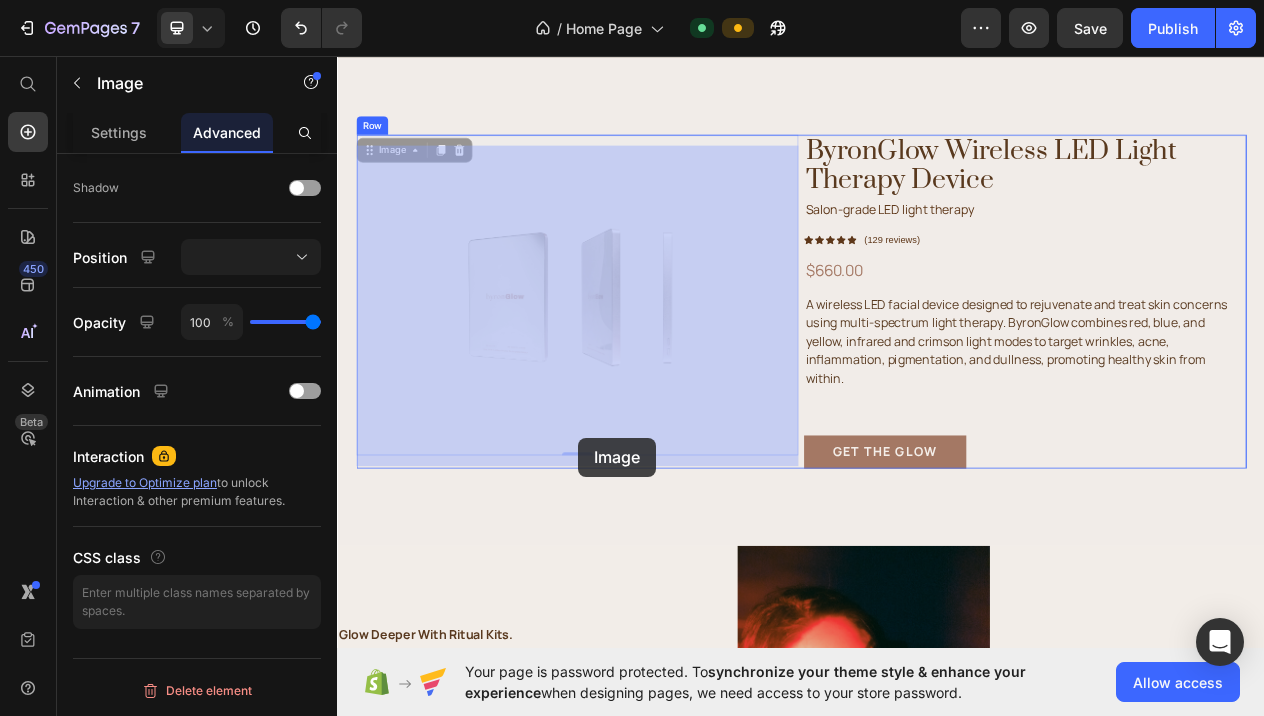 drag, startPoint x: 645, startPoint y: 580, endPoint x: 648, endPoint y: 552, distance: 28.160255 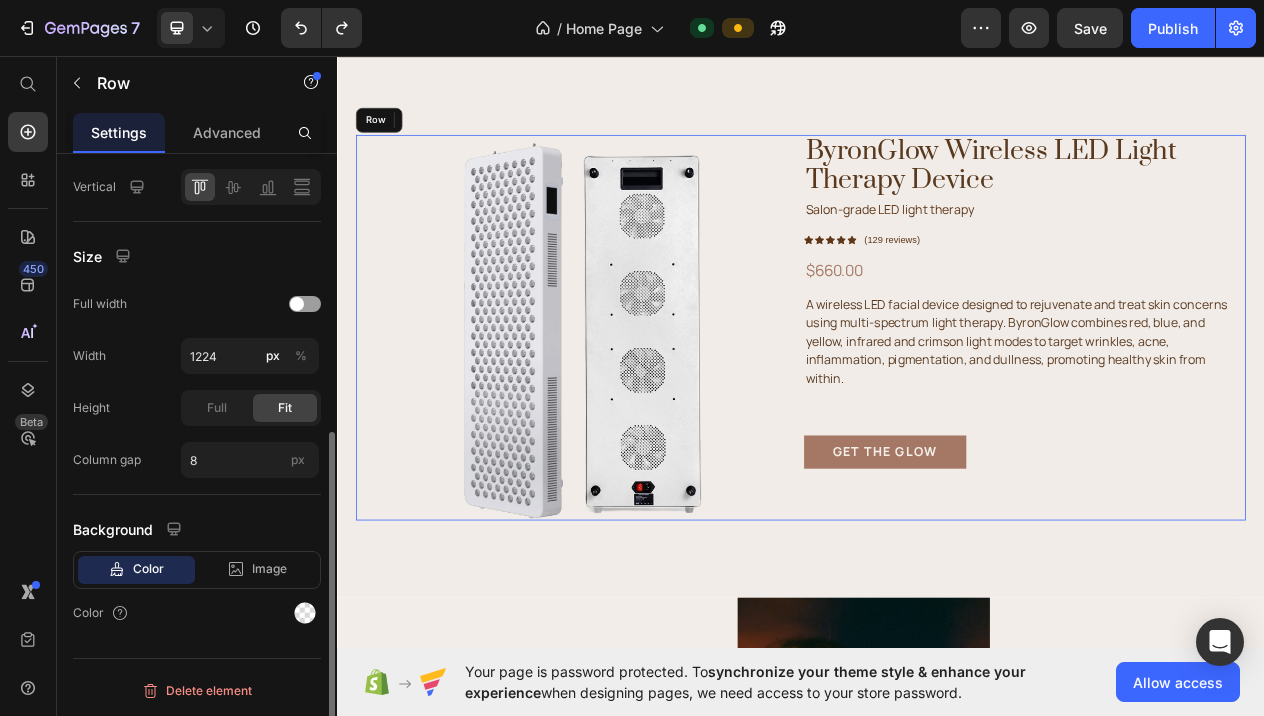 click on "ByronGlow Wireless LED Light Therapy Device Heading Salon-grade LED light therapy Text Block                Icon                Icon                Icon                Icon                Icon Icon List Hoz (129 reviews) Text block Row Row $660.00 Text Block A wireless LED facial device designed to rejuvenate and treat skin concerns using multi-spectrum light therapy. ByronGlow combines red, blue, and yellow, infrared and crimson light modes to target wrinkles, acne, inflammation, pigmentation, and dullness, promoting healthy skin from within. Heading Get the glow Button" at bounding box center (1227, 410) 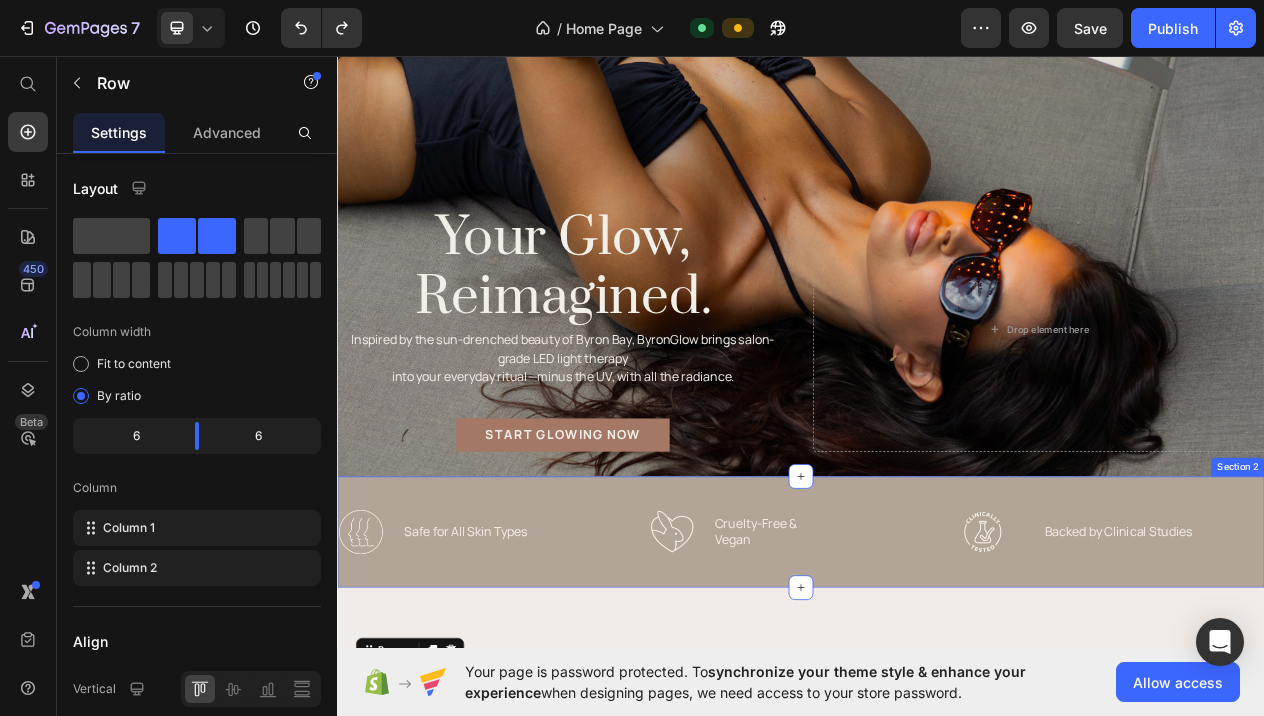 scroll, scrollTop: 309, scrollLeft: 0, axis: vertical 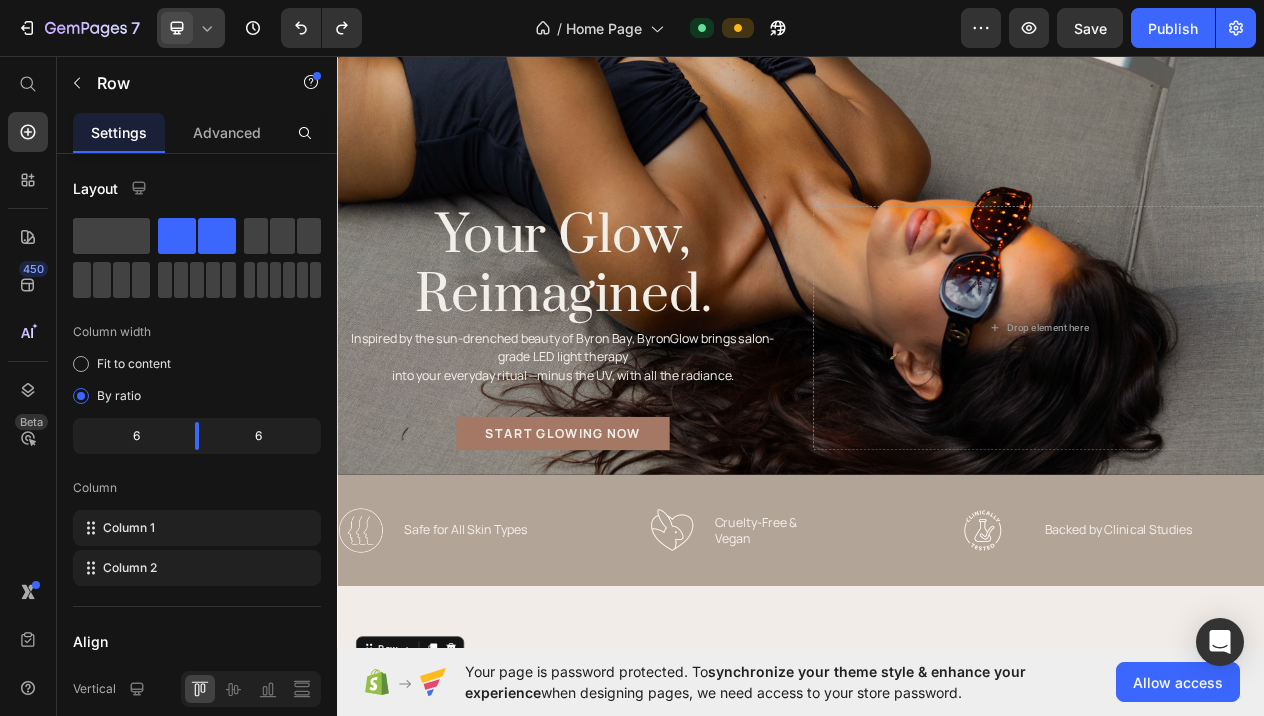 click 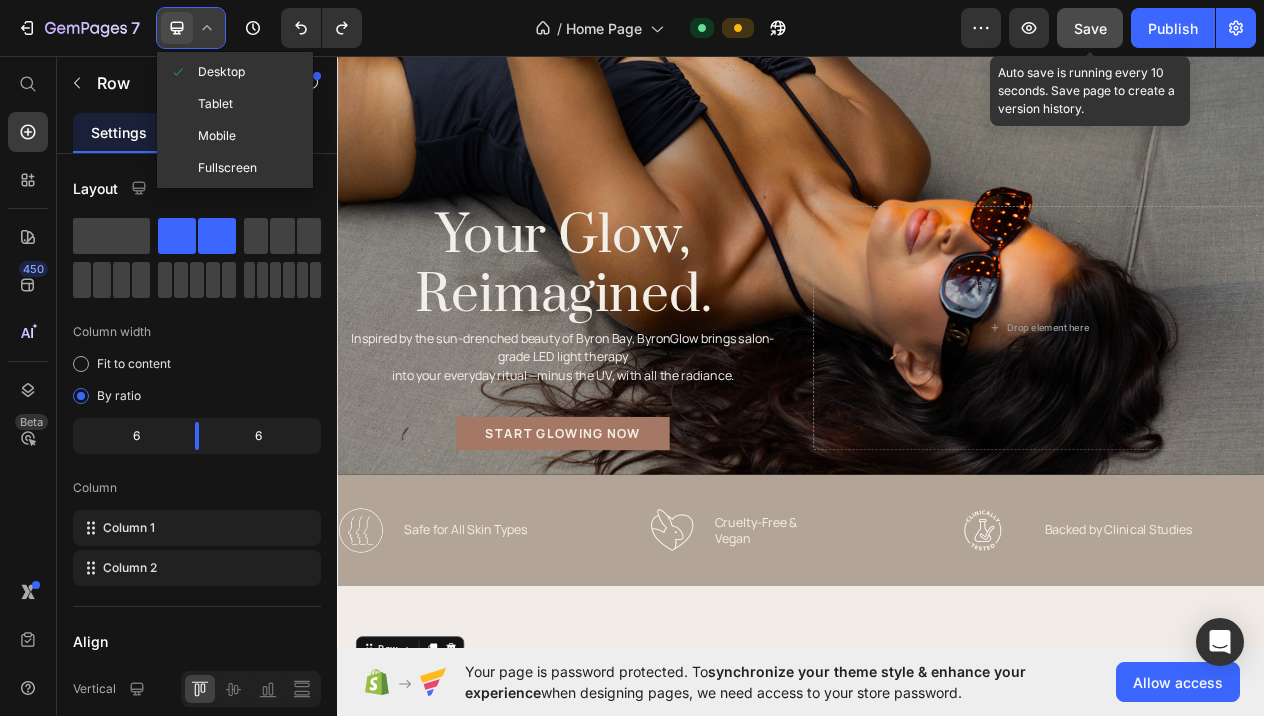 click on "Save" at bounding box center [1090, 28] 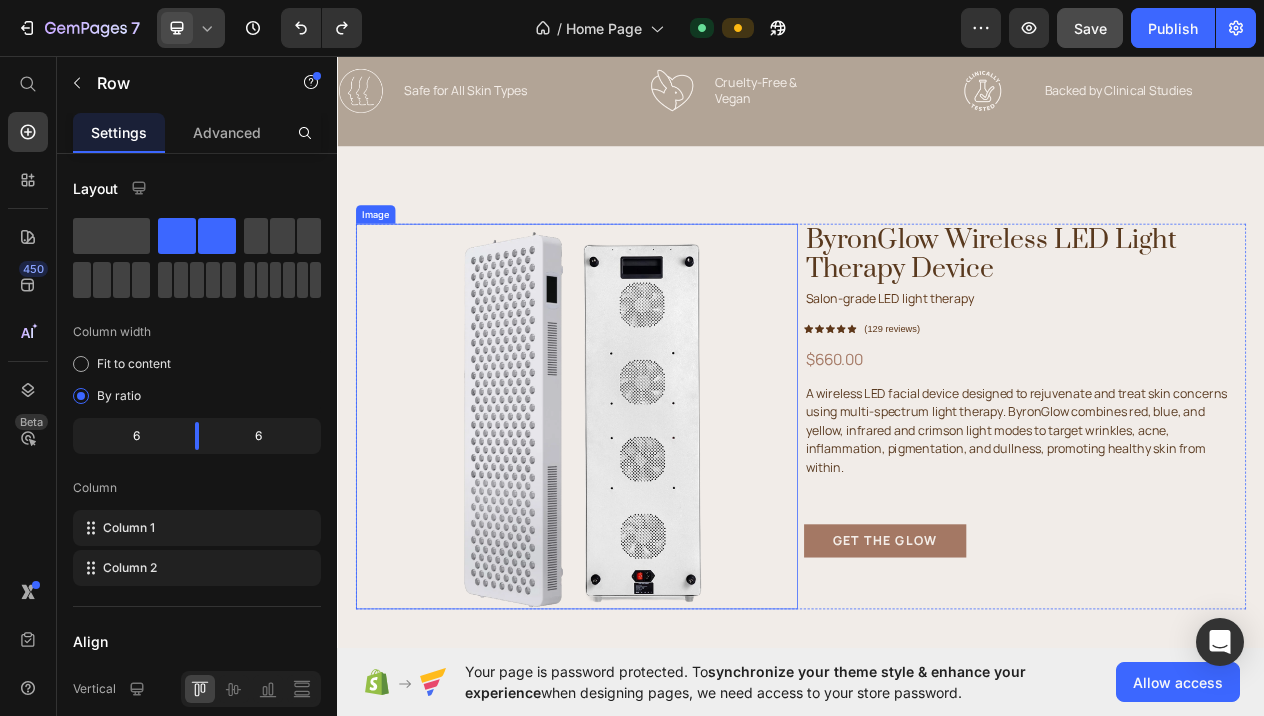 scroll, scrollTop: 880, scrollLeft: 0, axis: vertical 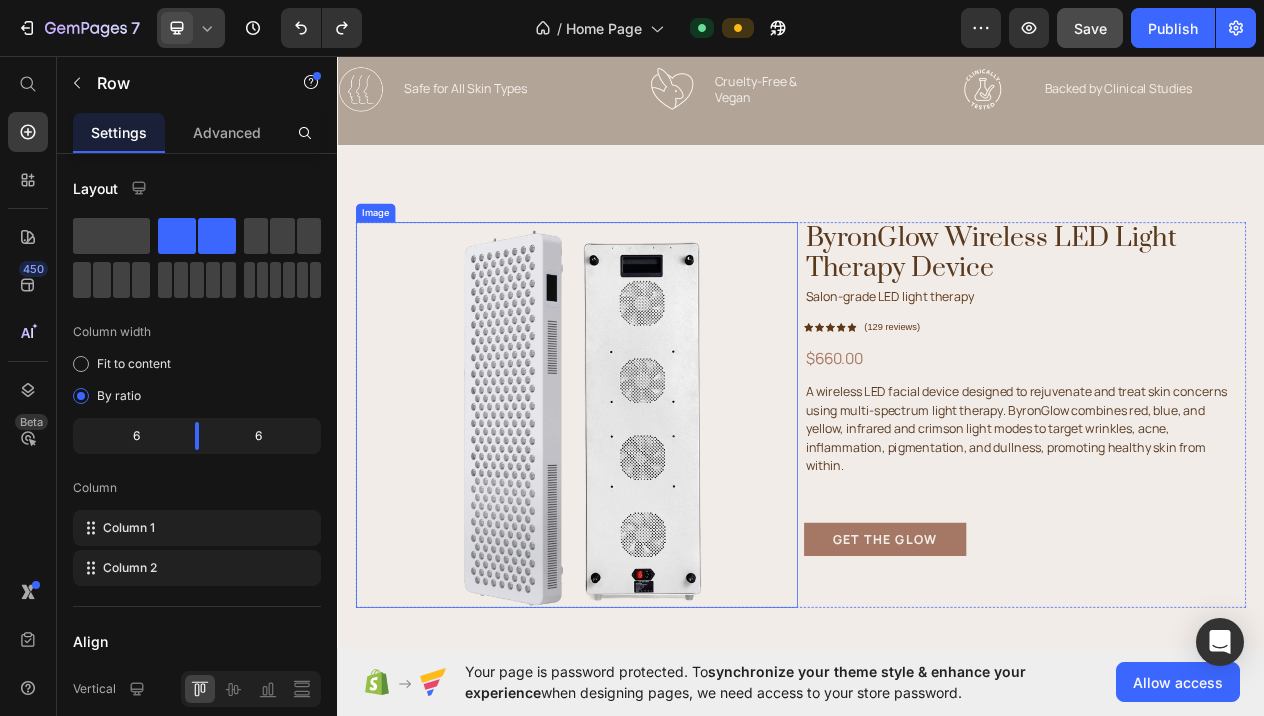 click at bounding box center [647, 523] 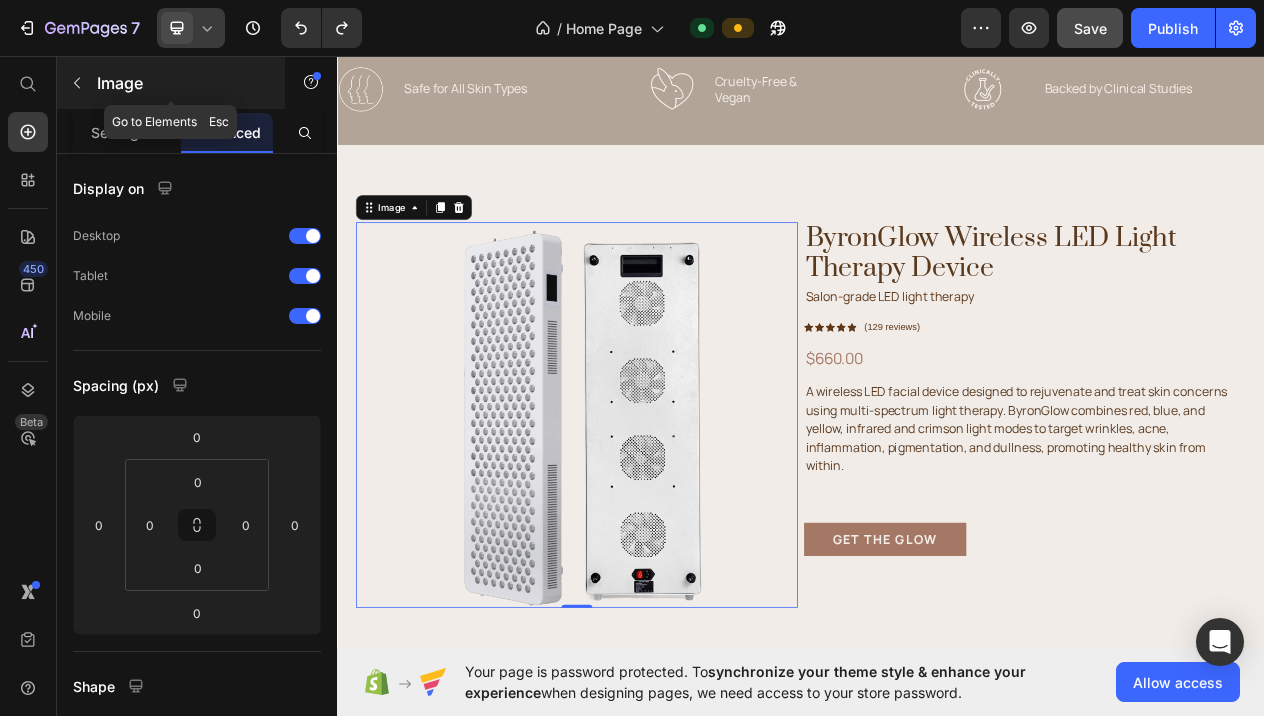 click 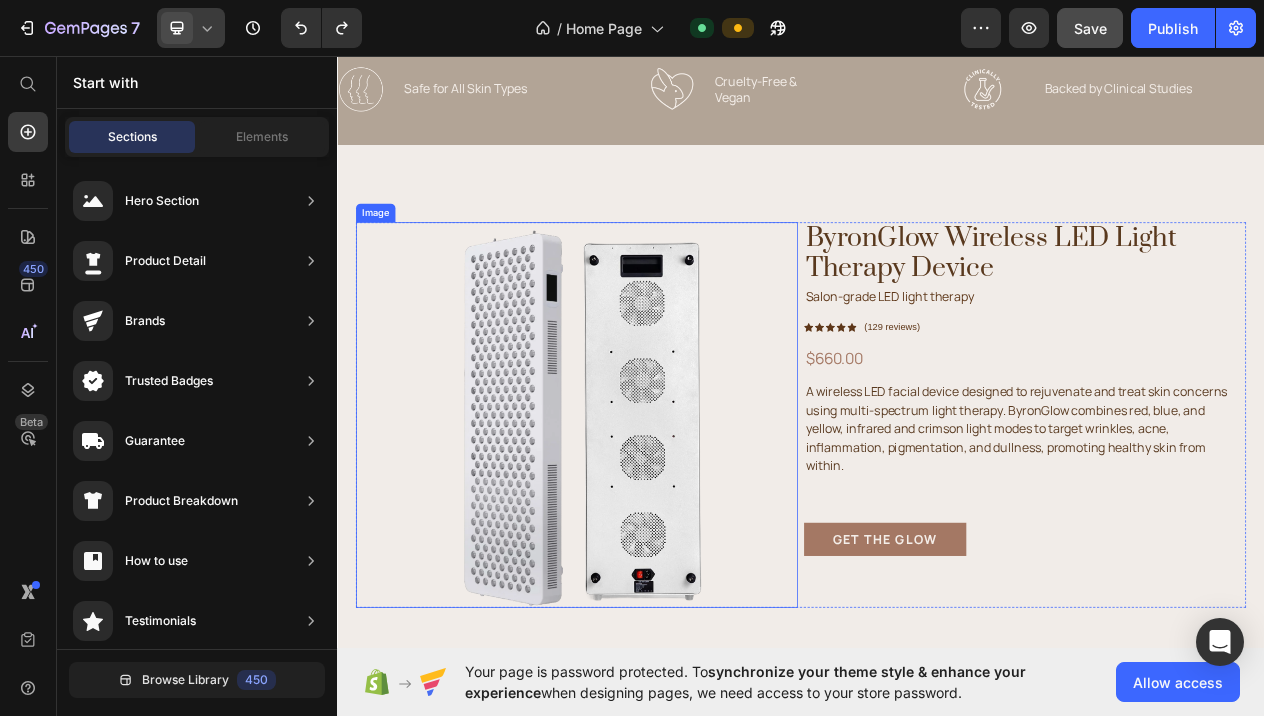 click at bounding box center (647, 523) 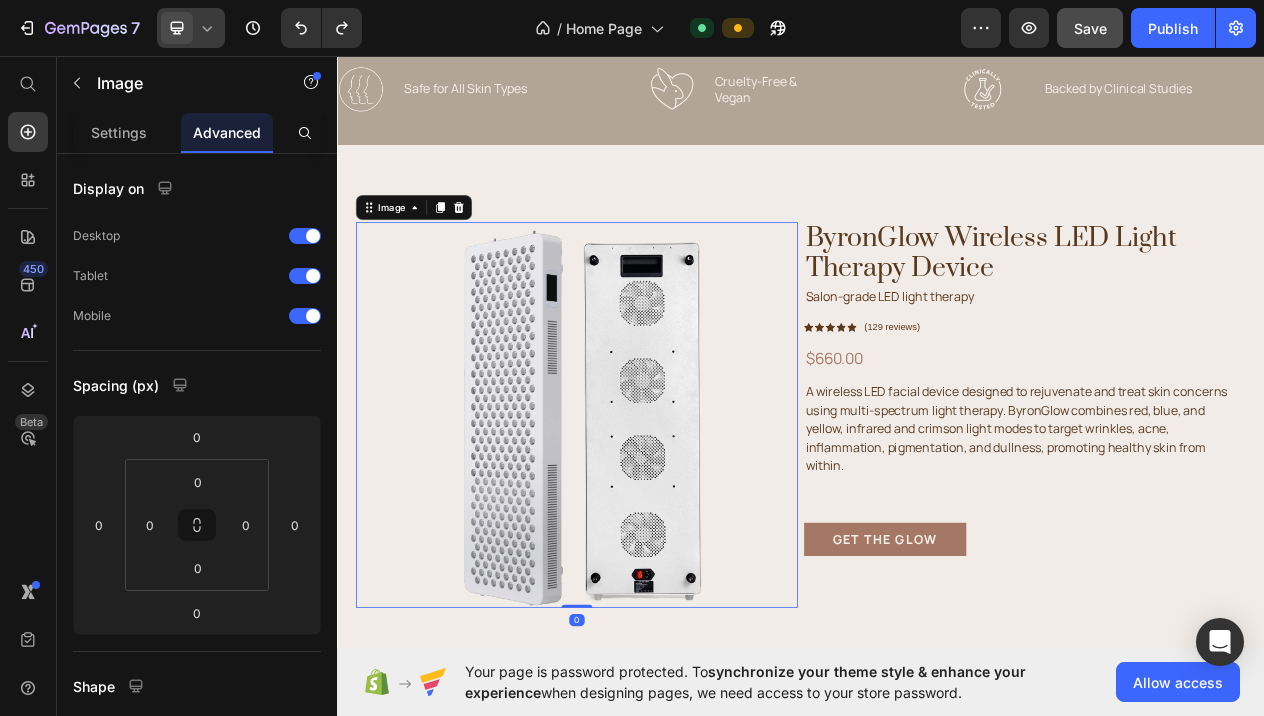 click at bounding box center [647, 523] 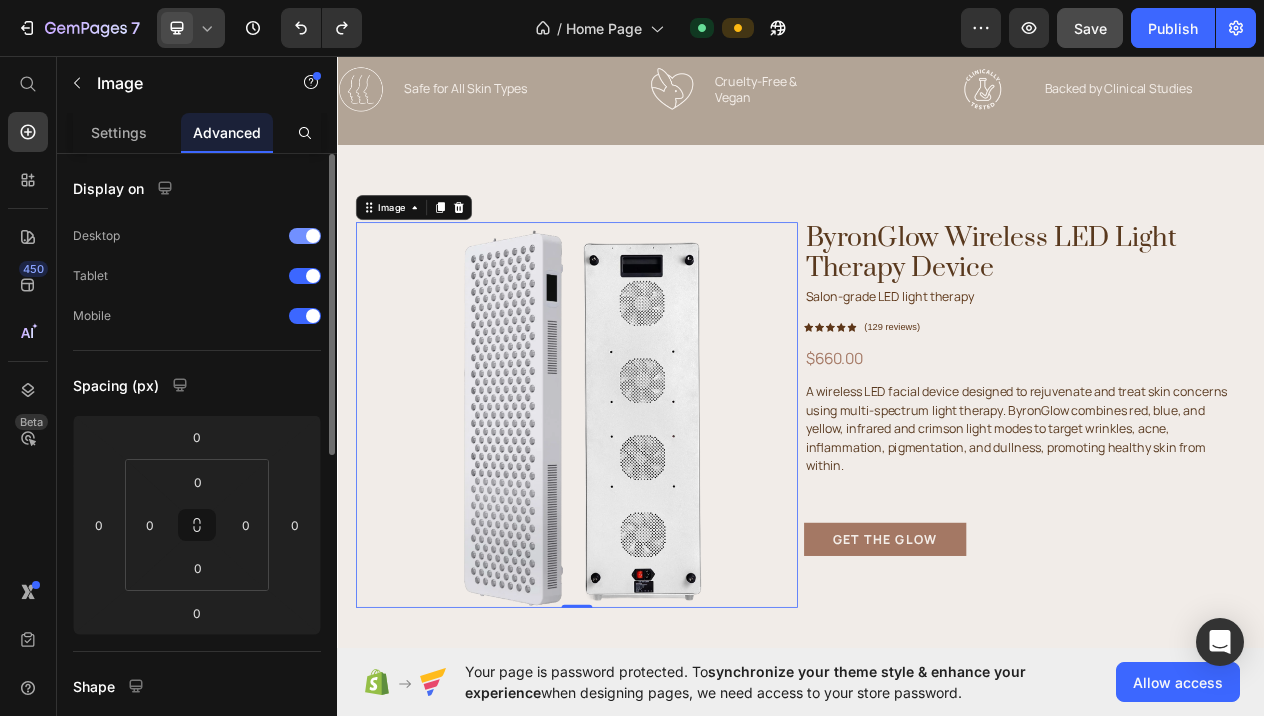 scroll, scrollTop: 1, scrollLeft: 0, axis: vertical 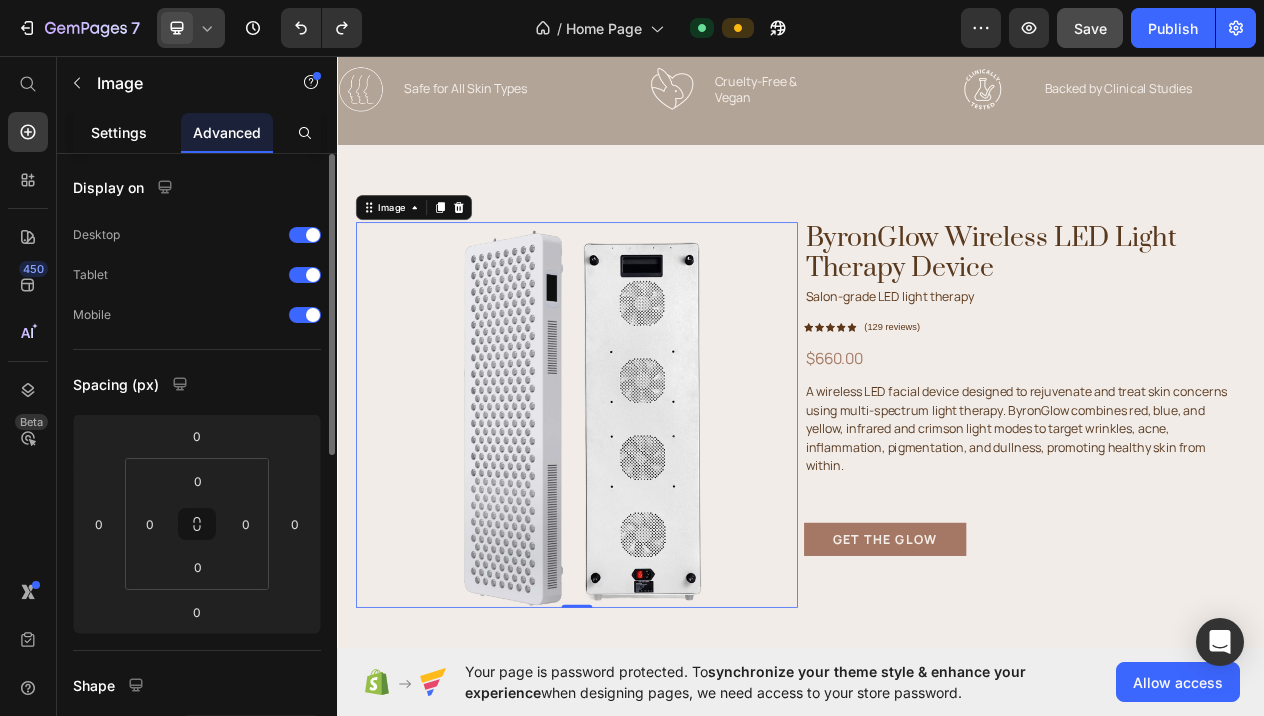click on "Settings" 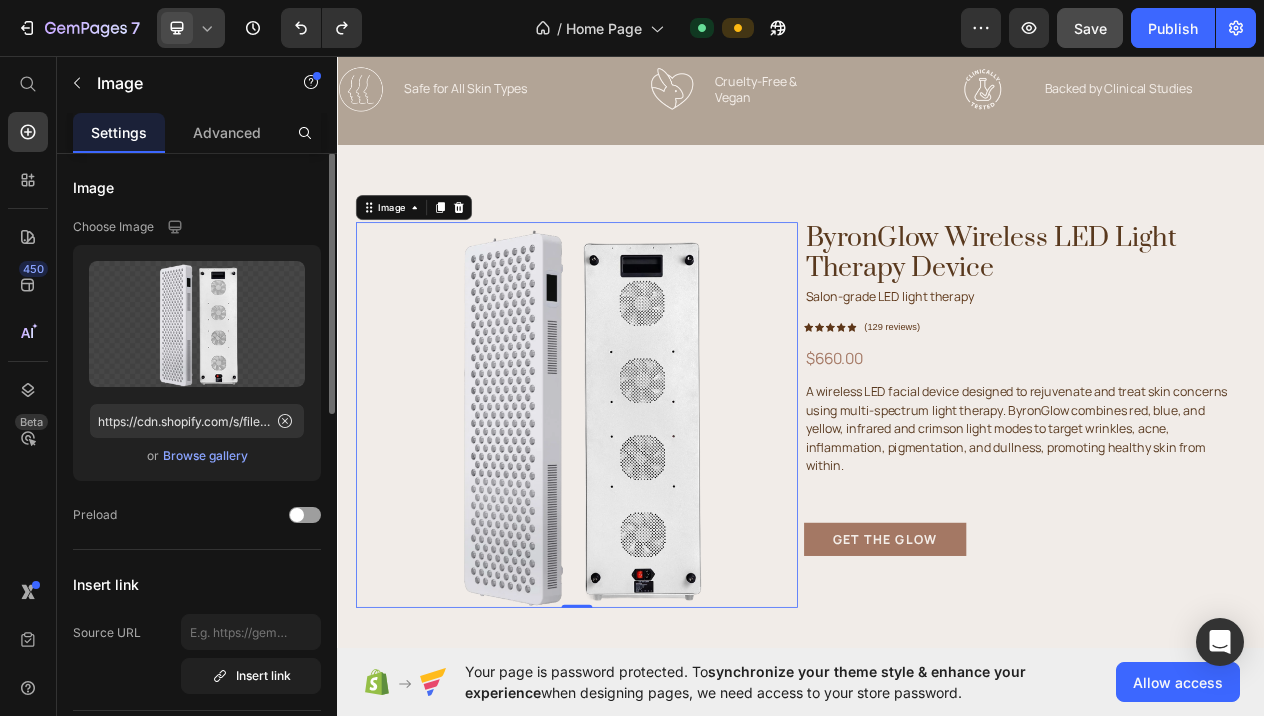 scroll, scrollTop: 0, scrollLeft: 0, axis: both 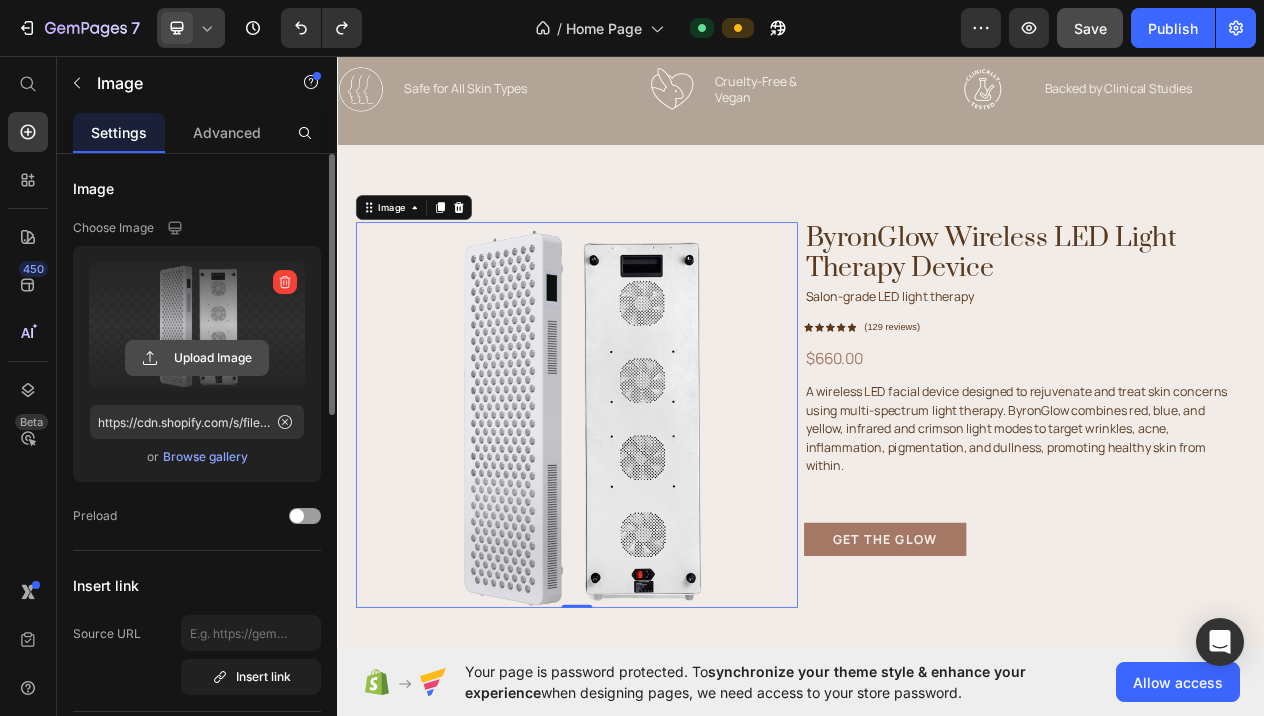 click 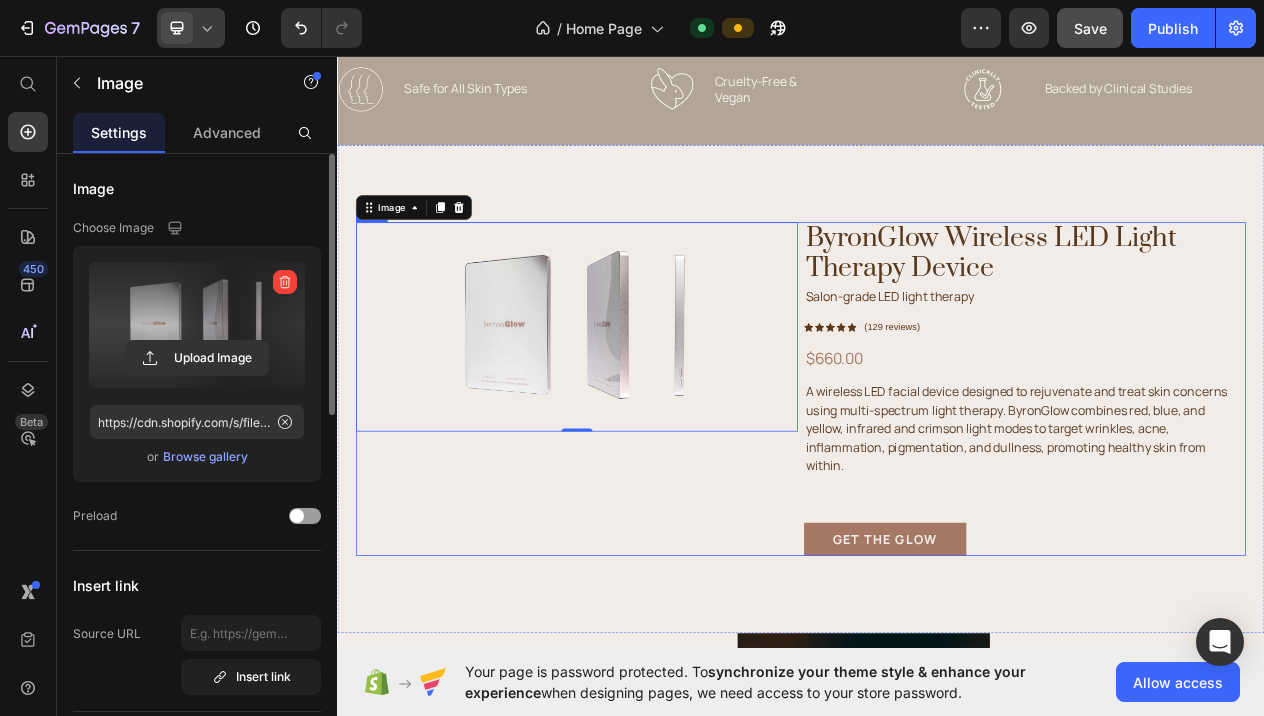 type on "https://cdn.shopify.com/s/files/1/0764/5632/9474/files/gempages_574666501194253541-28e44f3c-12b3-47b8-8592-17f83363a5b0.png" 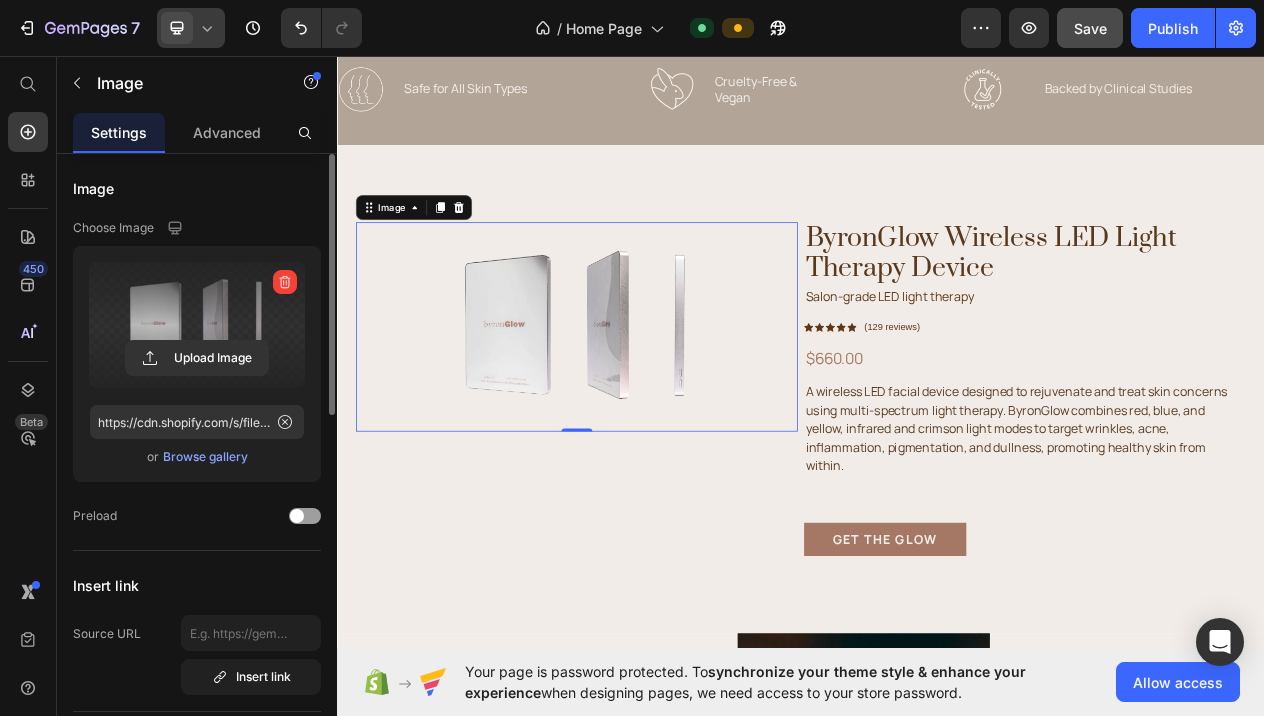 click on "Image   0 [STATE]Glow Wireless LED Light Therapy Device Heading Salon-grade LED light therapy Text Block                Icon                Icon                Icon                Icon                Icon Icon List Hoz (129 reviews) Text block Row Row $660.00 Text Block A wireless LED facial device designed to rejuvenate and treat skin concerns using multi-spectrum light therapy. [STATE]Glow combines red, blue, and yellow, infrared and crimson light modes to target wrinkles, acne, inflammation, pigmentation, and dullness, promoting healthy skin from within. Heading Get the glow Button Row Section 3" at bounding box center [937, 489] 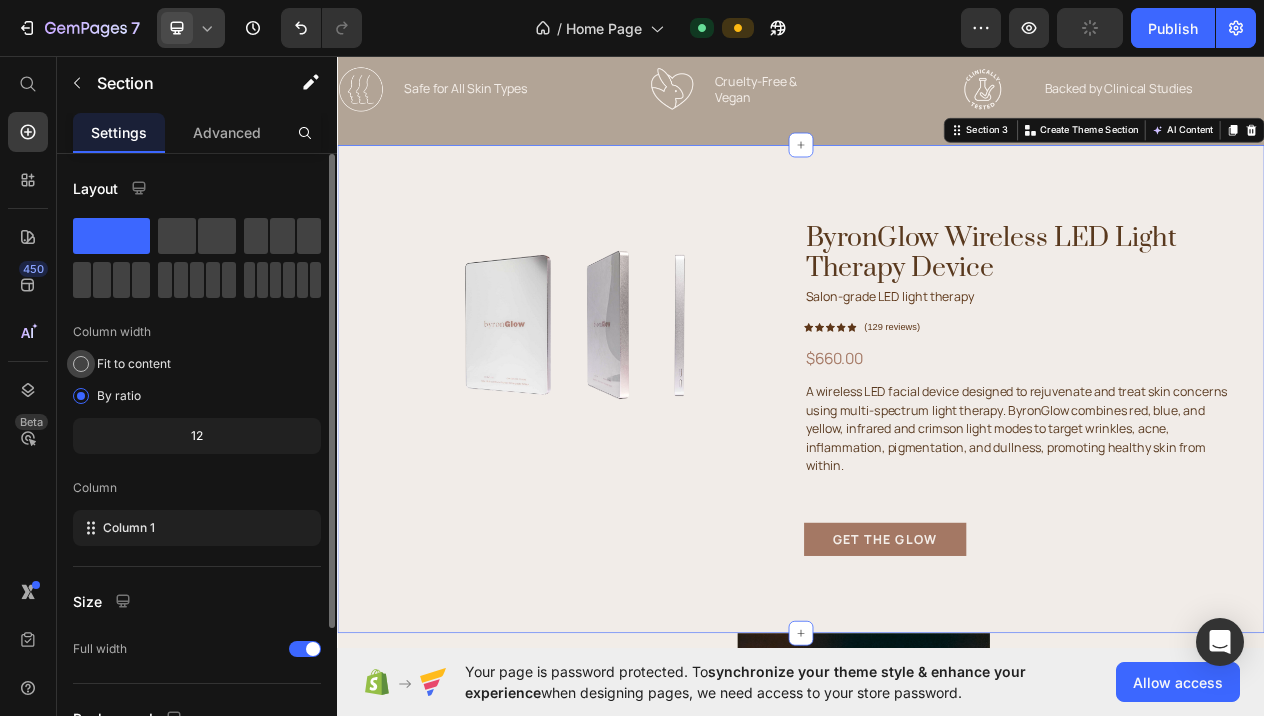click at bounding box center (81, 364) 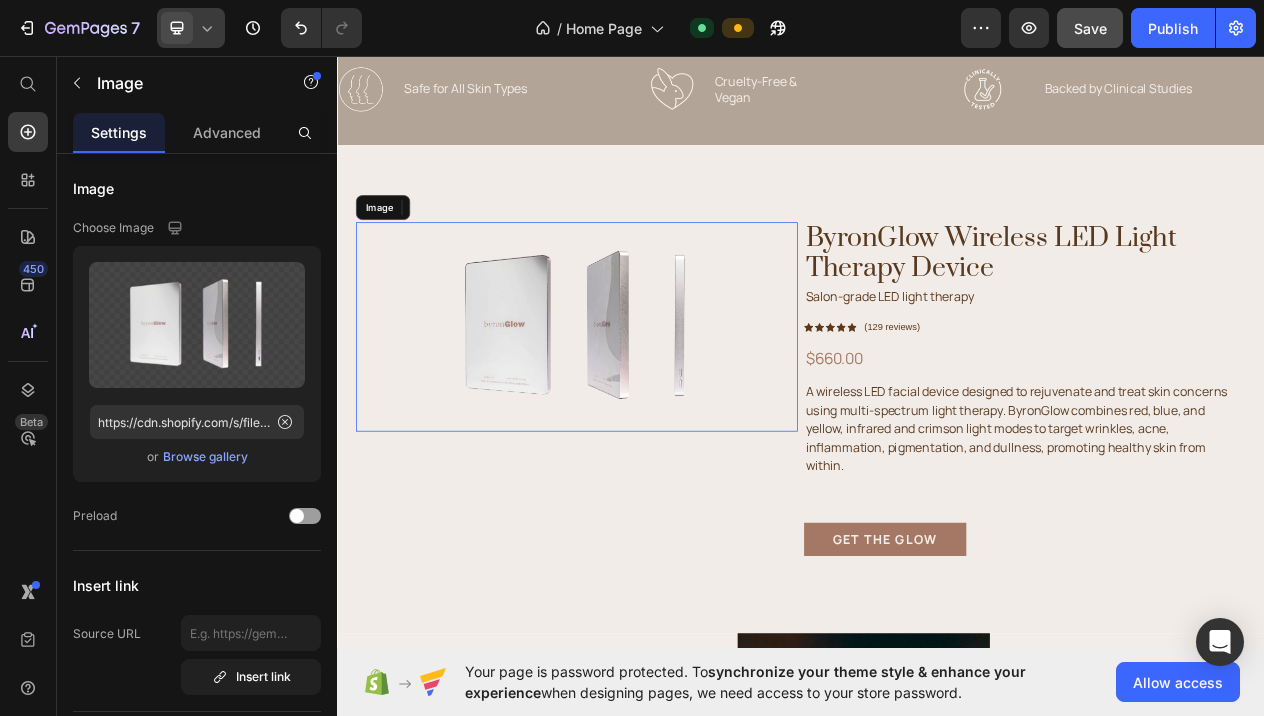 click at bounding box center [647, 408] 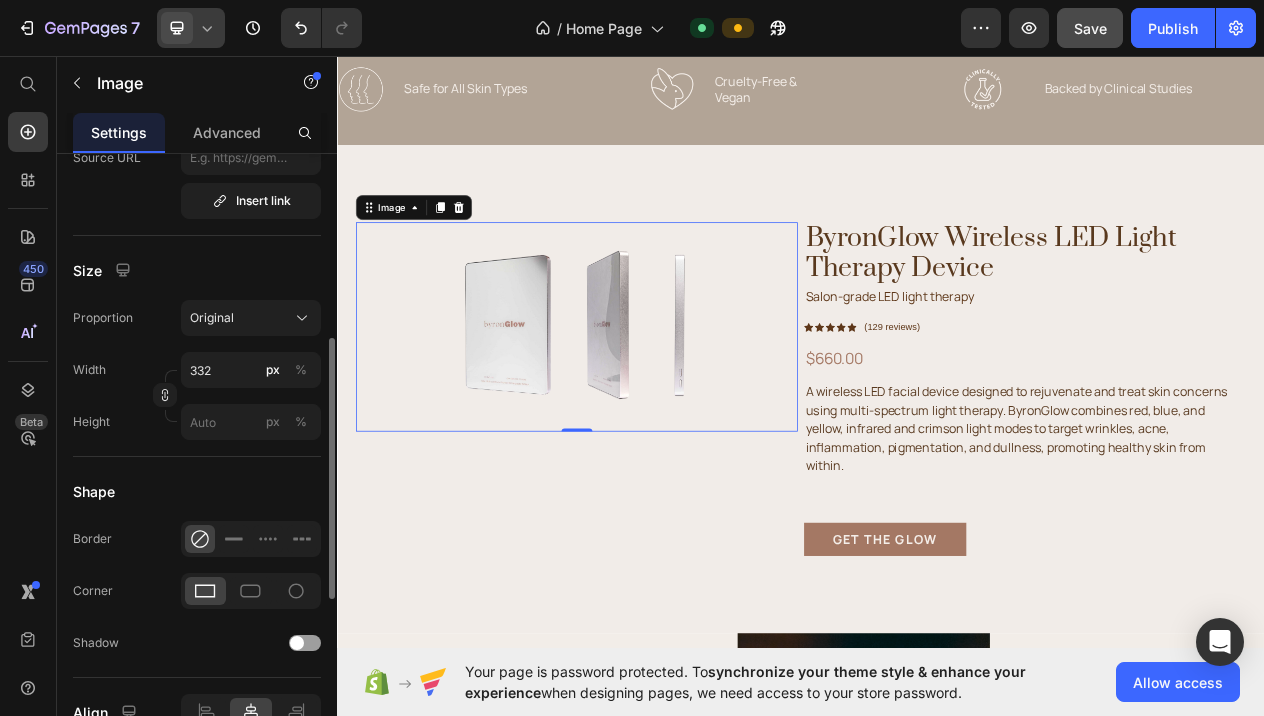 scroll, scrollTop: 478, scrollLeft: 0, axis: vertical 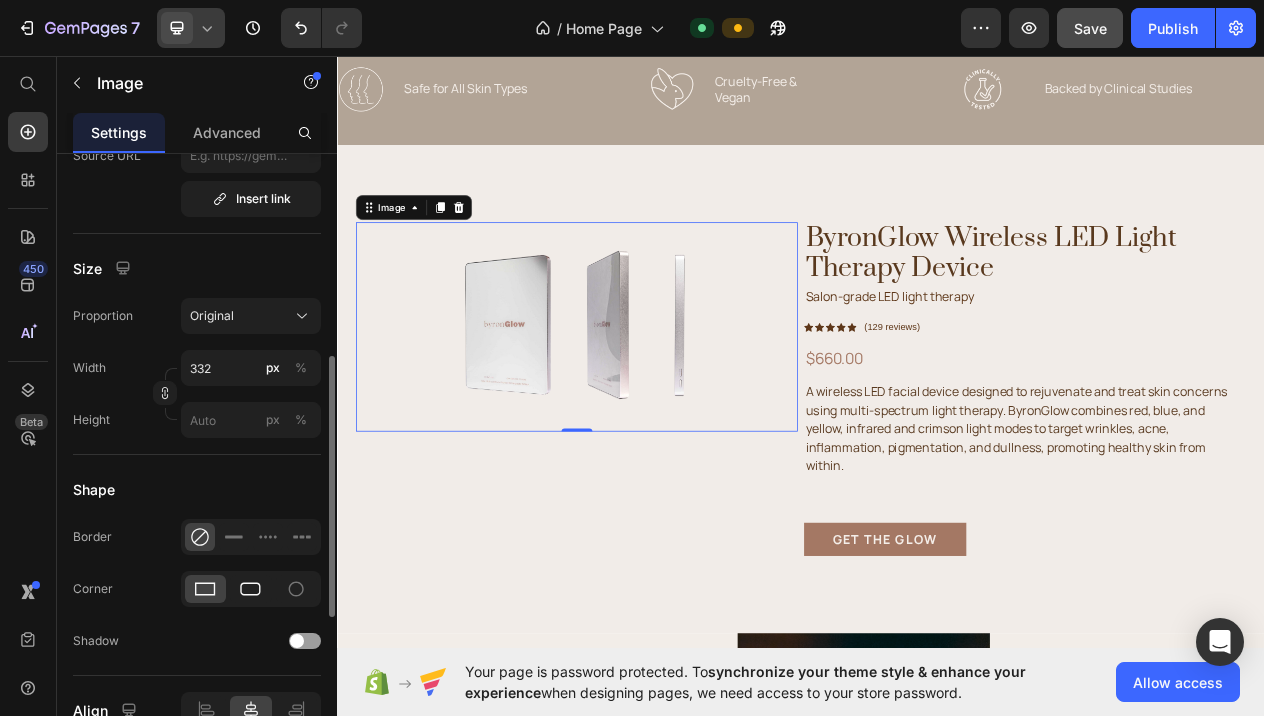 click 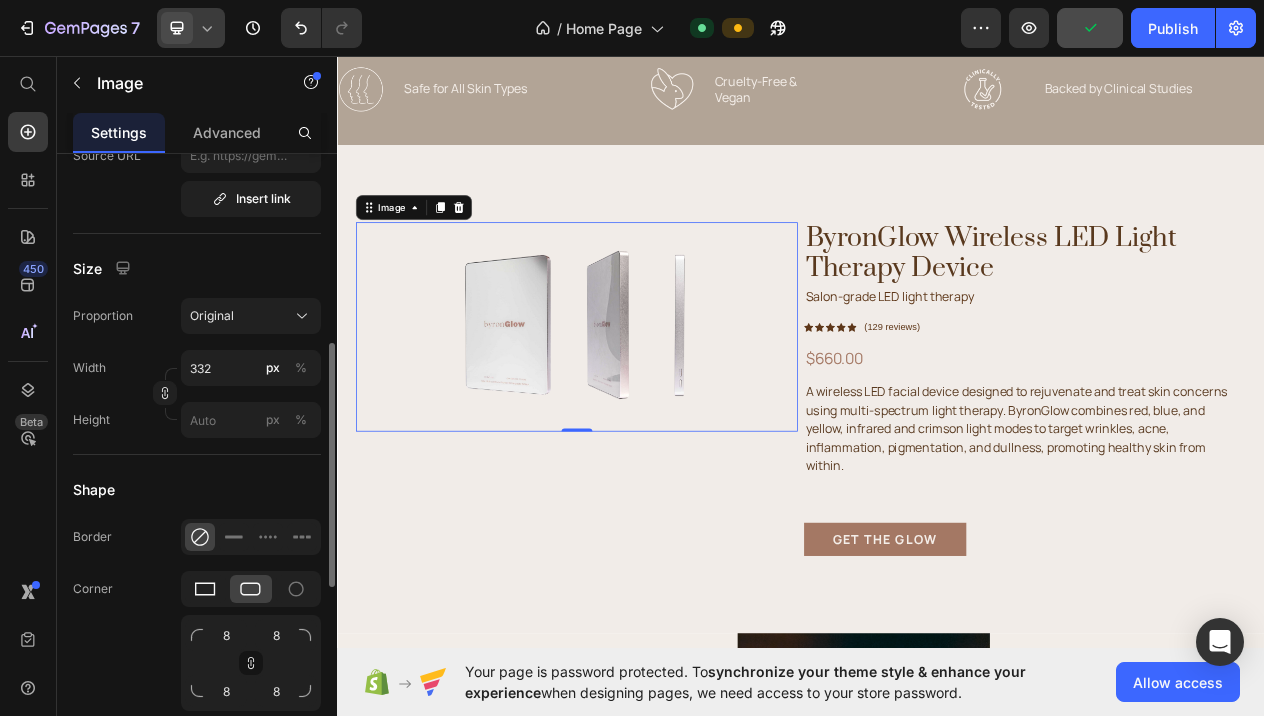 click 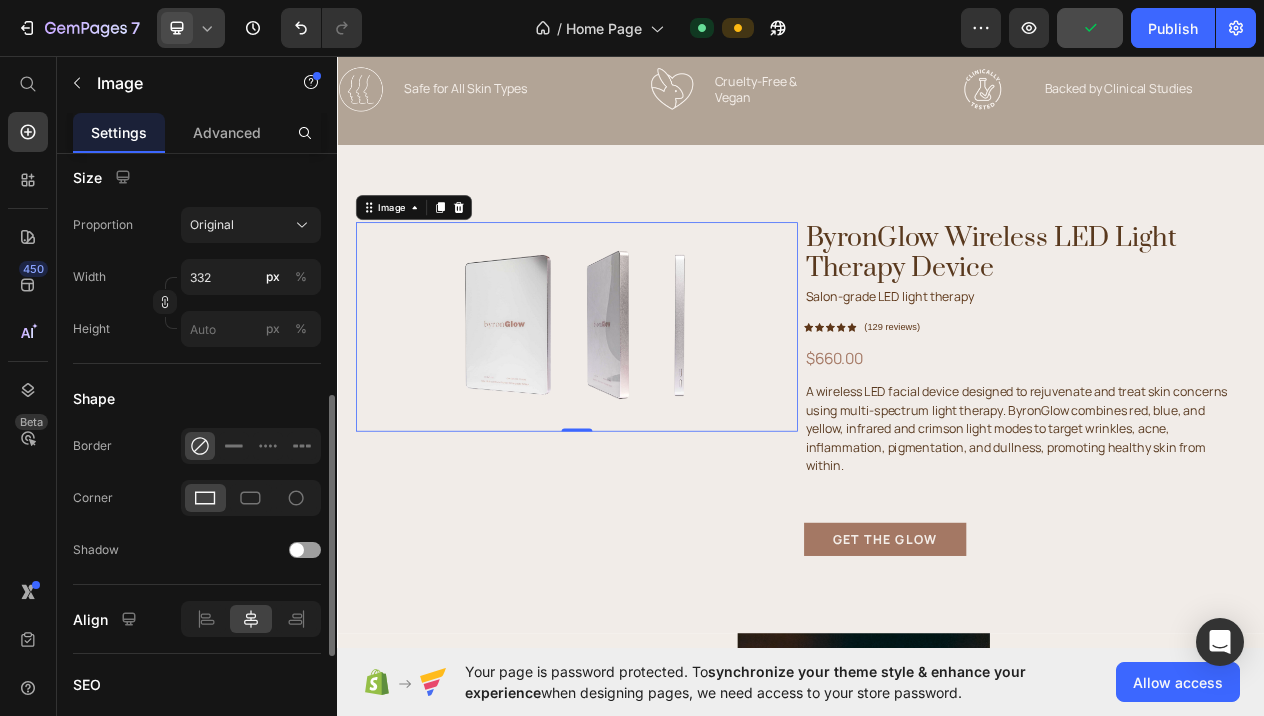 scroll, scrollTop: 570, scrollLeft: 0, axis: vertical 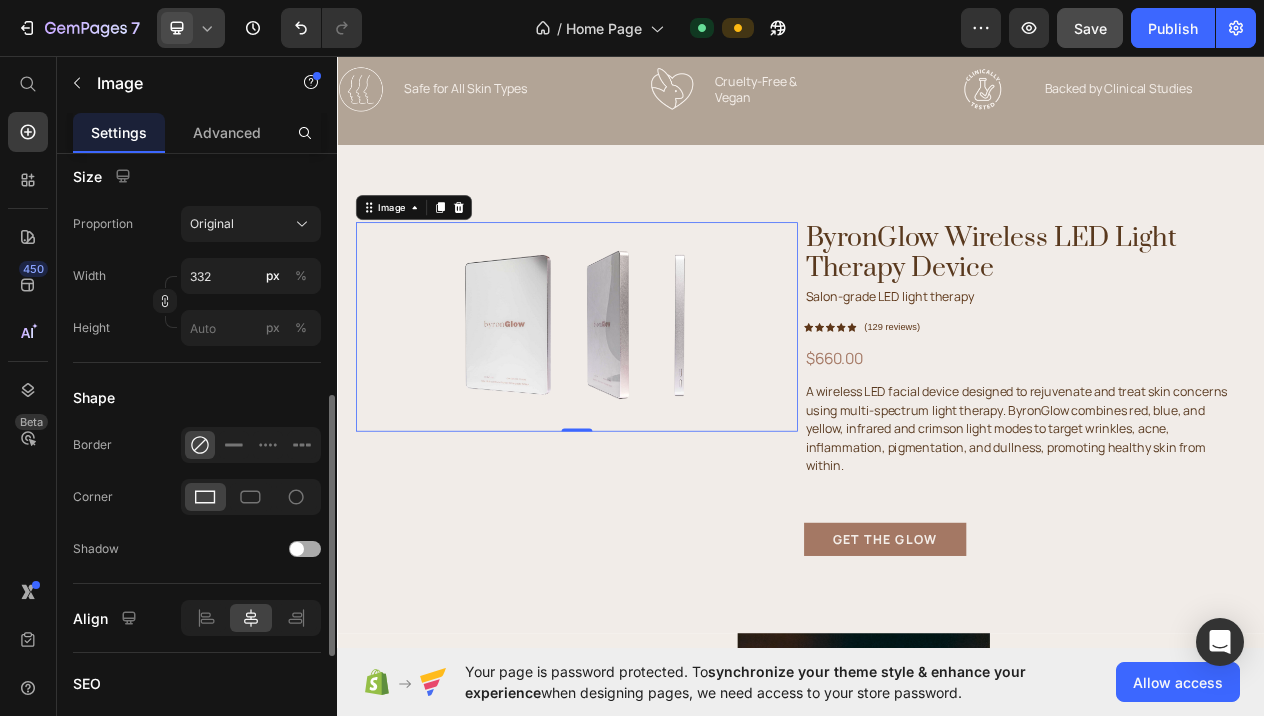 click at bounding box center (305, 549) 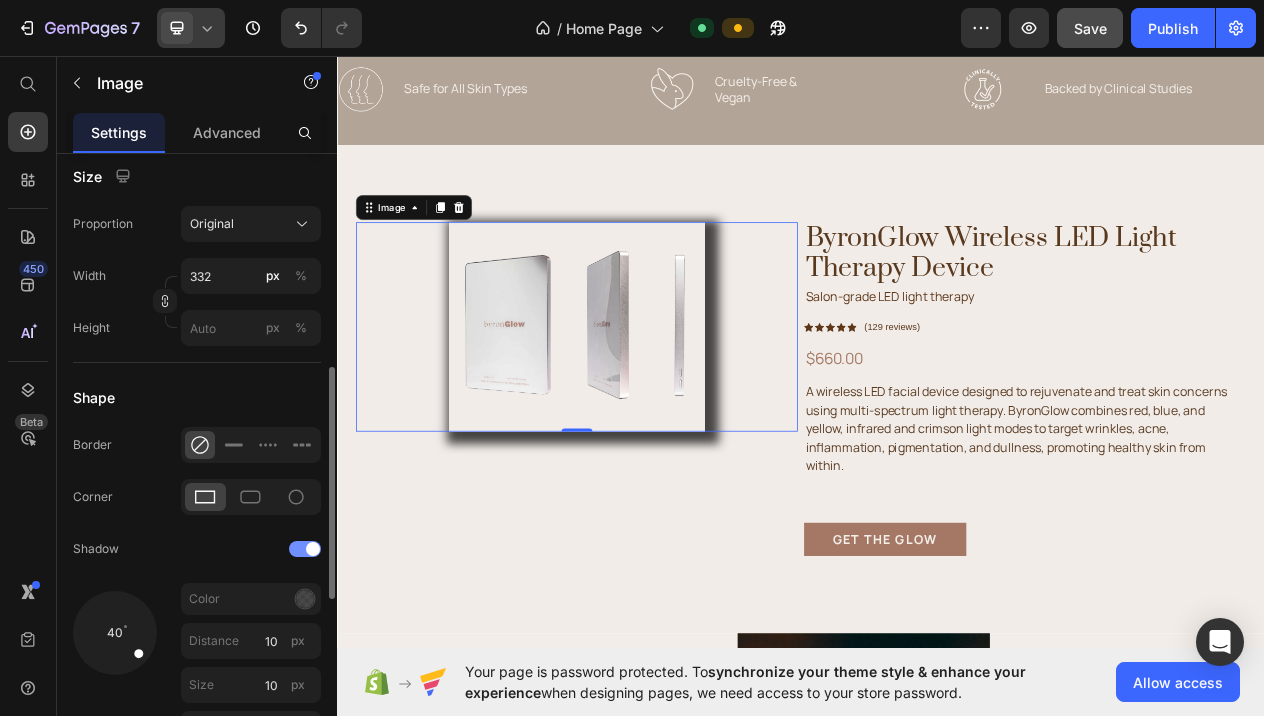click at bounding box center [313, 549] 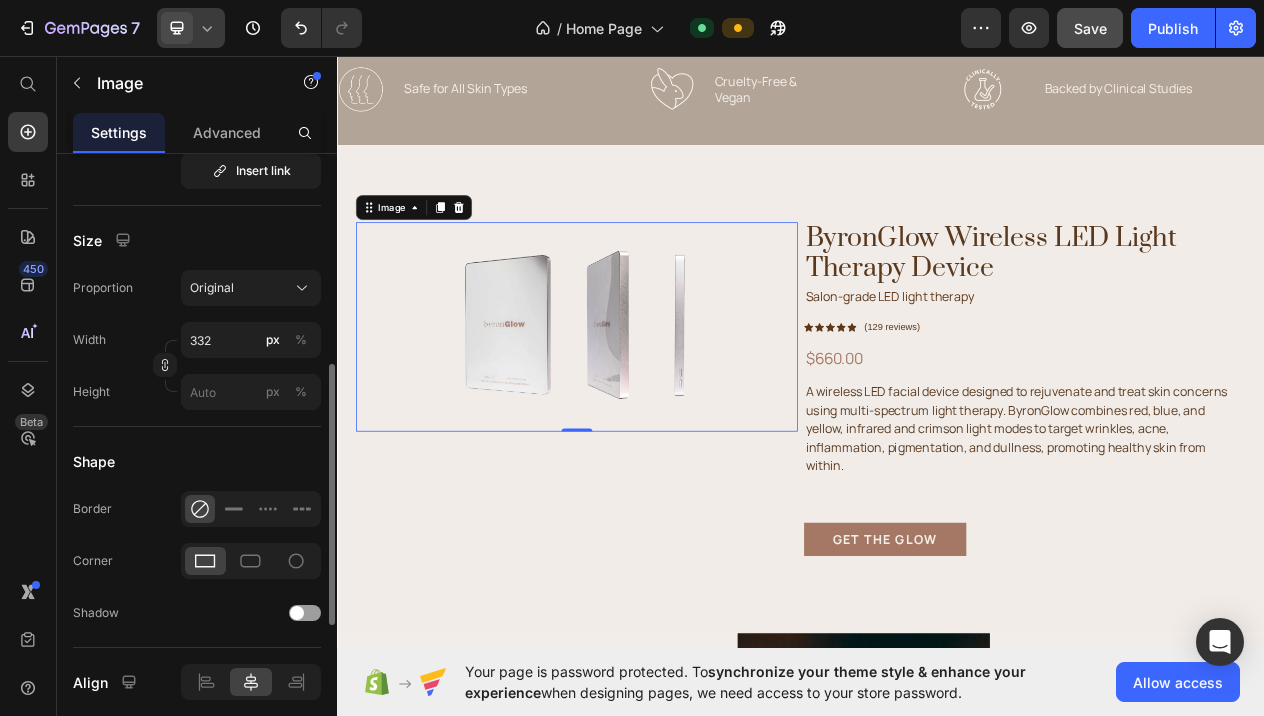 scroll, scrollTop: 503, scrollLeft: 0, axis: vertical 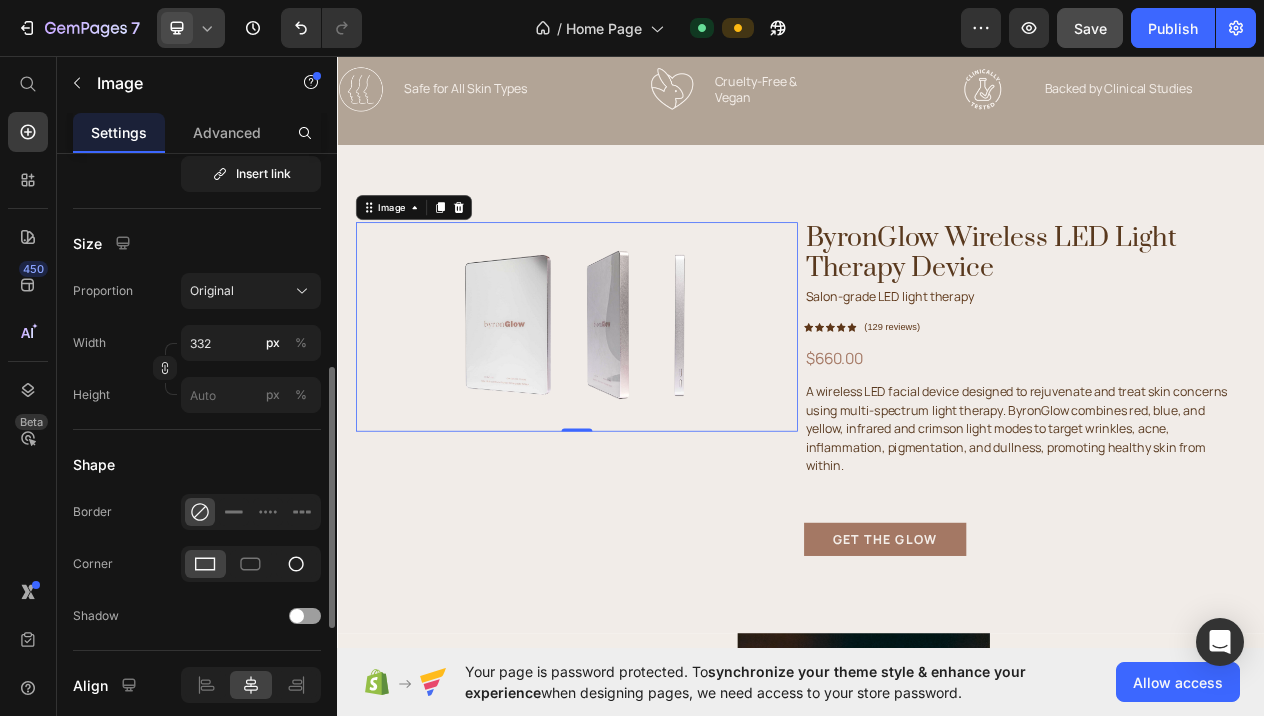 click 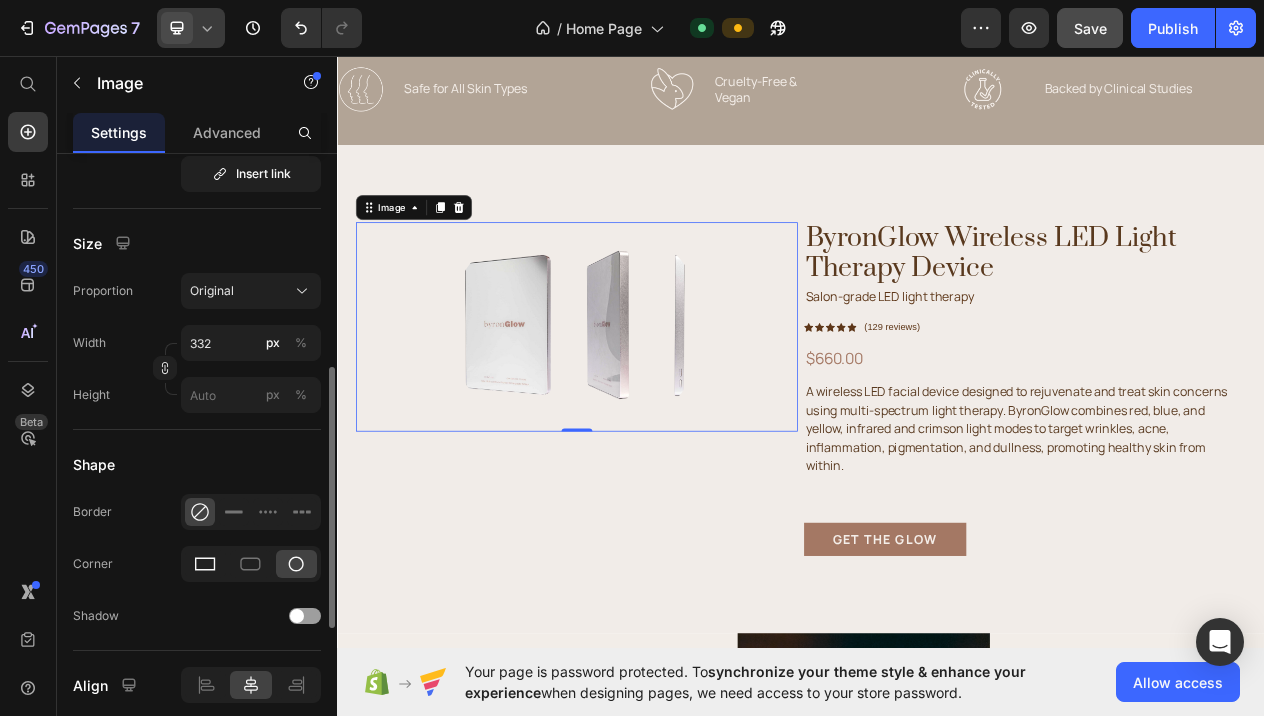click 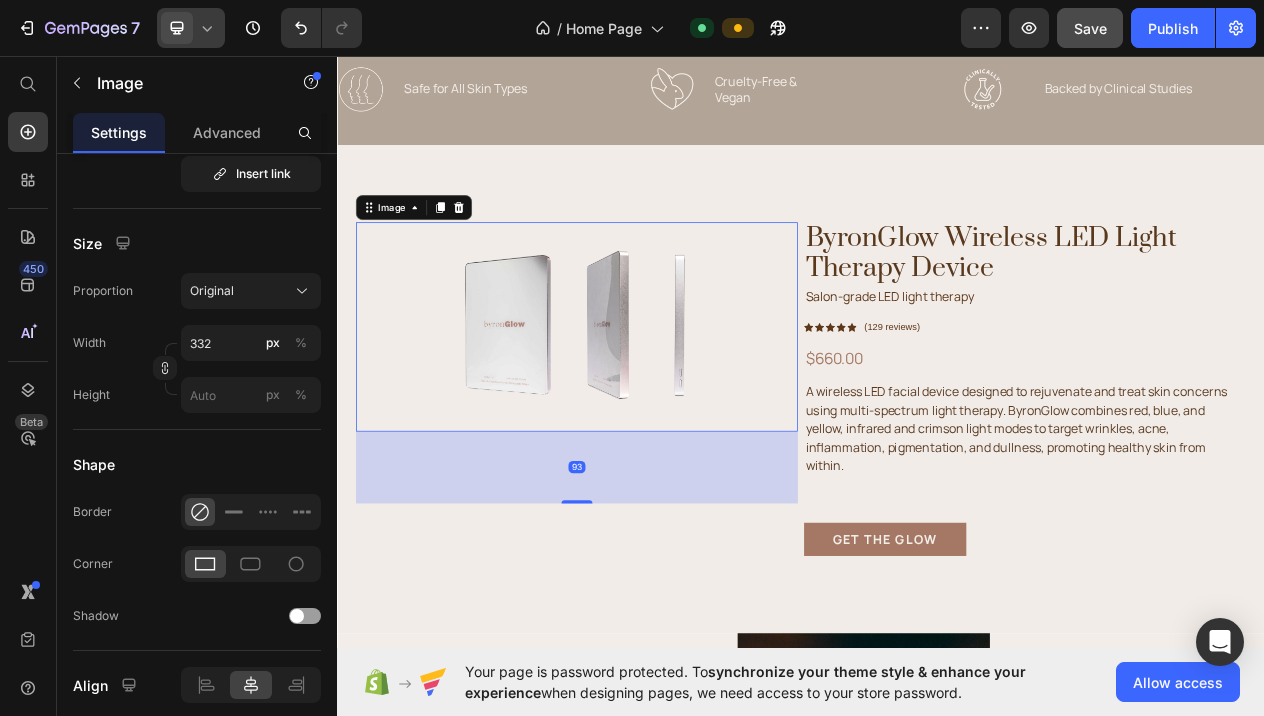 drag, startPoint x: 655, startPoint y: 542, endPoint x: 671, endPoint y: 699, distance: 157.81319 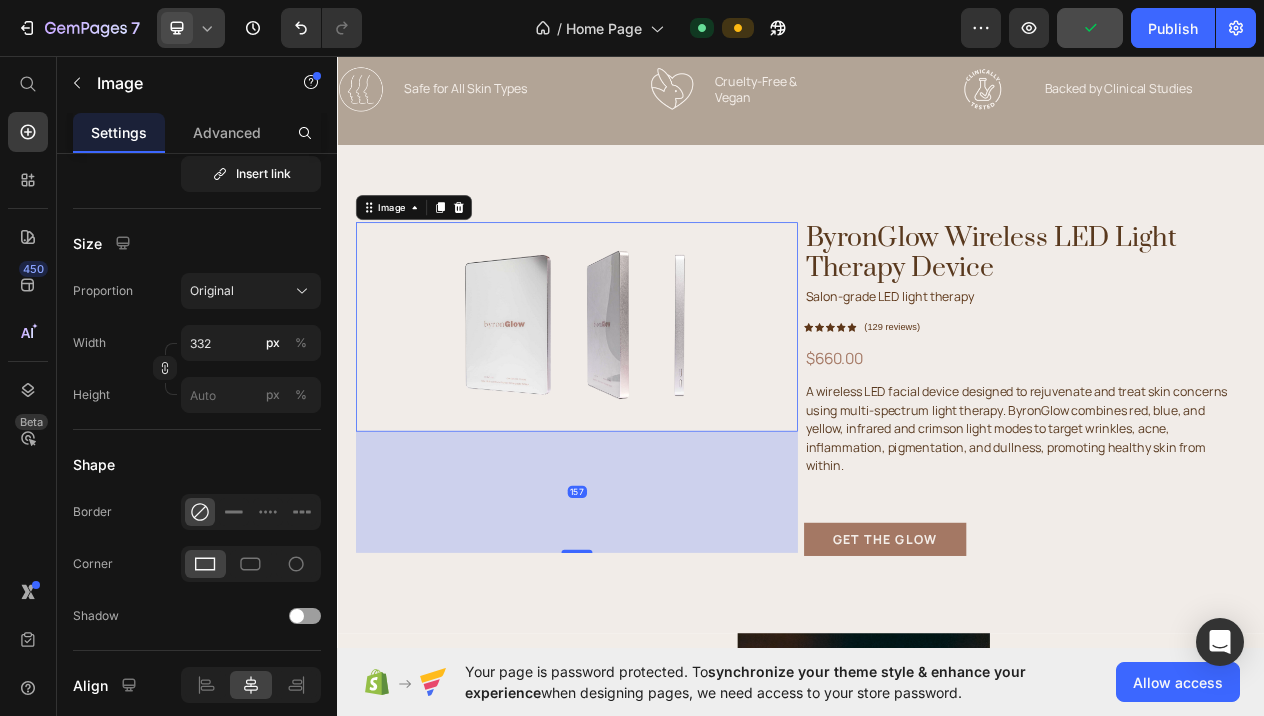 click on "157" at bounding box center [647, 622] 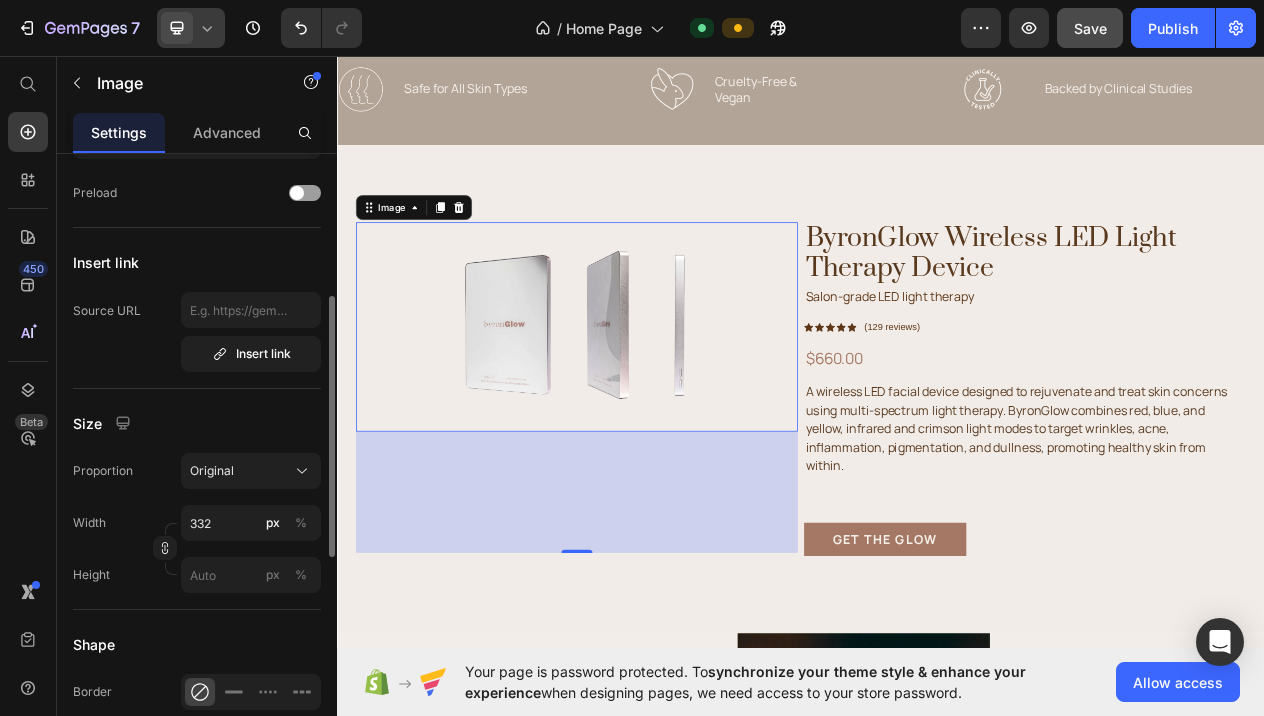 scroll, scrollTop: 330, scrollLeft: 0, axis: vertical 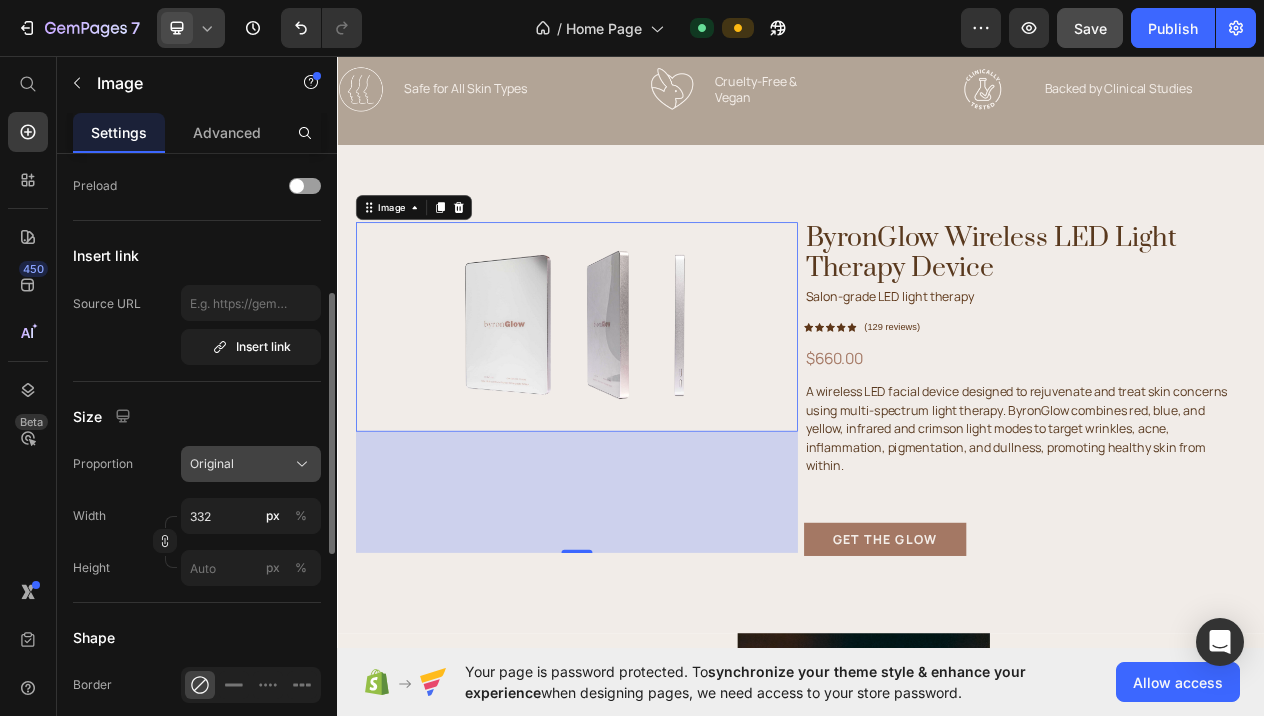 click on "Original" 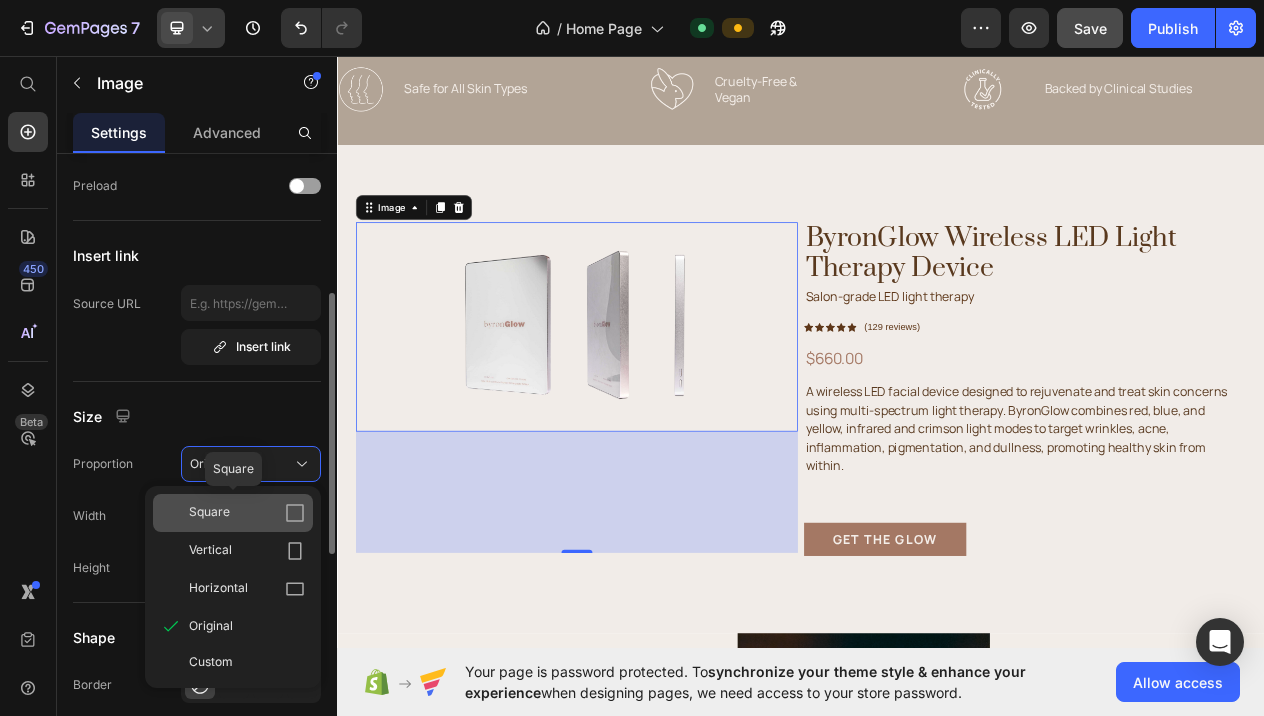 click on "Square" at bounding box center [247, 513] 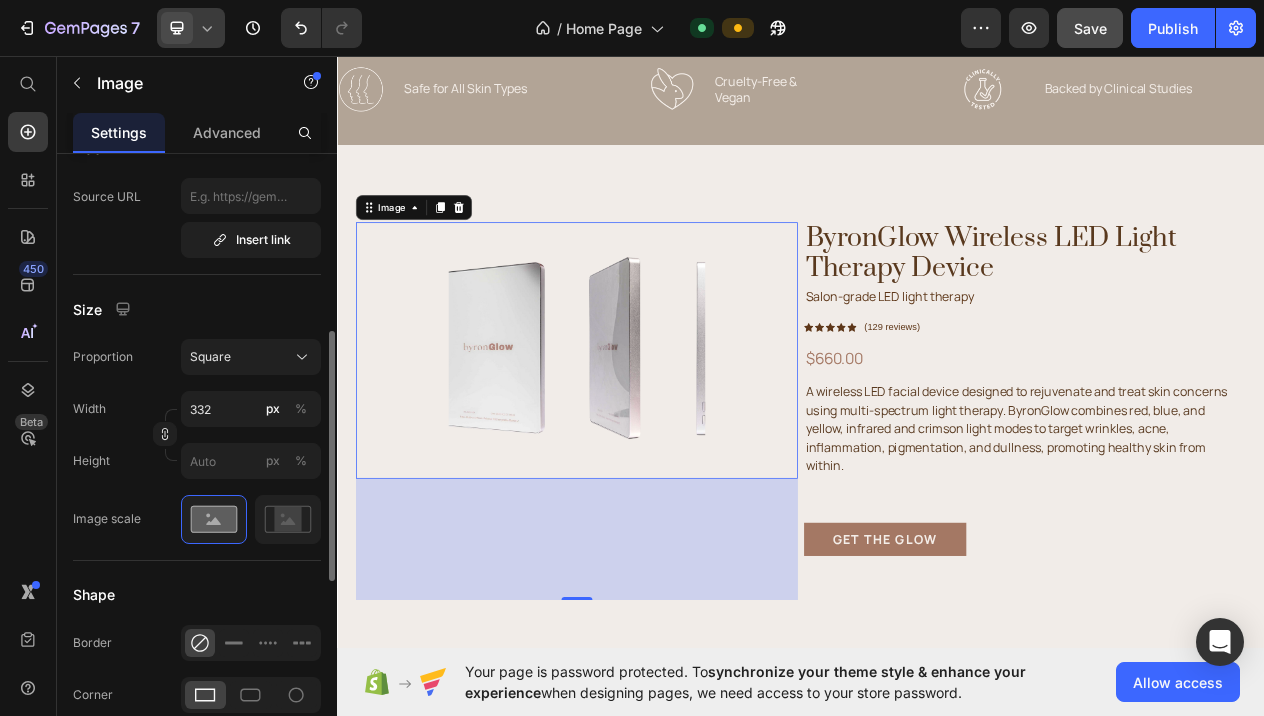 scroll, scrollTop: 440, scrollLeft: 0, axis: vertical 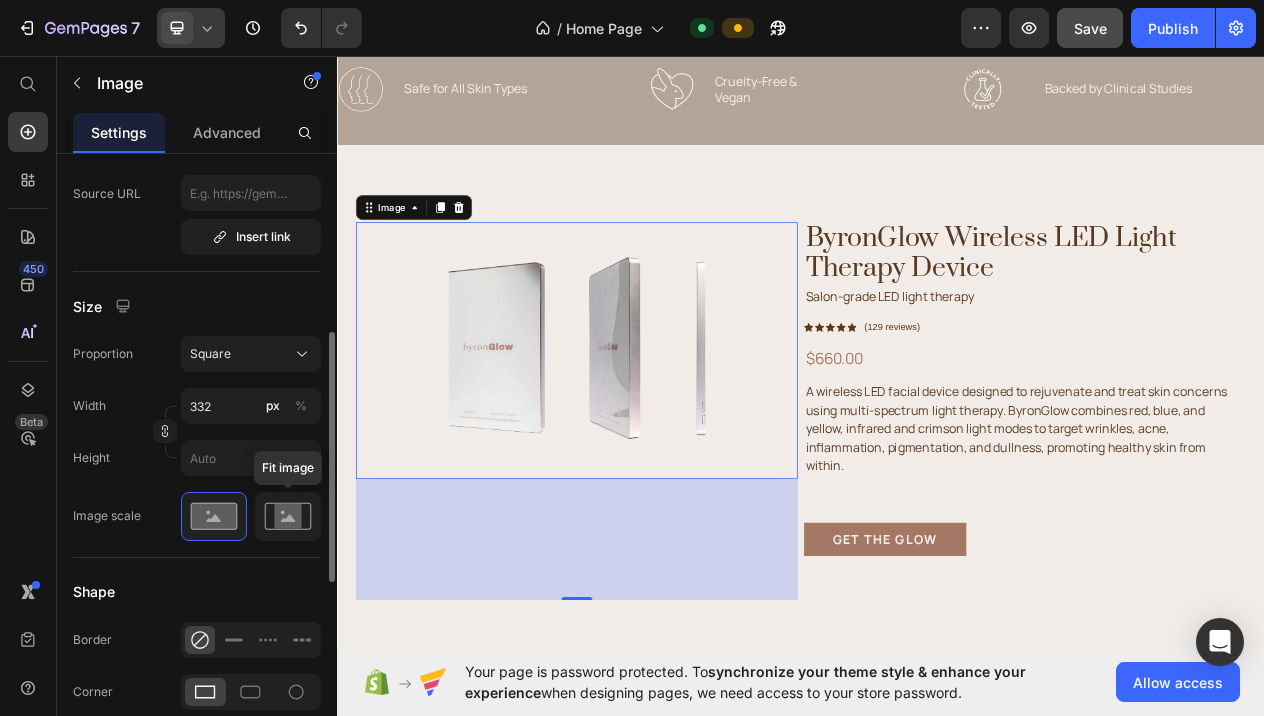 click 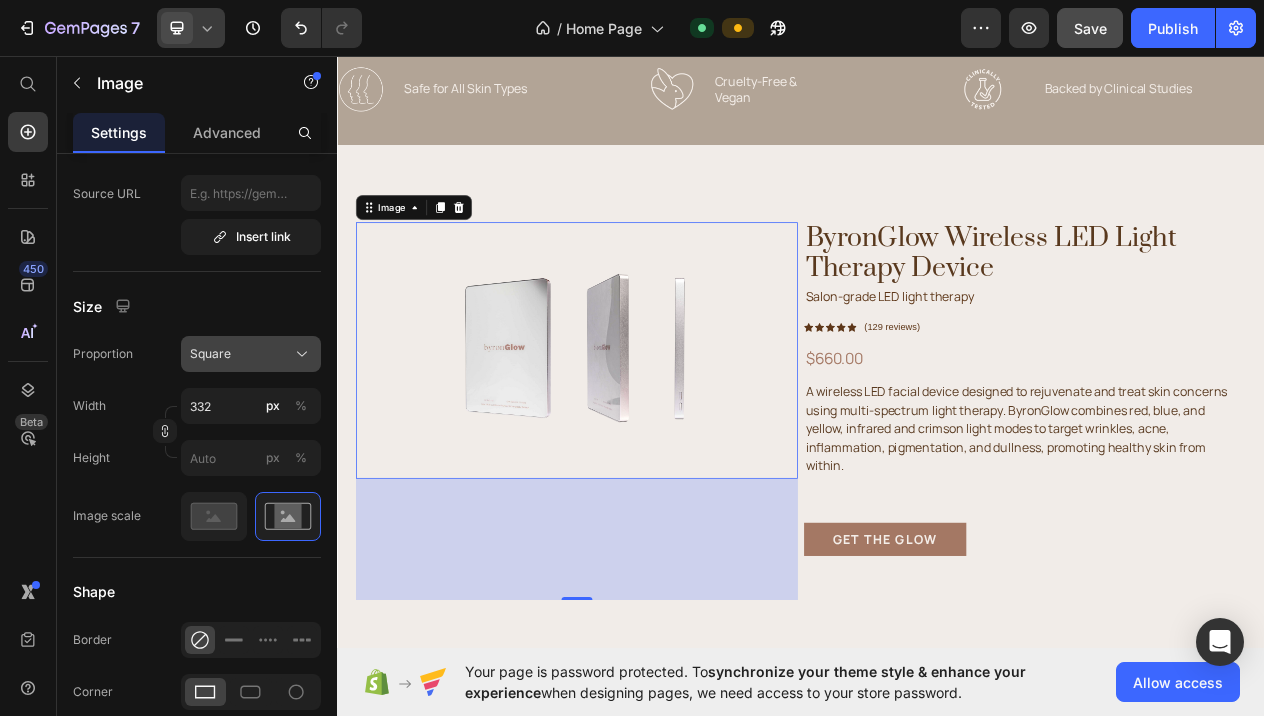 click on "Square" at bounding box center (251, 354) 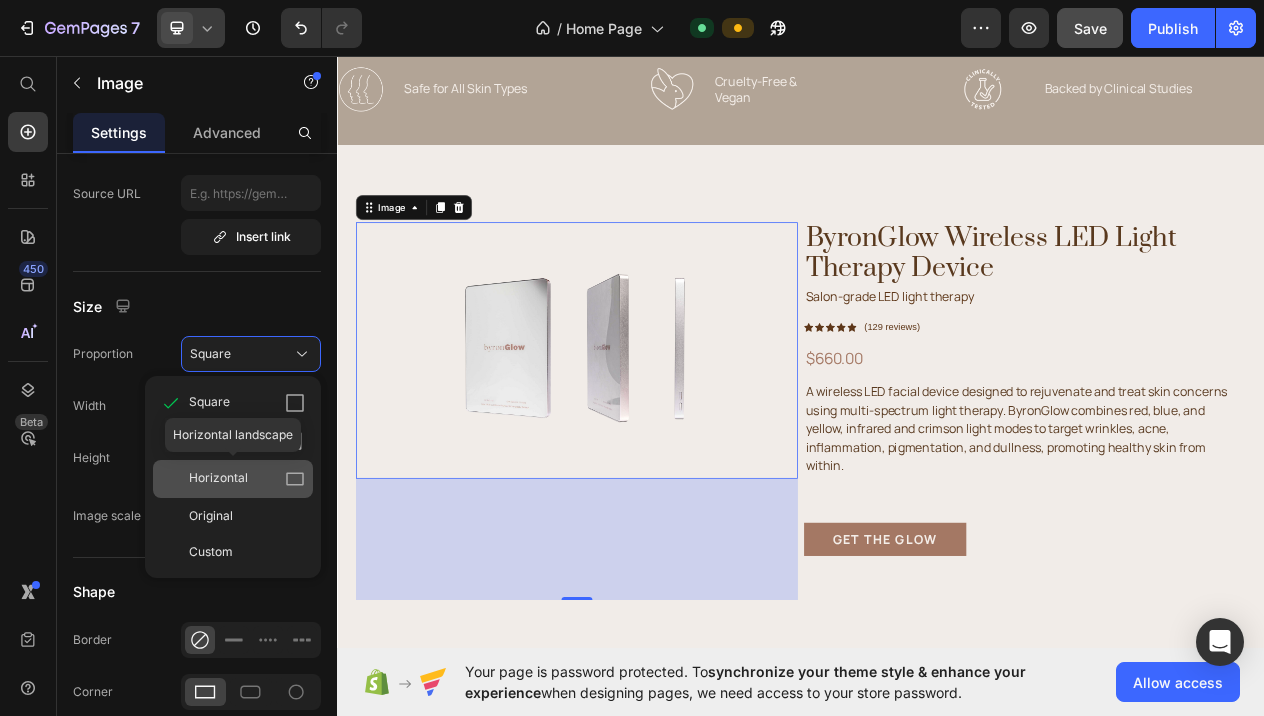 click on "Horizontal" at bounding box center (247, 479) 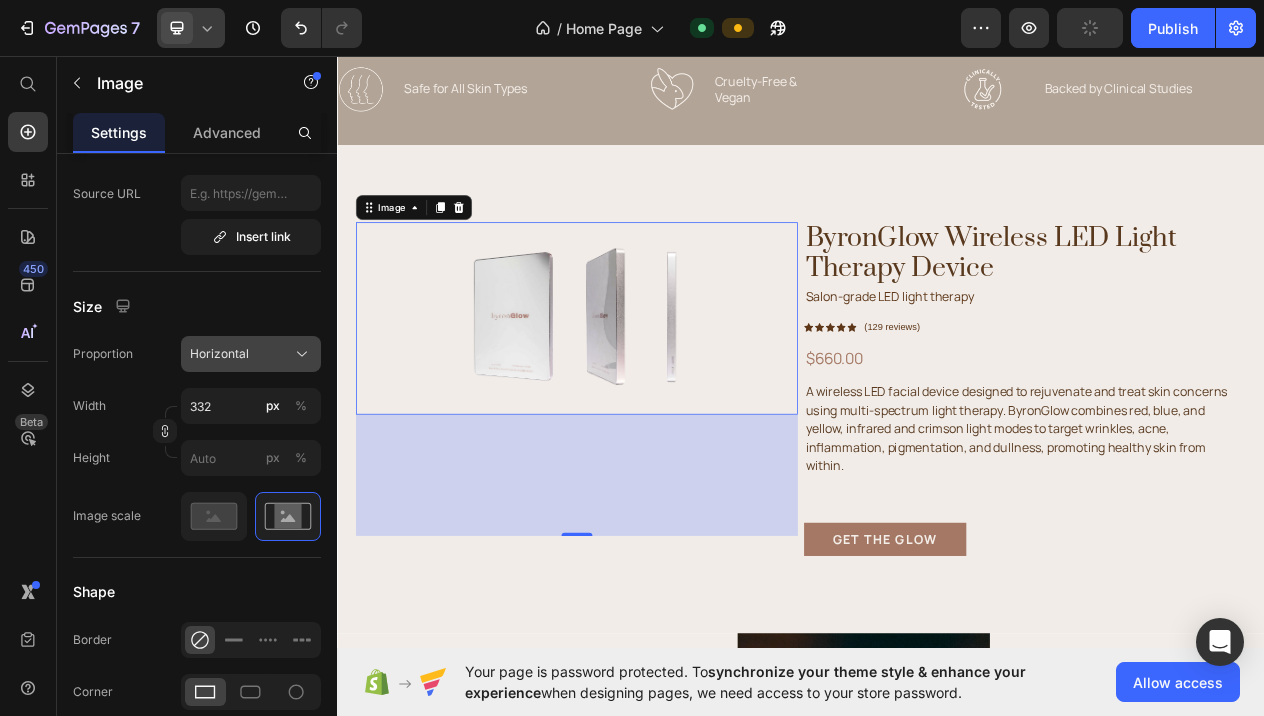click on "Horizontal" at bounding box center (251, 354) 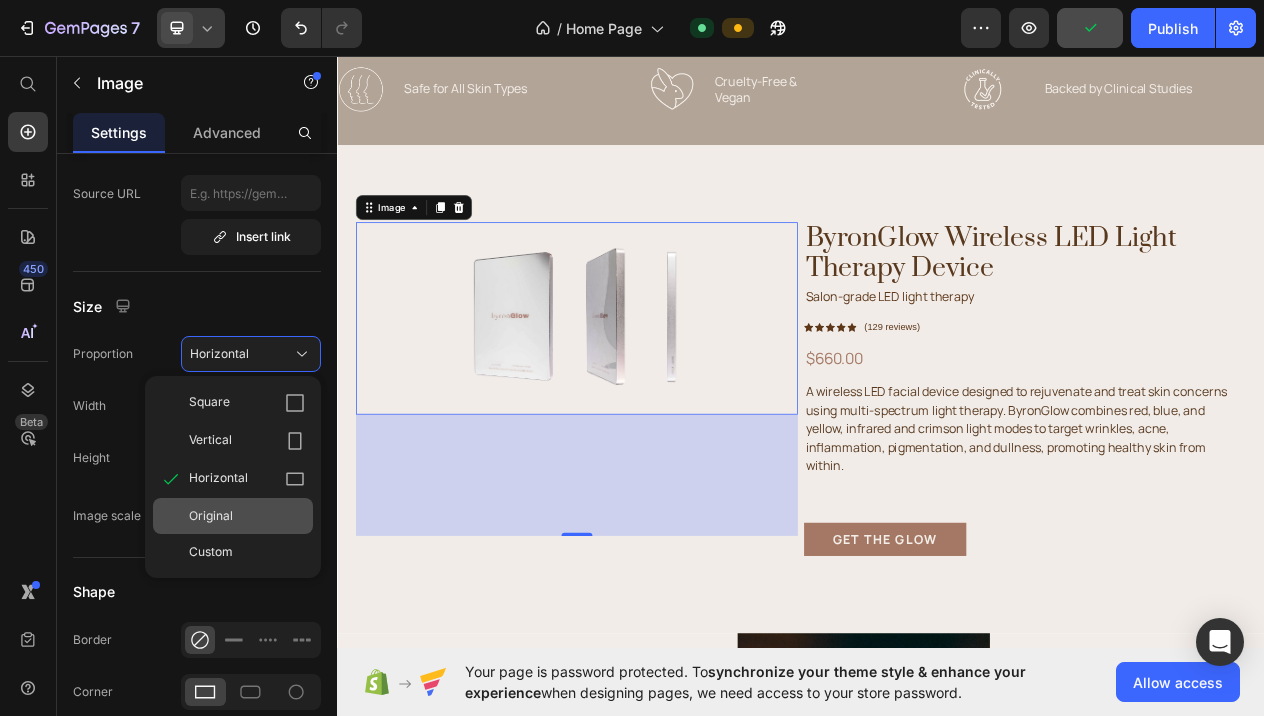 click on "Original" at bounding box center [211, 516] 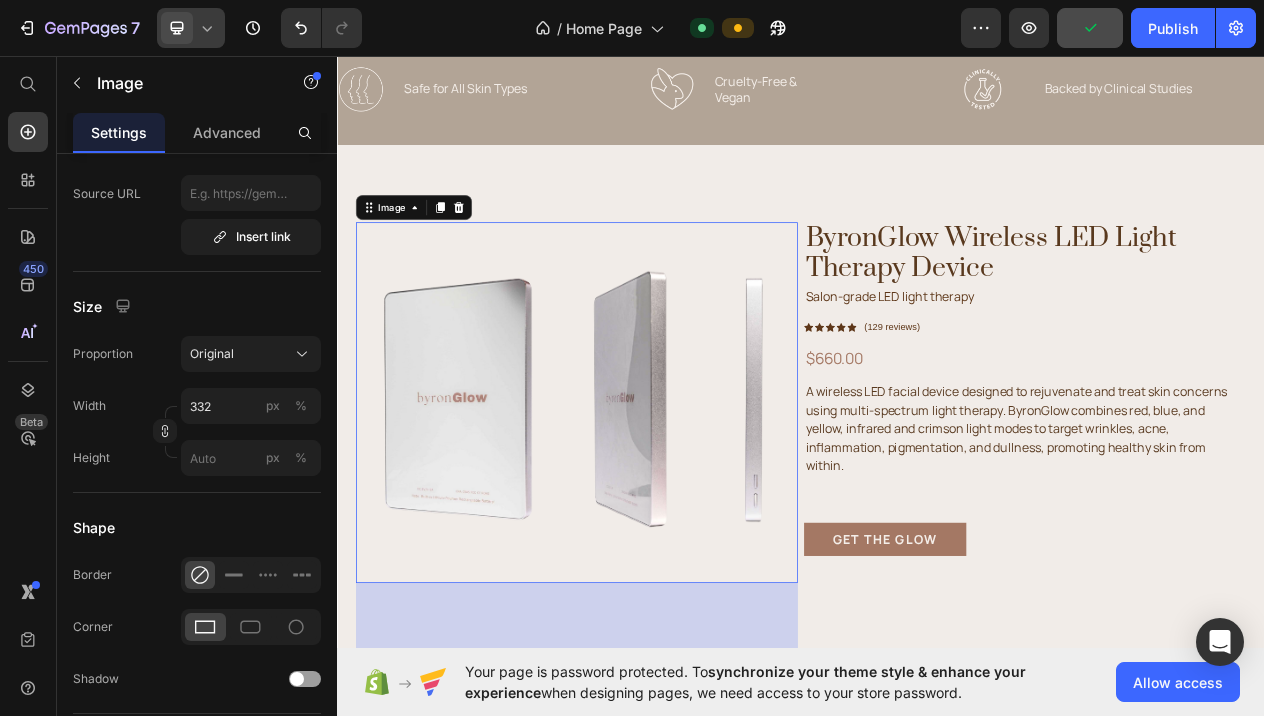 type 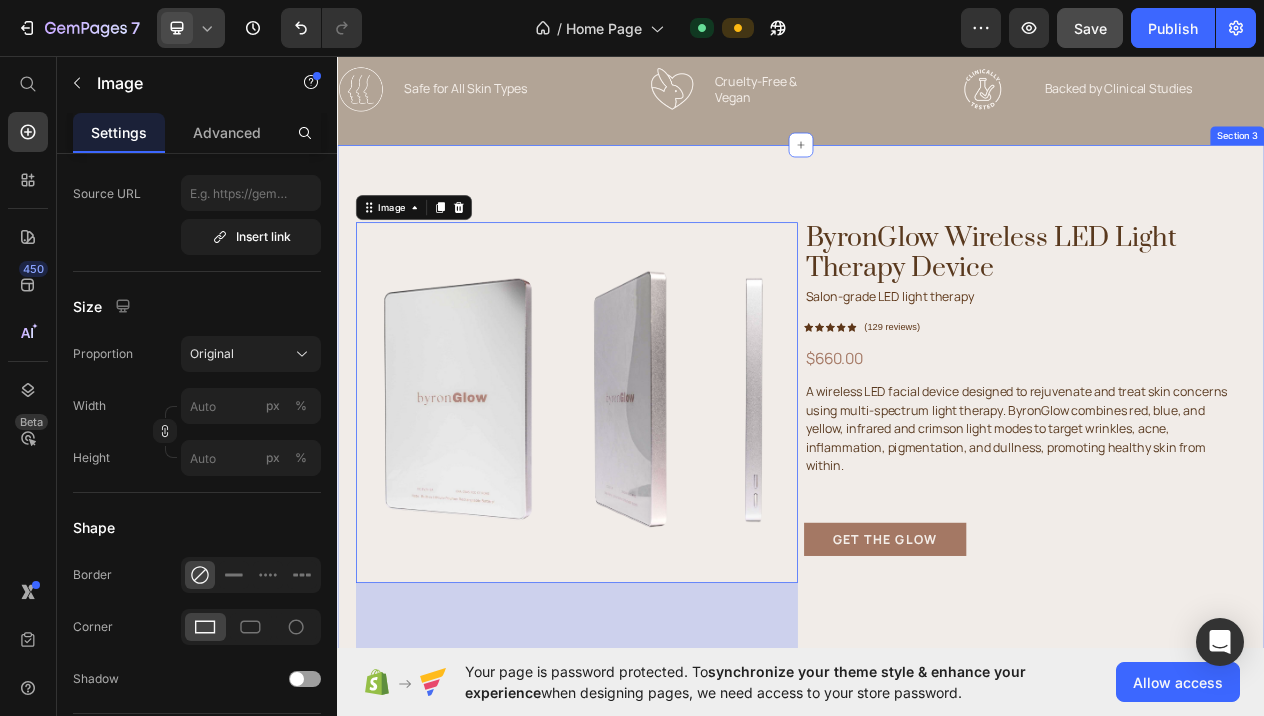 click on "Image   157 [STATE]Glow Wireless LED Light Therapy Device Heading Salon-grade LED light therapy Text Block                Icon                Icon                Icon                Icon                Icon Icon List Hoz (129 reviews) Text block Row Row $660.00 Text Block A wireless LED facial device designed to rejuvenate and treat skin concerns using multi-spectrum light therapy. [STATE]Glow combines red, blue, and yellow, infrared and crimson light modes to target wrinkles, acne, inflammation, pigmentation, and dullness, promoting healthy skin from within. Heading Get the glow Button Row Section 3" at bounding box center (937, 585) 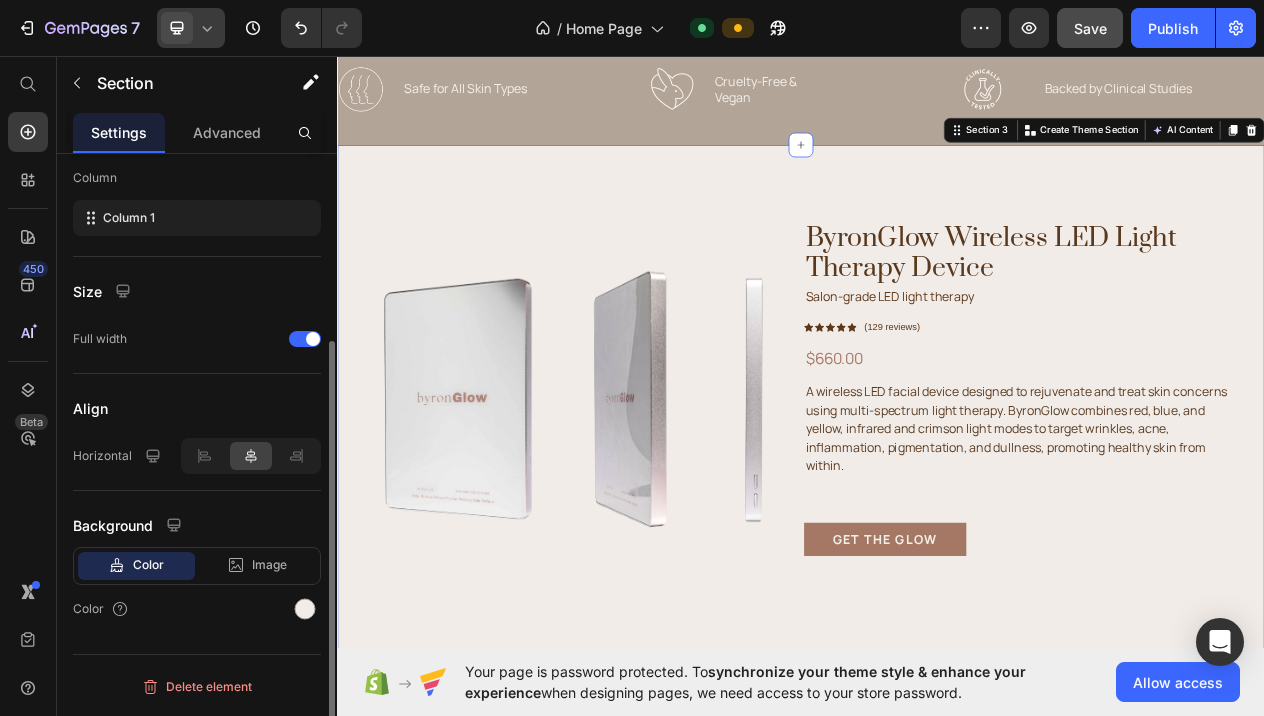 scroll, scrollTop: 0, scrollLeft: 0, axis: both 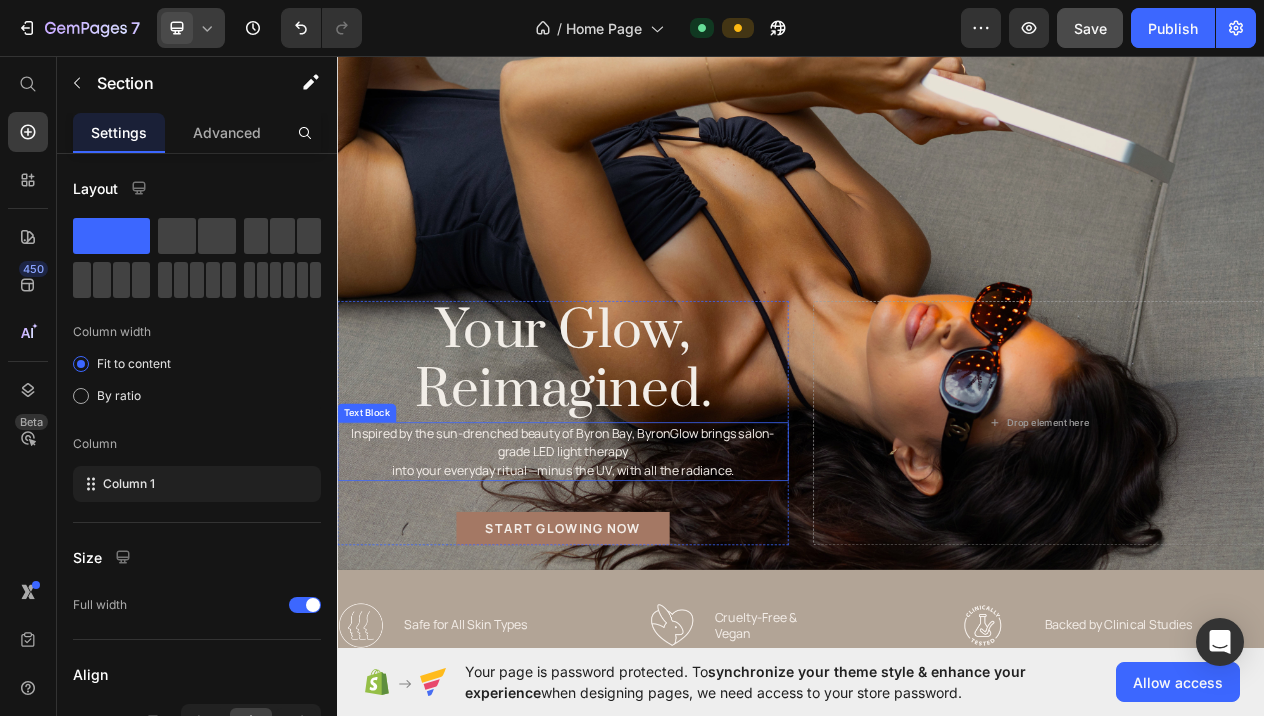 click on "into your everyday ritual—minus the UV, with all the radiance." at bounding box center (629, 594) 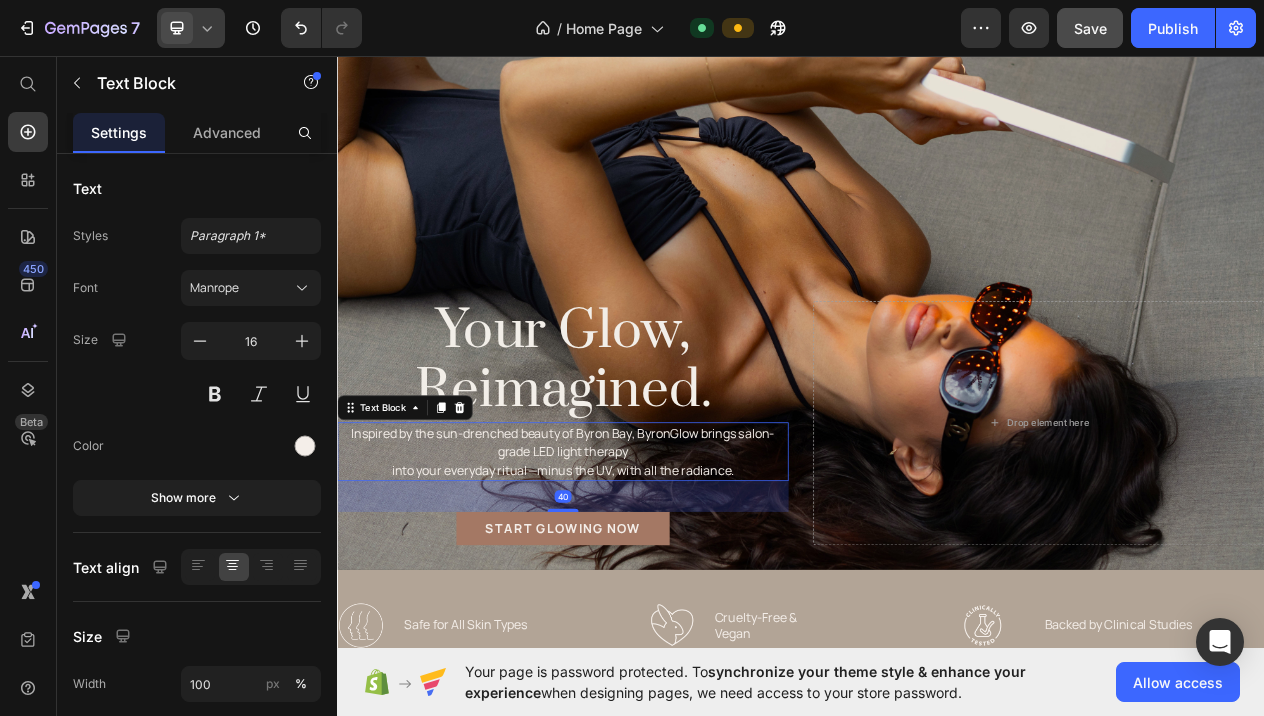 click on "into your everyday ritual—minus the UV, with all the radiance." at bounding box center (629, 594) 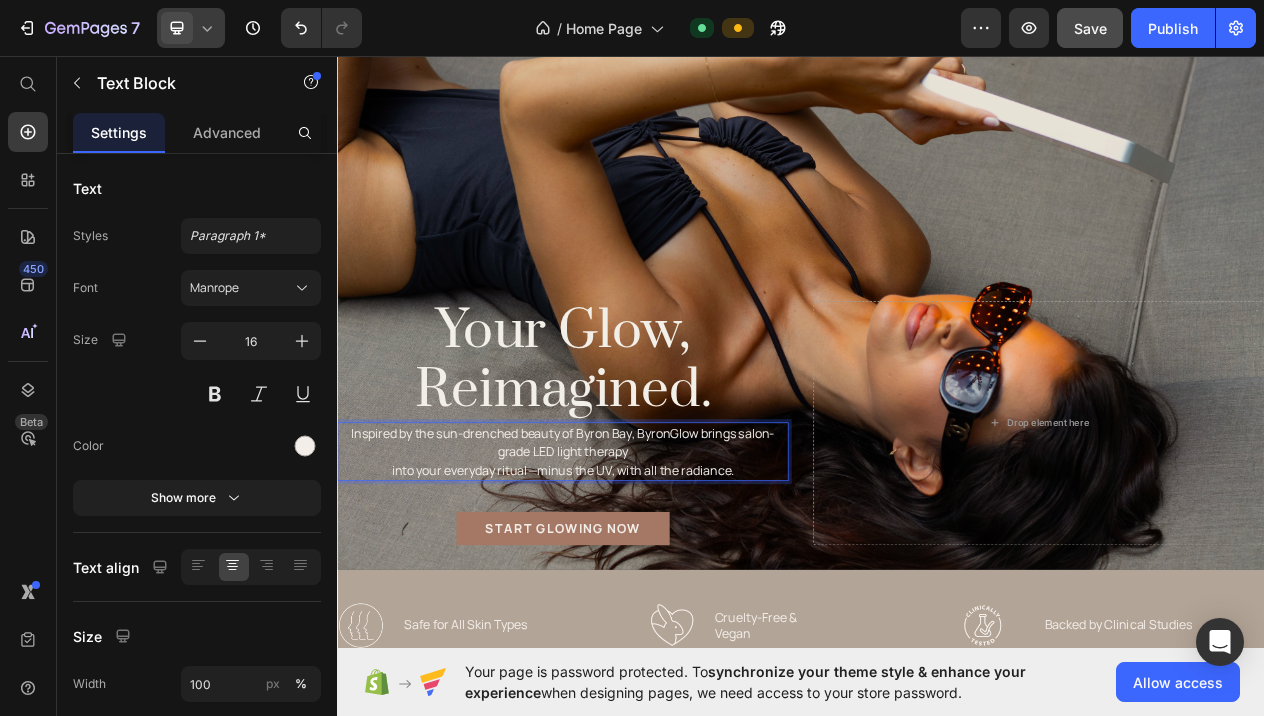 click on "into your everyday ritual—minus the UV, with all the radiance." at bounding box center [629, 594] 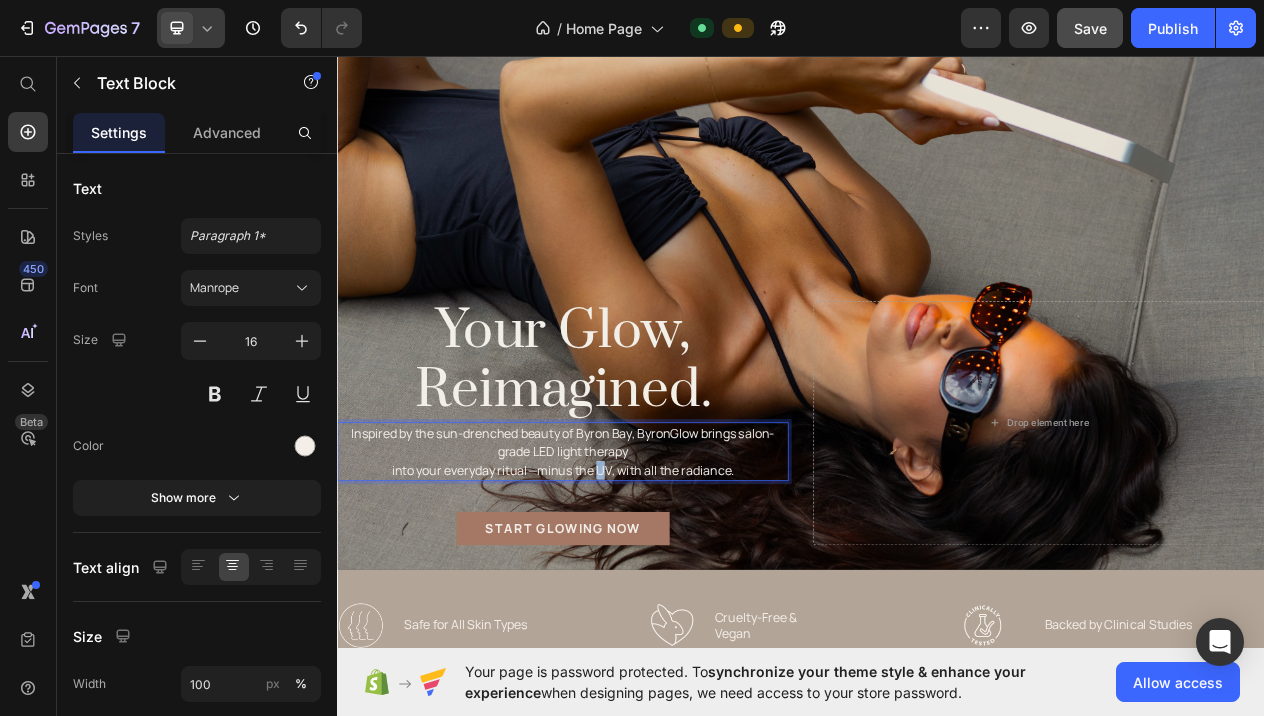 click on "into your everyday ritual—minus the UV, with all the radiance." at bounding box center [629, 594] 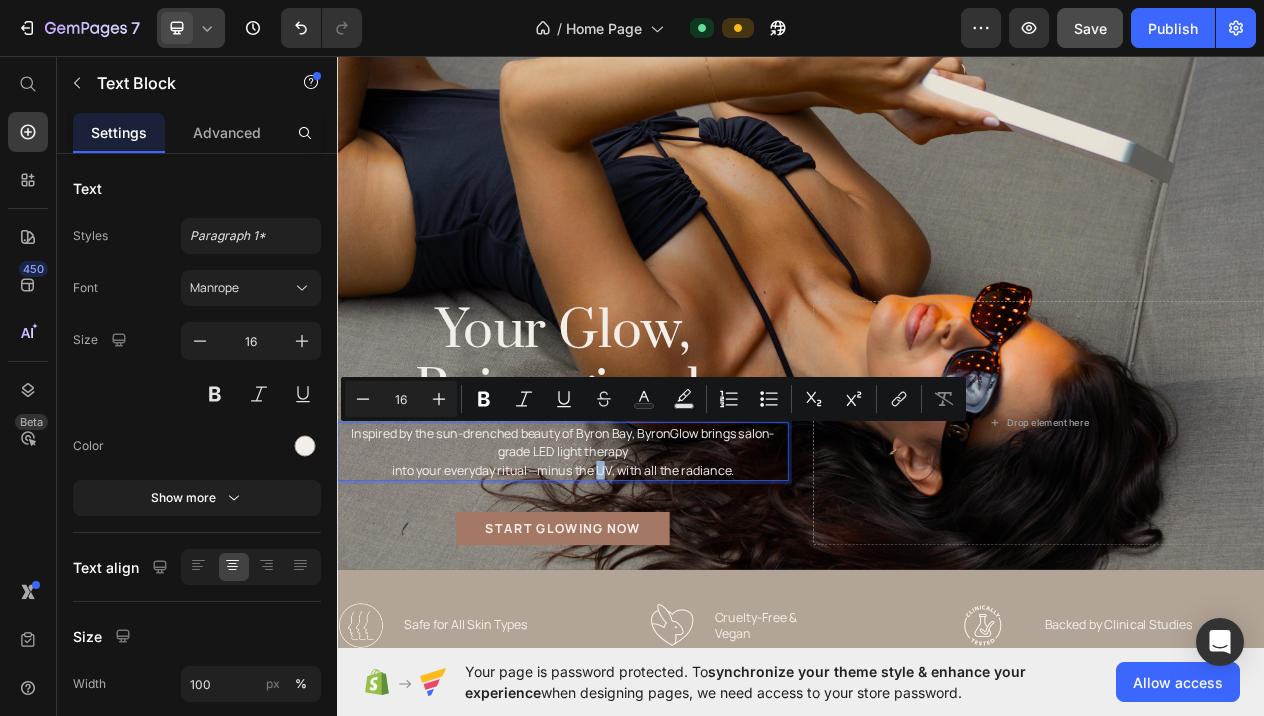 copy on "Inspired by the sun-drenched beauty of [CITY], [STATE]Glow brings salon-grade LED light therapy  into your everyday ritual—minus the UV, with all the radiance." 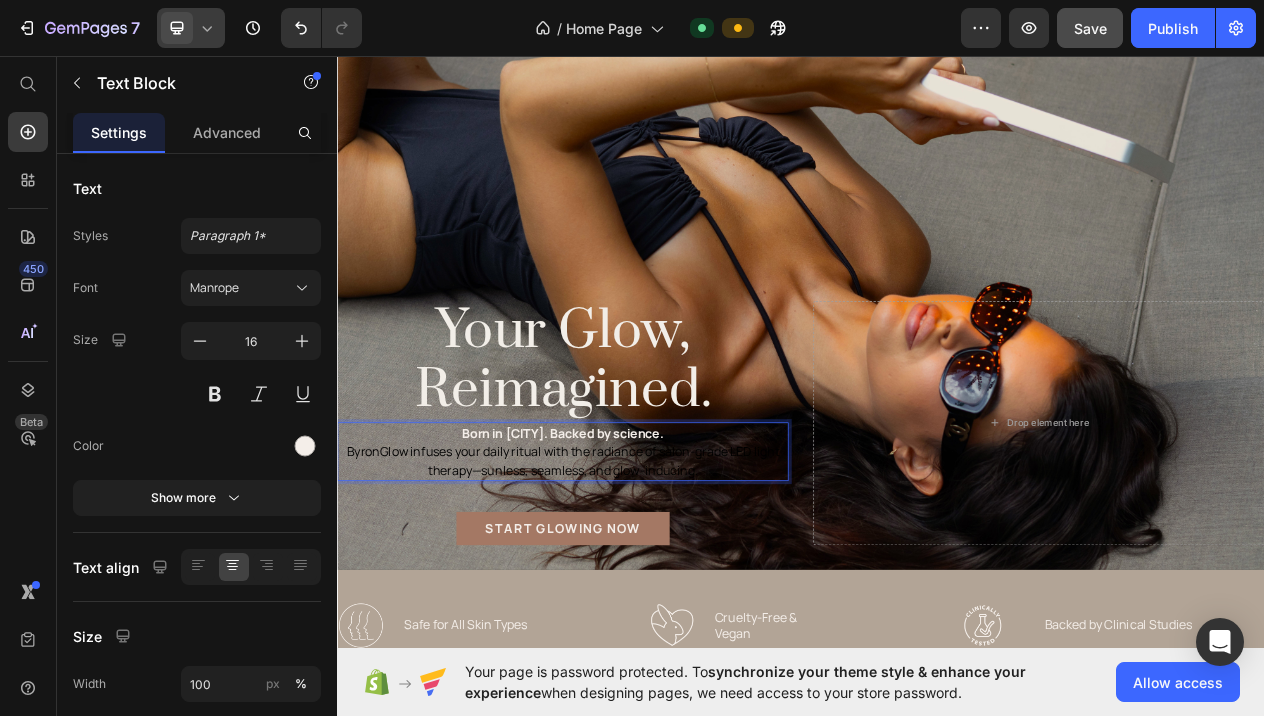 click on "ByronGlow infuses your daily ritual with the radiance of salon-grade LED light therapy—sunless, seamless, and glow-inducing." at bounding box center (629, 582) 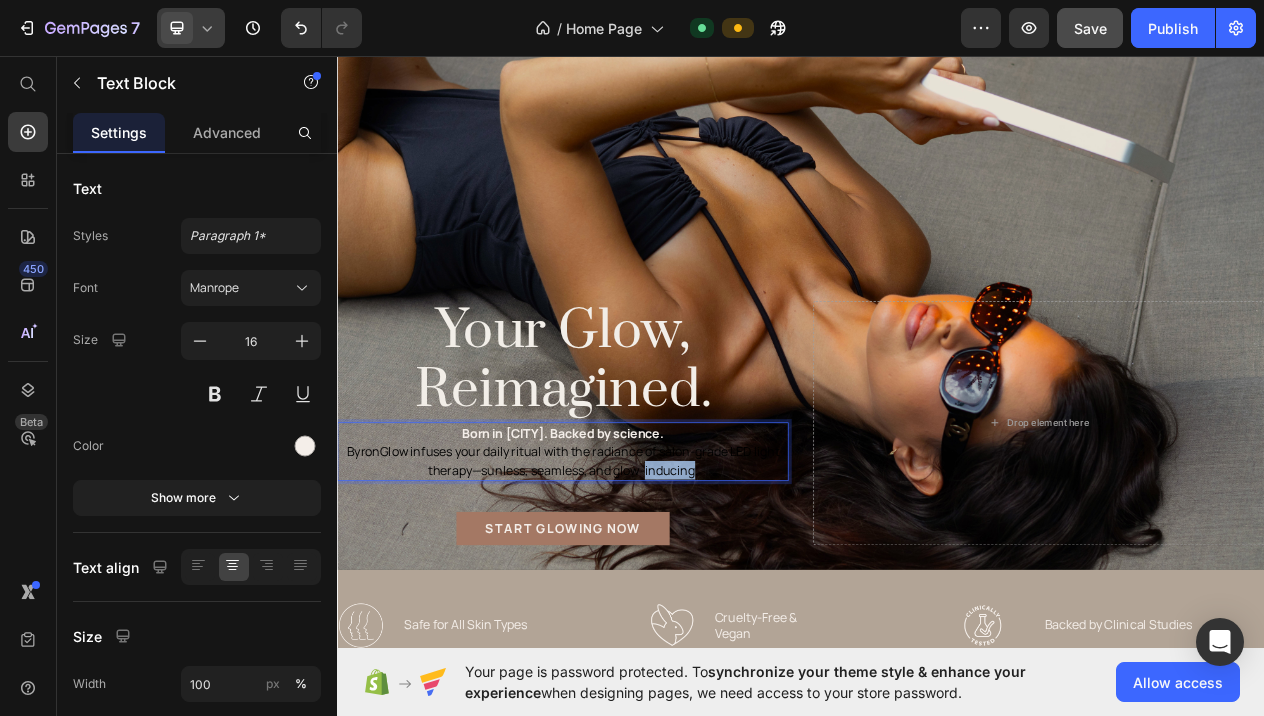 click on "ByronGlow infuses your daily ritual with the radiance of salon-grade LED light therapy—sunless, seamless, and glow-inducing." at bounding box center (629, 582) 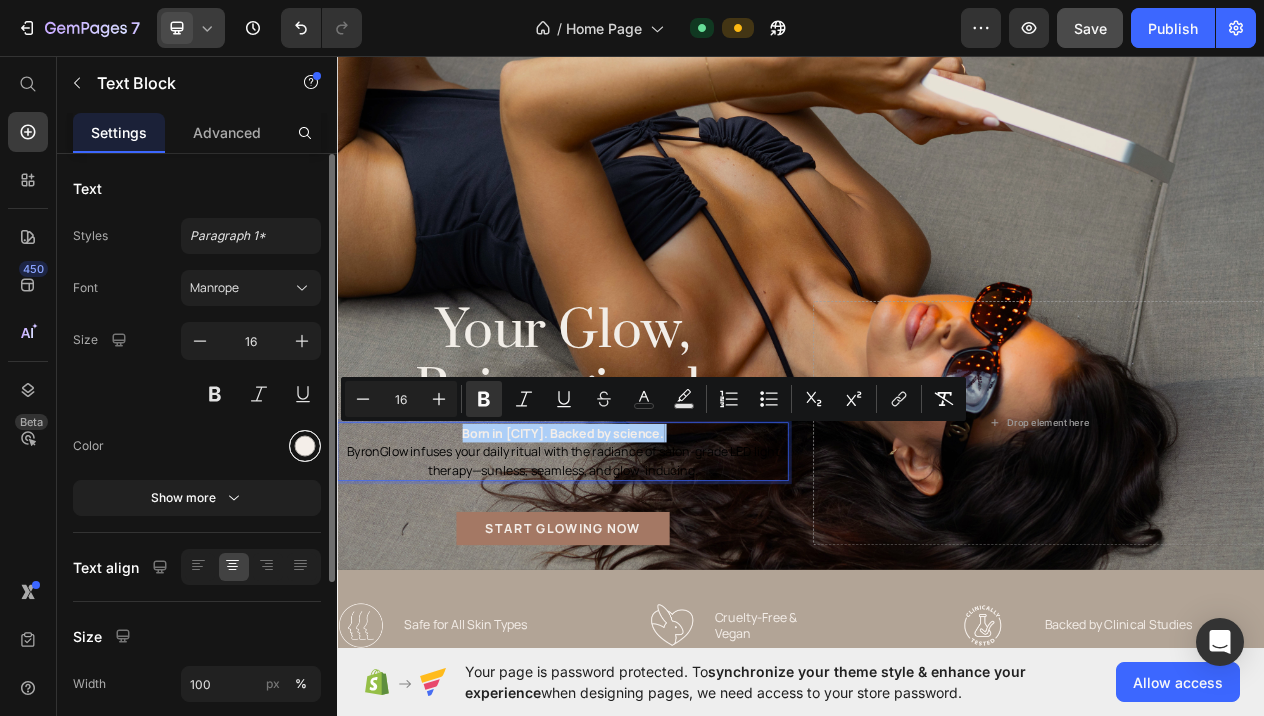 click at bounding box center (305, 446) 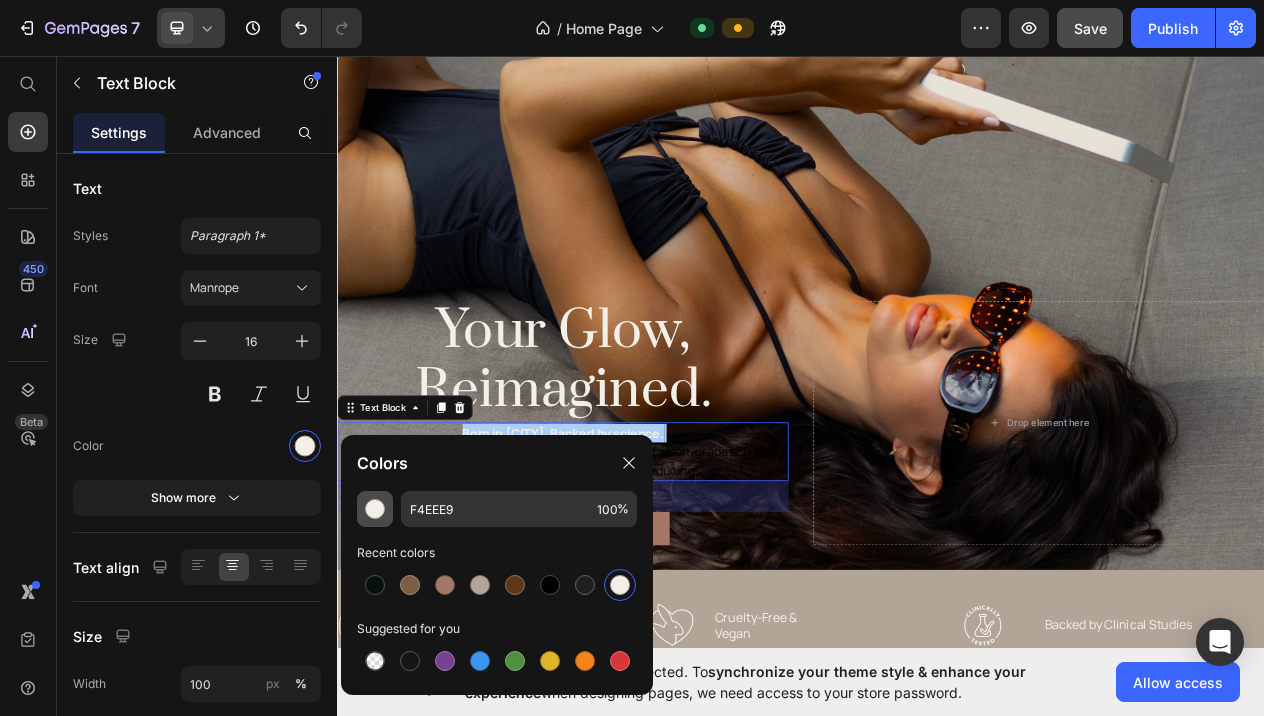click at bounding box center [375, 509] 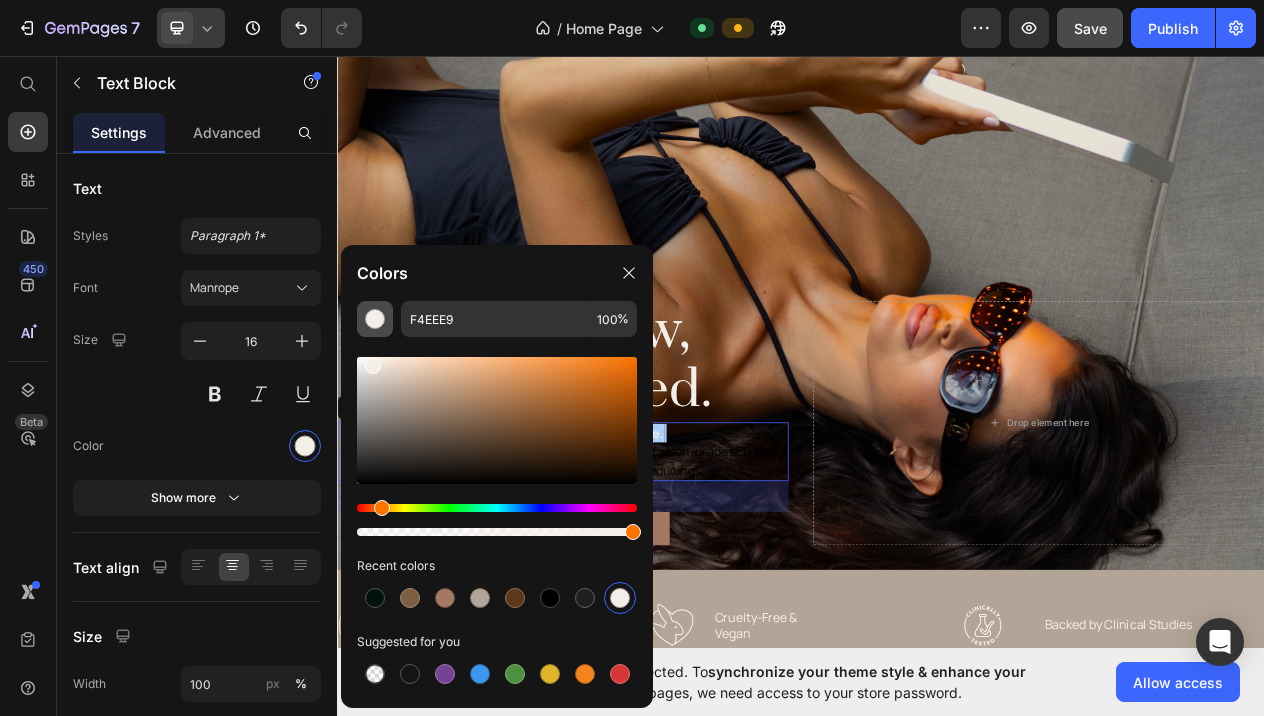 click at bounding box center [375, 319] 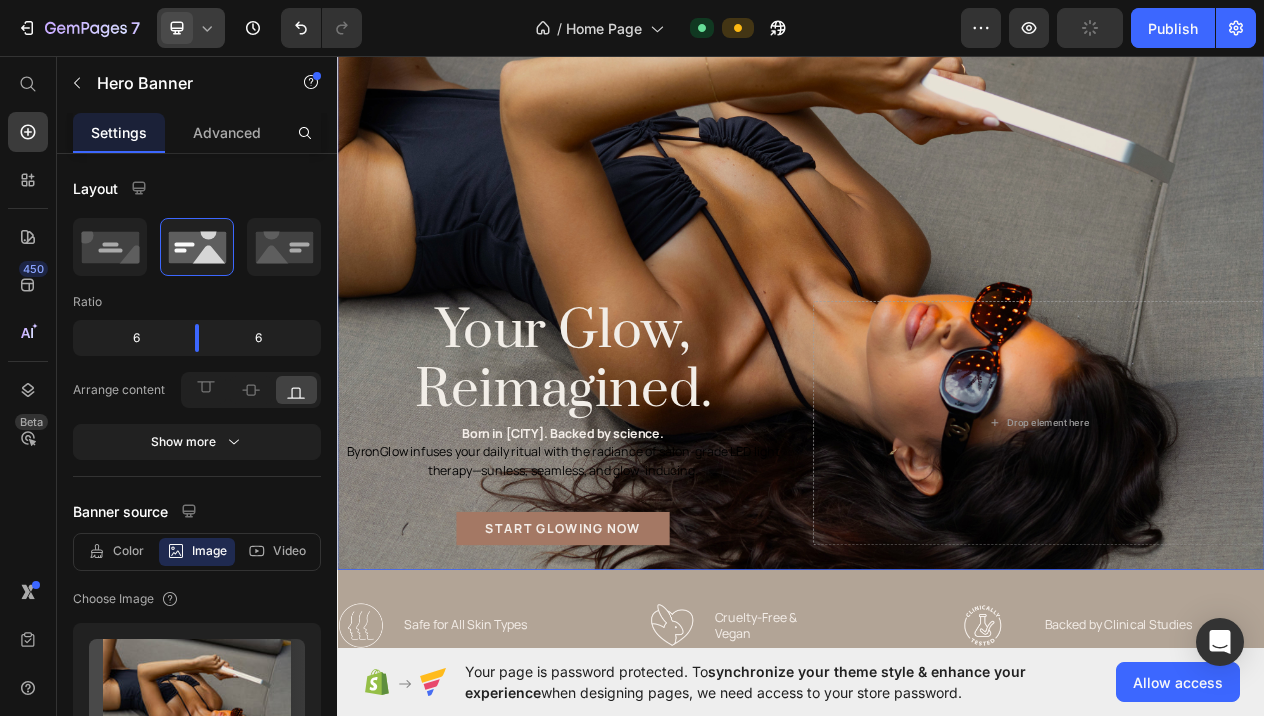 click at bounding box center (937, 313) 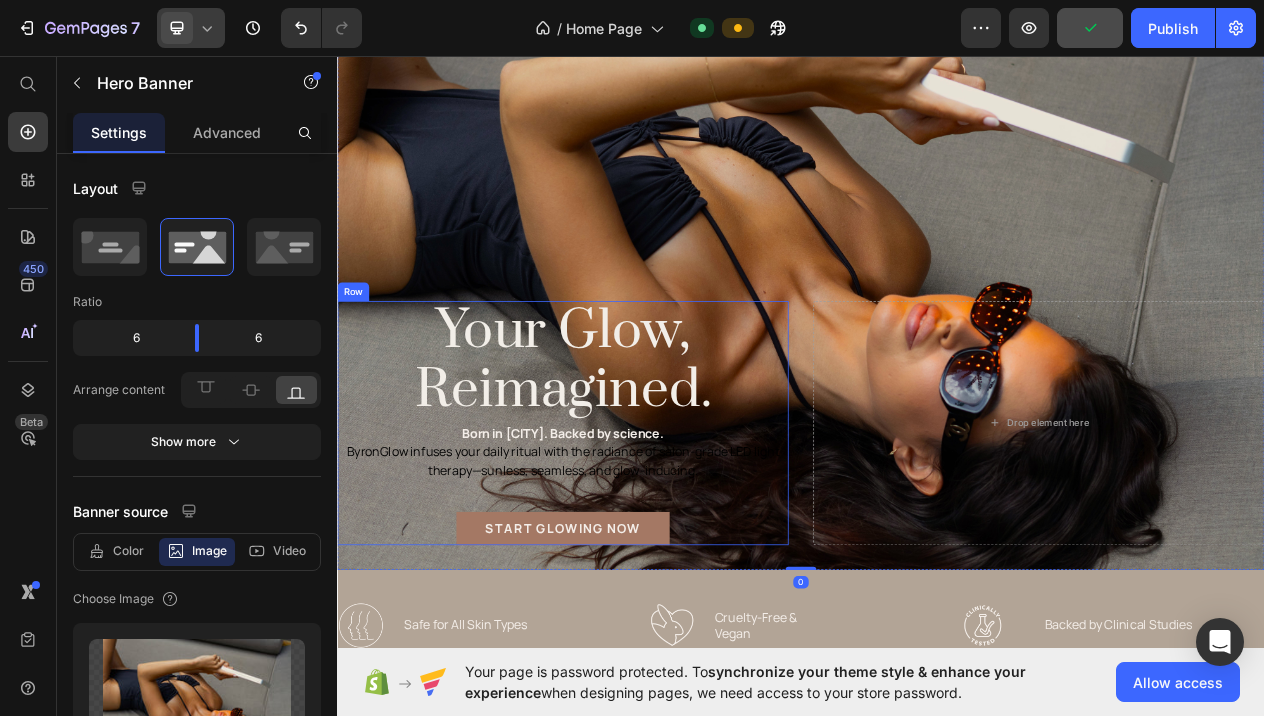 click on "Your Glow, Reimagined. Heading Born in [CITY]. Backed by science. [STATE]Glow infuses your daily ritual with the radiance of salon-grade LED light therapy—sunless, seamless, and glow-inducing. Text Block START GLOWING NOW Button" at bounding box center [629, 533] 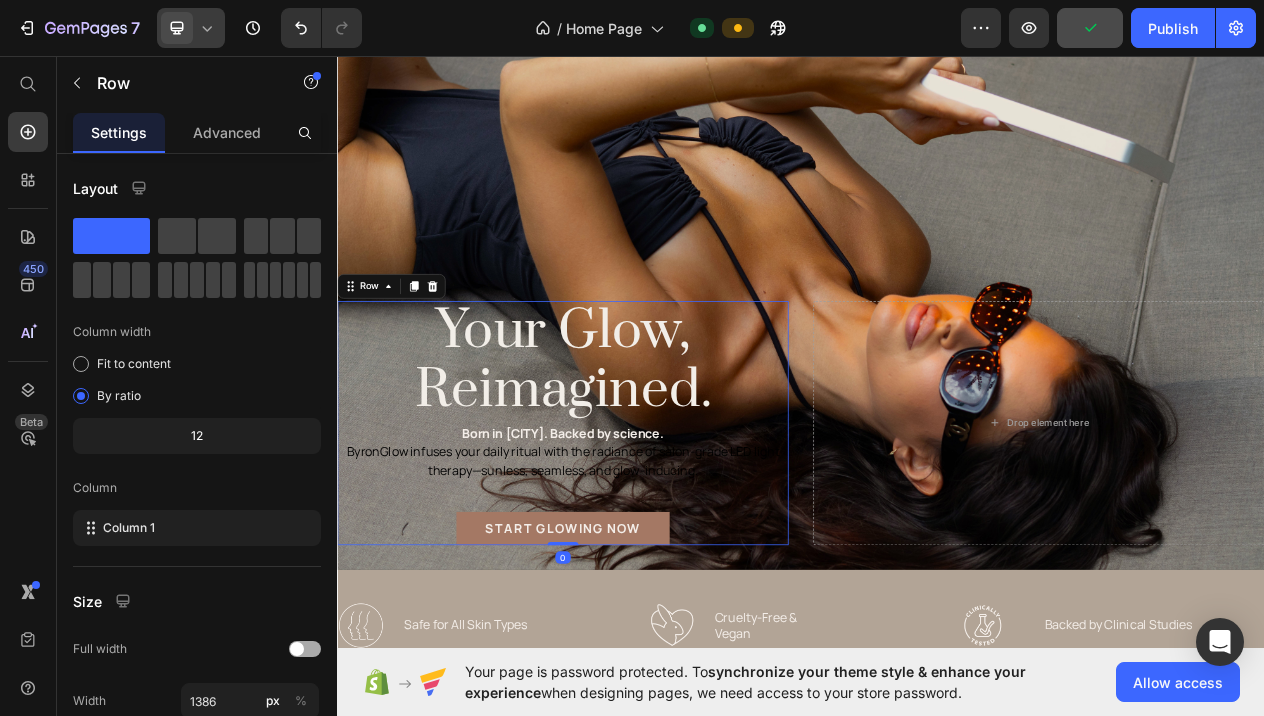 click on "Your Glow, Reimagined. Heading Born in [CITY]. Backed by science. [STATE]Glow infuses your daily ritual with the radiance of salon-grade LED light therapy—sunless, seamless, and glow-inducing. Text Block START GLOWING NOW Button" at bounding box center [629, 533] 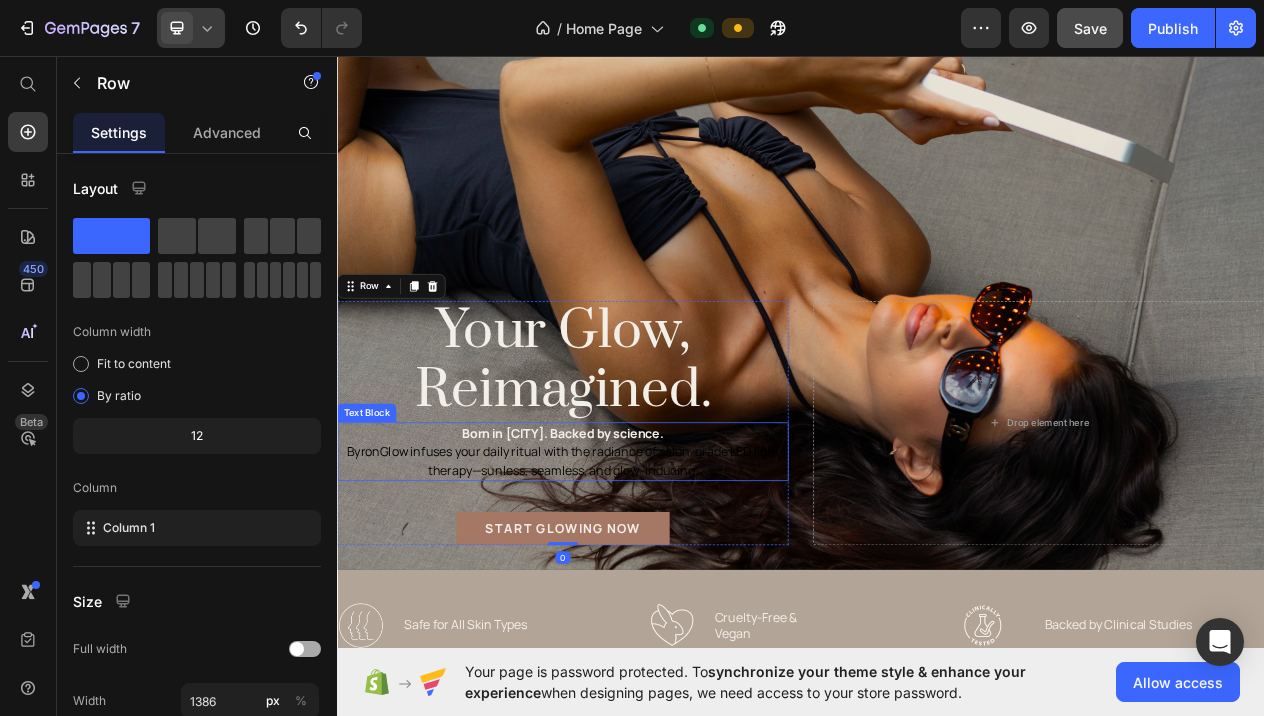 click on "ByronGlow infuses your daily ritual with the radiance of salon-grade LED light therapy—sunless, seamless, and glow-inducing." at bounding box center (629, 582) 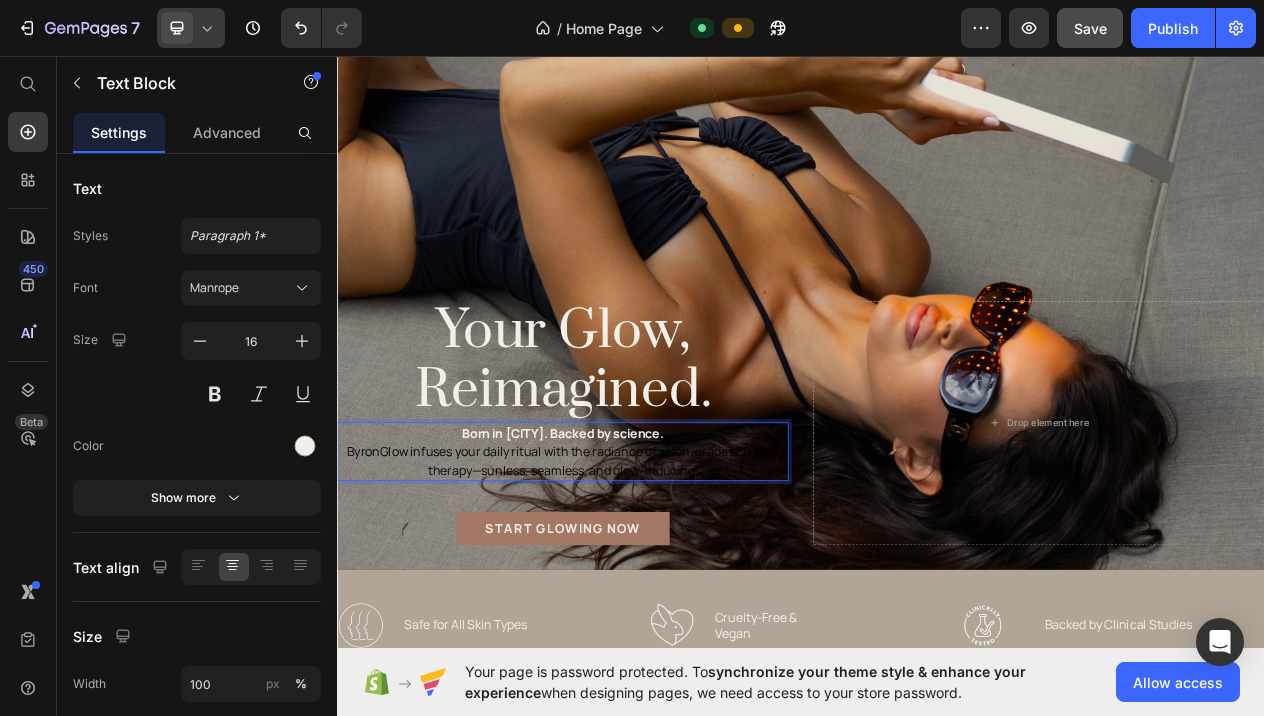 click on "ByronGlow infuses your daily ritual with the radiance of salon-grade LED light therapy—sunless, seamless, and glow-inducing." at bounding box center [629, 582] 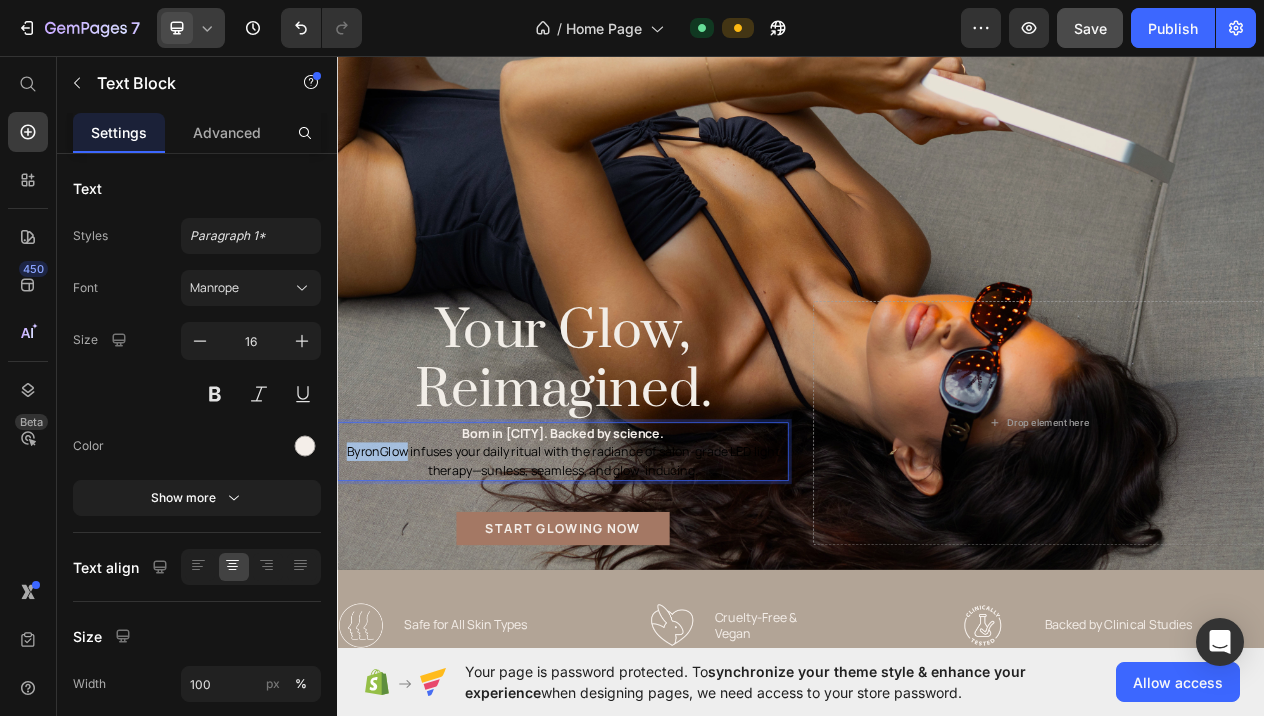 click on "ByronGlow infuses your daily ritual with the radiance of salon-grade LED light therapy—sunless, seamless, and glow-inducing." at bounding box center [629, 582] 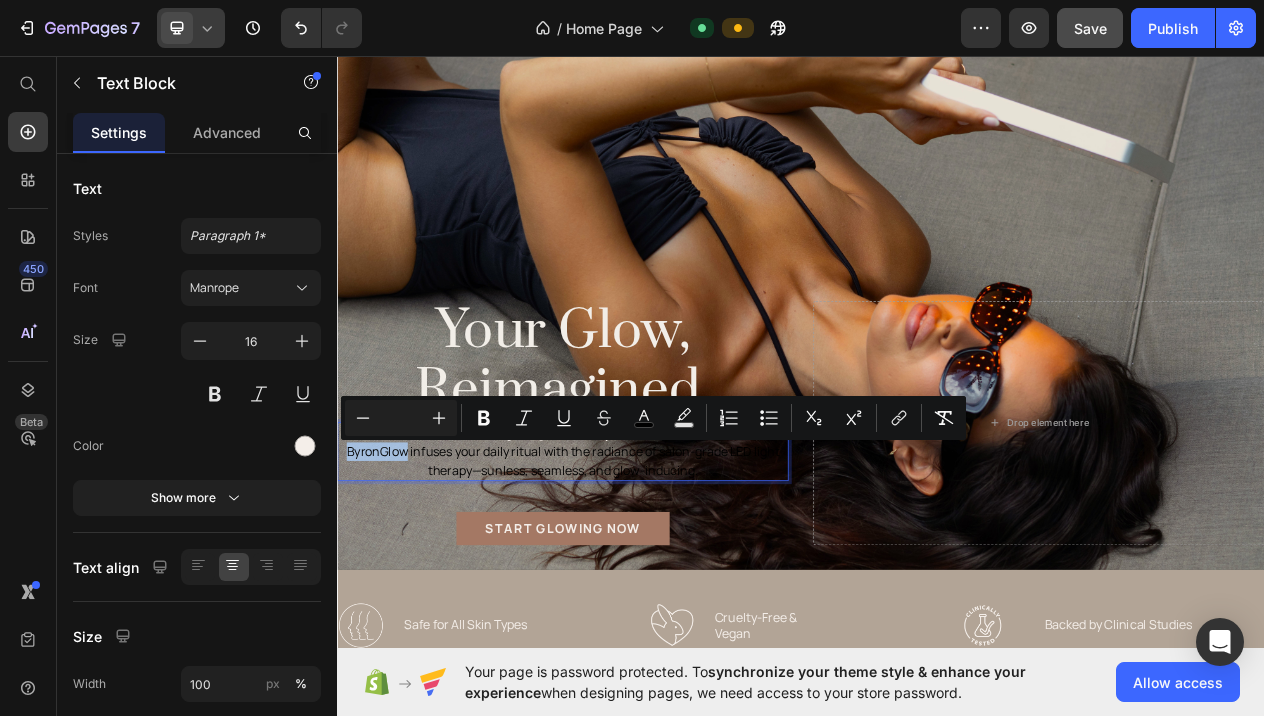click on "ByronGlow infuses your daily ritual with the radiance of salon-grade LED light therapy—sunless, seamless, and glow-inducing." at bounding box center [629, 582] 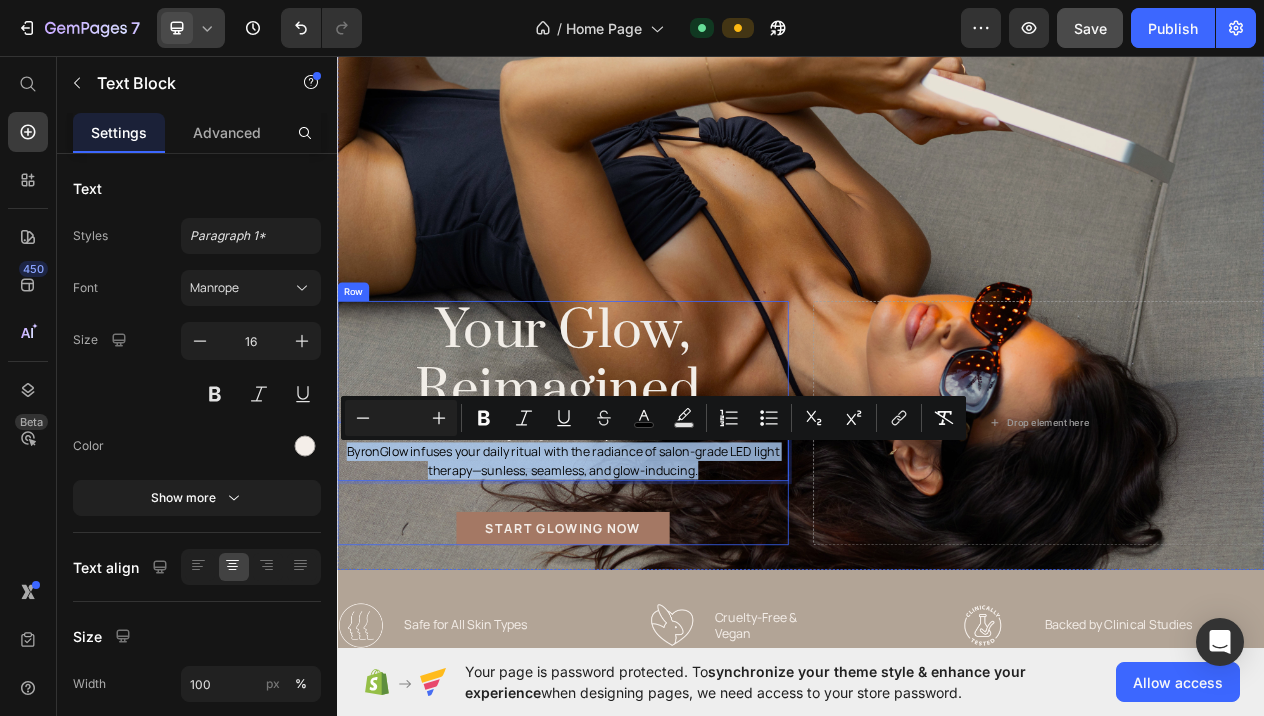 drag, startPoint x: 349, startPoint y: 572, endPoint x: 719, endPoint y: 620, distance: 373.10052 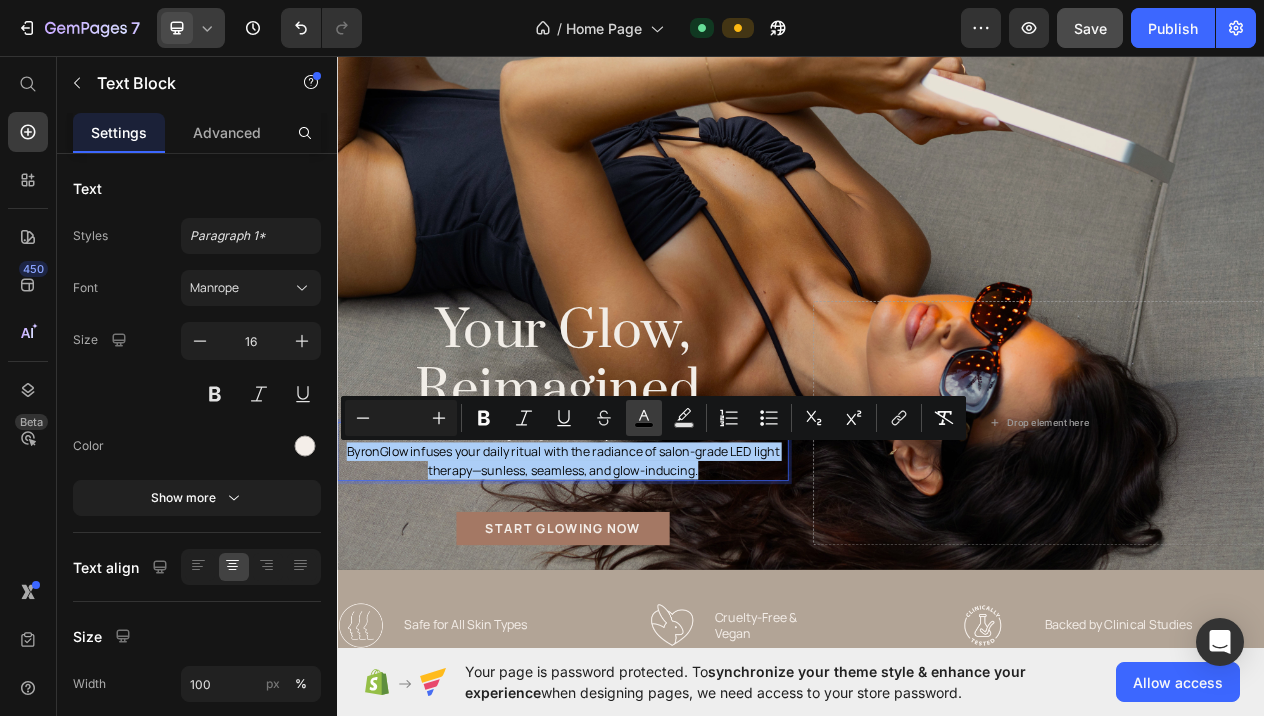 click 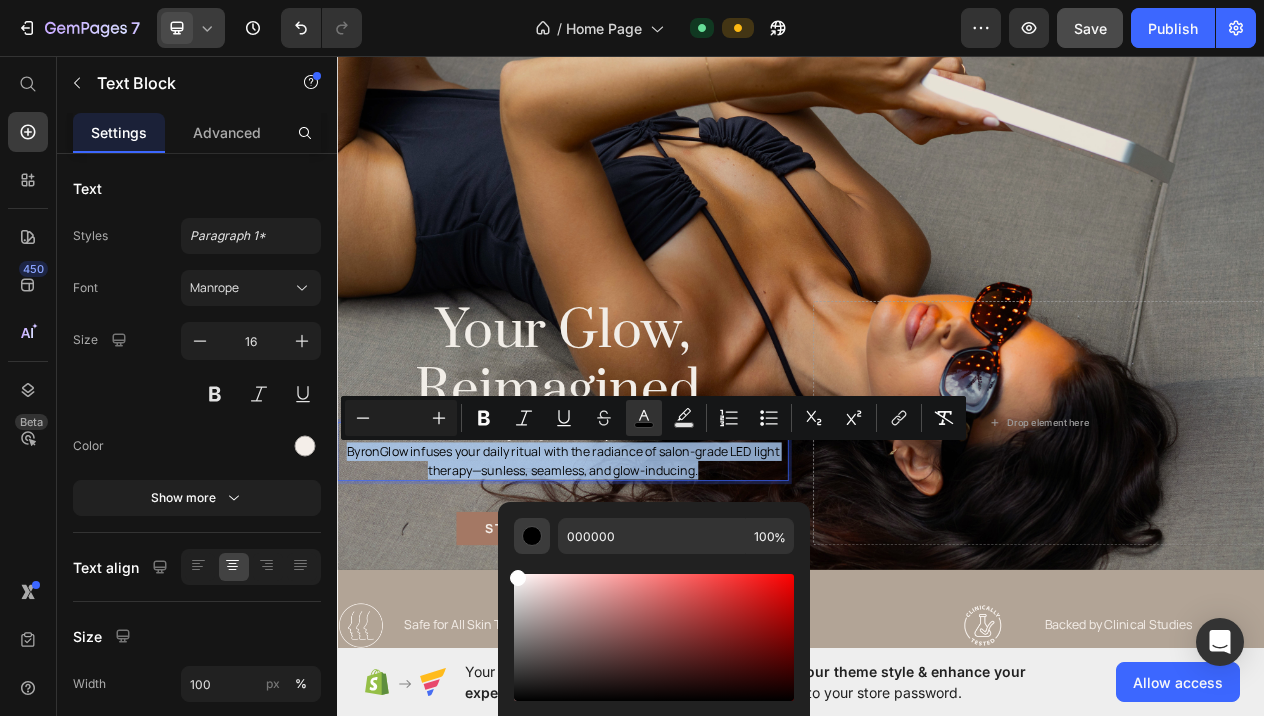 drag, startPoint x: 517, startPoint y: 703, endPoint x: 516, endPoint y: 549, distance: 154.00325 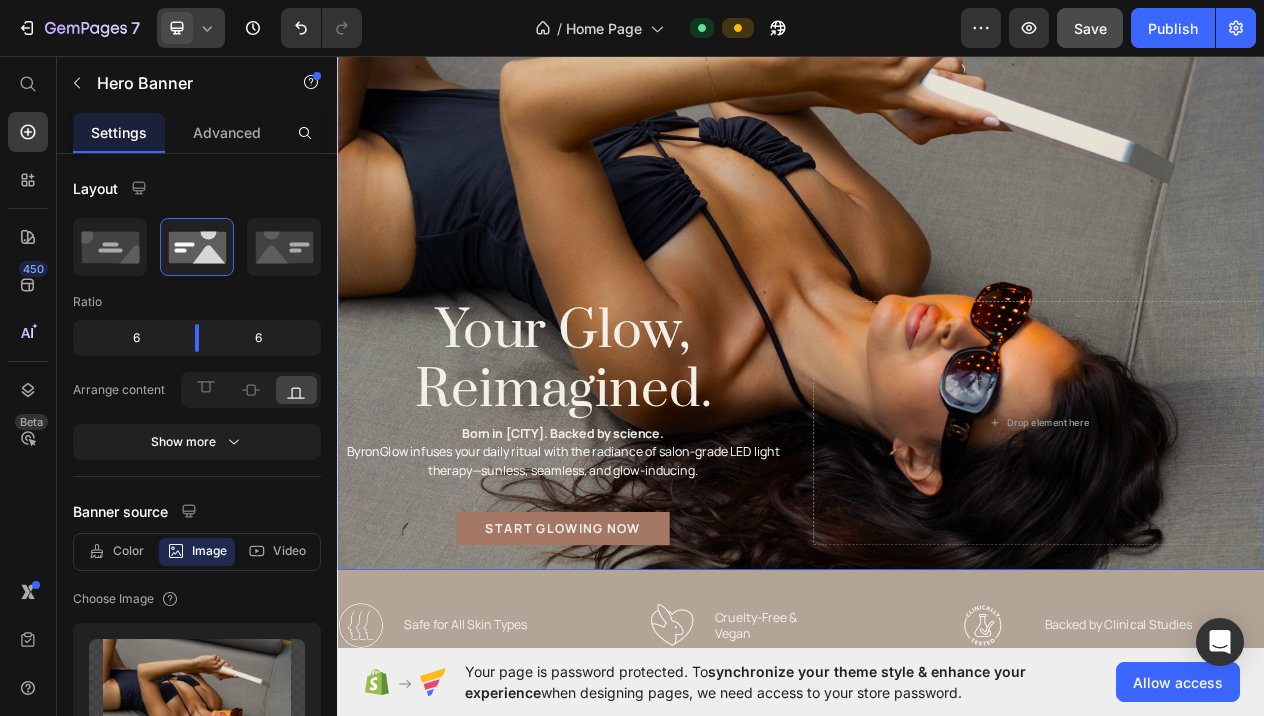 click at bounding box center (937, 313) 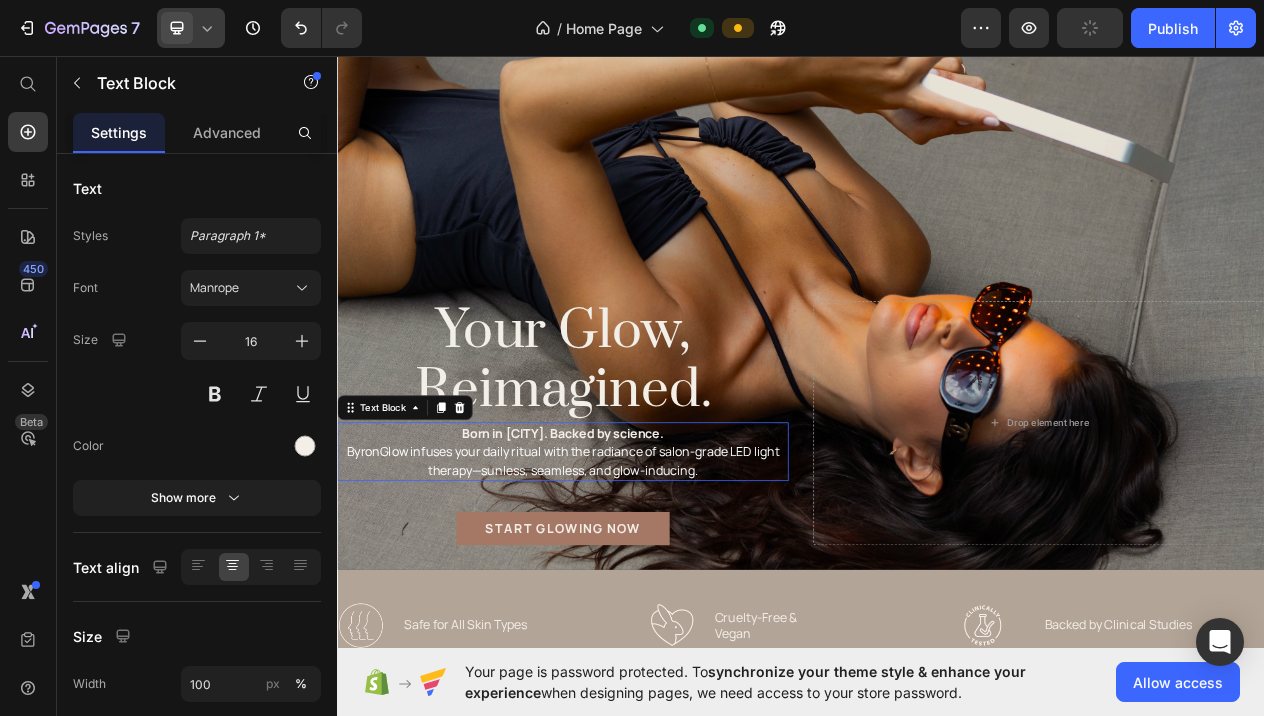 click on "ByronGlow infuses your daily ritual with the radiance of salon-grade LED light therapy—sunless, seamless, and glow-inducing." at bounding box center (629, 582) 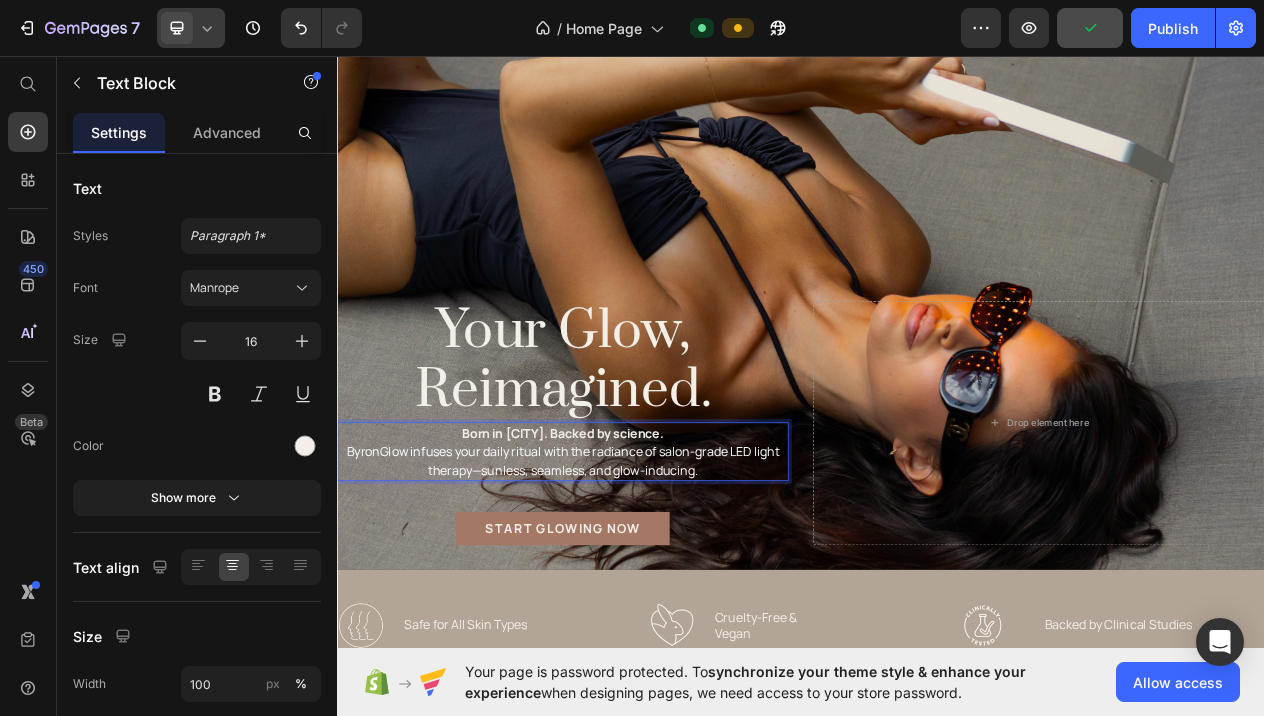 click on "ByronGlow infuses your daily ritual with the radiance of salon-grade LED light therapy—sunless, seamless, and glow-inducing." at bounding box center (629, 582) 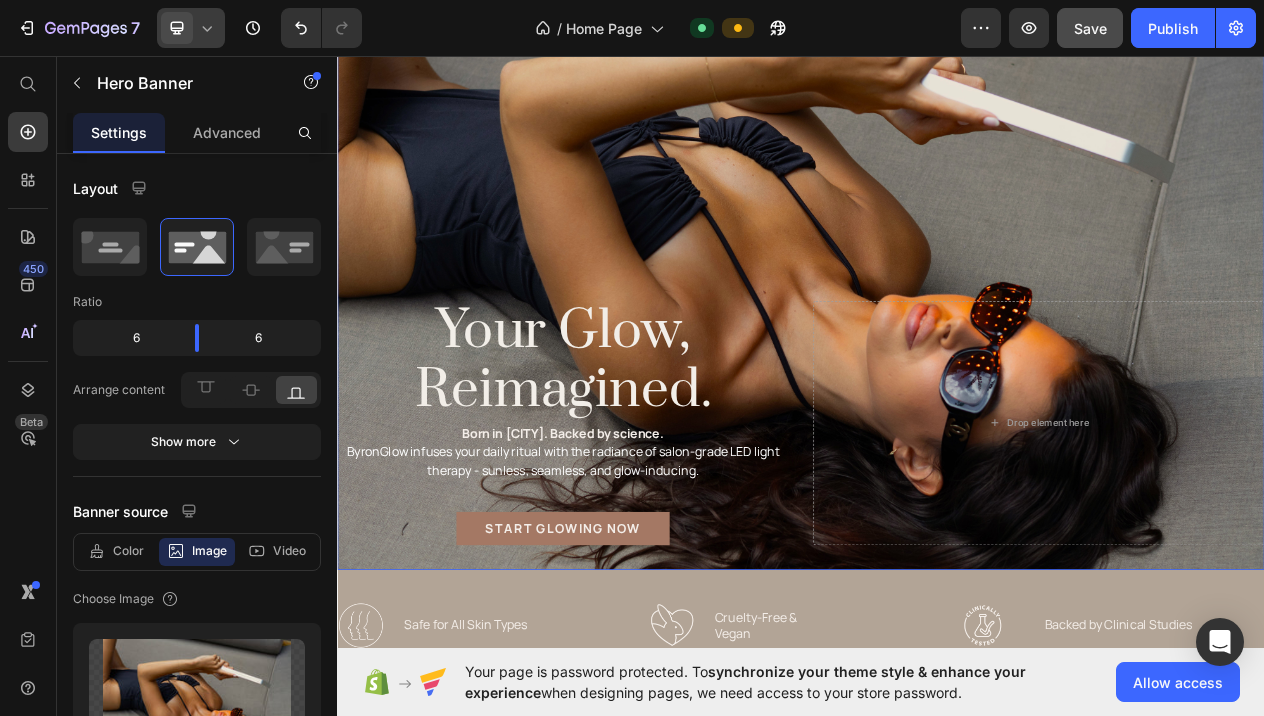 click at bounding box center (937, 313) 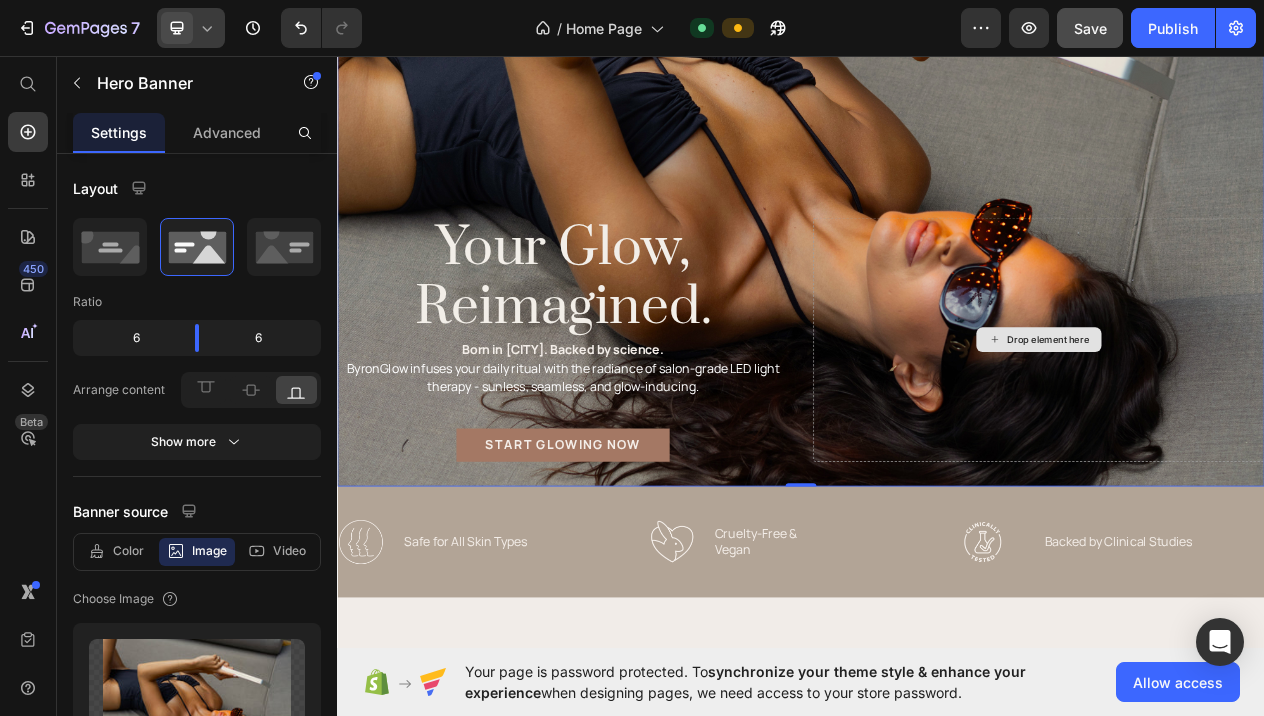 scroll, scrollTop: 293, scrollLeft: 0, axis: vertical 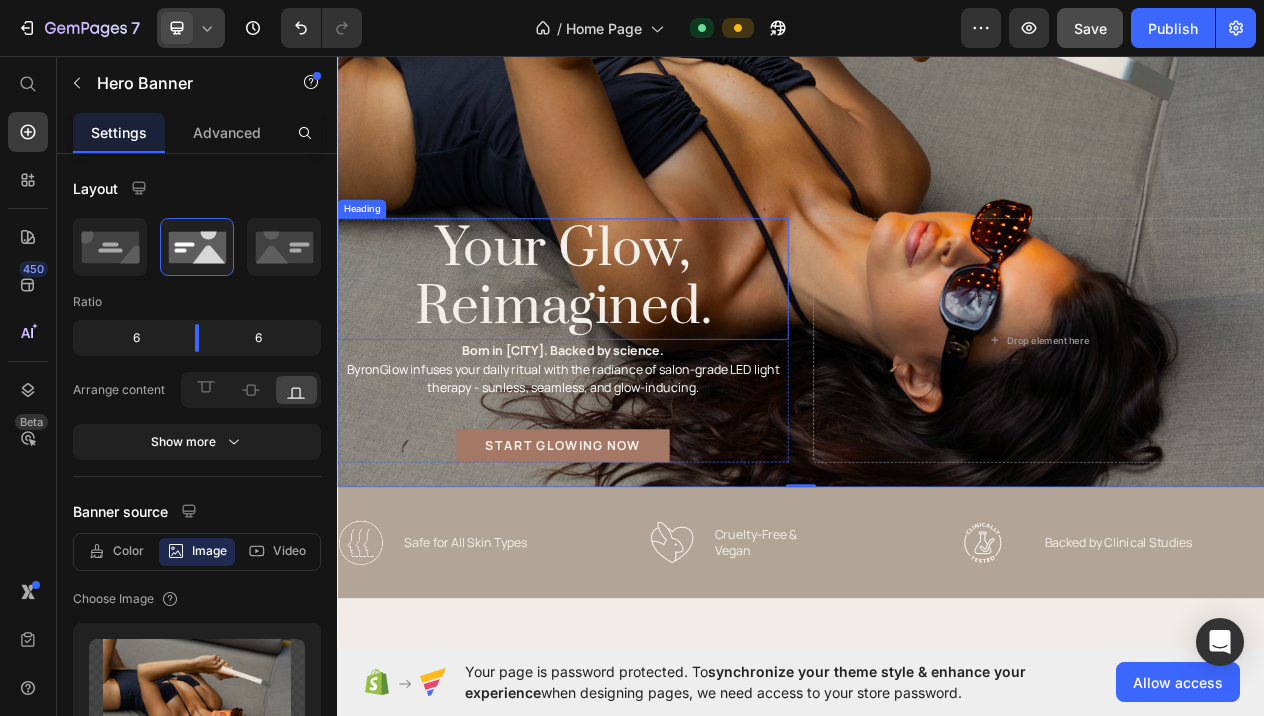 click on "Your Glow, Reimagined." at bounding box center [629, 347] 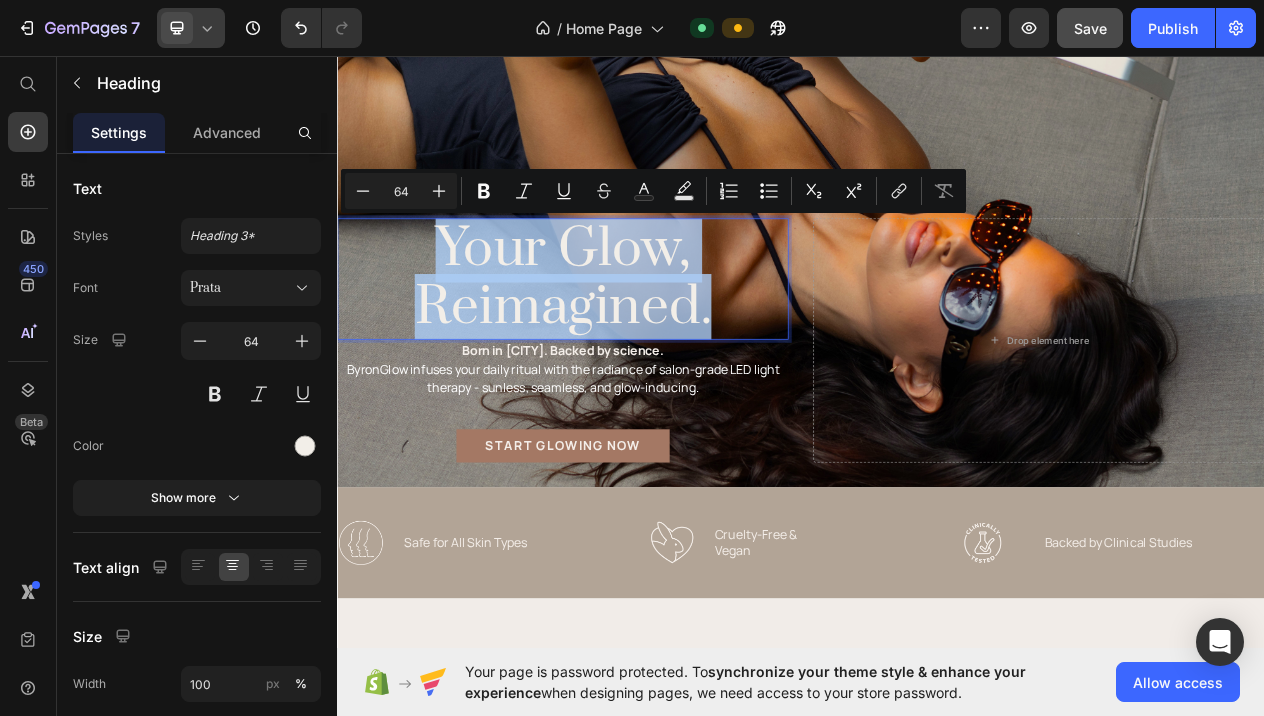 click on "Your Glow, Reimagined." at bounding box center [629, 347] 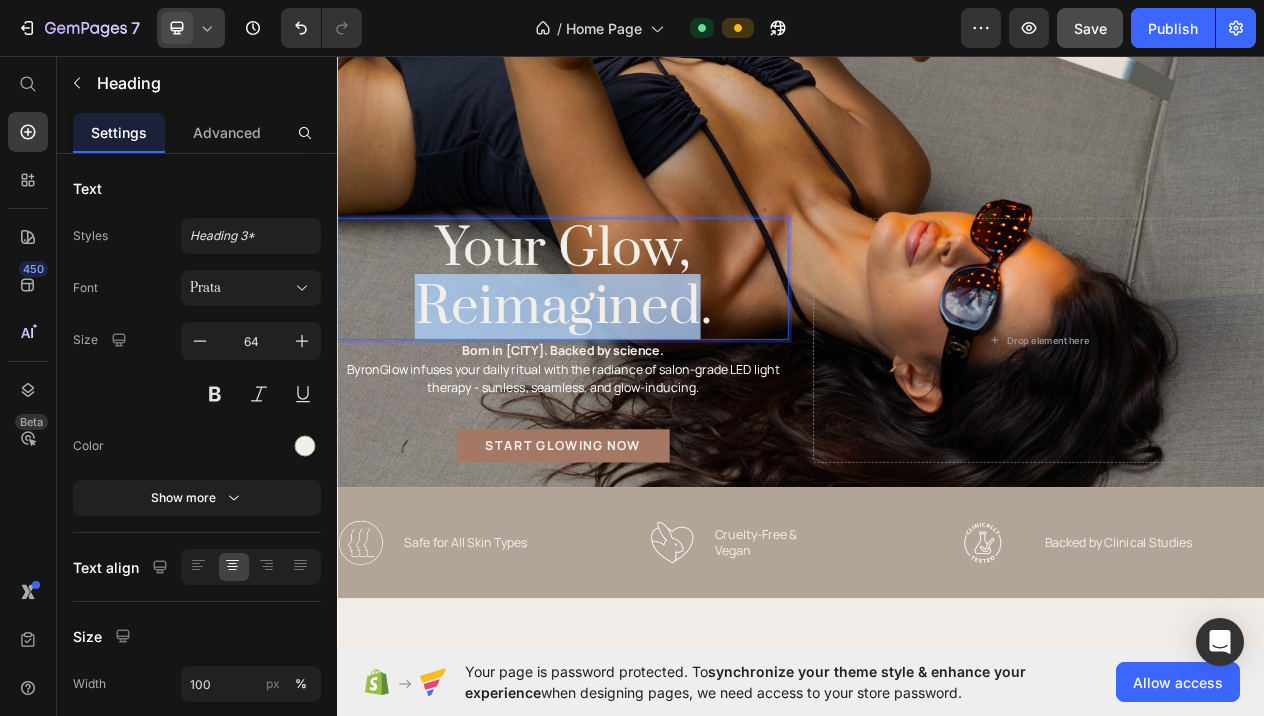 click on "Your Glow, Reimagined." at bounding box center [629, 347] 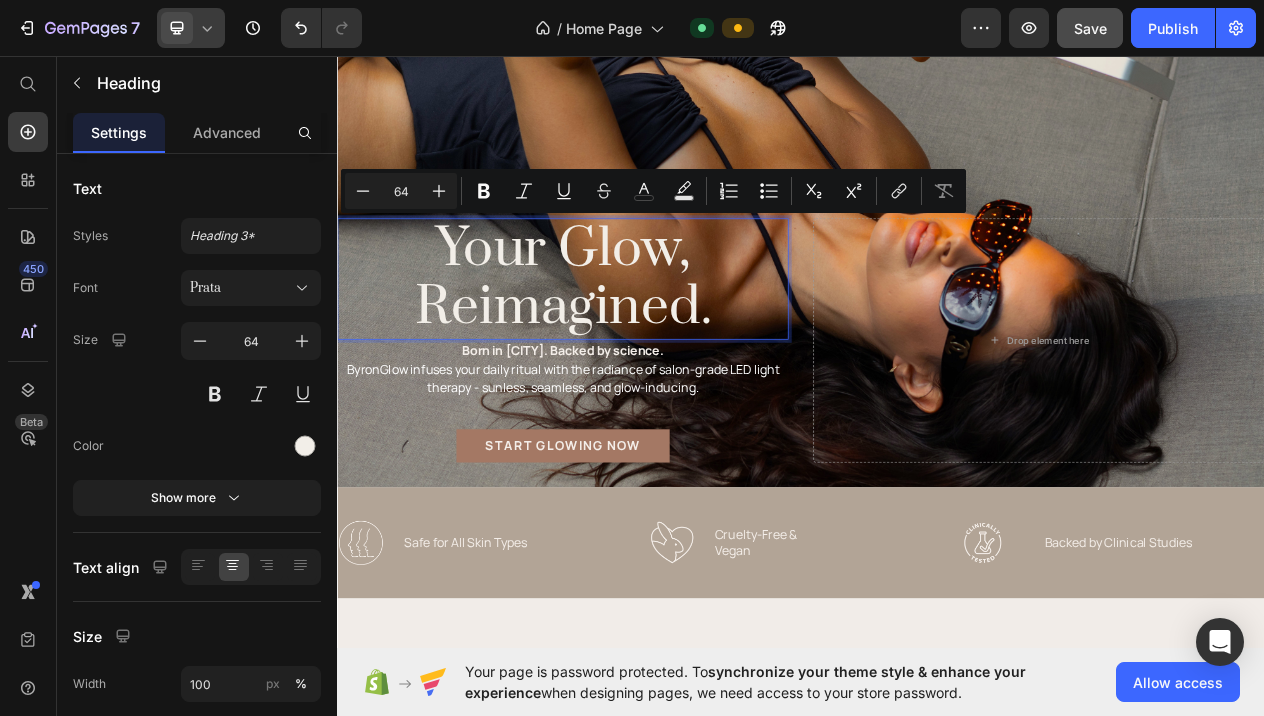 click on "Your Glow, Reimagined." at bounding box center [629, 347] 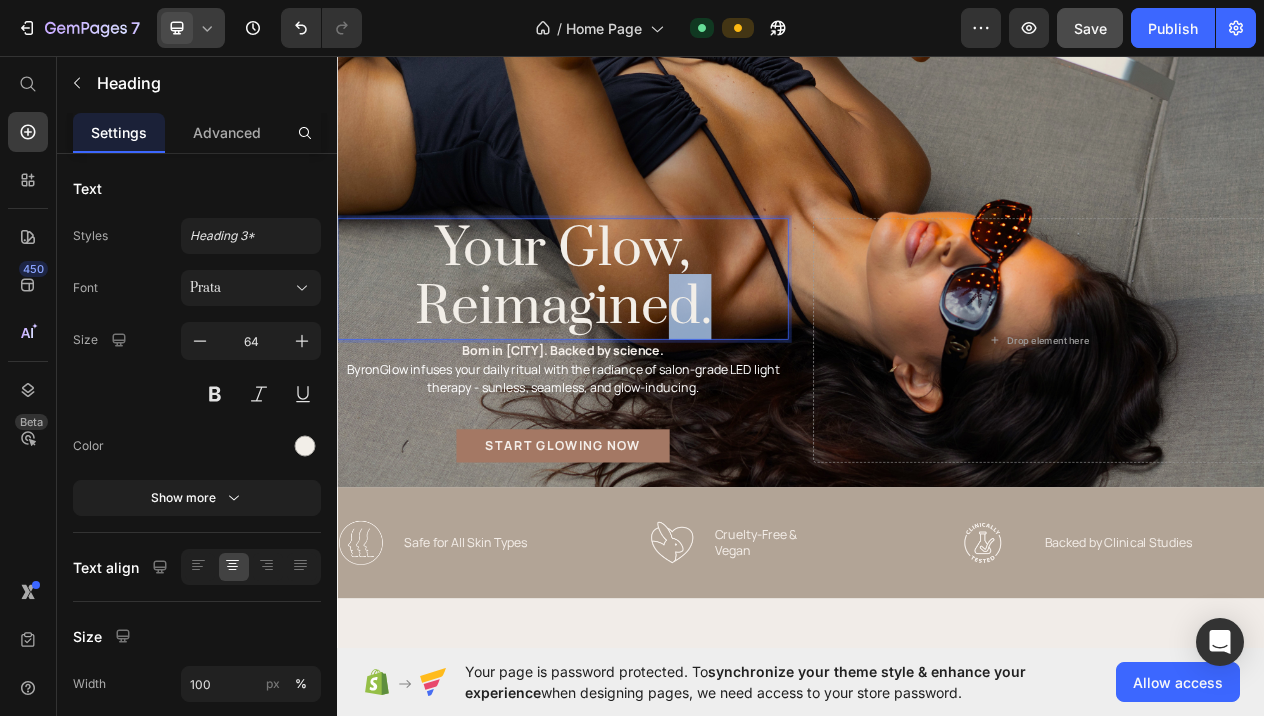 drag, startPoint x: 825, startPoint y: 397, endPoint x: 782, endPoint y: 393, distance: 43.185646 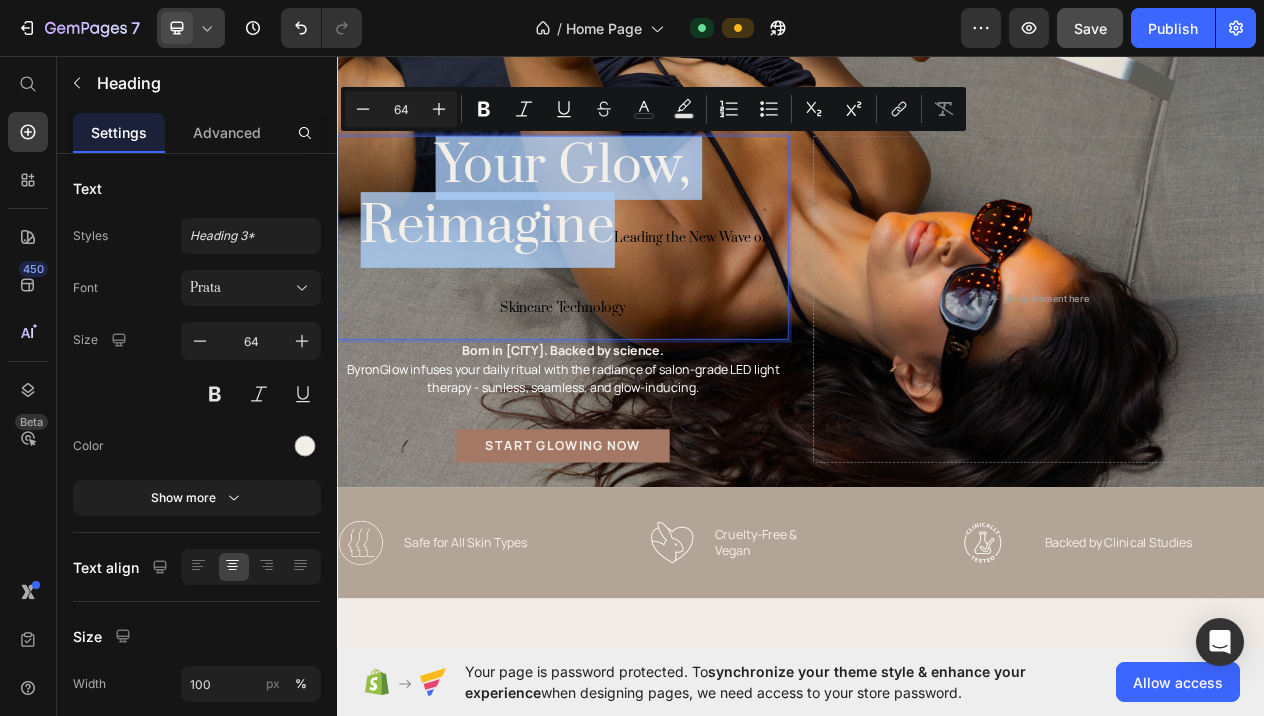 drag, startPoint x: 687, startPoint y: 285, endPoint x: 472, endPoint y: 194, distance: 233.4652 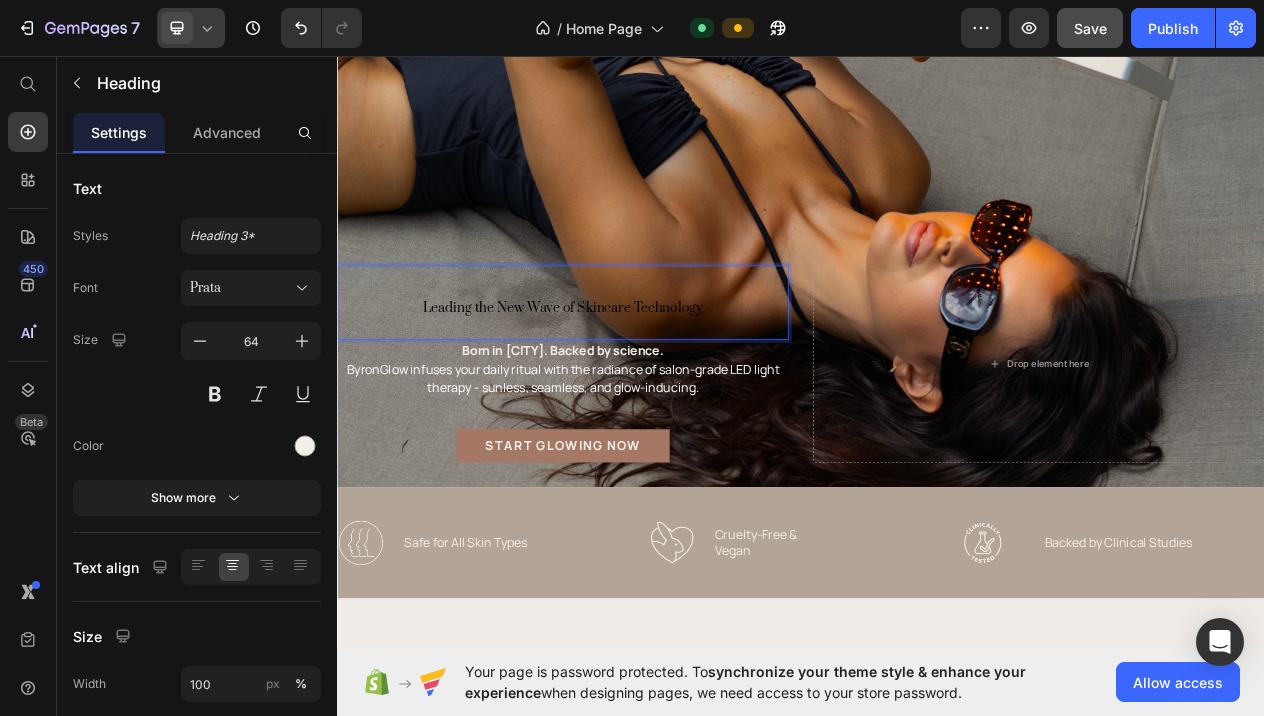 click on "Leading the New Wave of Skincare Technology" at bounding box center (629, 377) 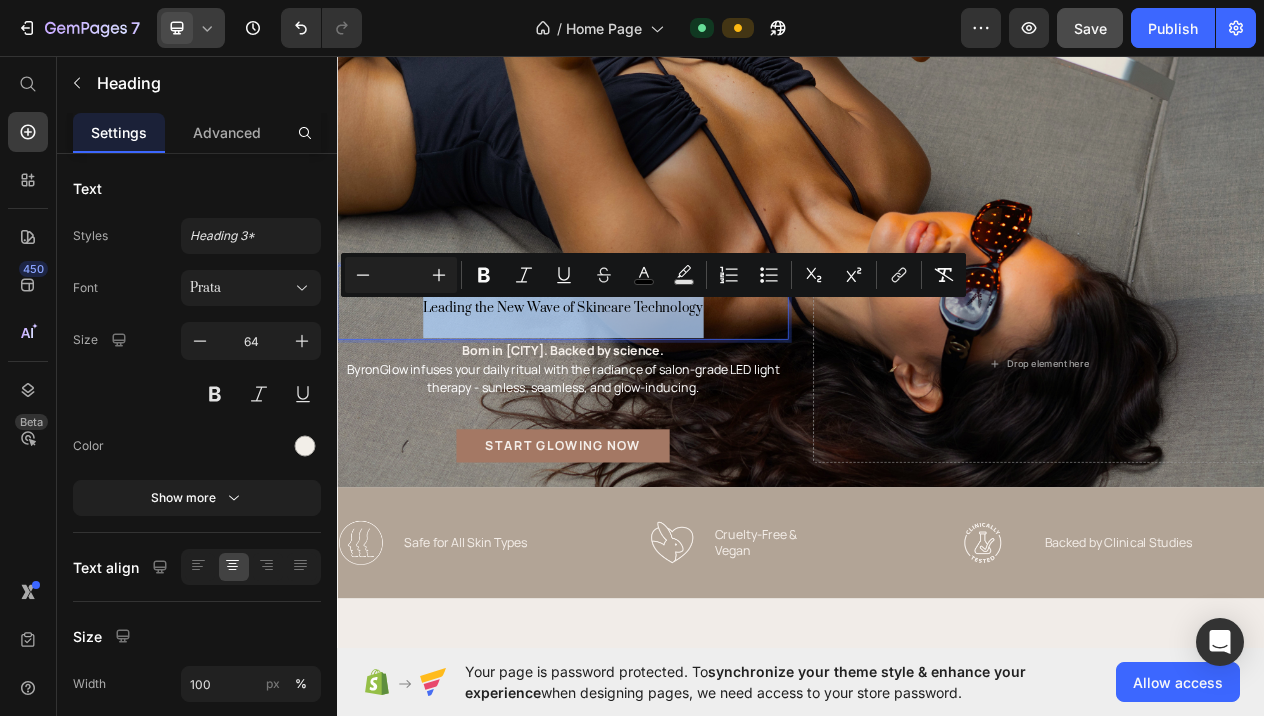 drag, startPoint x: 860, startPoint y: 395, endPoint x: 443, endPoint y: 379, distance: 417.30685 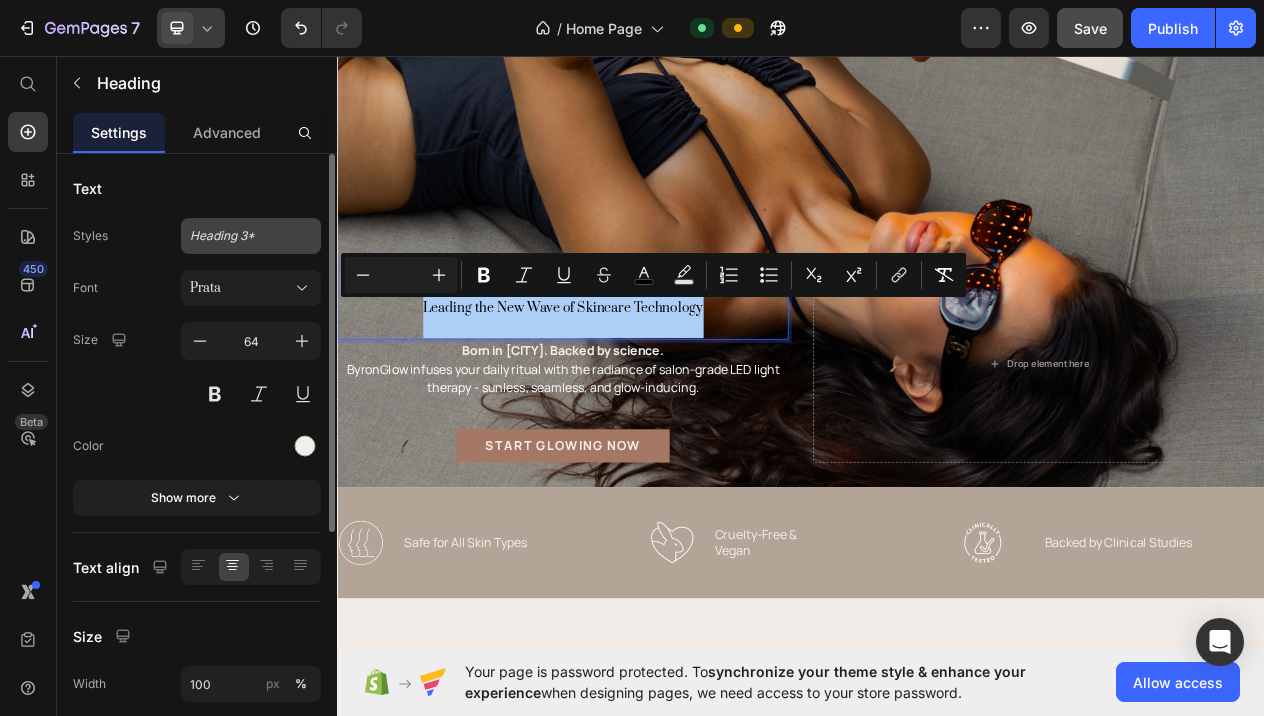 click on "Heading 3*" at bounding box center [251, 236] 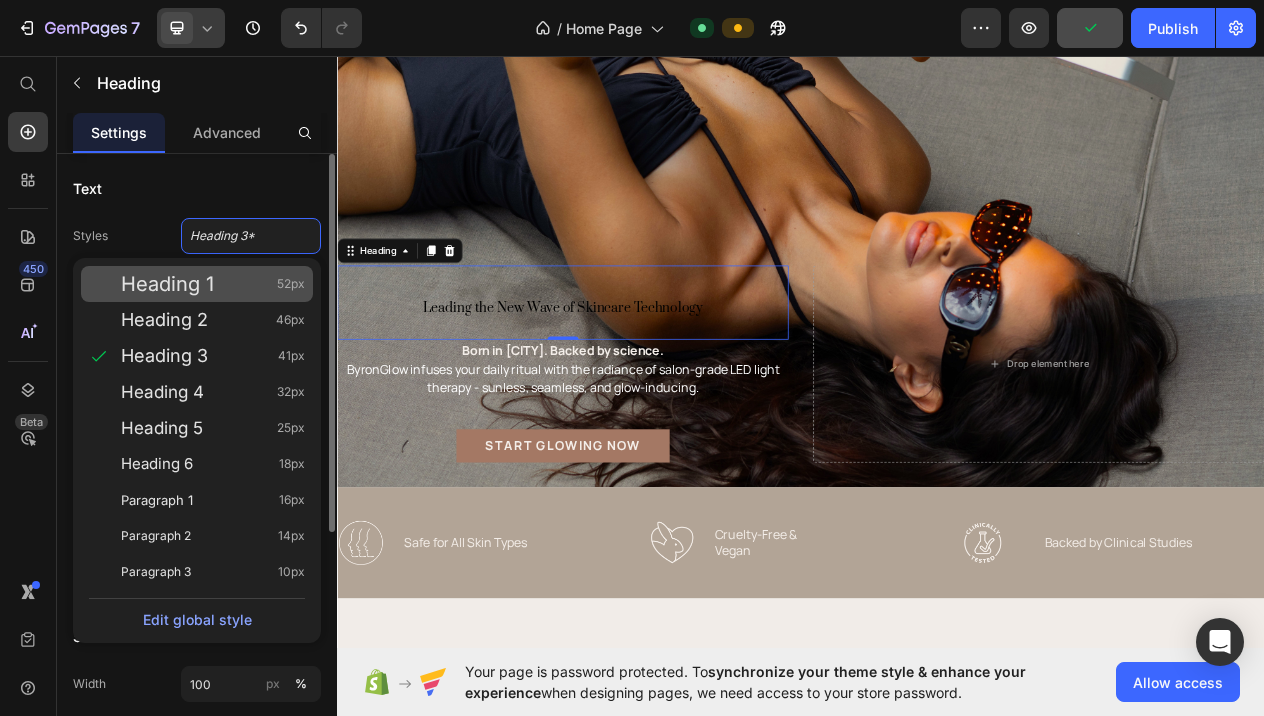 click on "Heading 1 52px" 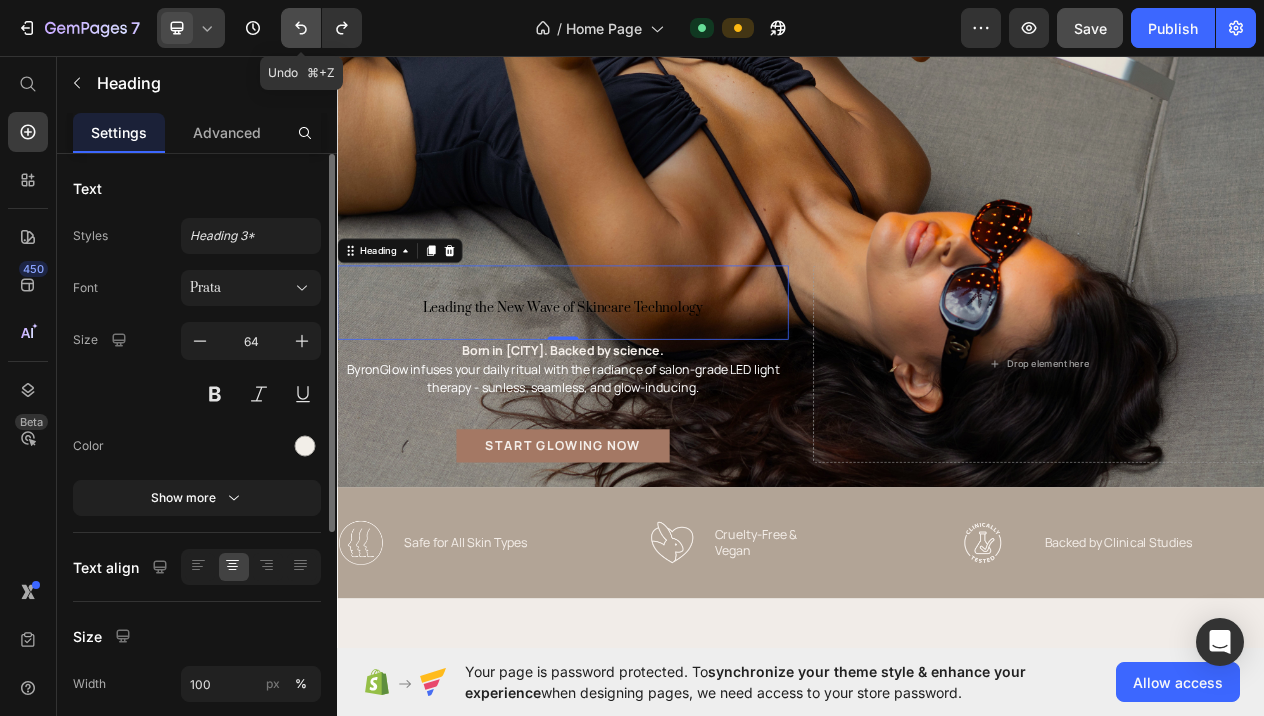click 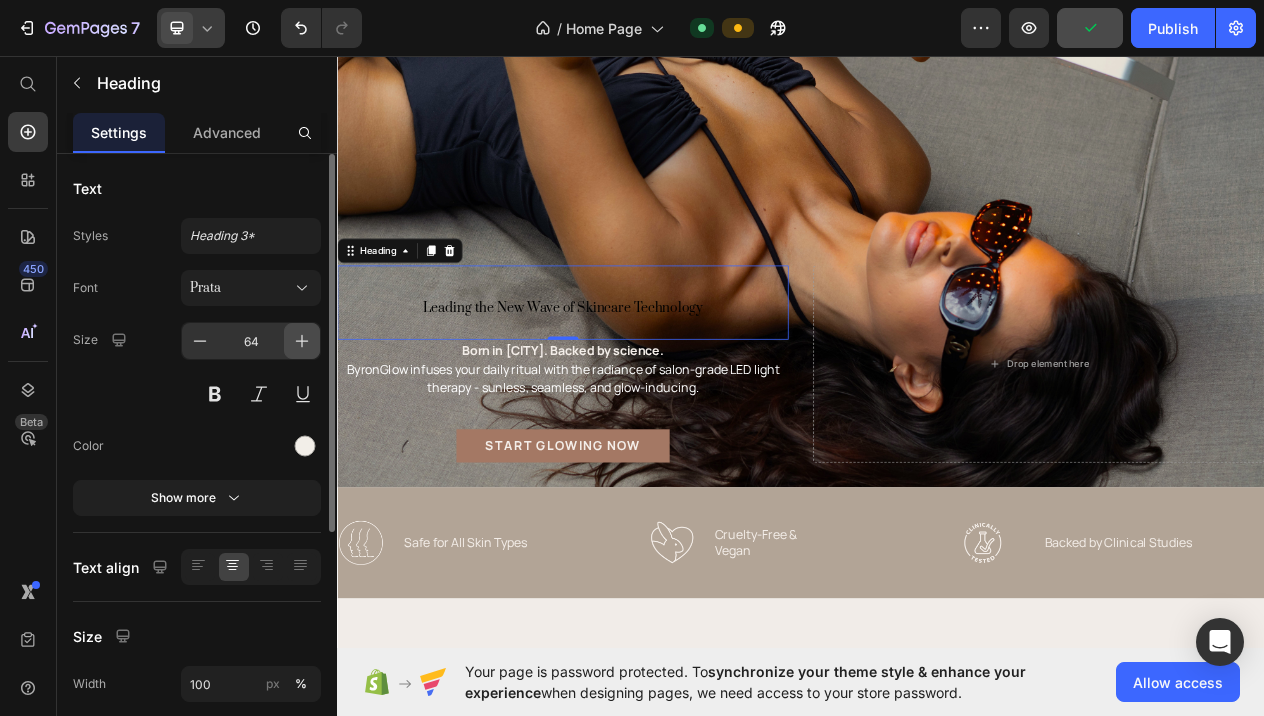 click 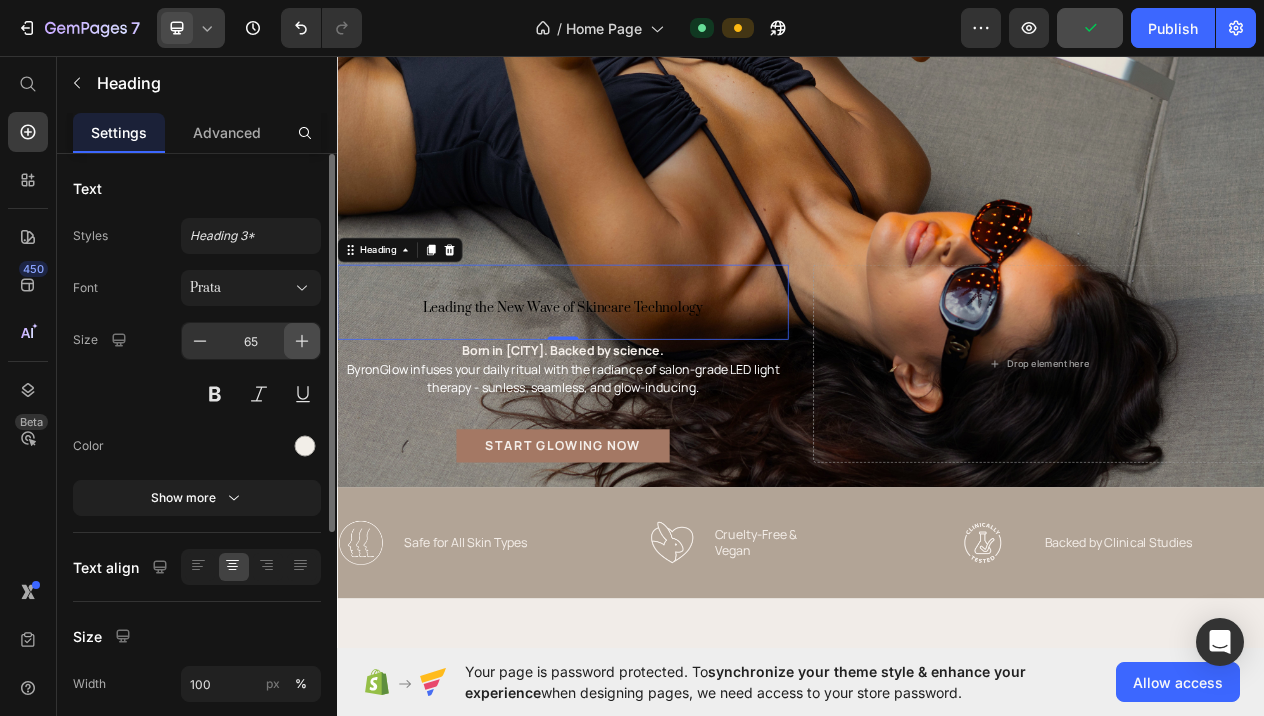 click 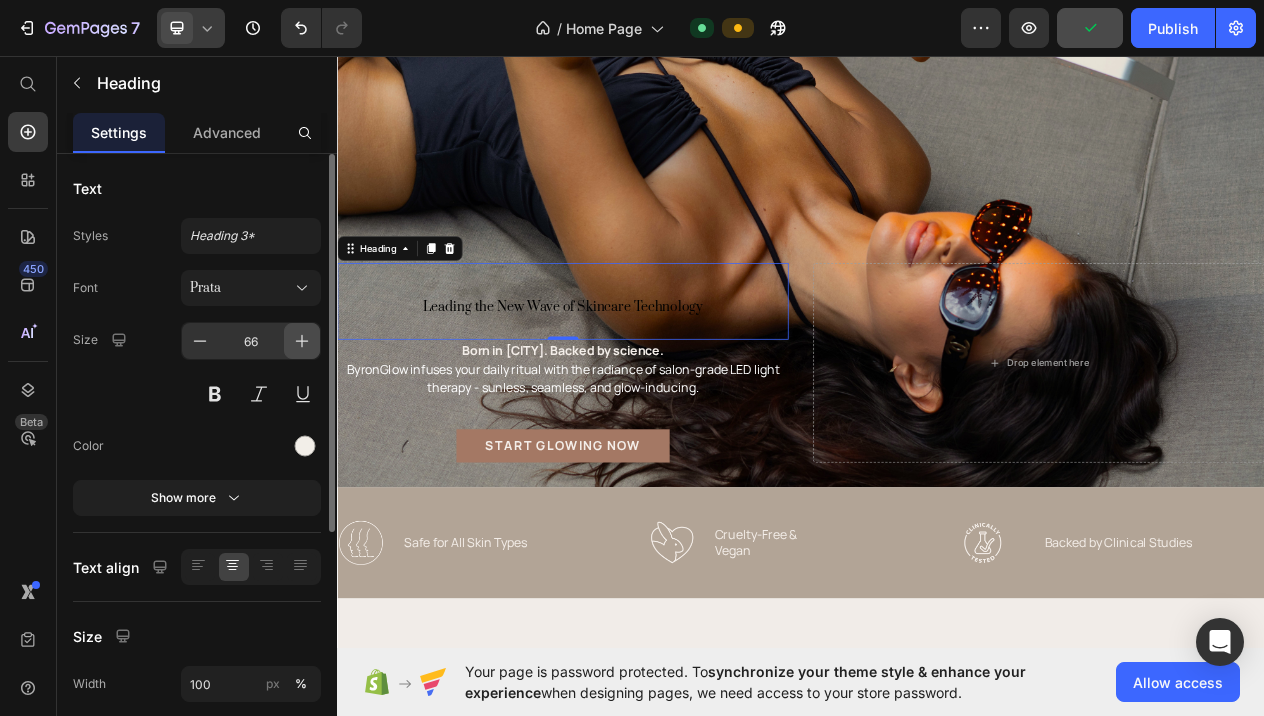click 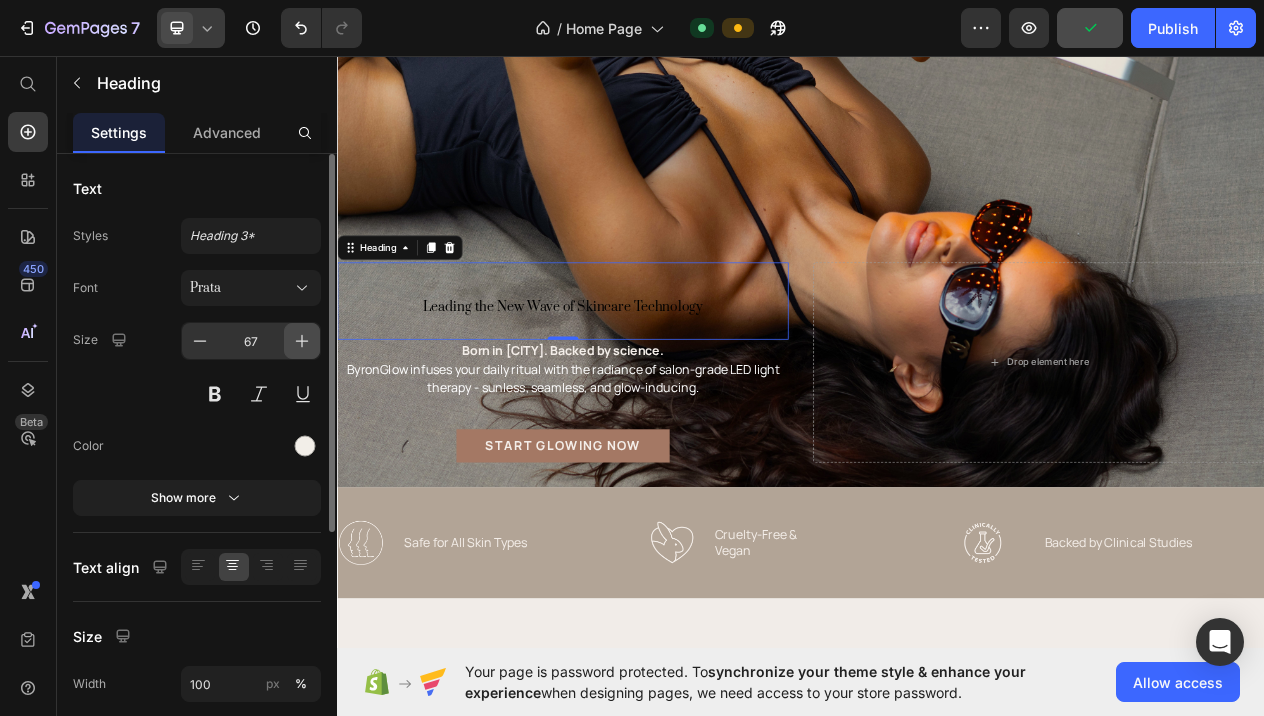 click 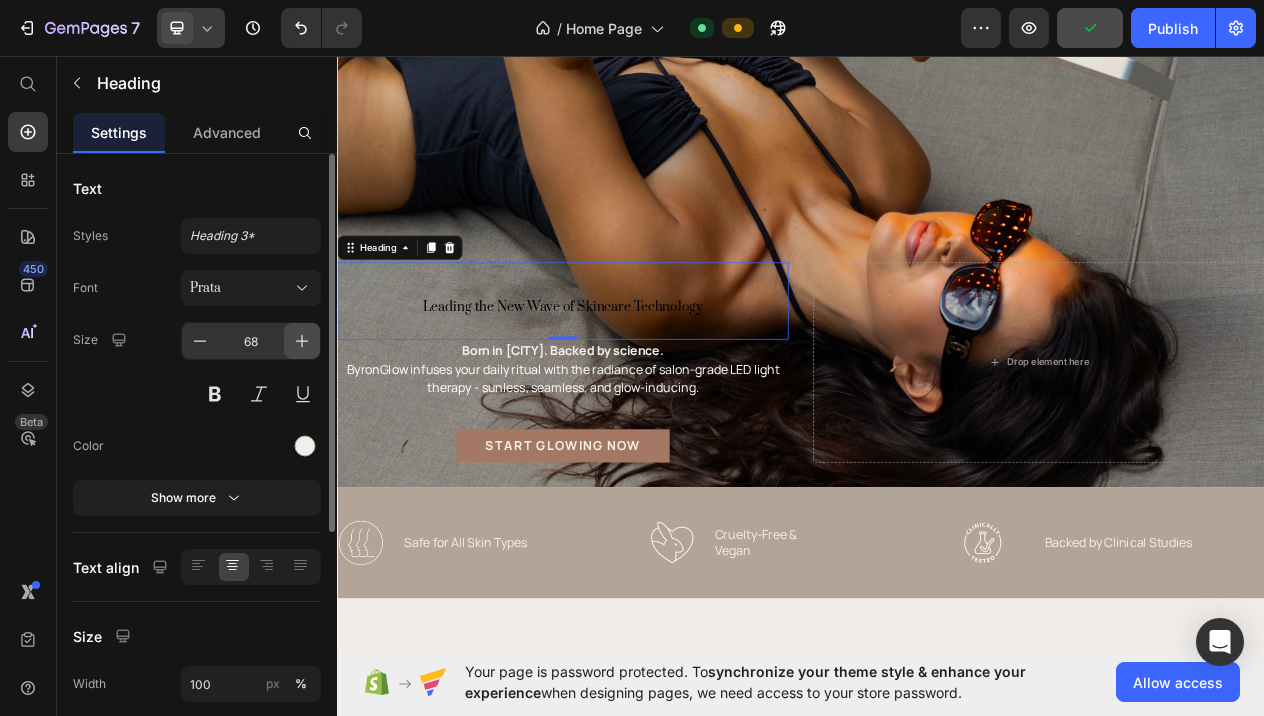 click 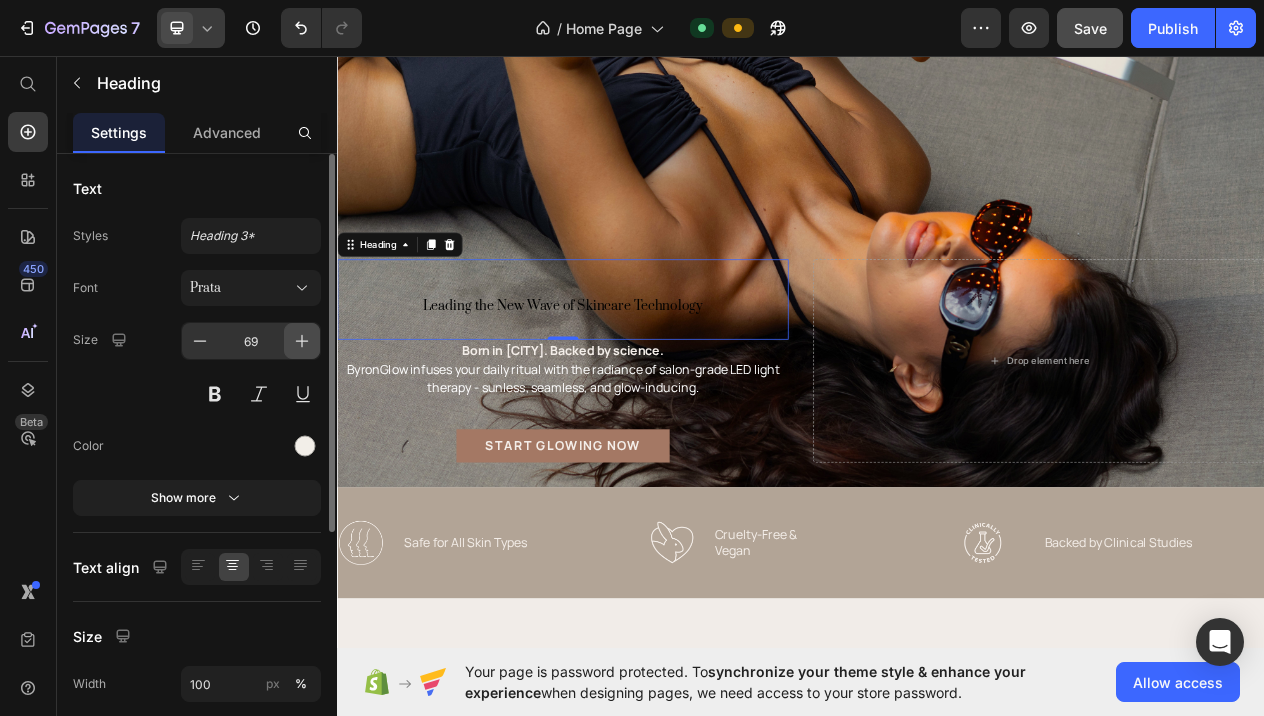click 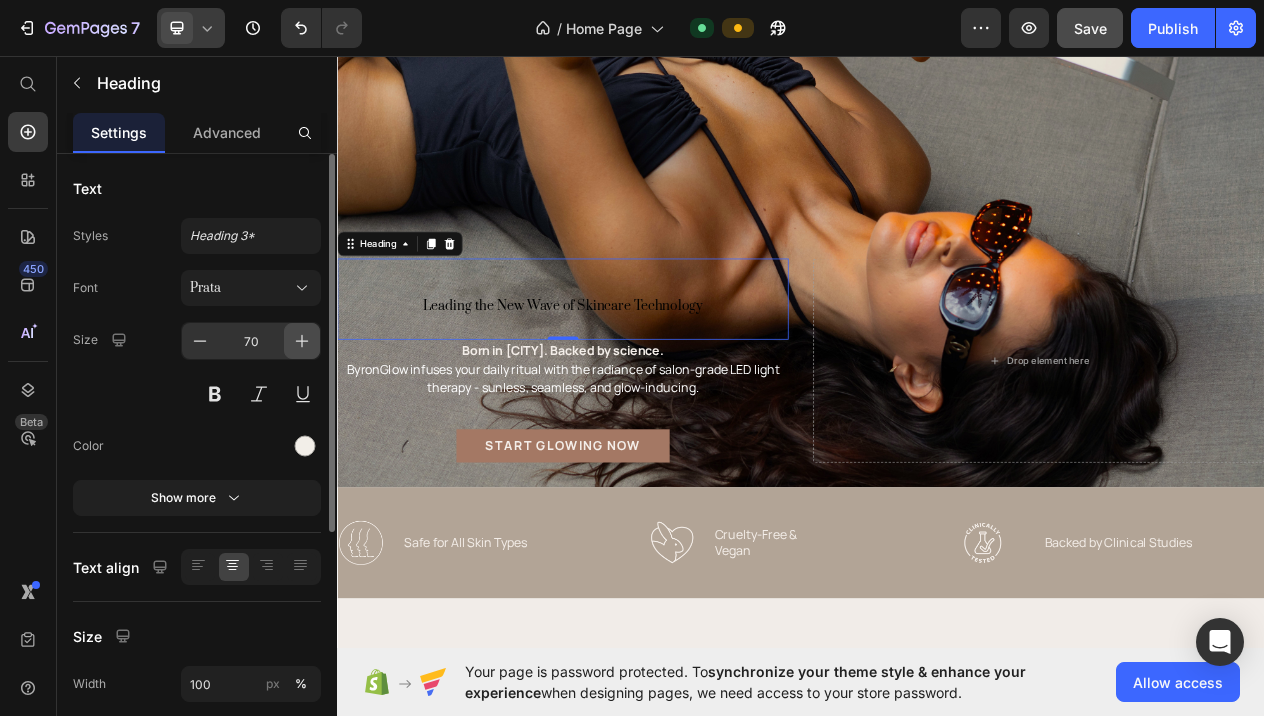 click 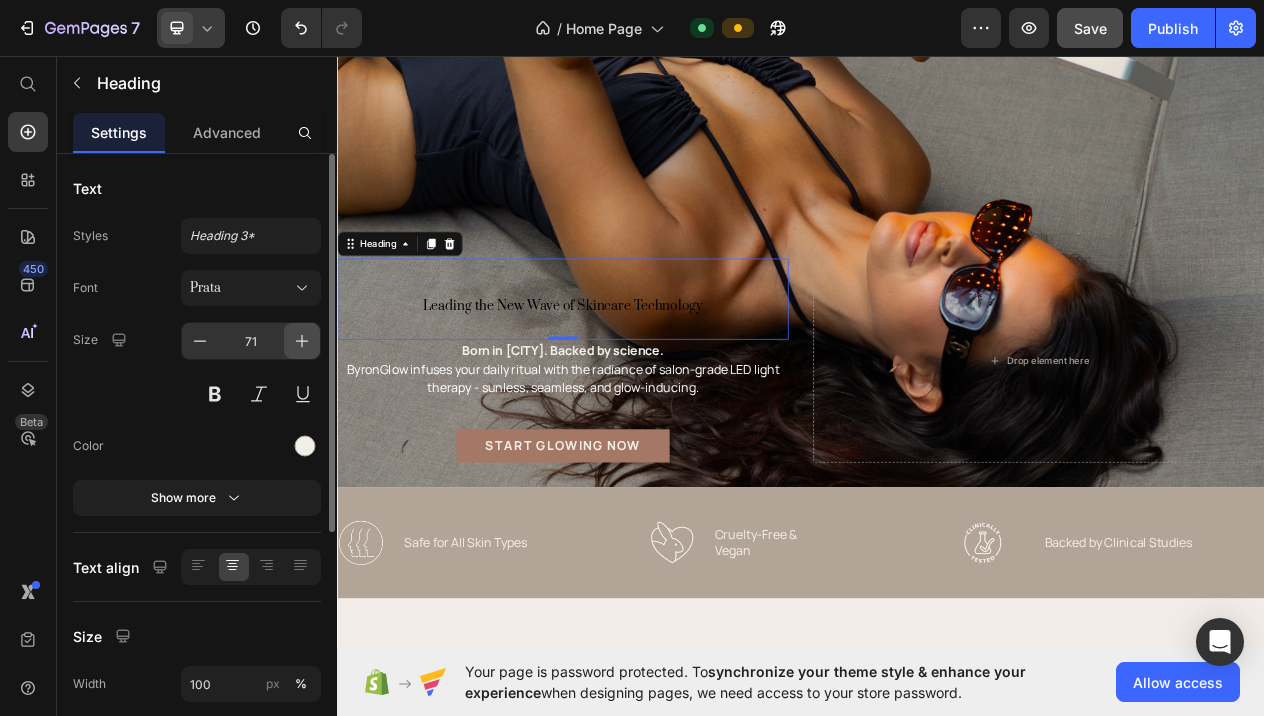 click 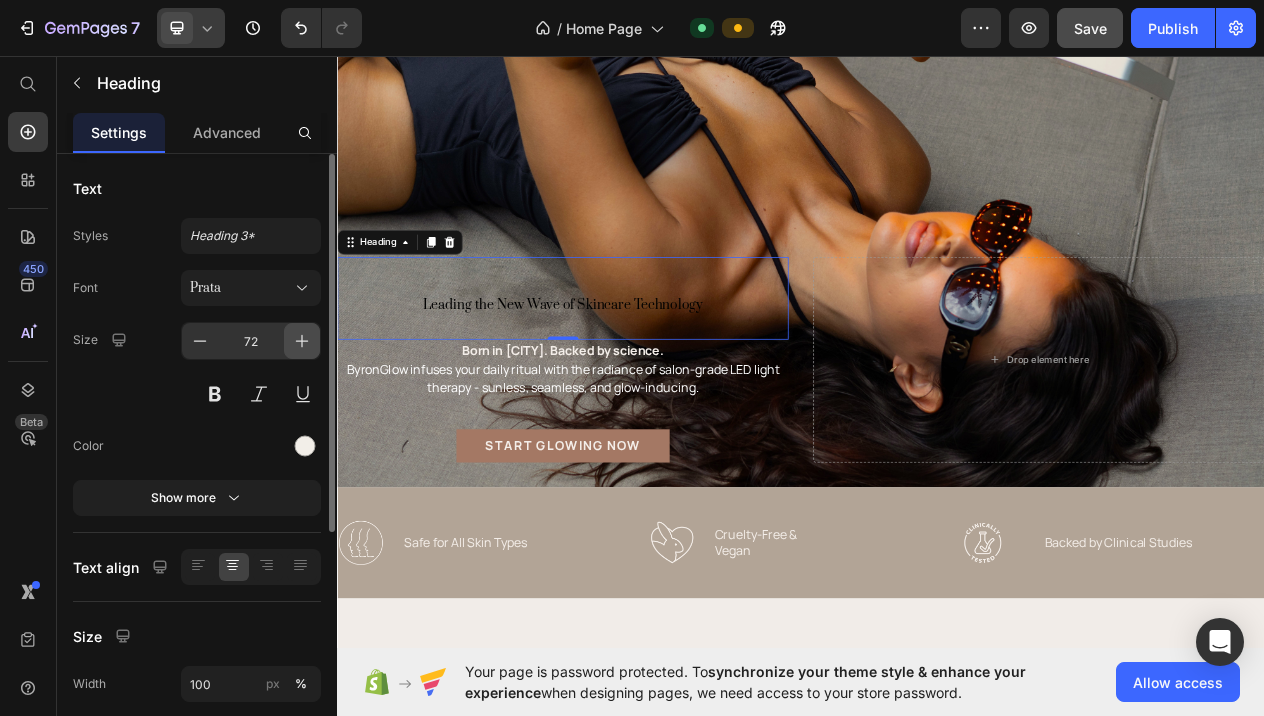 click 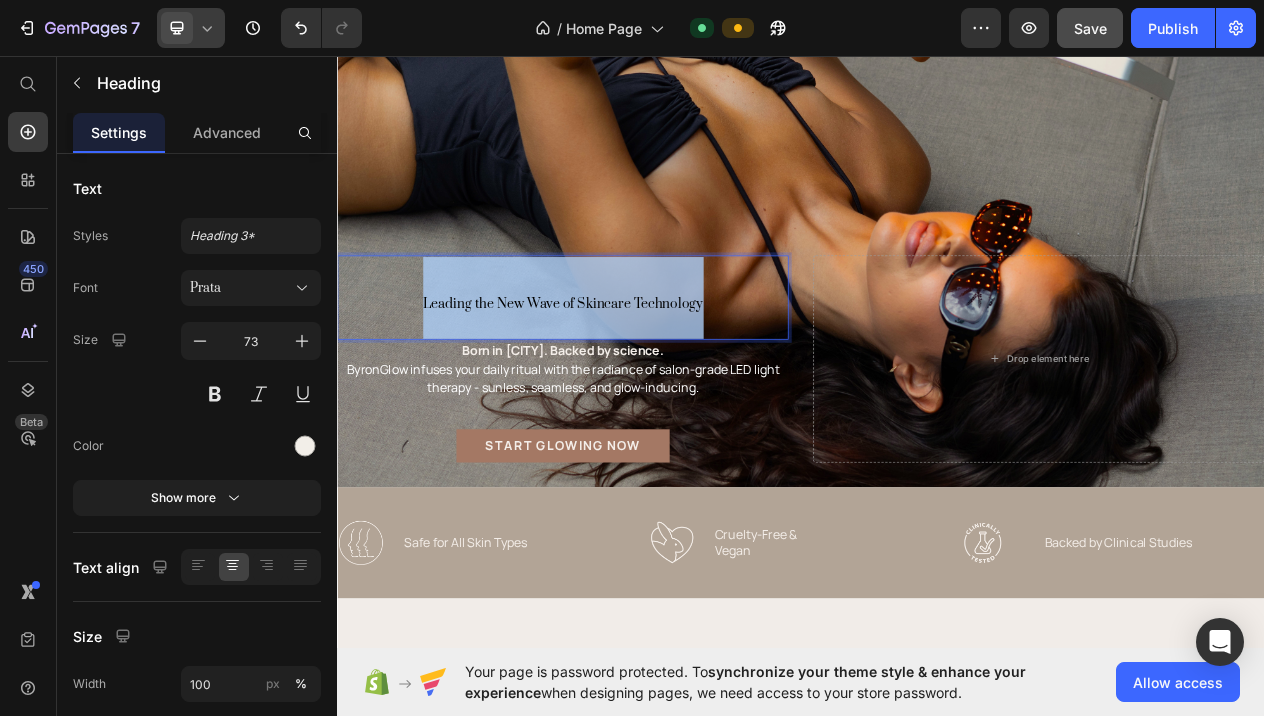 drag, startPoint x: 820, startPoint y: 380, endPoint x: 413, endPoint y: 378, distance: 407.0049 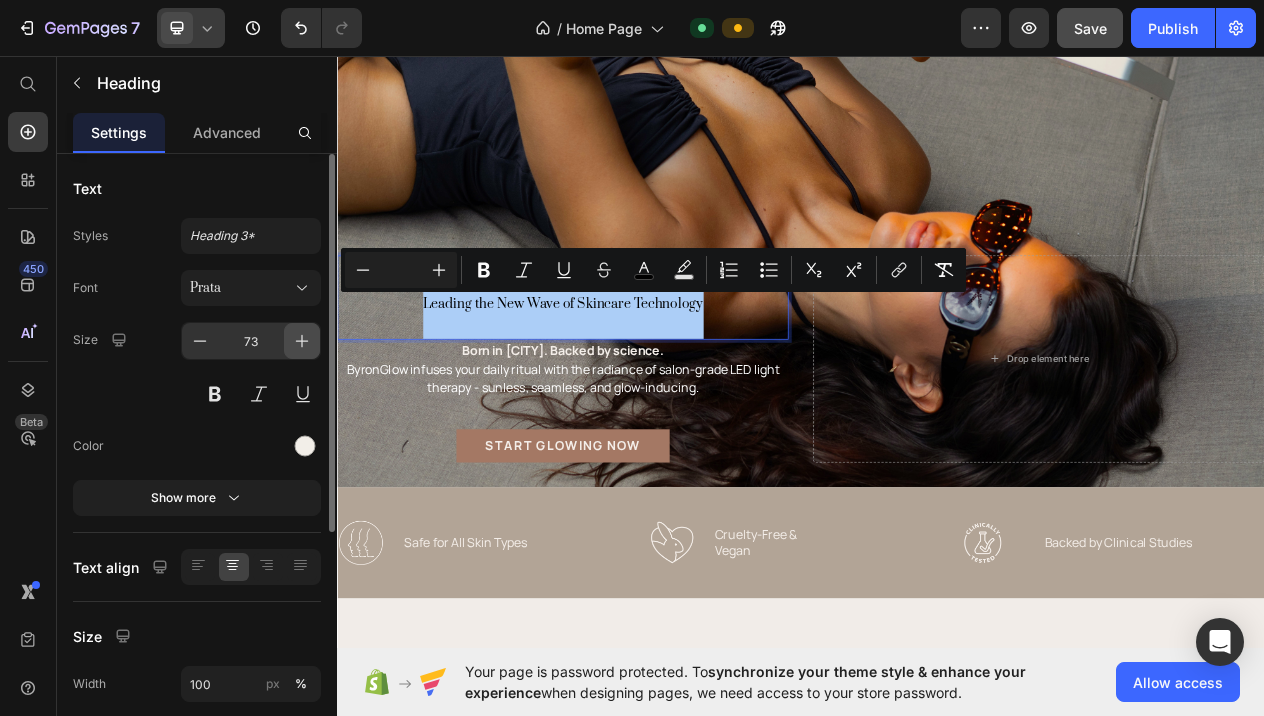 click 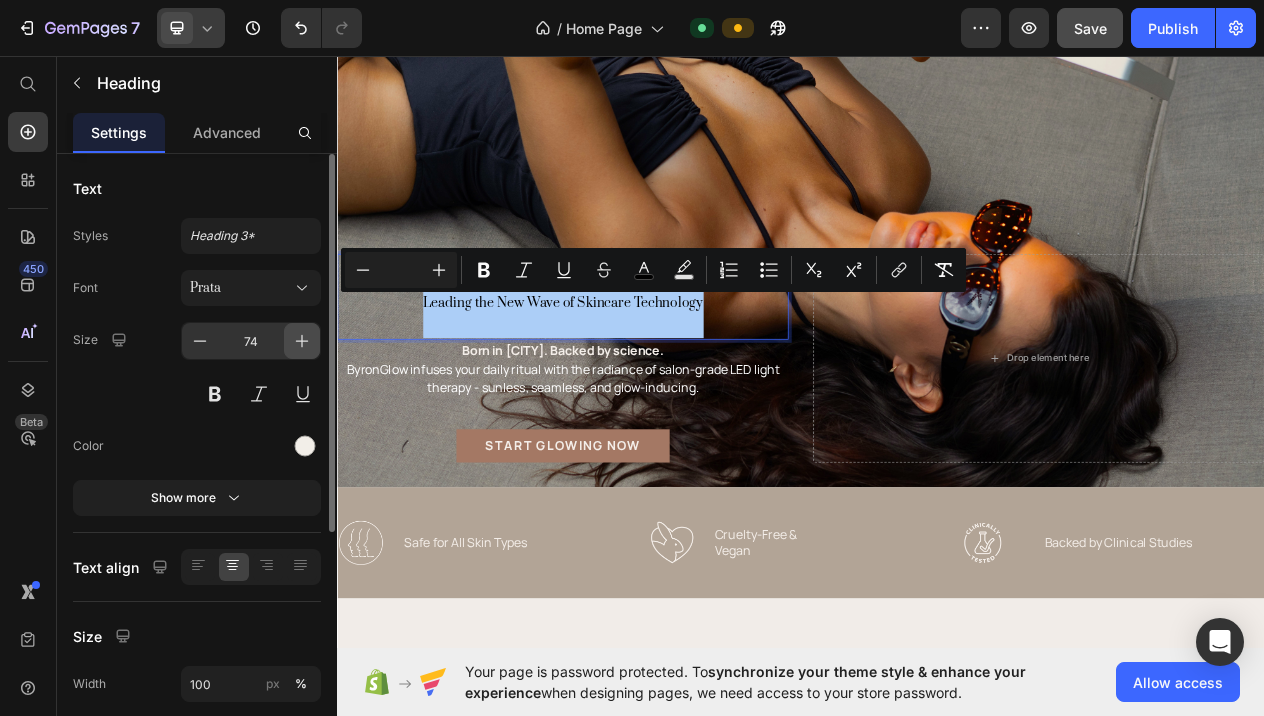click 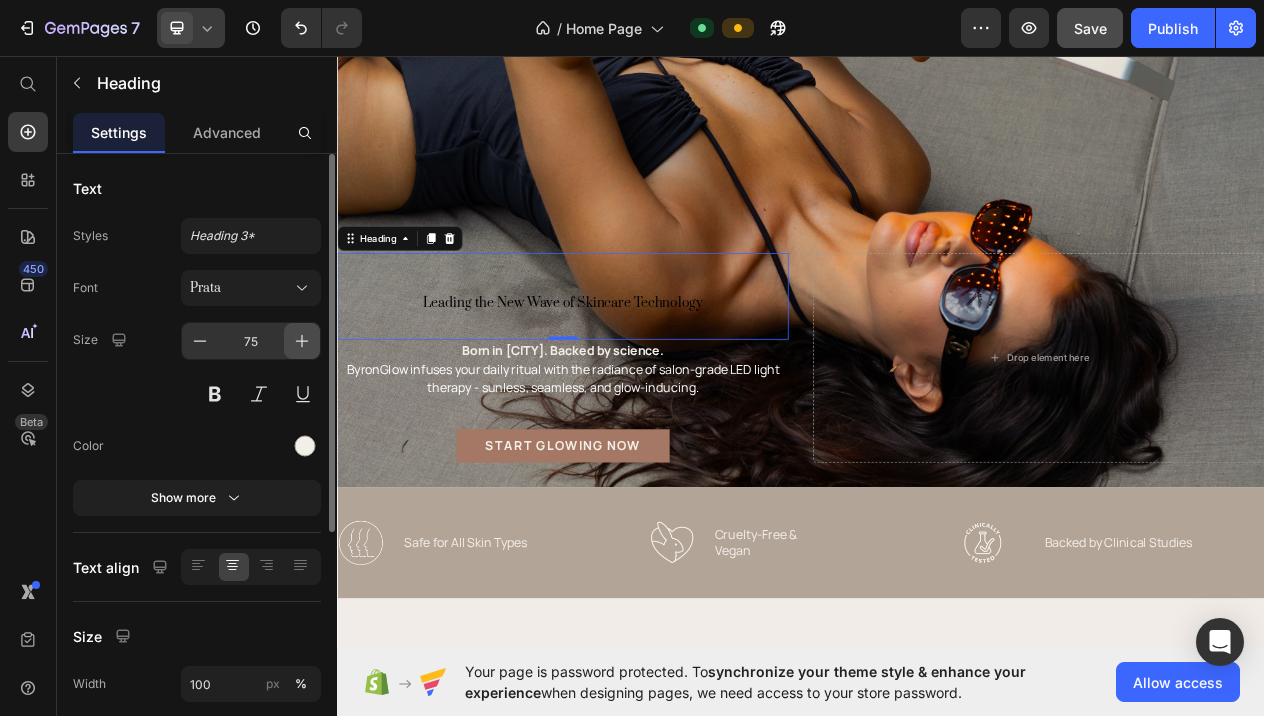 click 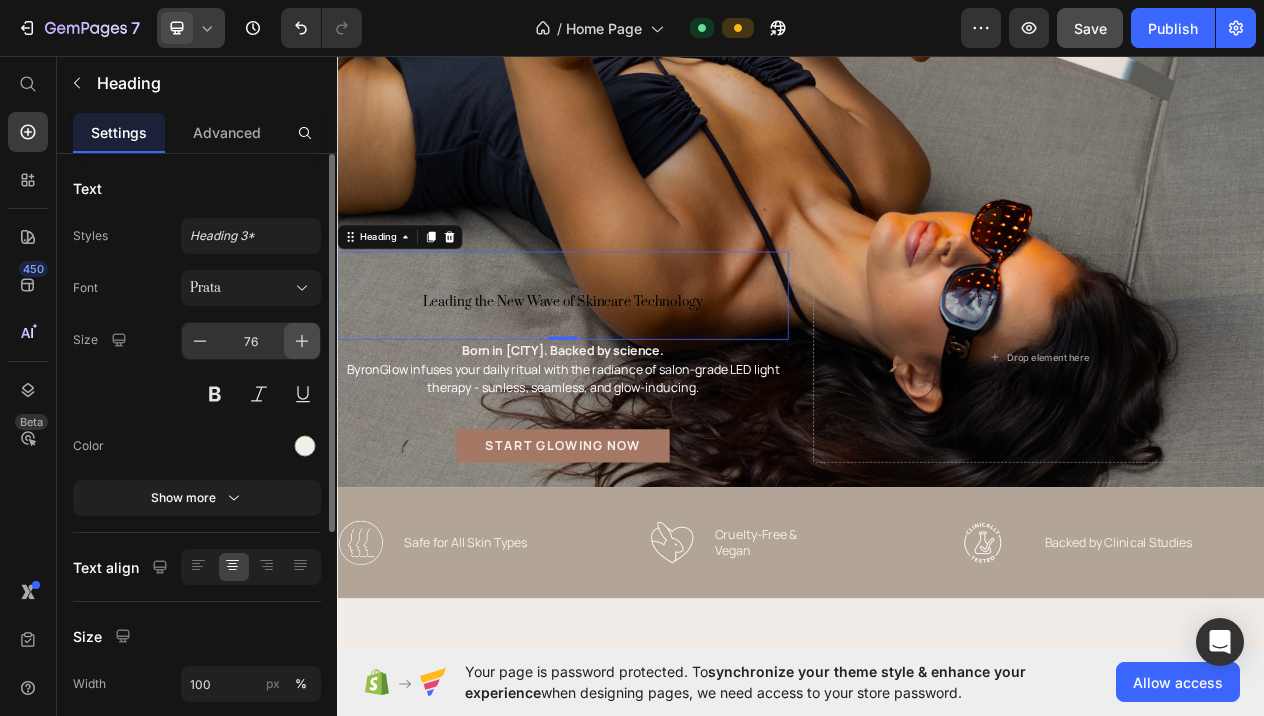 click 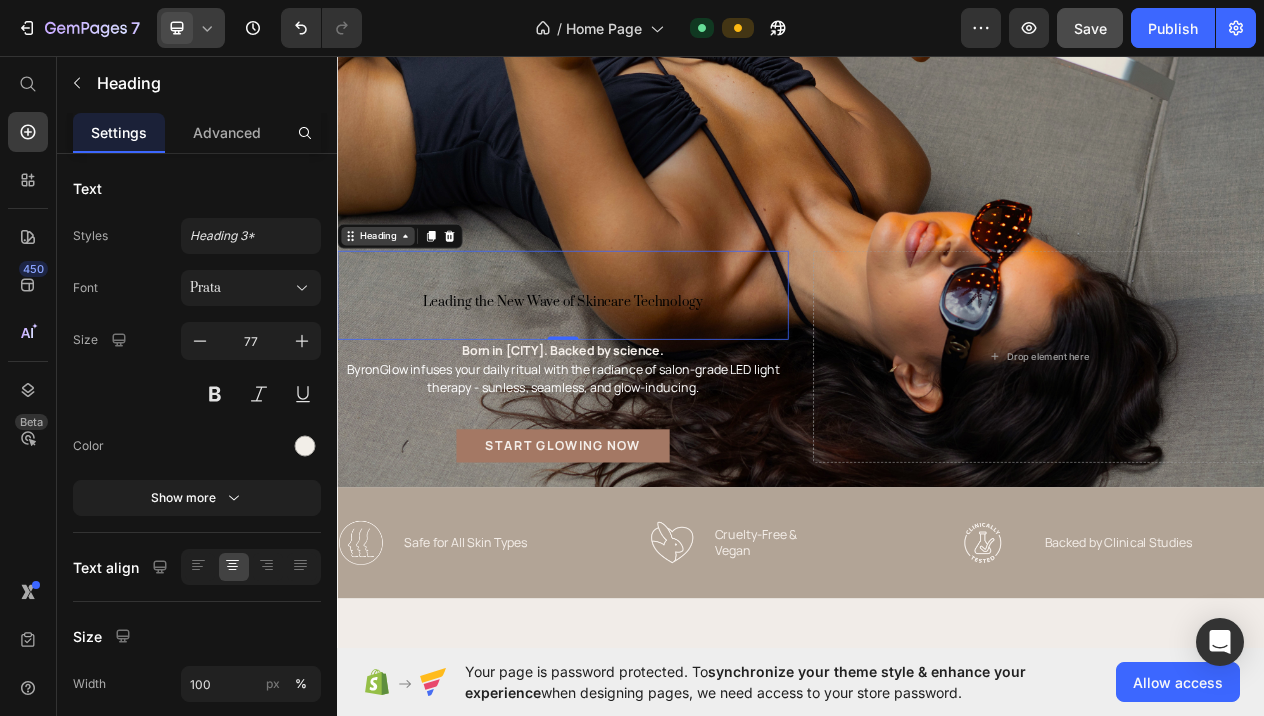 click on "Heading" at bounding box center (389, 291) 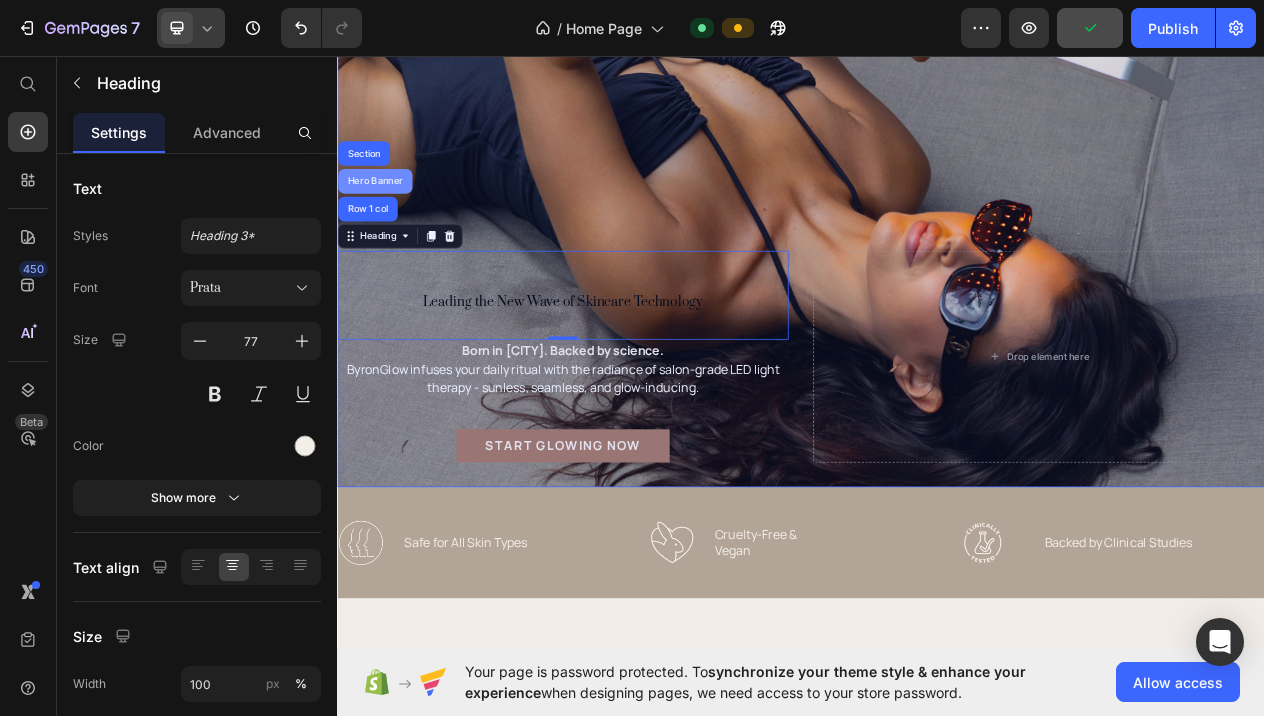 click on "Hero Banner" at bounding box center [386, 220] 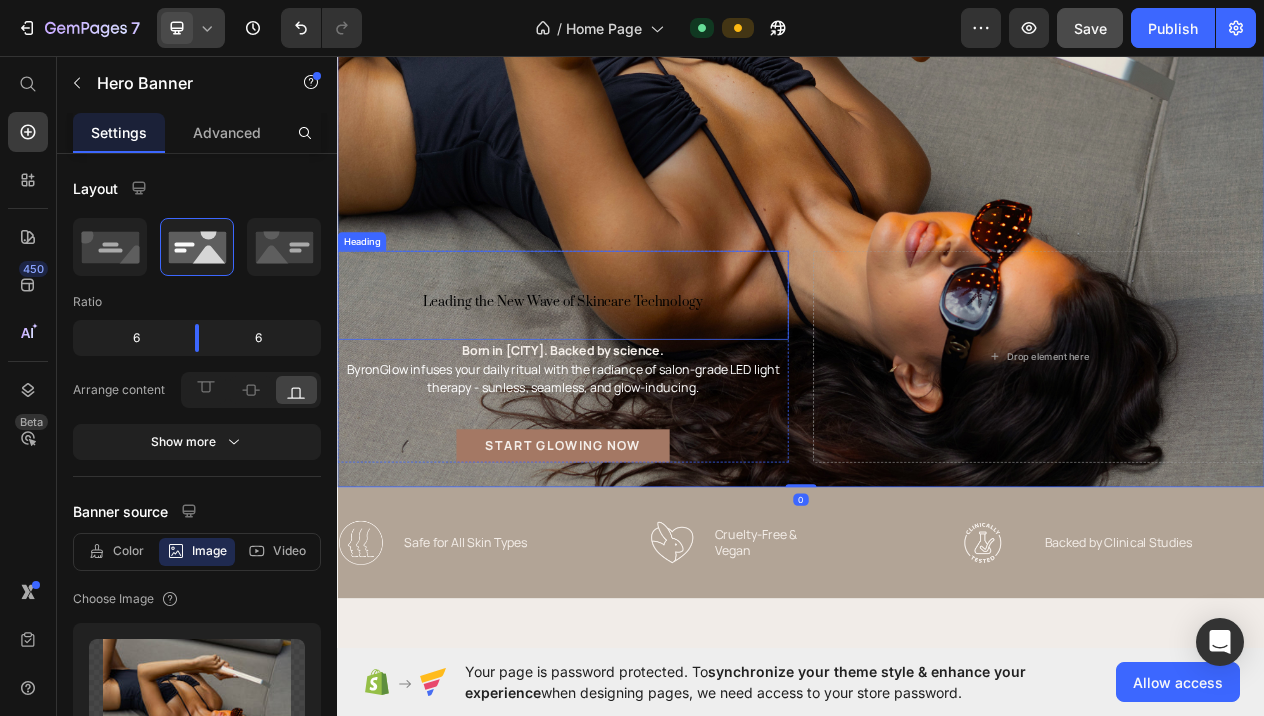 click on "⁠⁠⁠⁠⁠⁠⁠ Leading the New Wave of Skincare Technology" at bounding box center (629, 367) 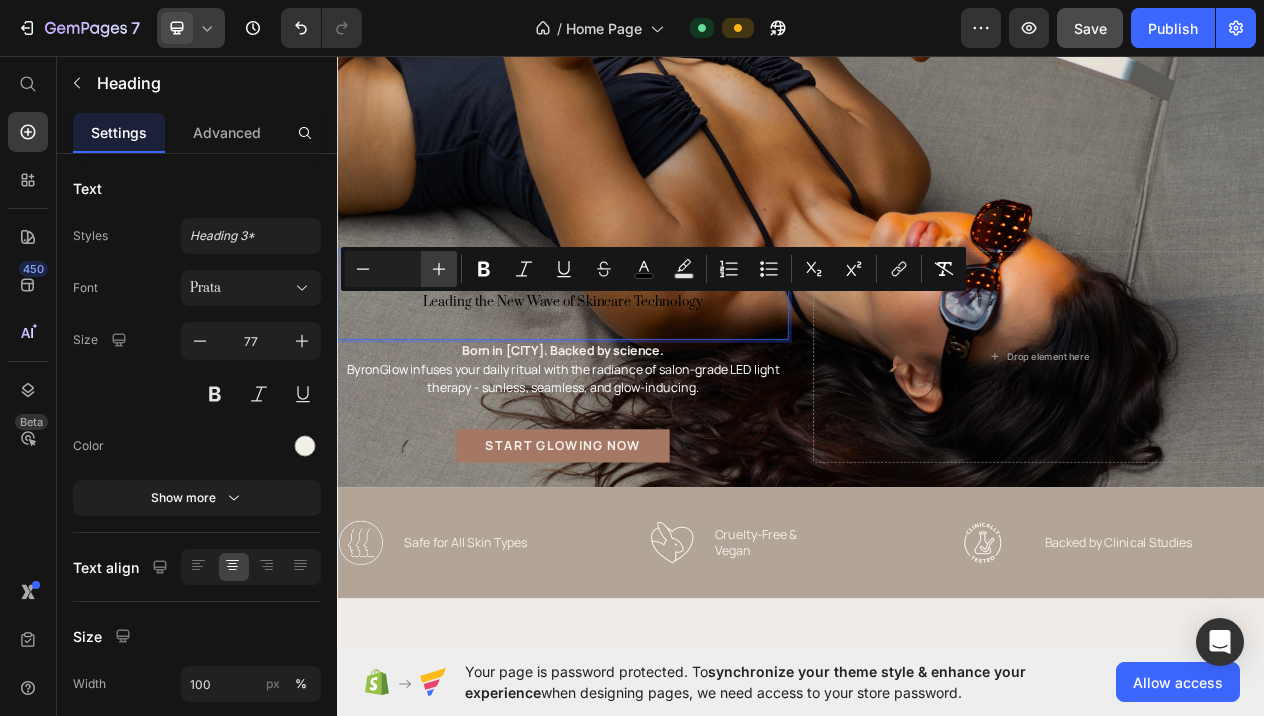 click 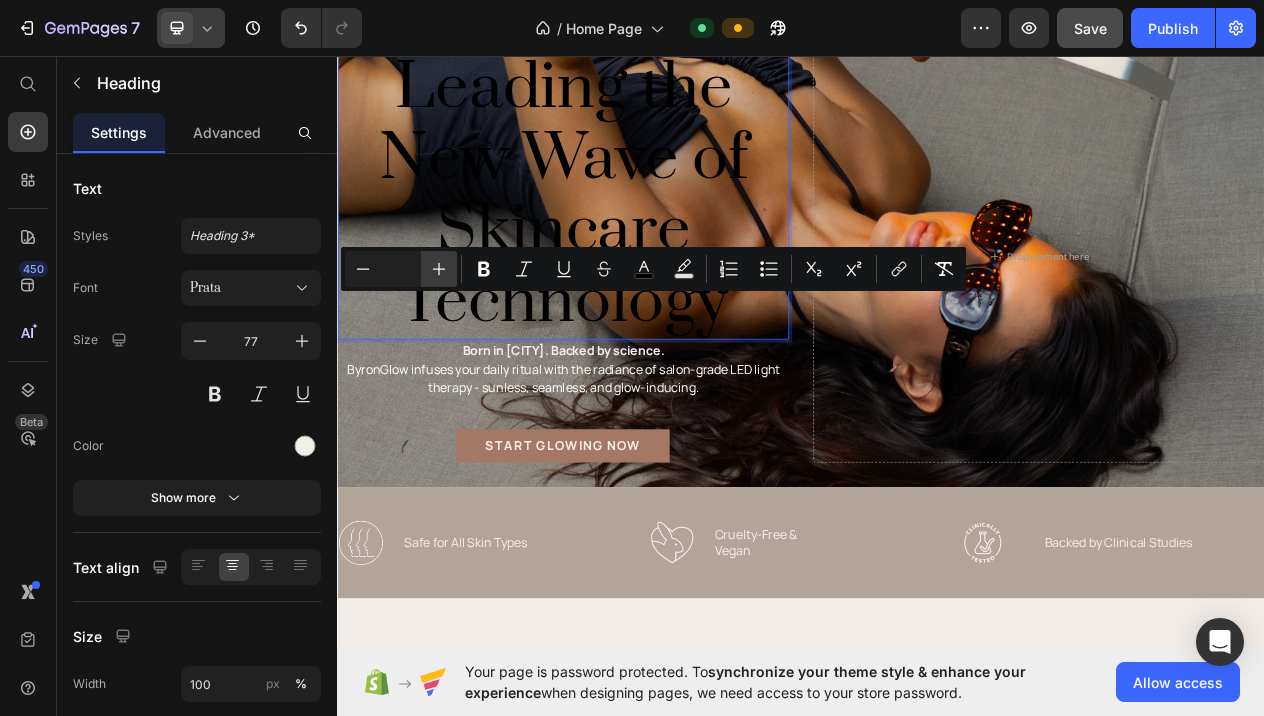 click 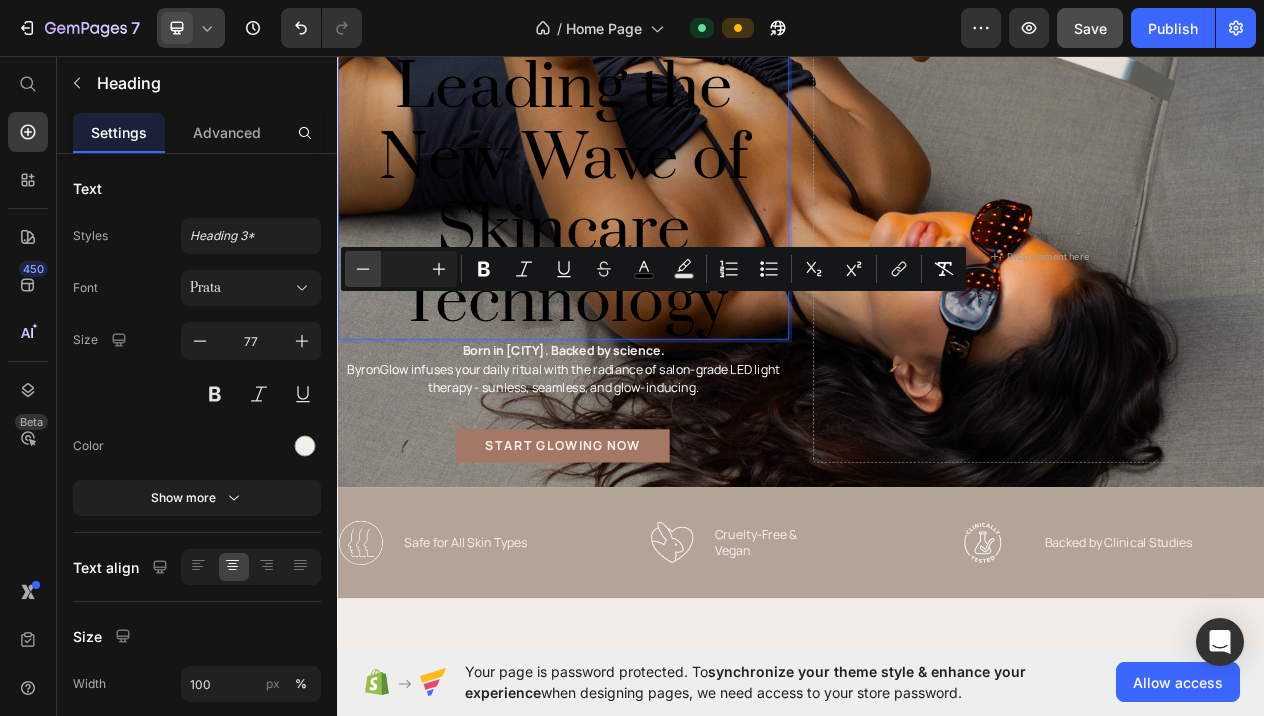 click 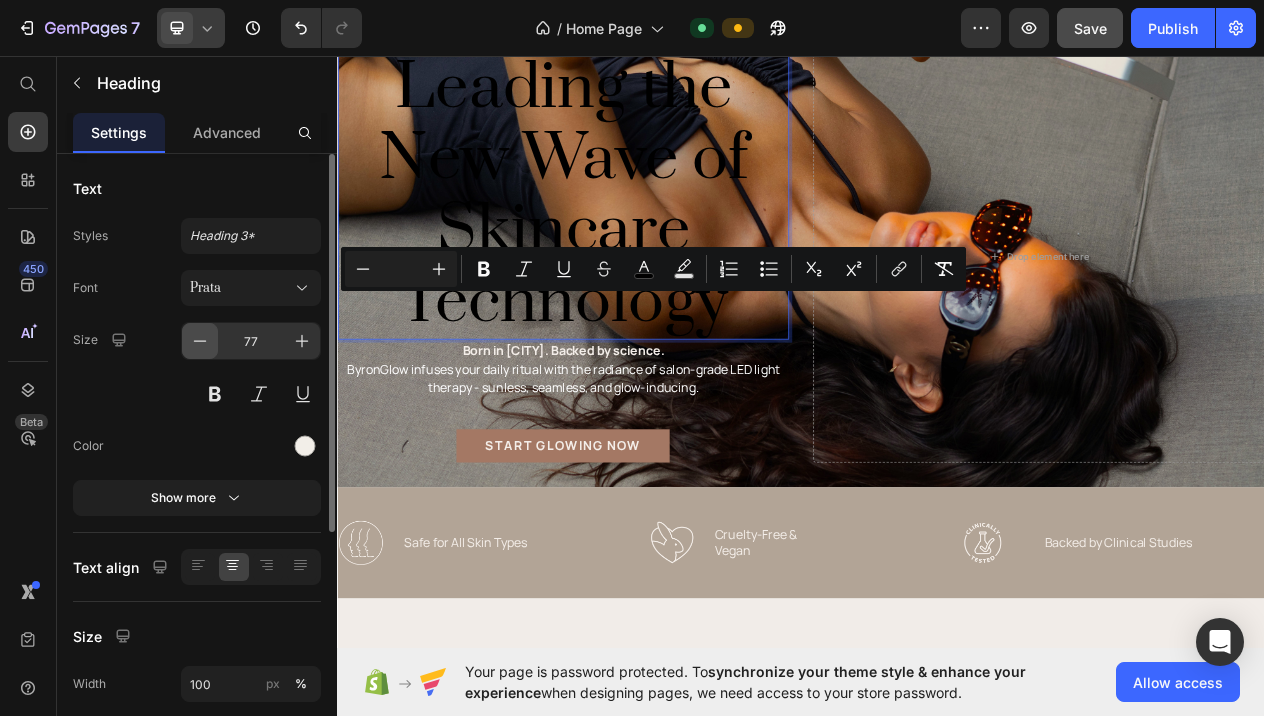 click 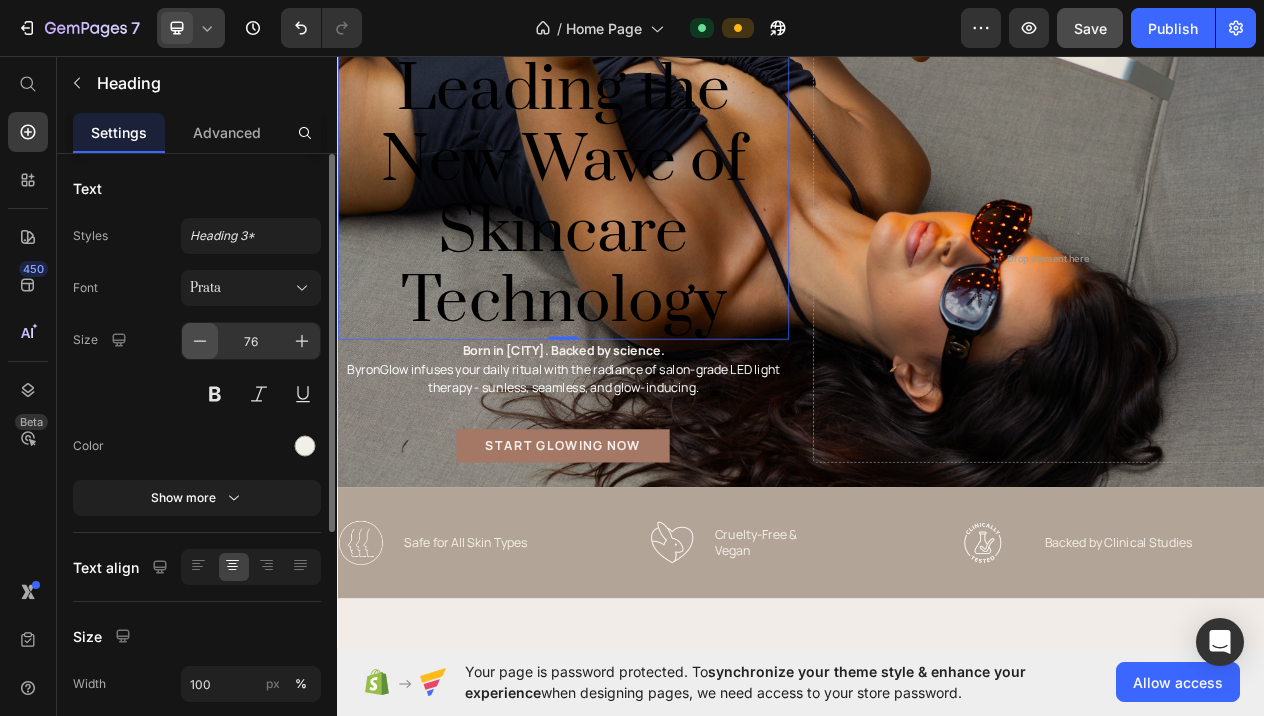 click 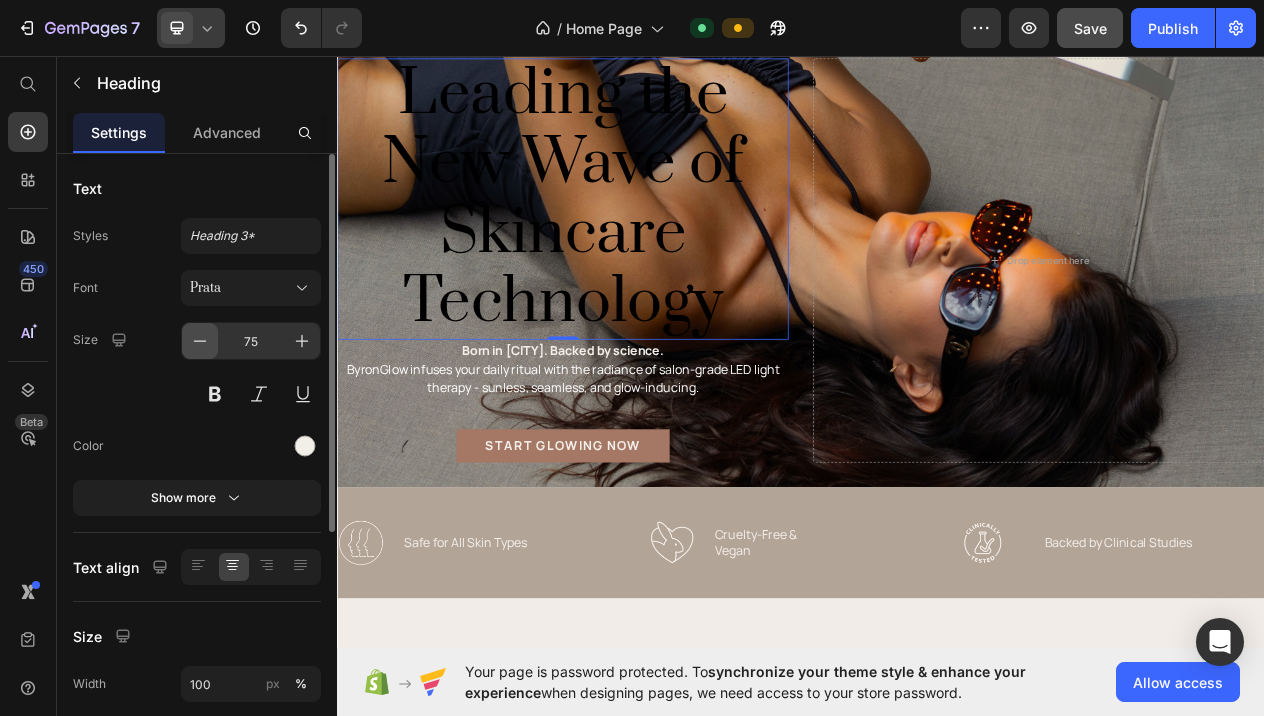 click 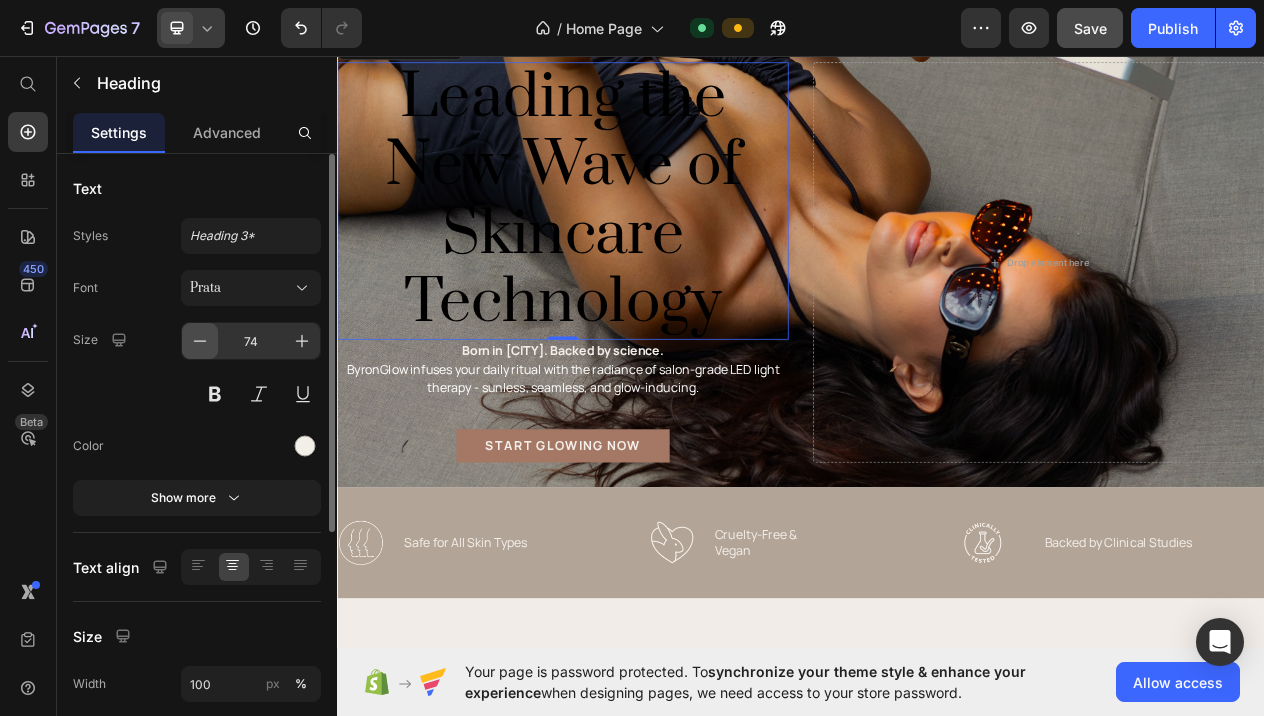 click 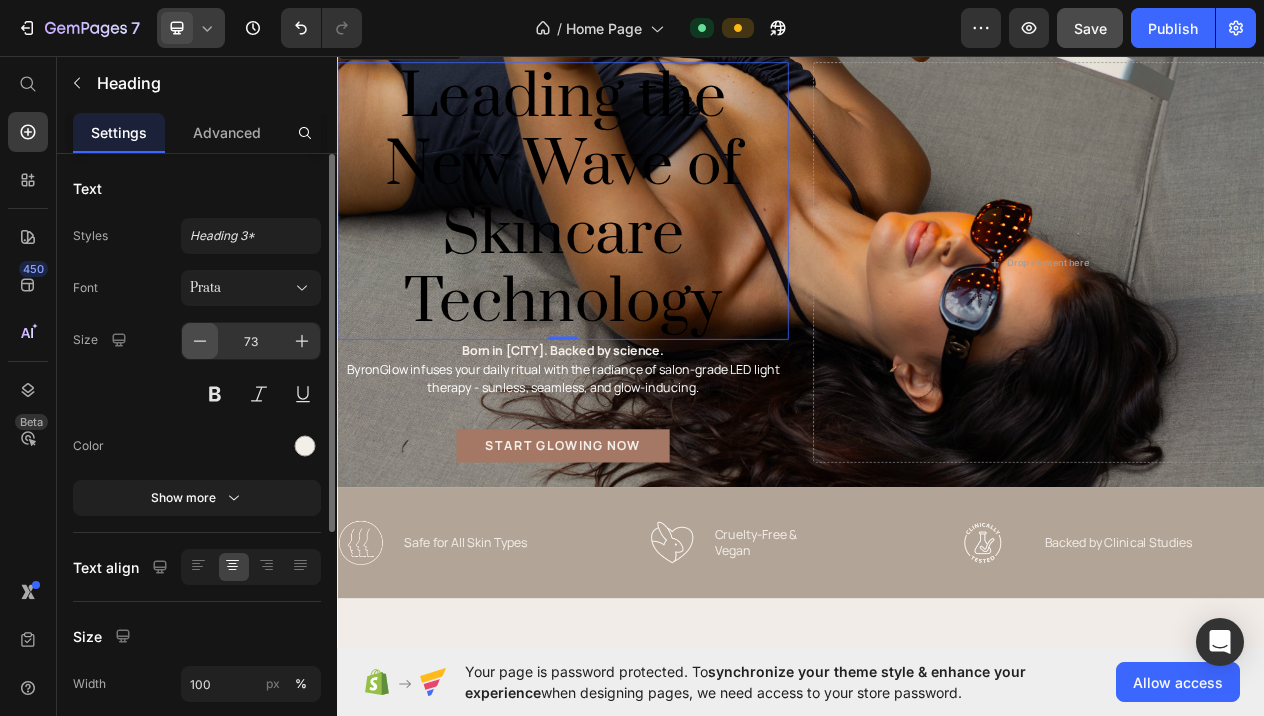 click 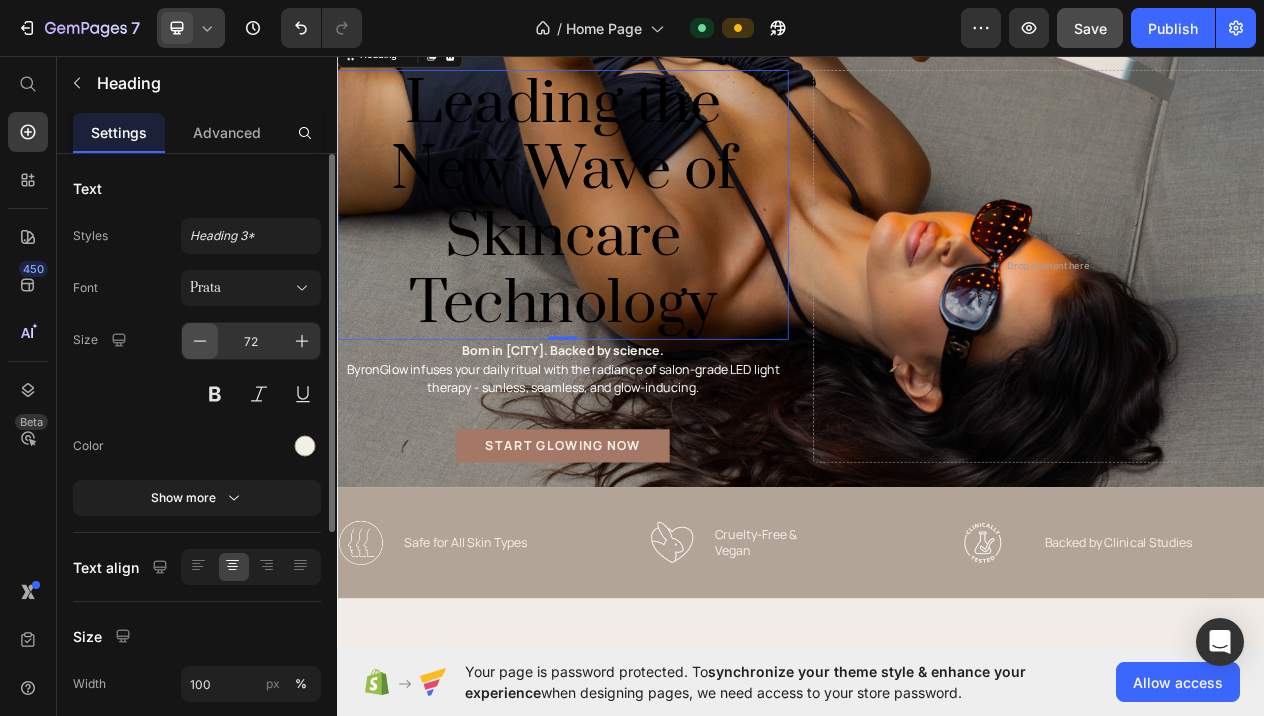 click 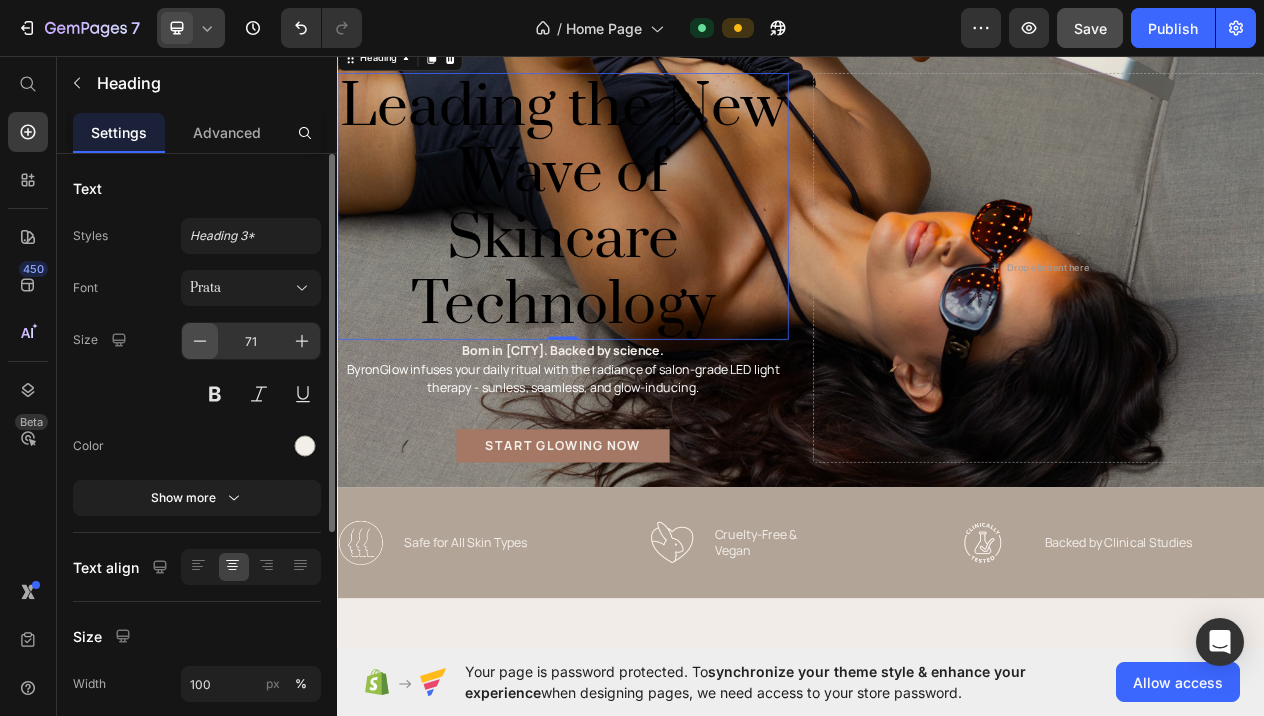 click 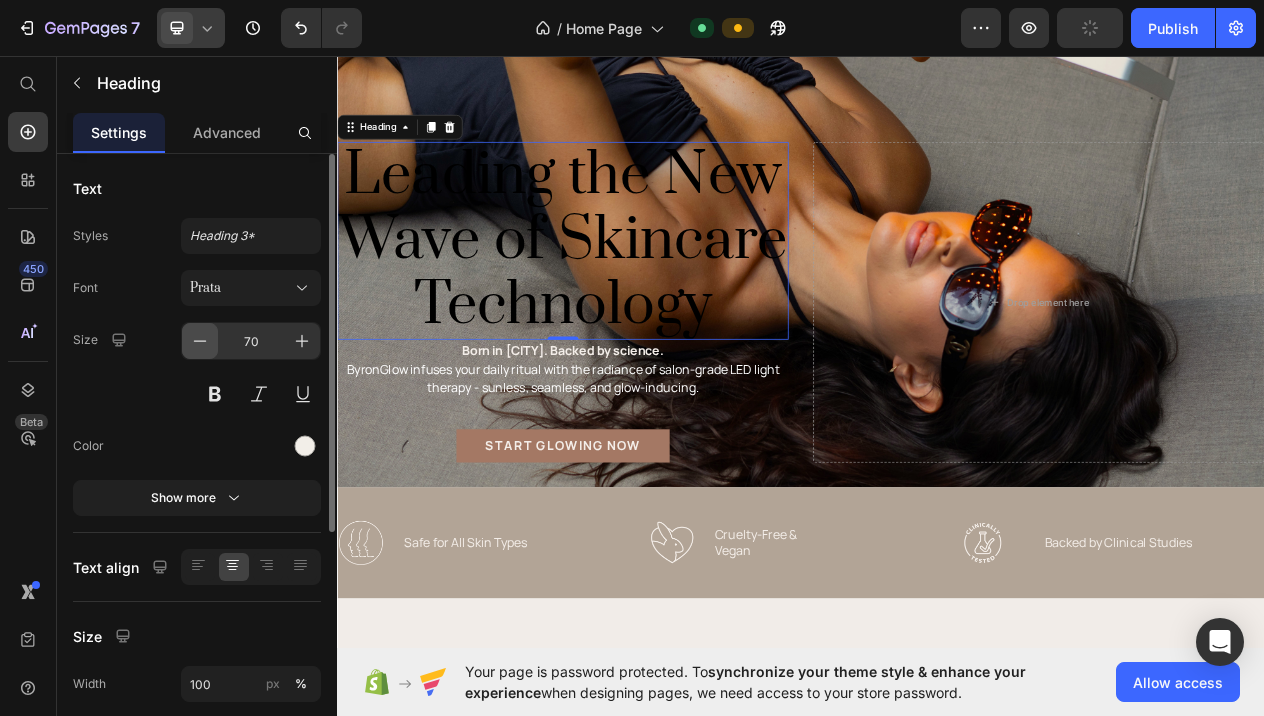 click 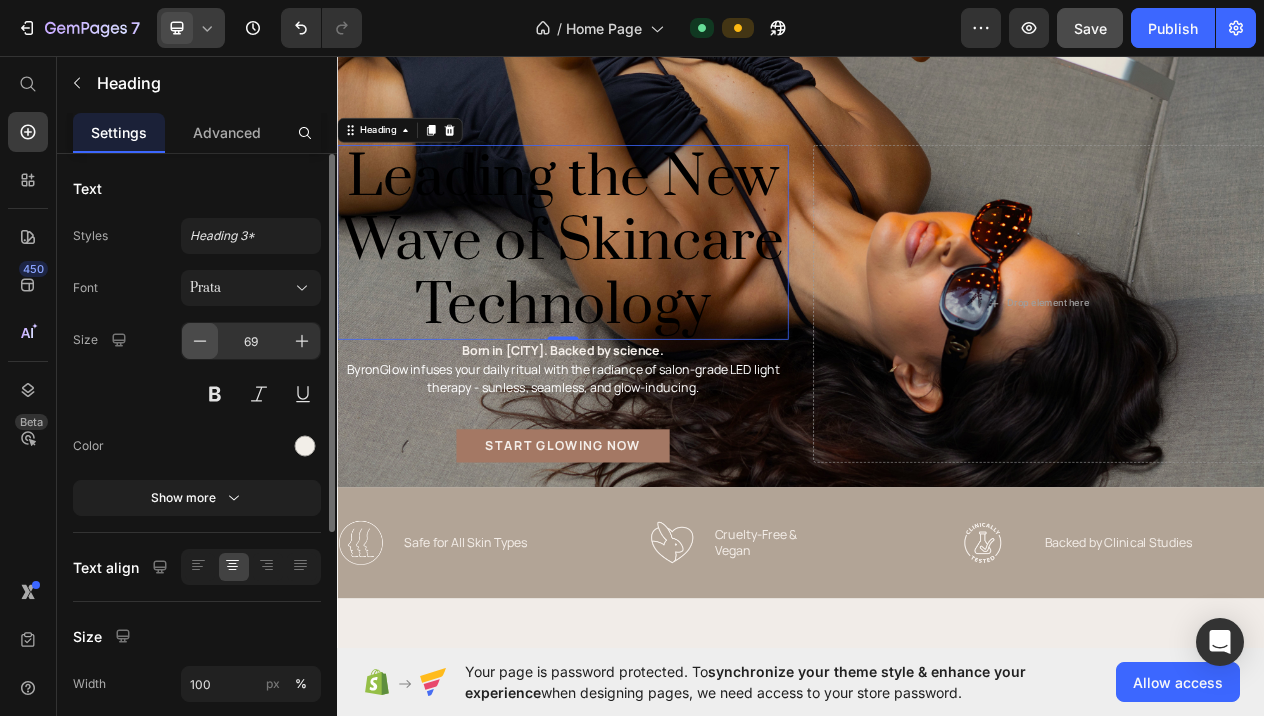 click 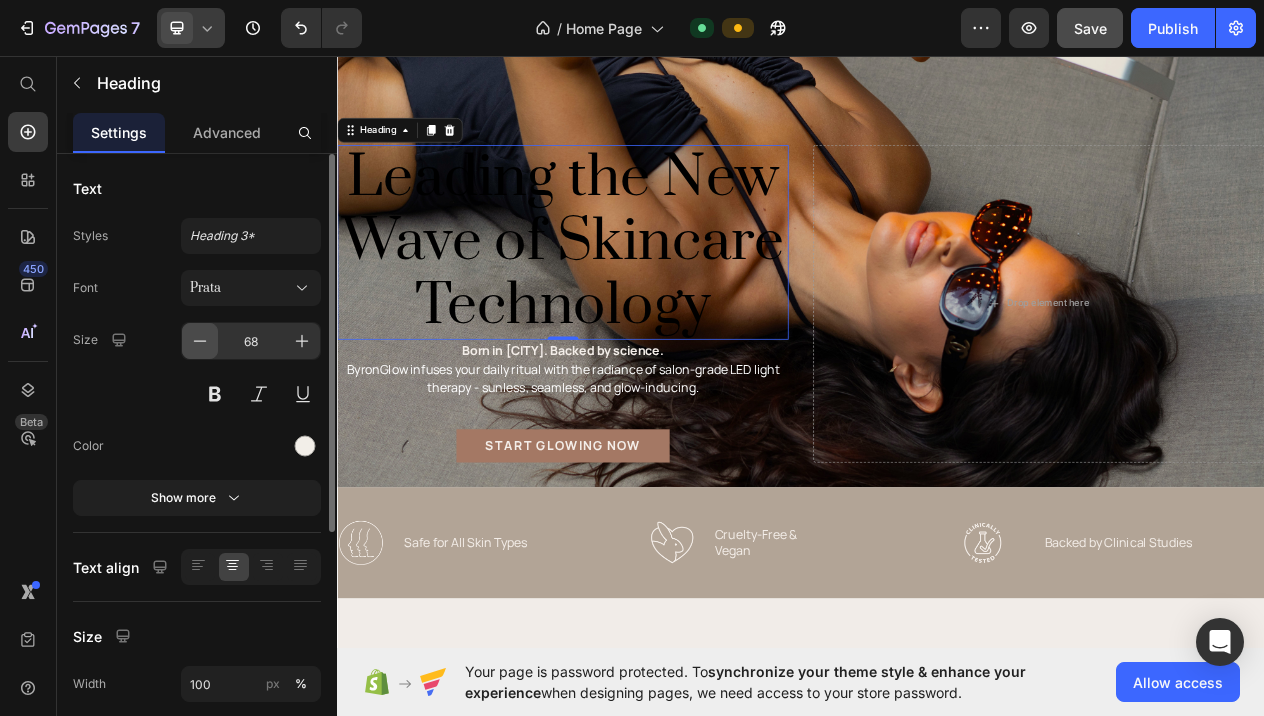 click 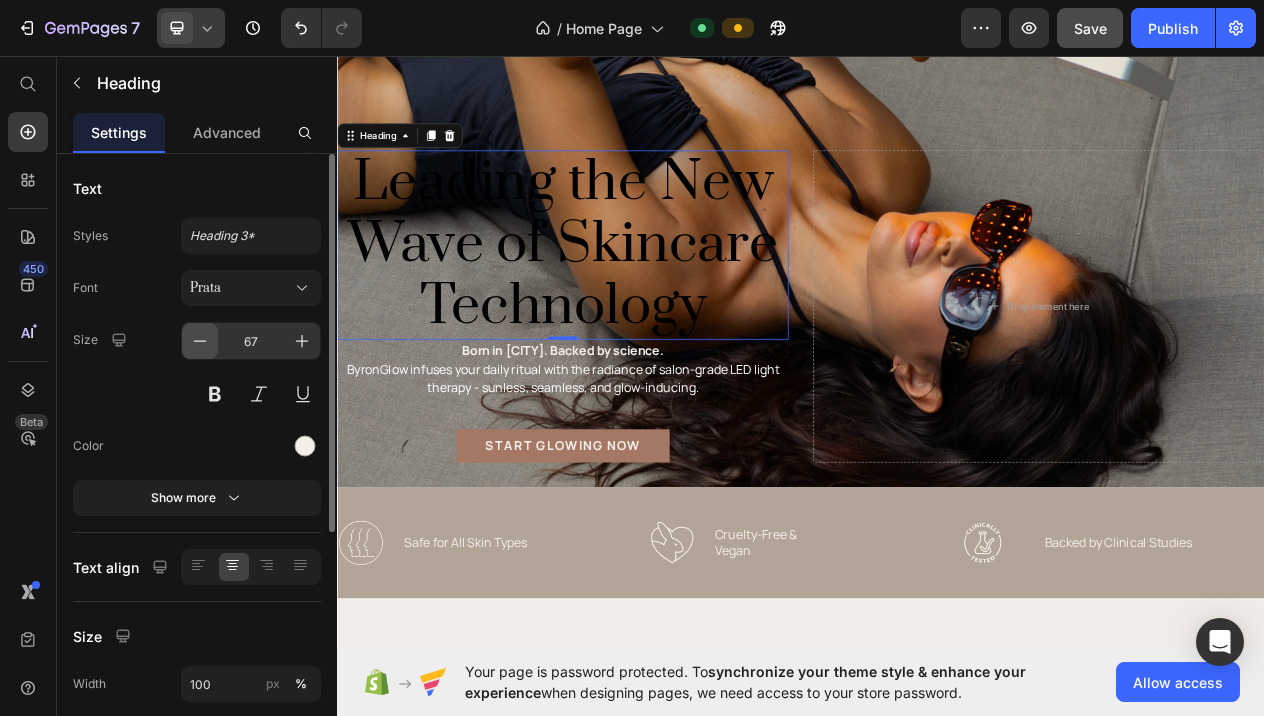 click 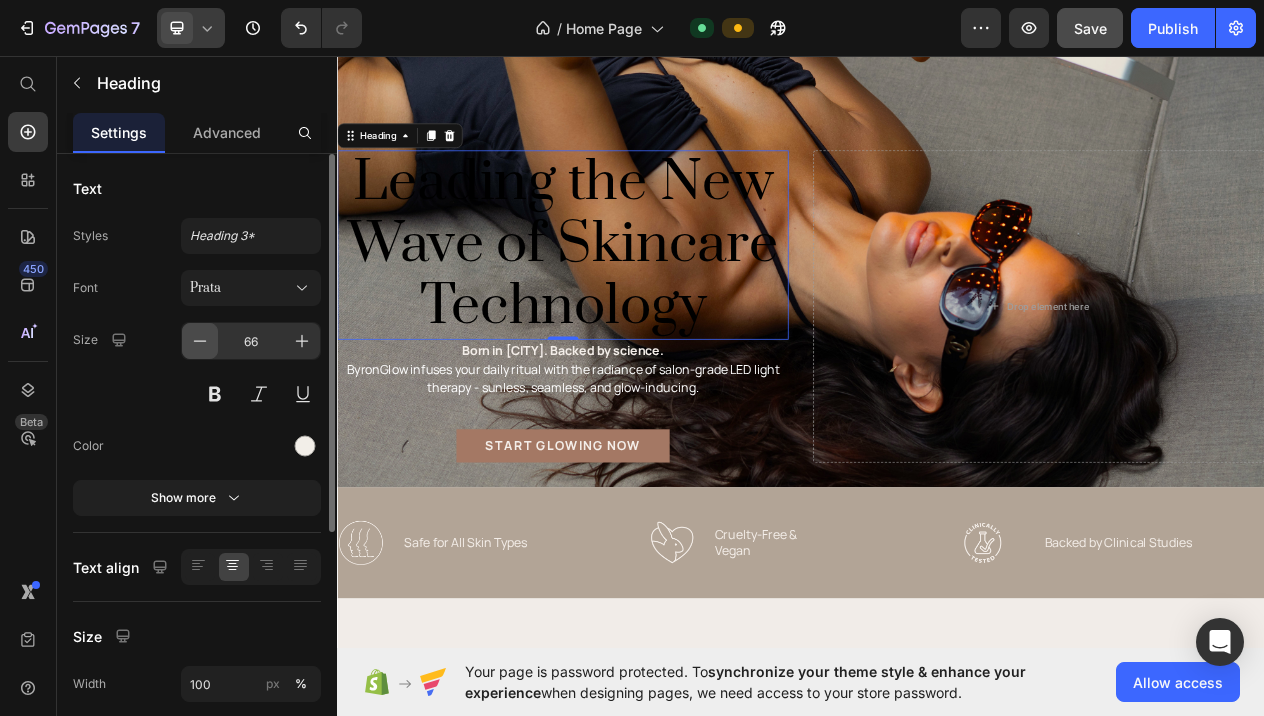 click 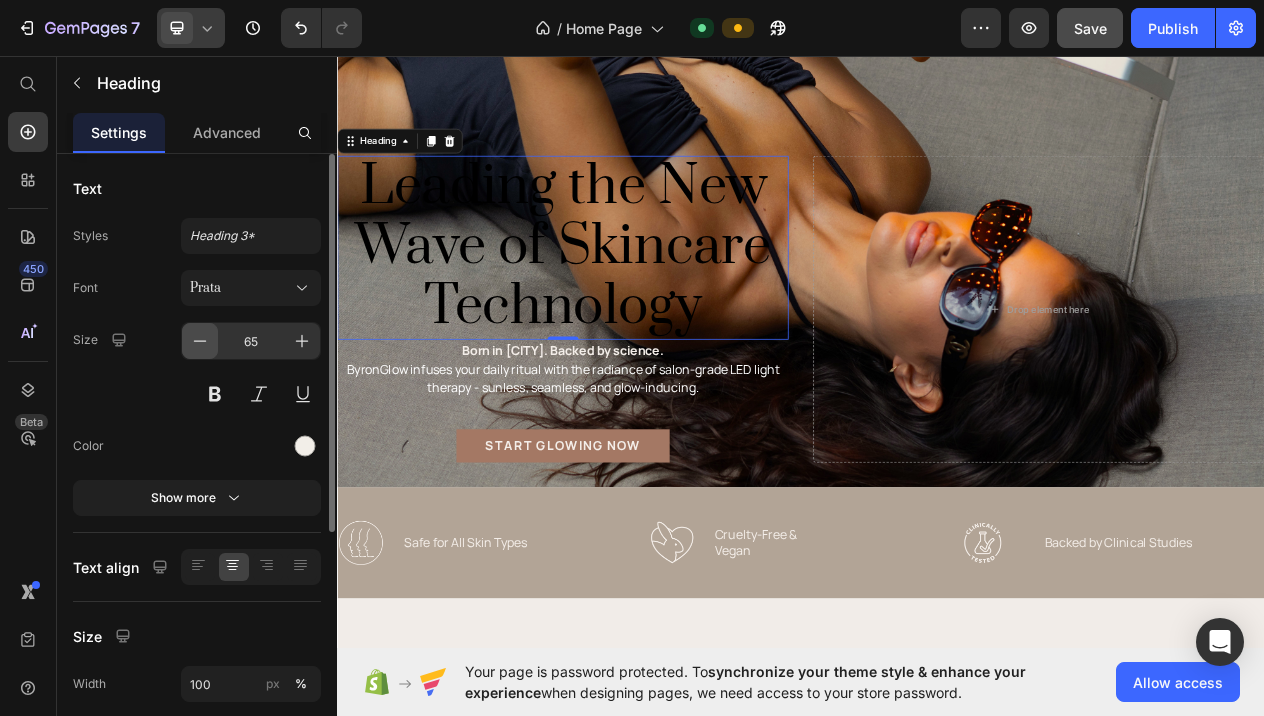 click 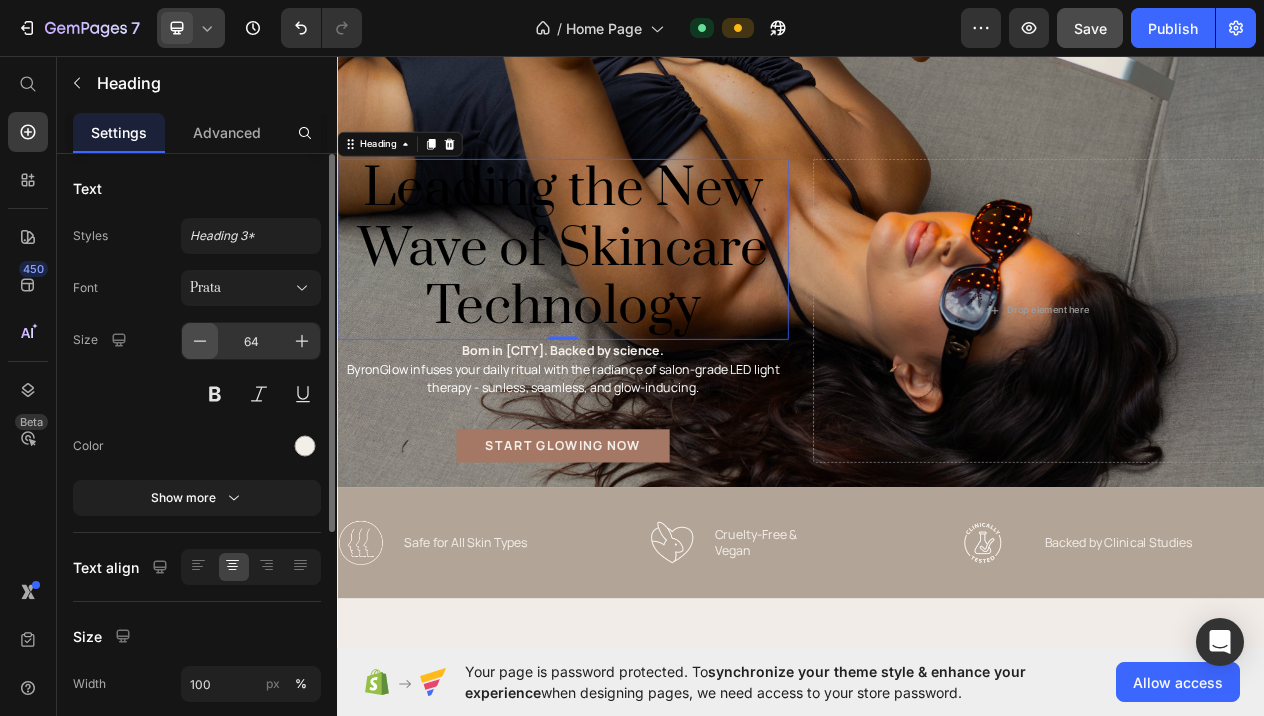 click 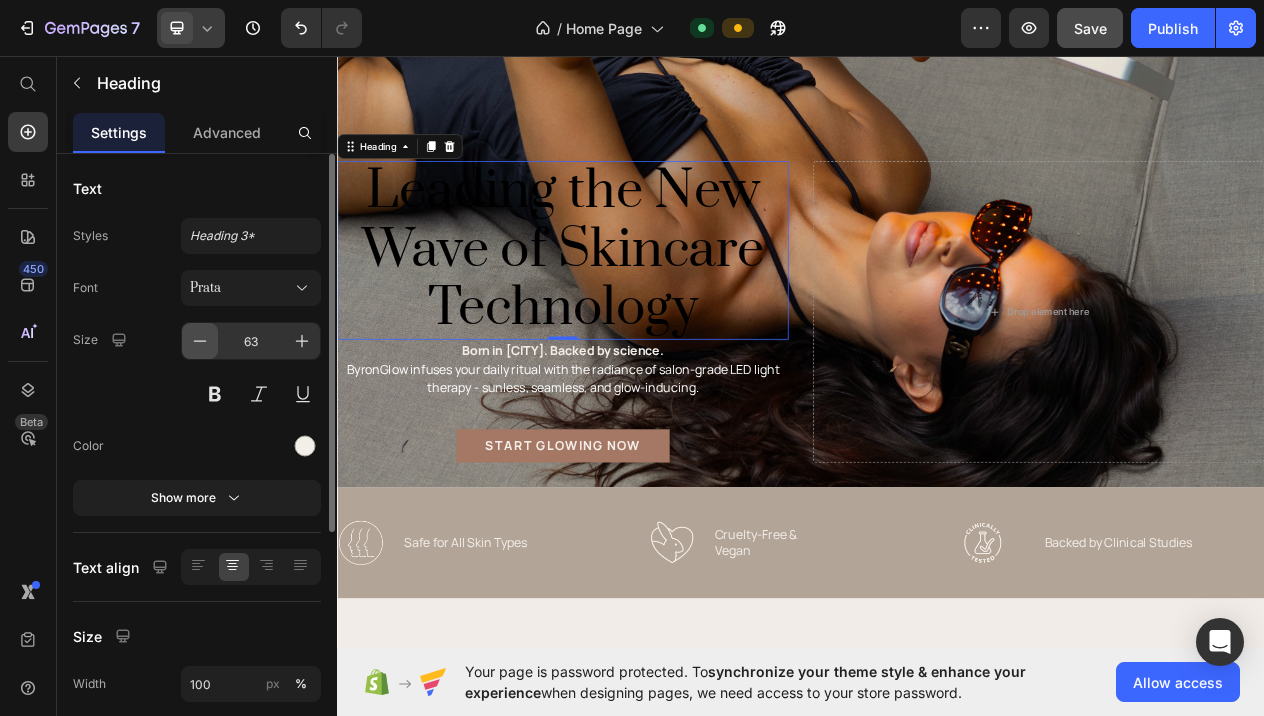 click 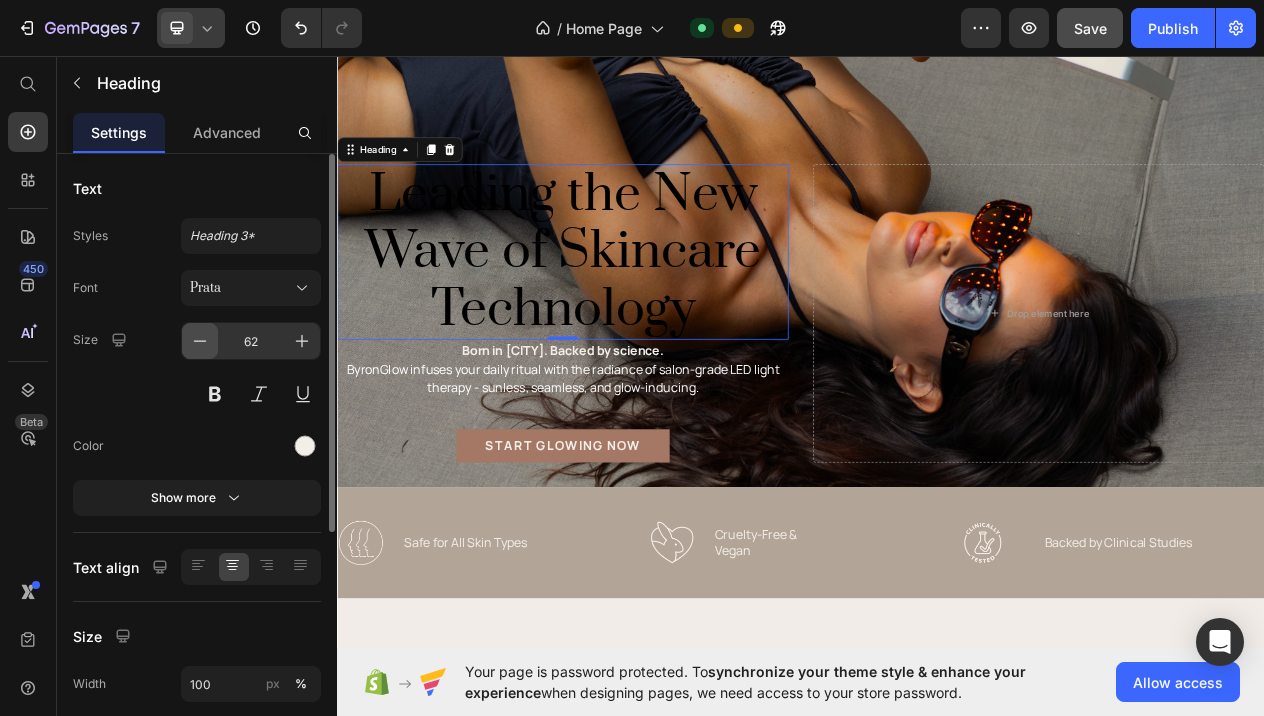 click 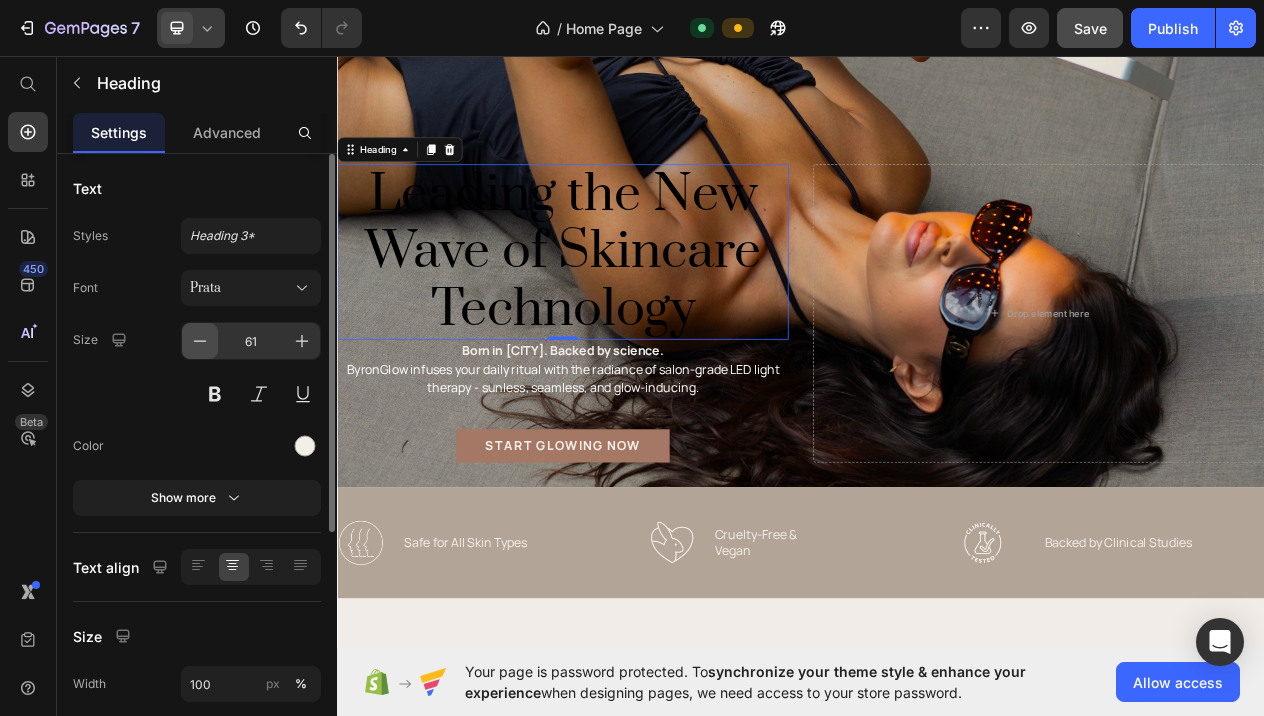 click 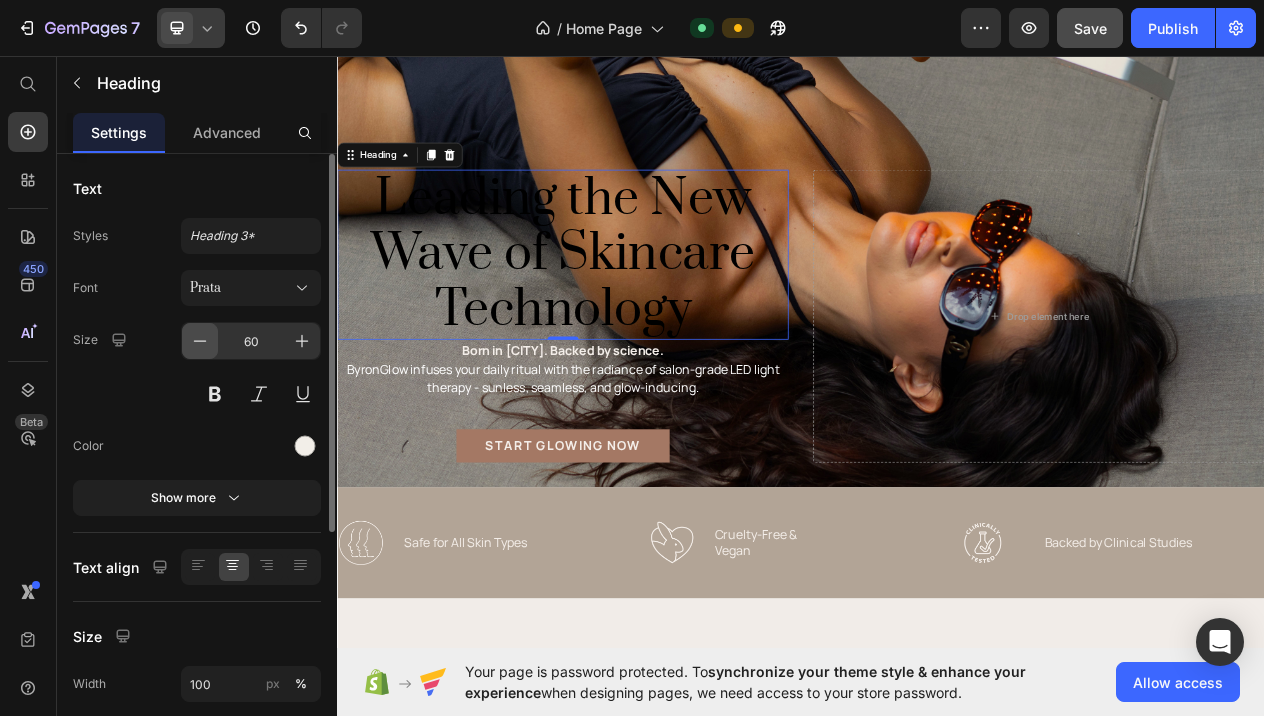 click 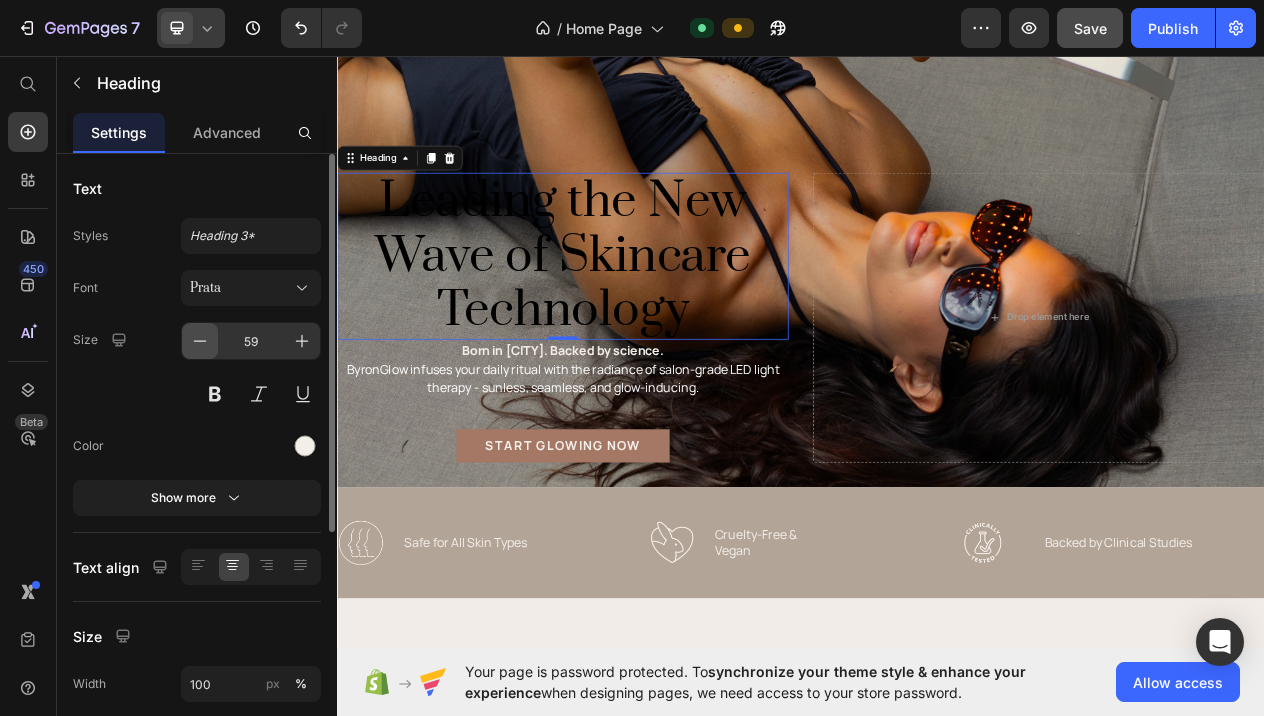 click 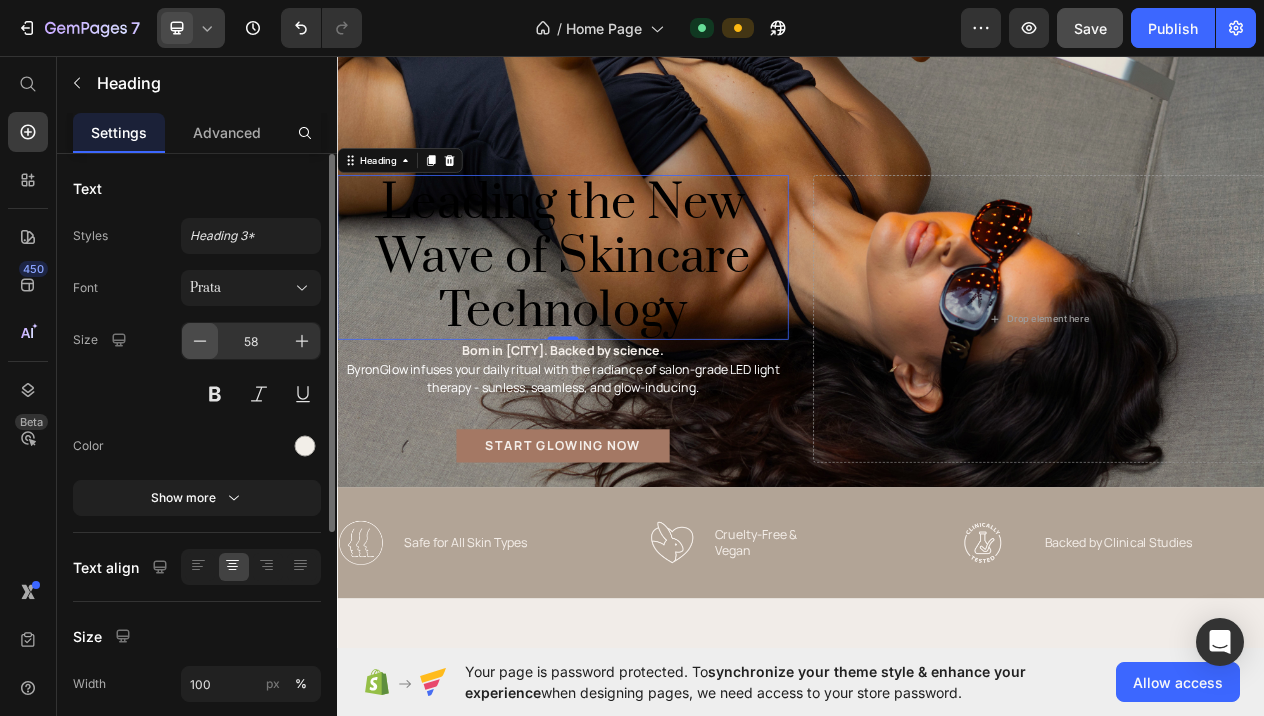 click 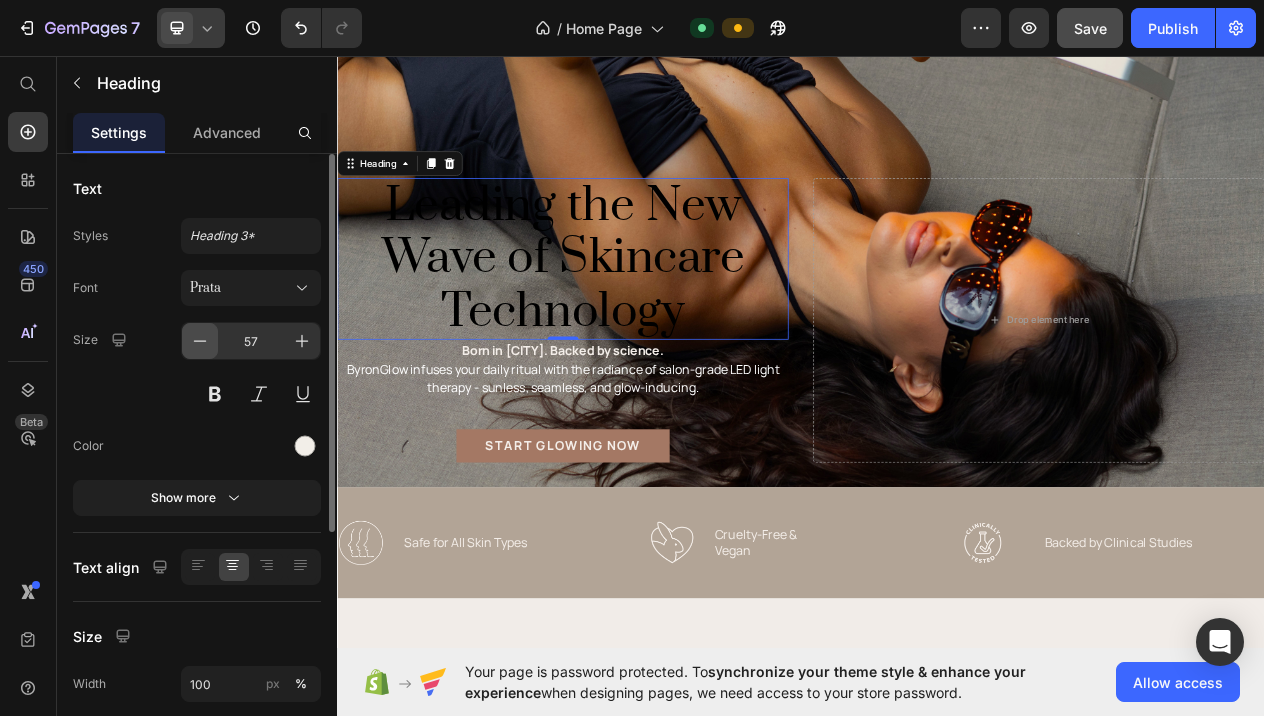click 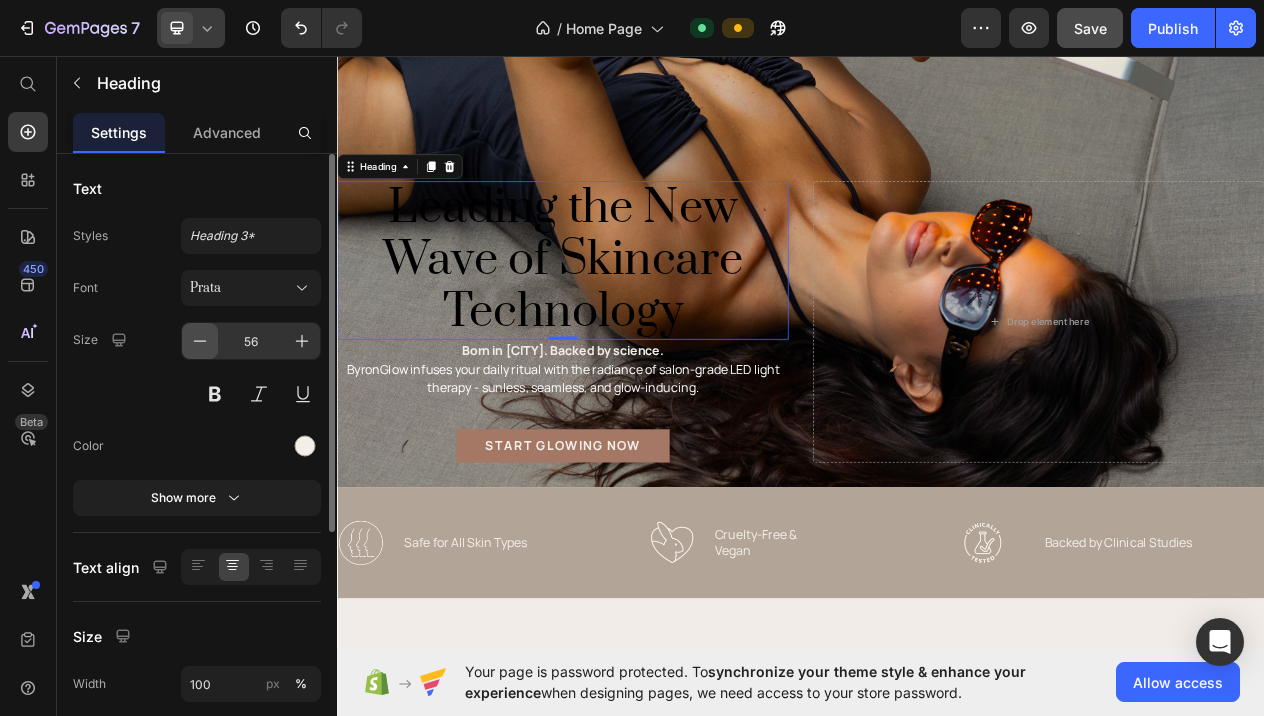 click 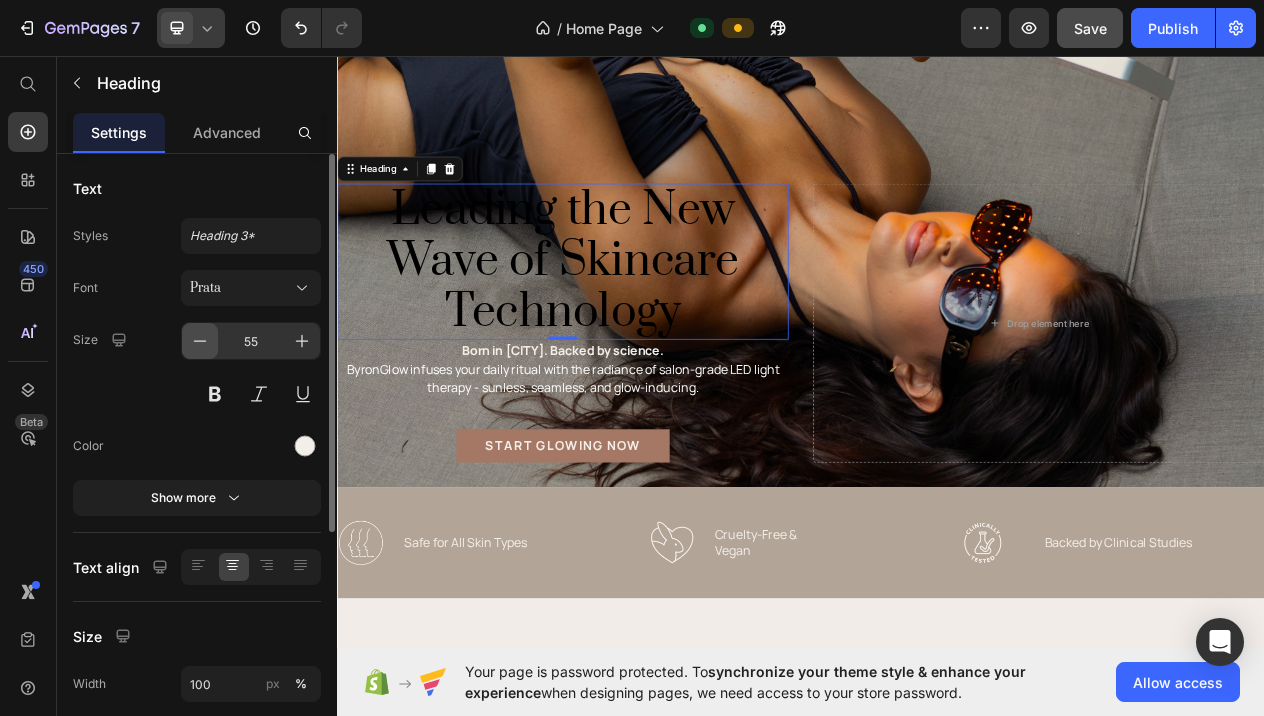 click 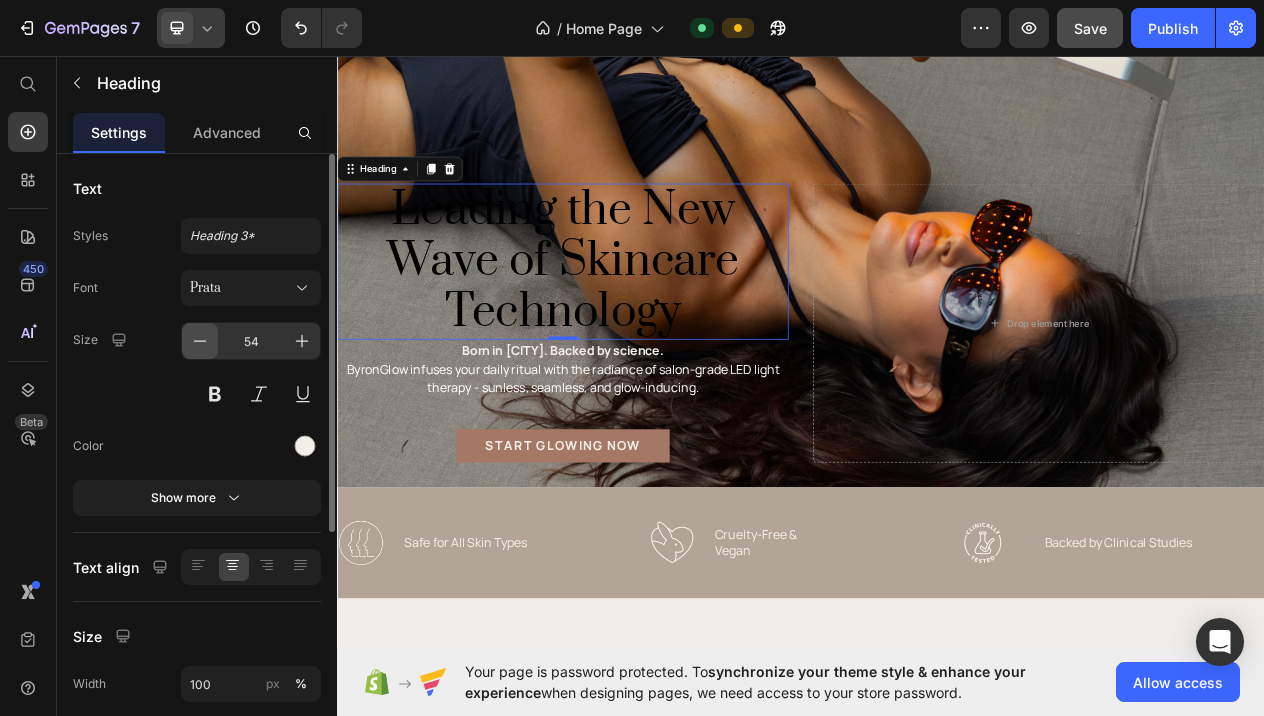click 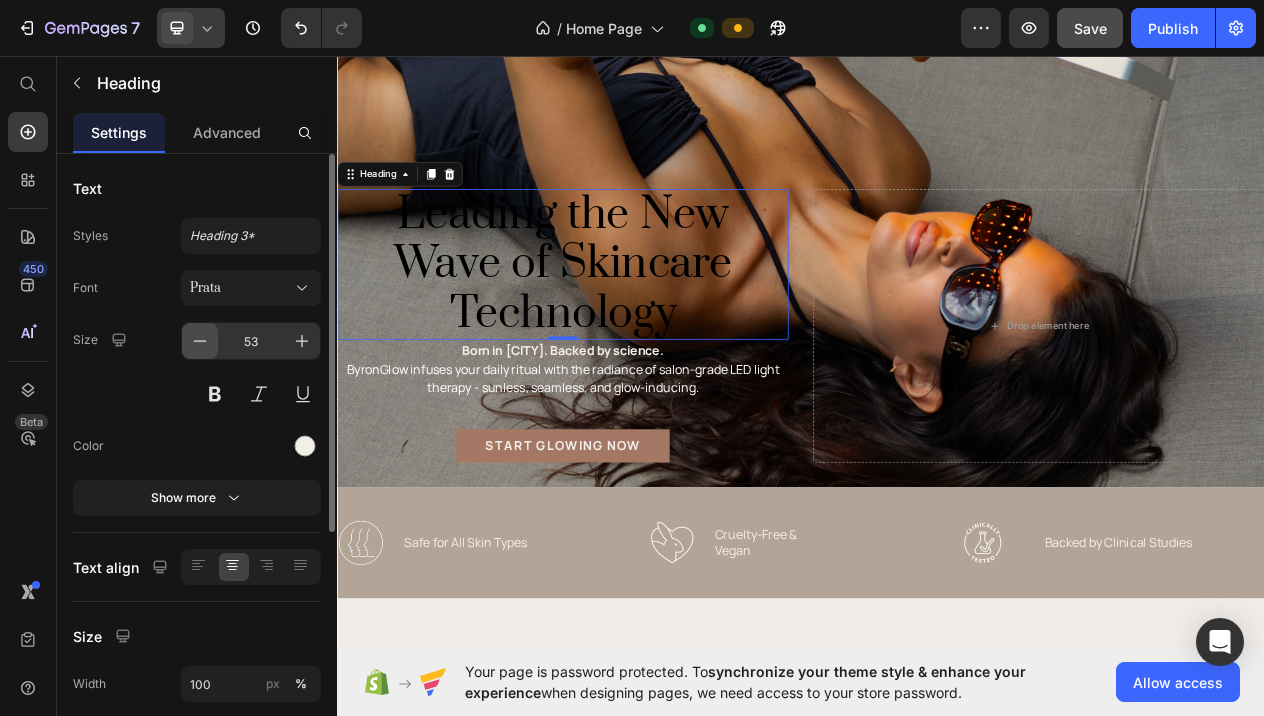 click 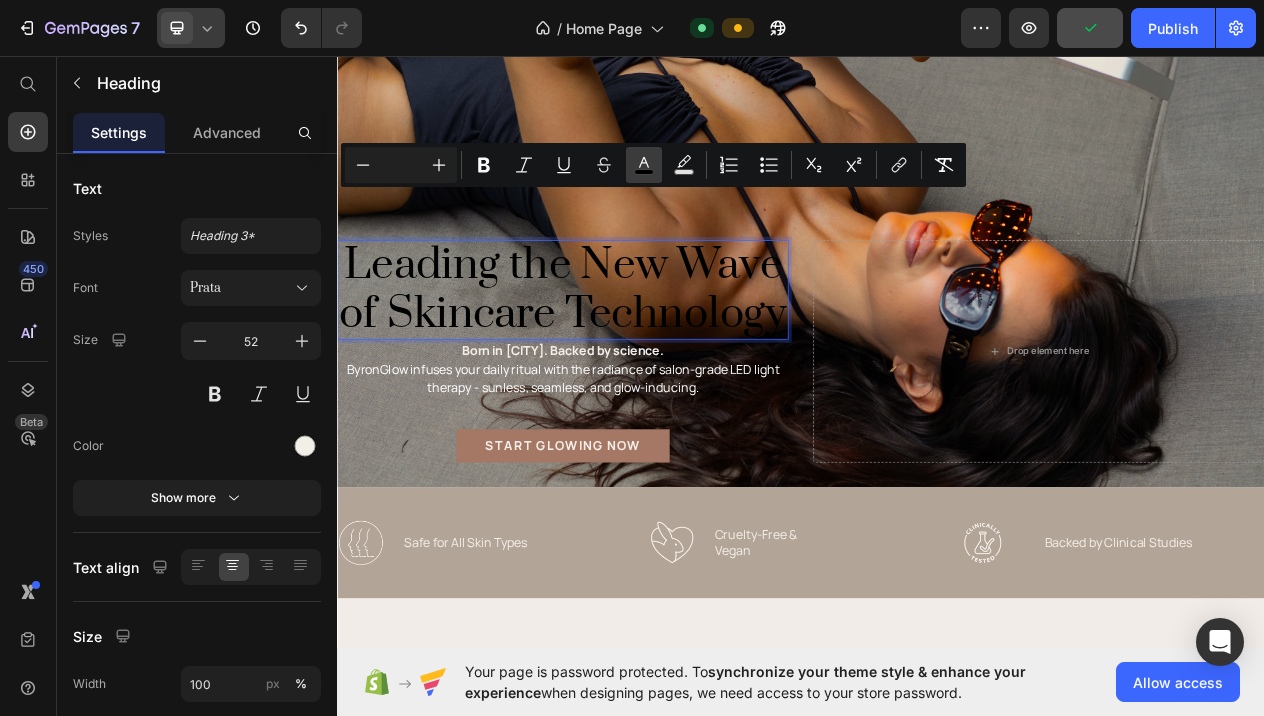 click 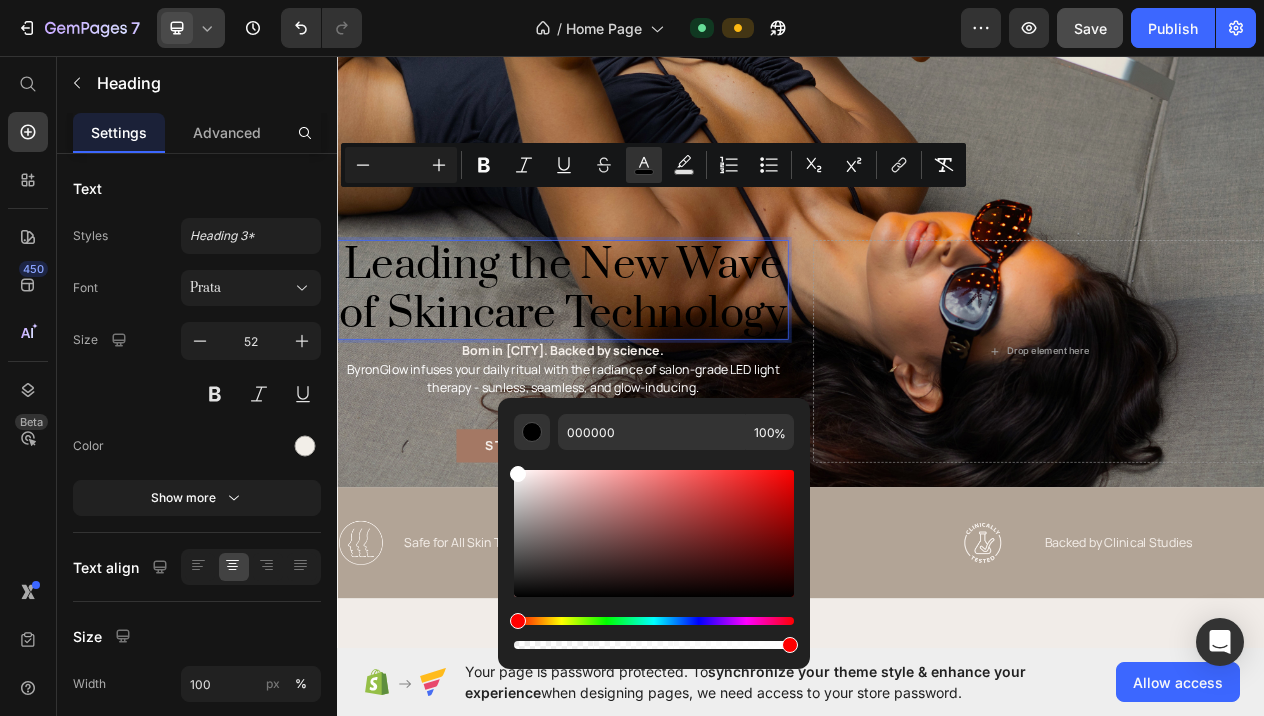 drag, startPoint x: 522, startPoint y: 594, endPoint x: 502, endPoint y: 458, distance: 137.46272 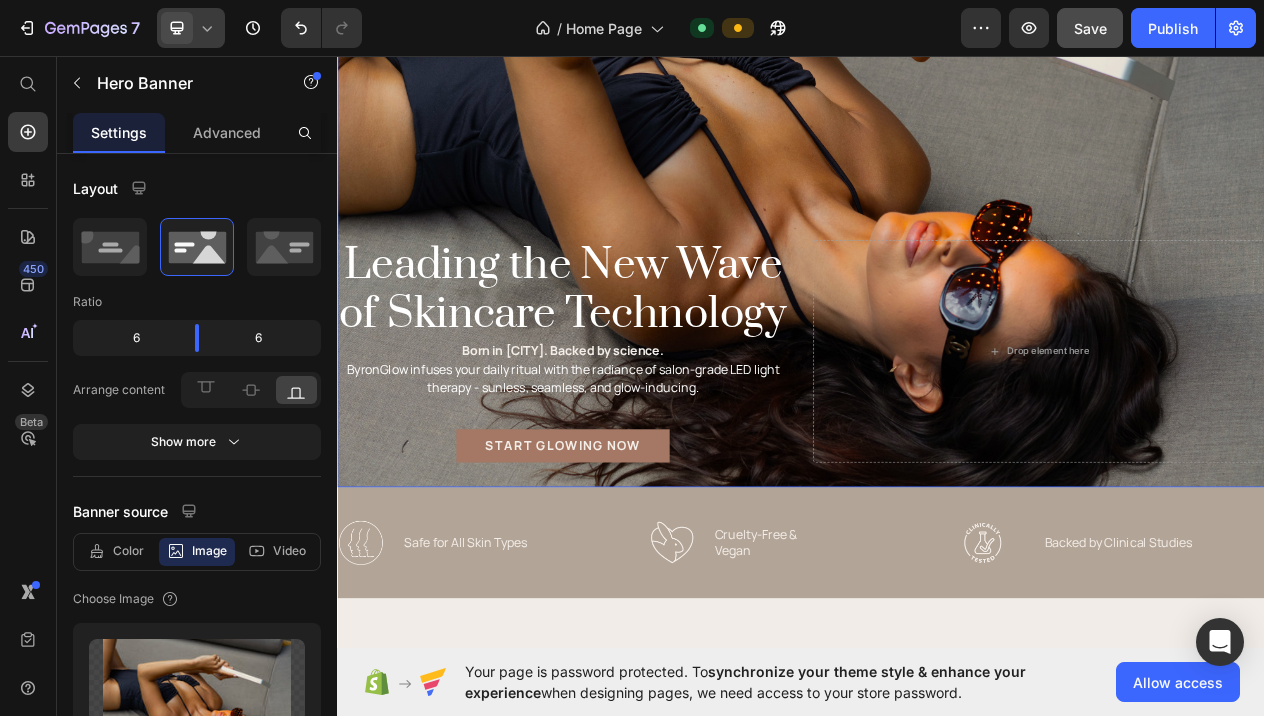 click on "⁠⁠⁠⁠⁠⁠⁠ Leading the New Wave of Skincare Technology Heading   0 Born in [CITY]. Backed by science. ByronGlow infuses your daily ritual with the radiance of salon-grade LED light therapy - sunless, seamless, and glow-inducing. Text Block START GLOWING NOW Button Row
Drop element here" at bounding box center (937, 440) 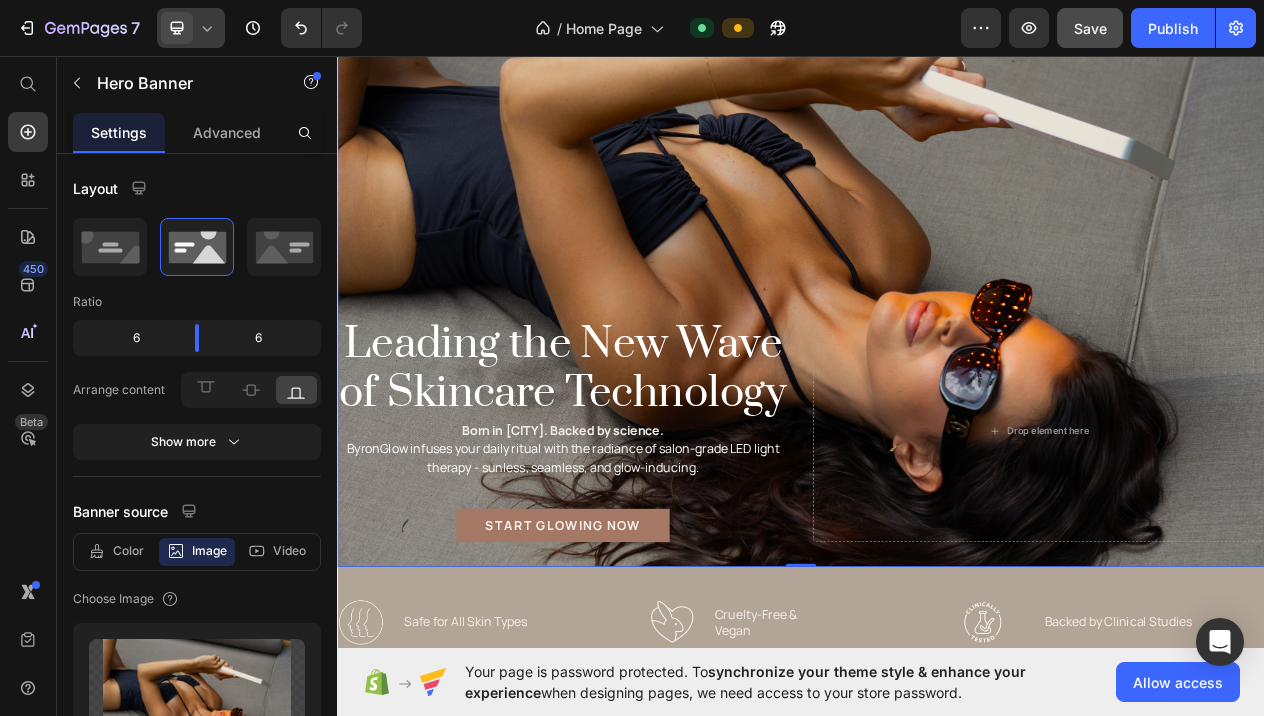 scroll, scrollTop: 217, scrollLeft: 0, axis: vertical 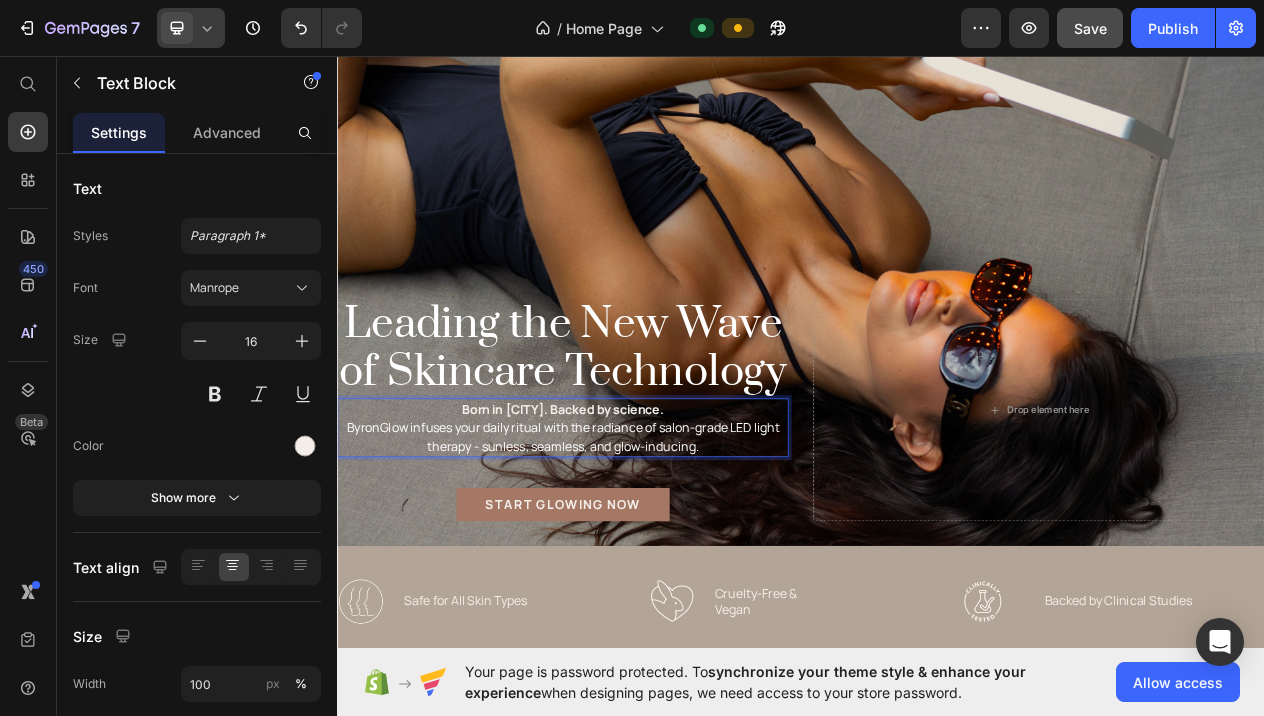click on "Born in [CITY]. Backed by science. [STATE]Glow infuses your daily ritual with the radiance of salon-grade LED light therapy - sunless, seamless, and glow-inducing." at bounding box center (629, 539) 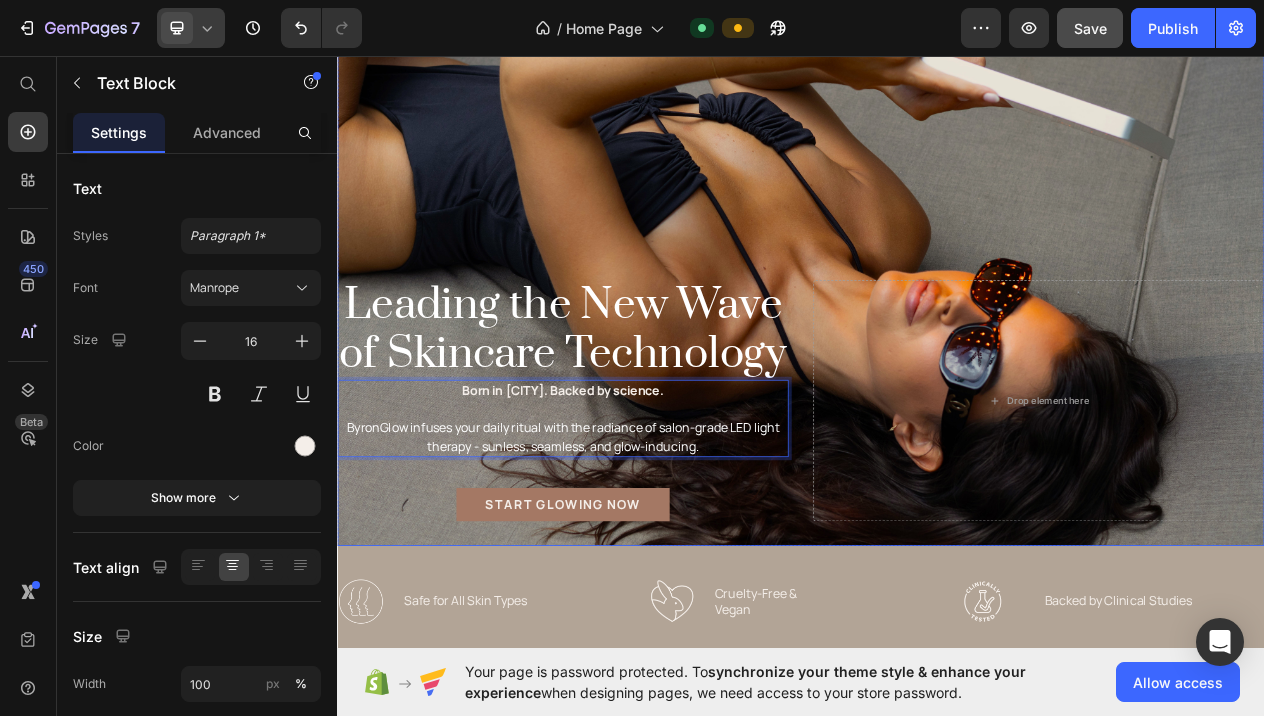 click at bounding box center [937, 282] 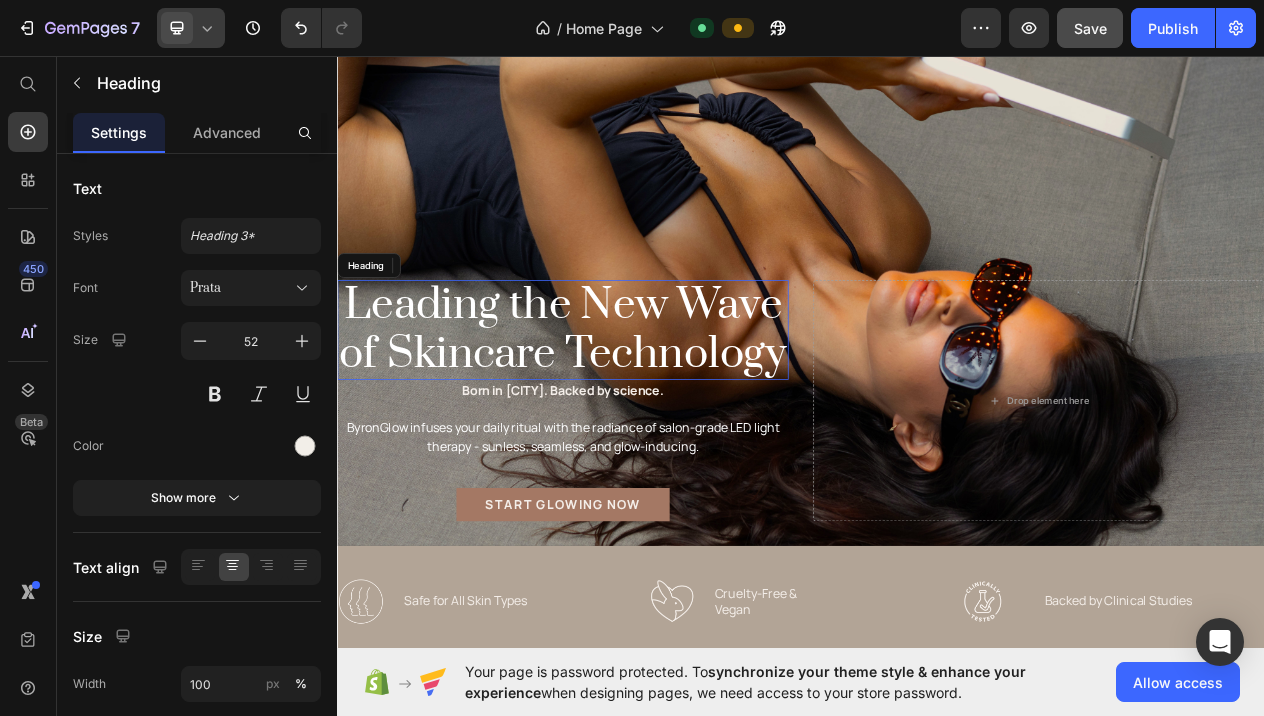click on "Leading the New Wave of Skincare Technology" at bounding box center [629, 411] 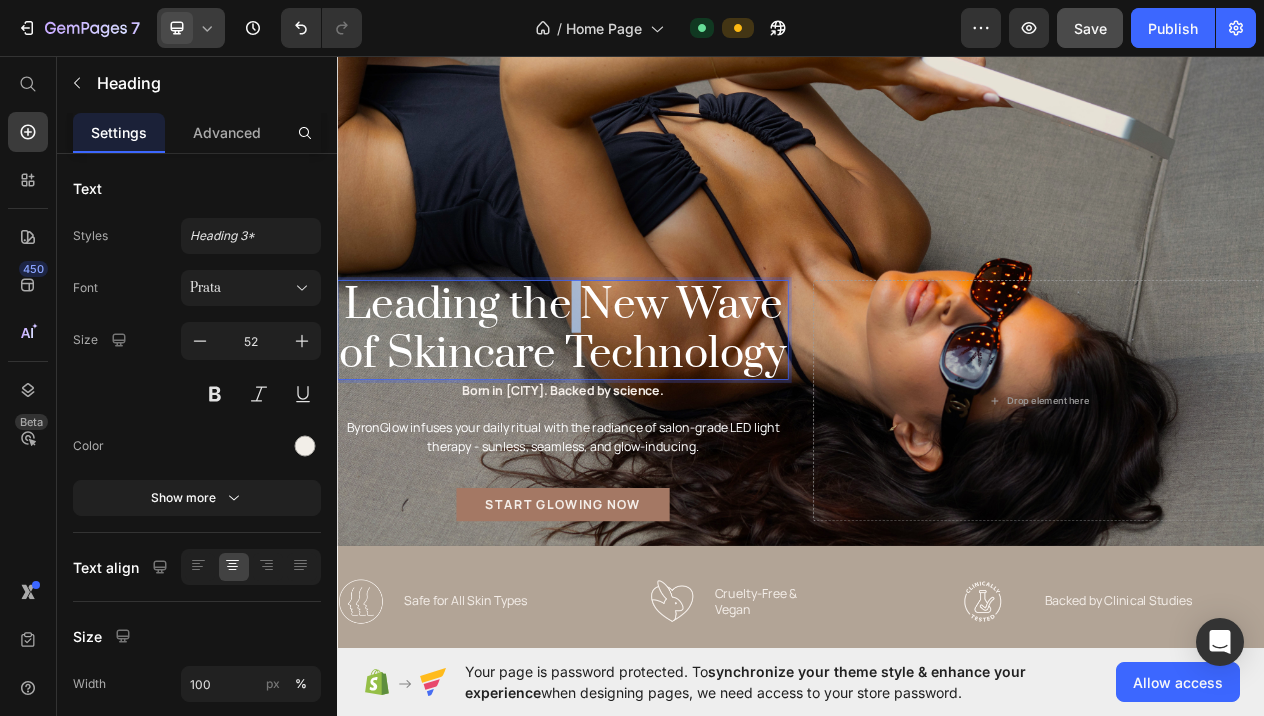 click on "Leading the New Wave of Skincare Technology" at bounding box center [629, 411] 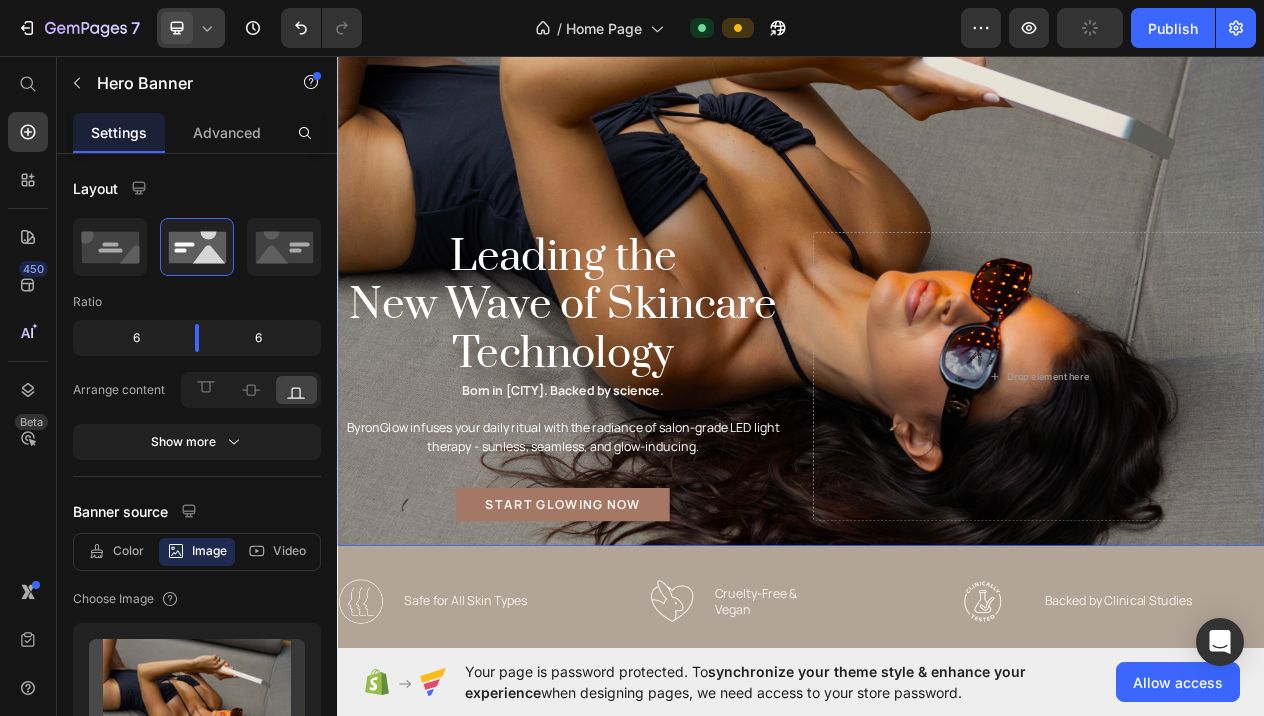 click at bounding box center (937, 282) 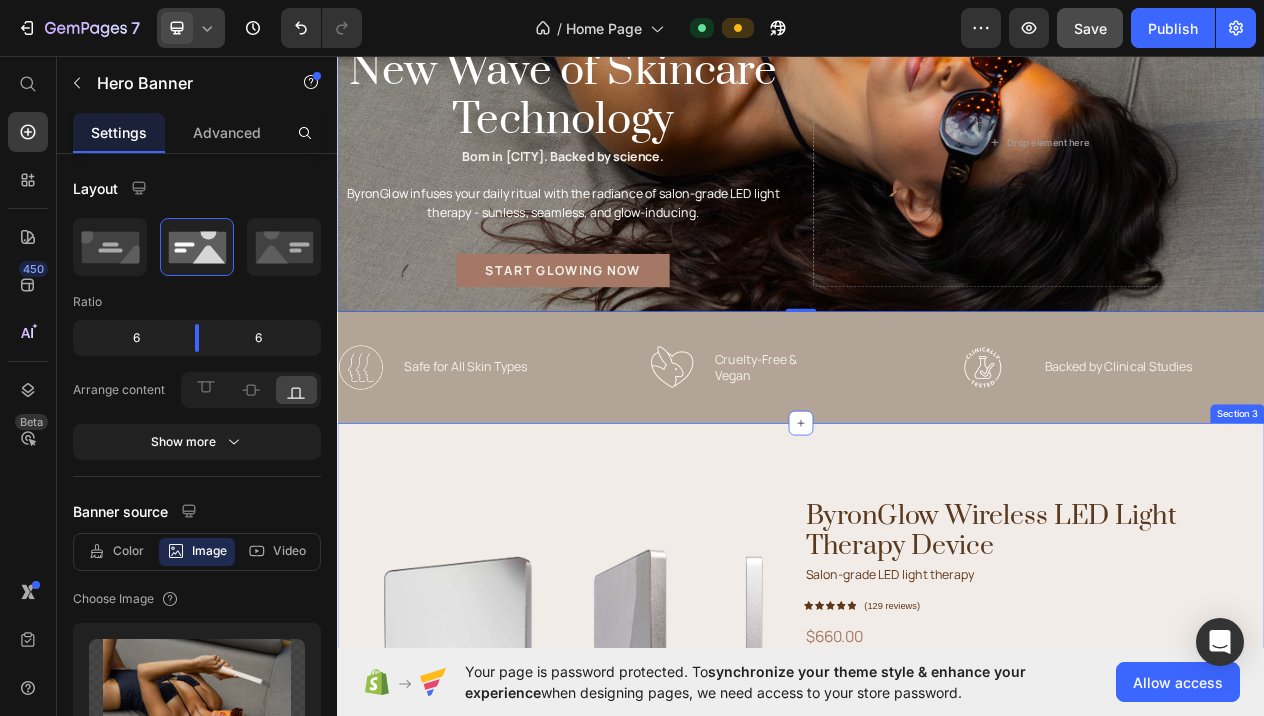 scroll, scrollTop: 524, scrollLeft: 0, axis: vertical 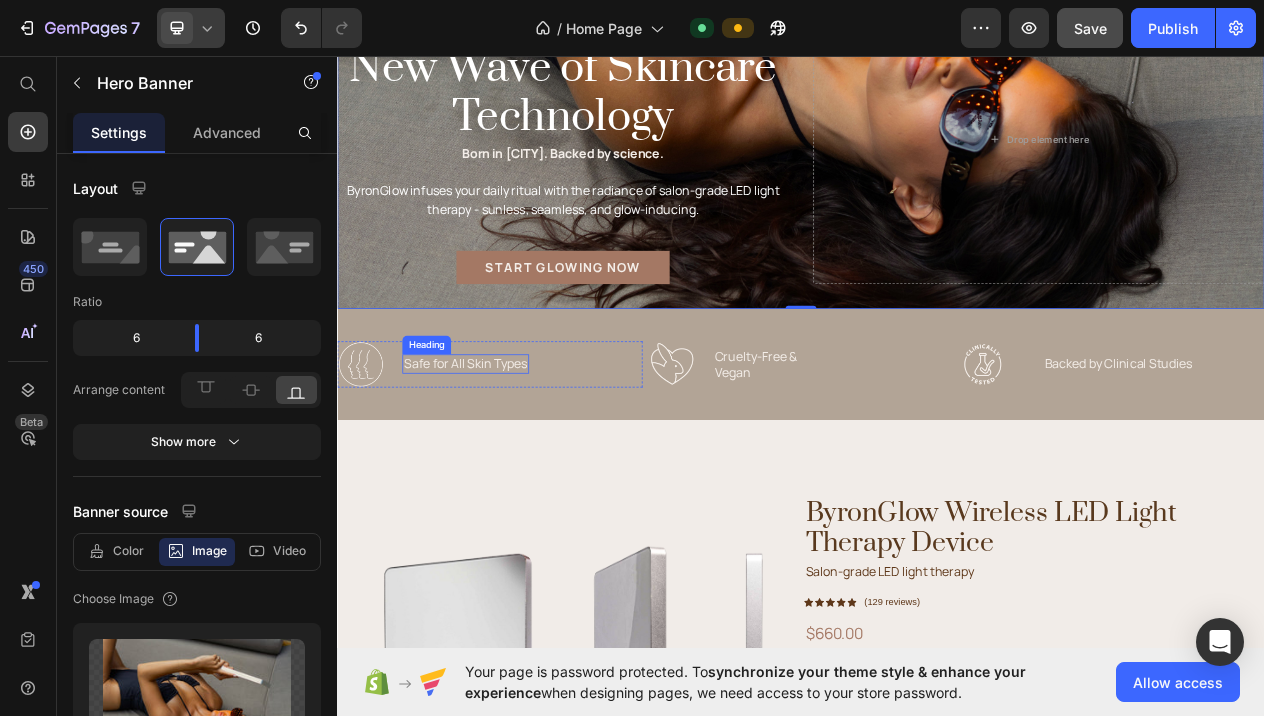 click on "Safe for All Skin Types" at bounding box center (503, 456) 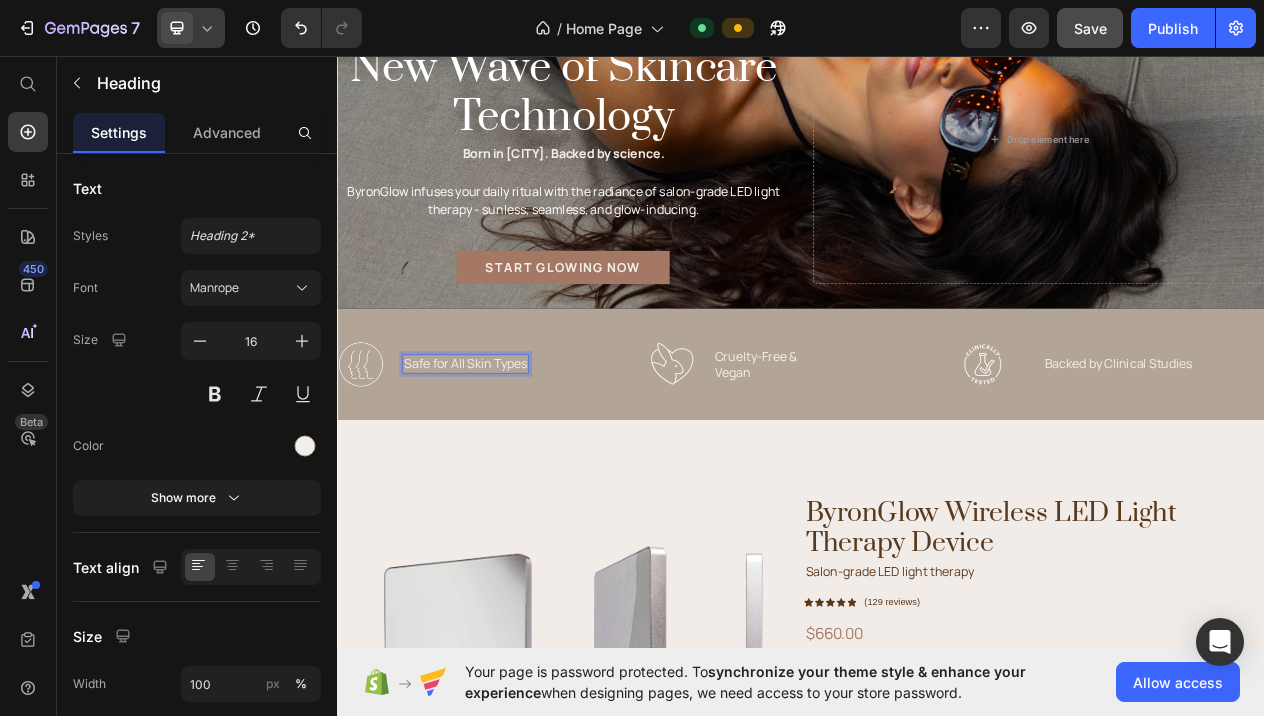 click on "Safe for All Skin Types" at bounding box center [503, 456] 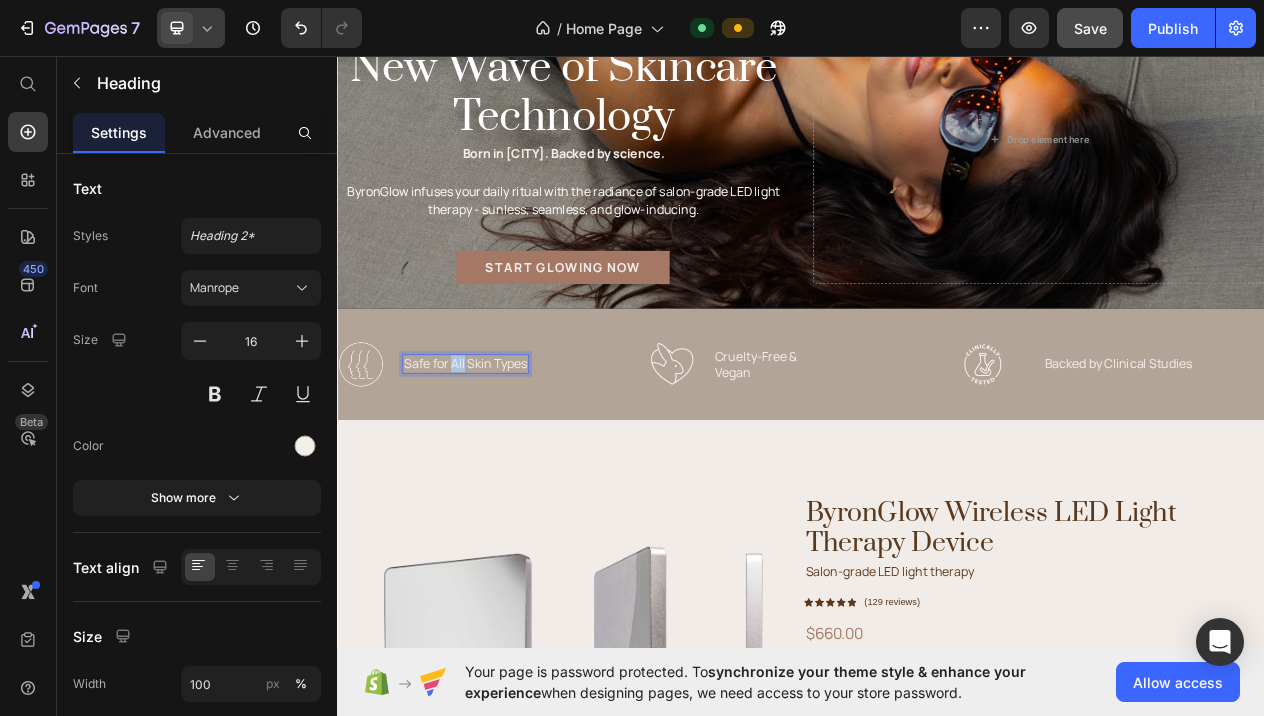 click on "Safe for All Skin Types" at bounding box center [503, 456] 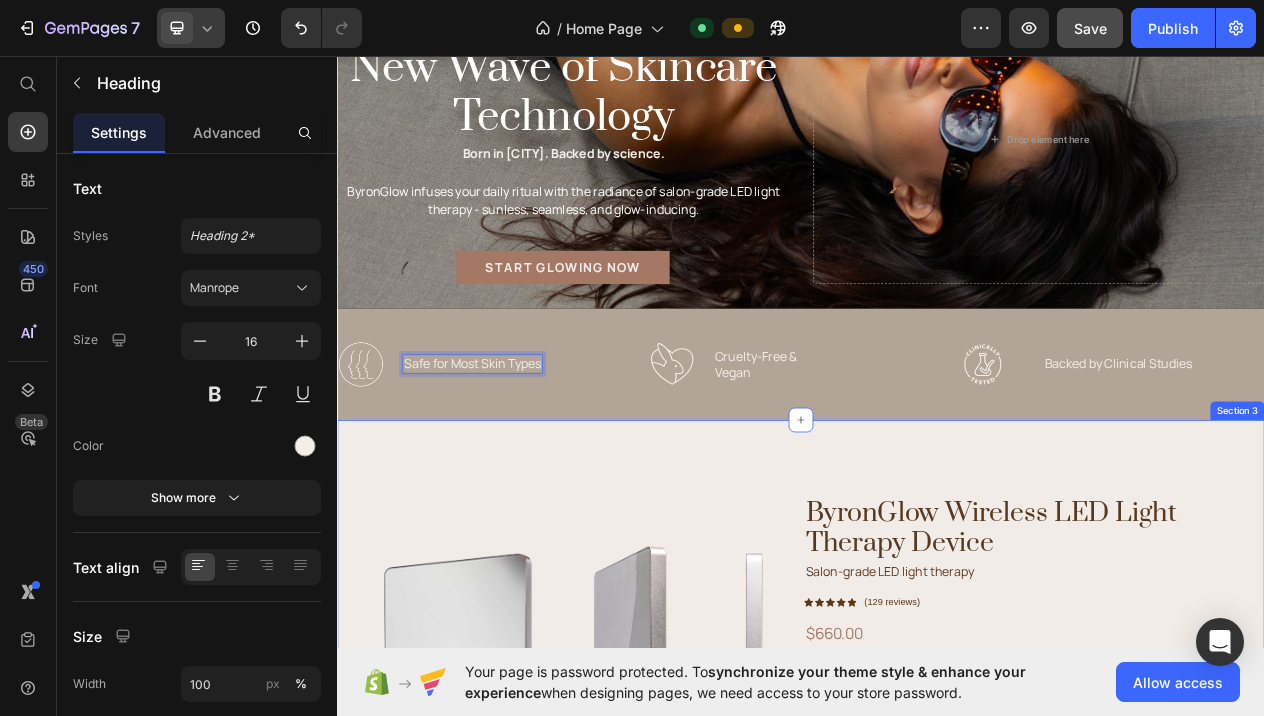 click on "Image ByronGlow Wireless LED Light Therapy Device Heading Salon-grade LED light therapy Text Block                Icon                Icon                Icon                Icon                Icon Icon List Hoz (129 reviews) Text block Row Row $660.00 Text Block A wireless LED facial device designed to rejuvenate and treat skin concerns using multi-spectrum light therapy. ByronGlow combines red, blue, and yellow, infrared and crimson light modes to target wrinkles, acne, inflammation, pigmentation, and dullness, promoting healthy skin from within. Heading Get the glow Button Row Section 3" at bounding box center [937, 941] 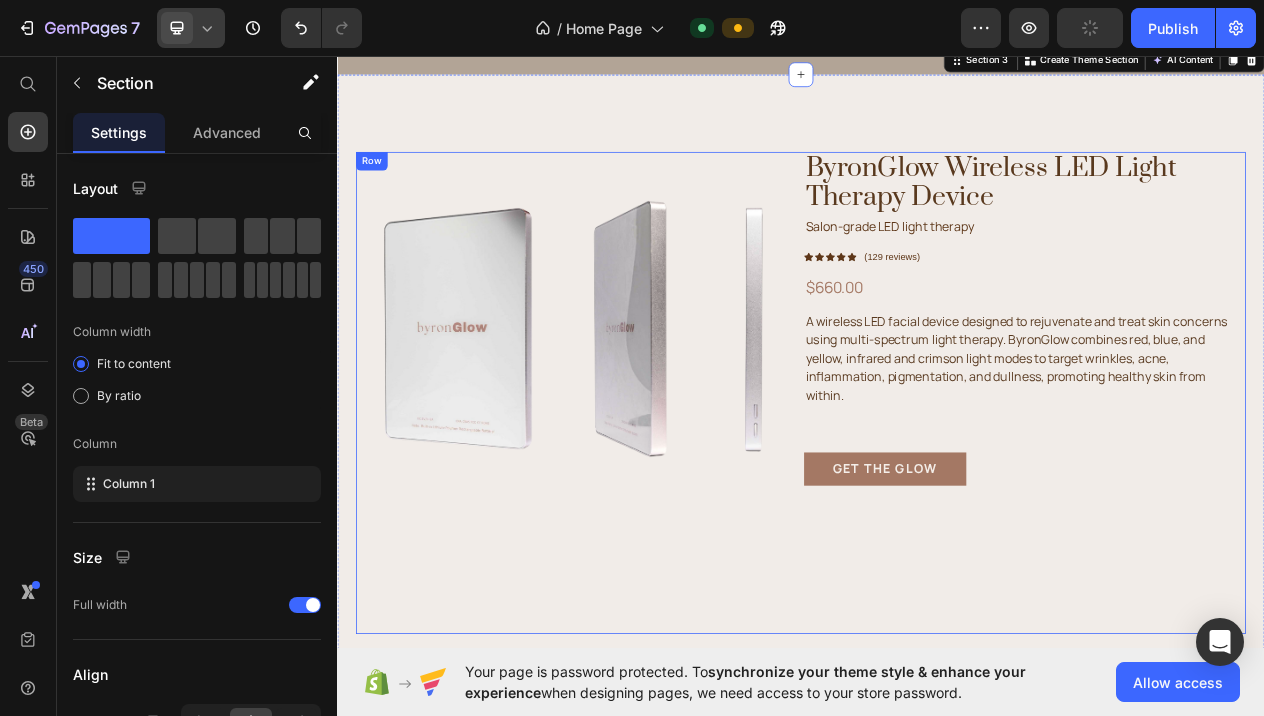 scroll, scrollTop: 972, scrollLeft: 0, axis: vertical 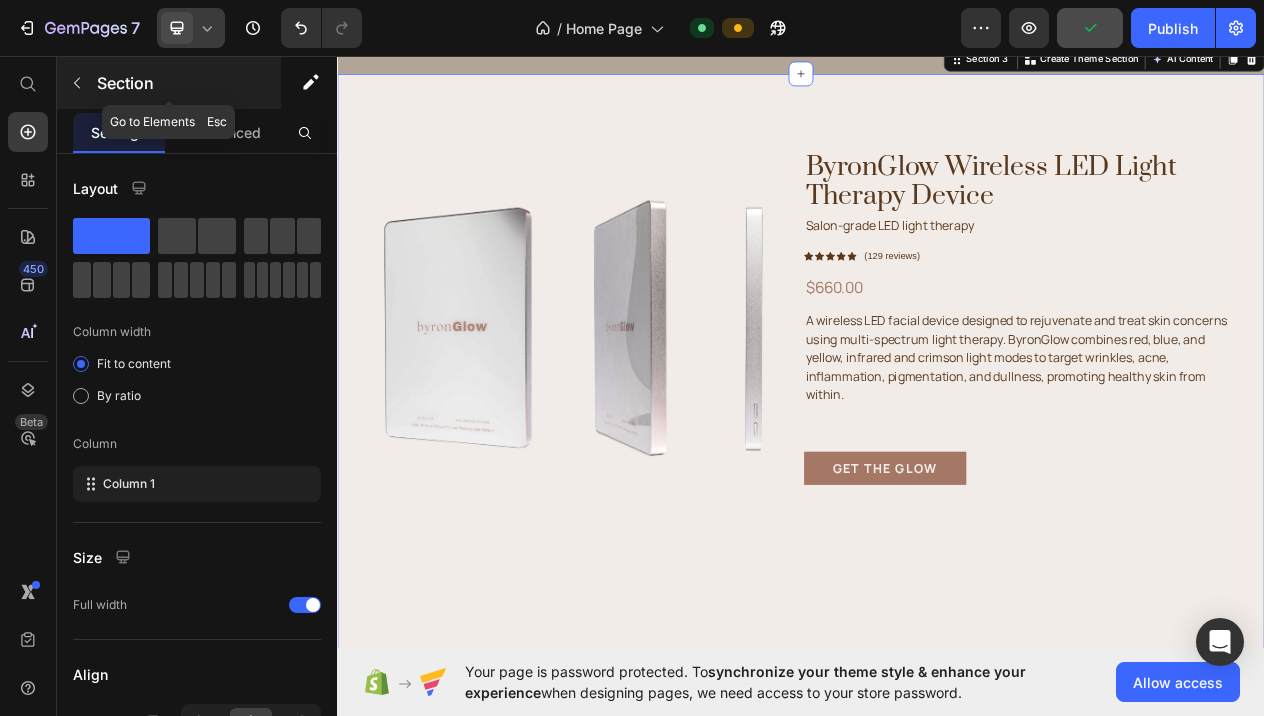 click at bounding box center (77, 83) 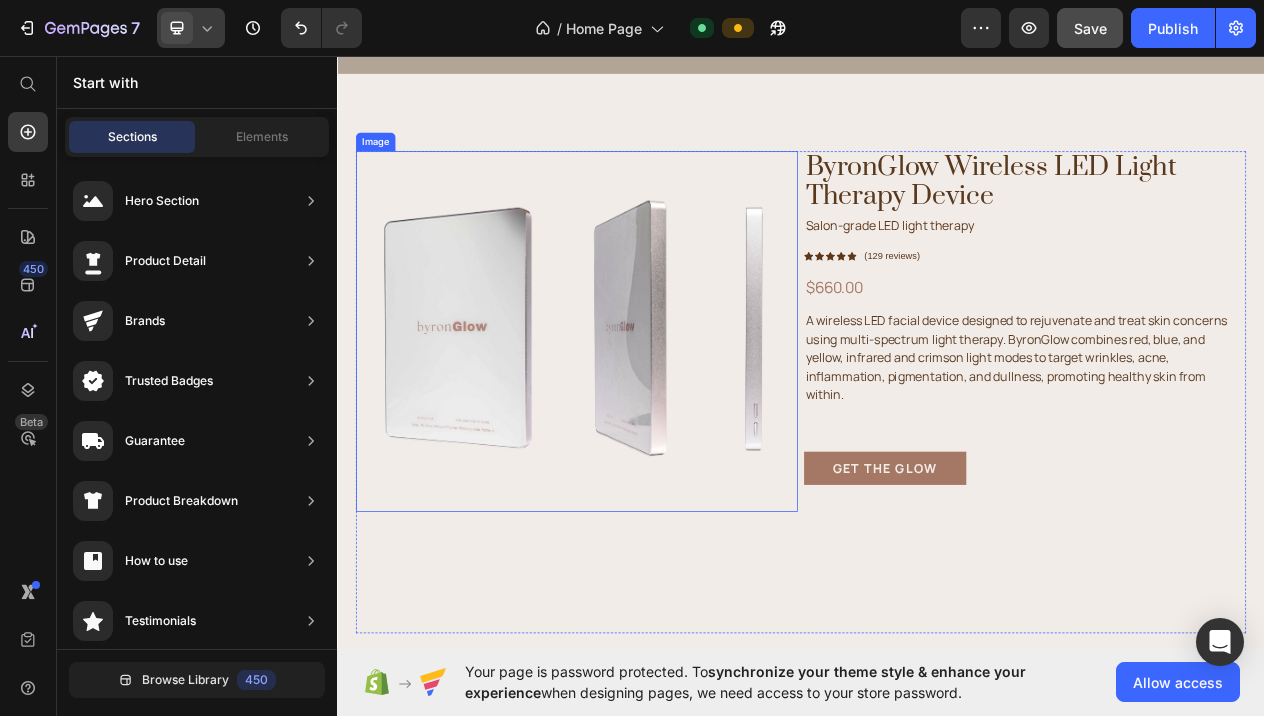 click at bounding box center [647, 414] 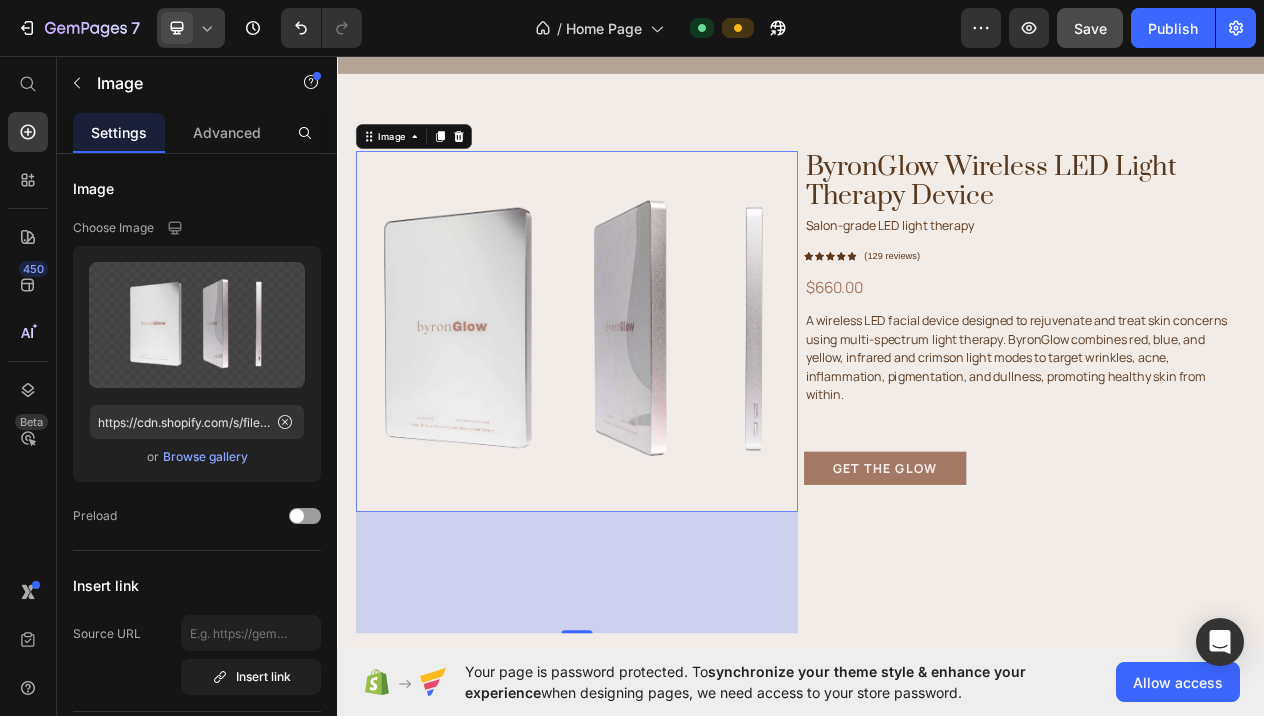 click at bounding box center [647, 414] 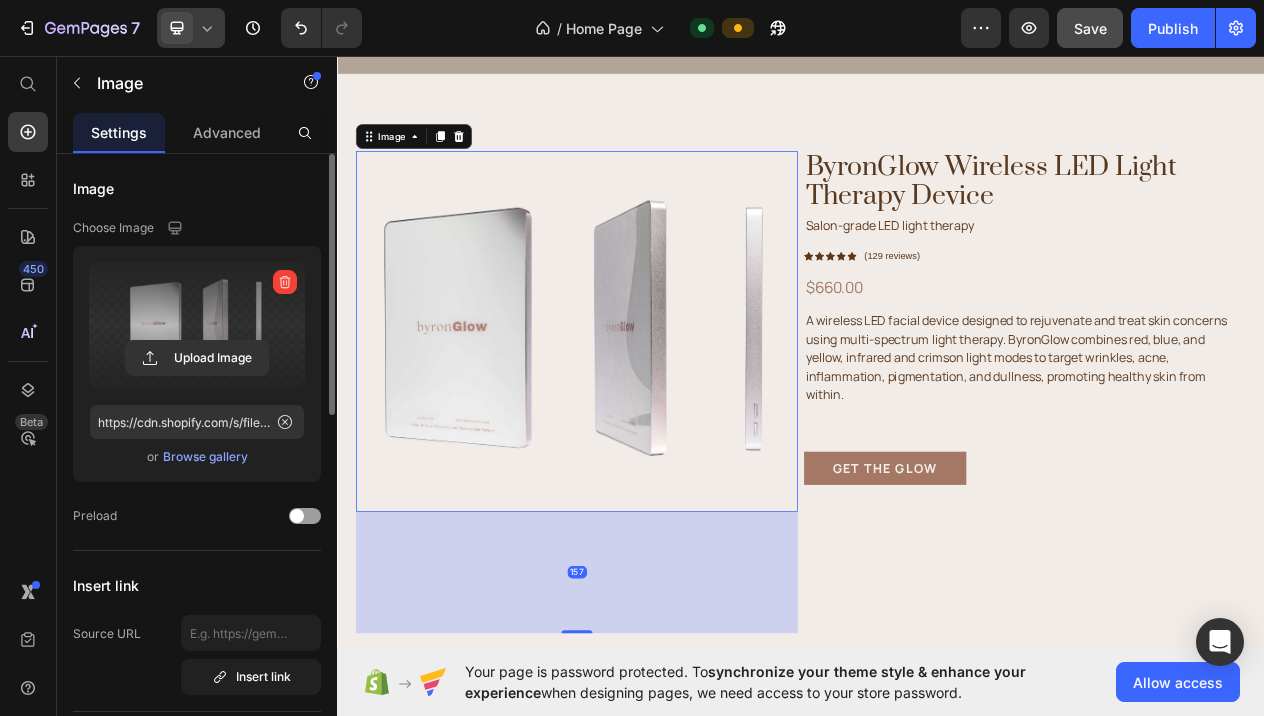 click at bounding box center (197, 325) 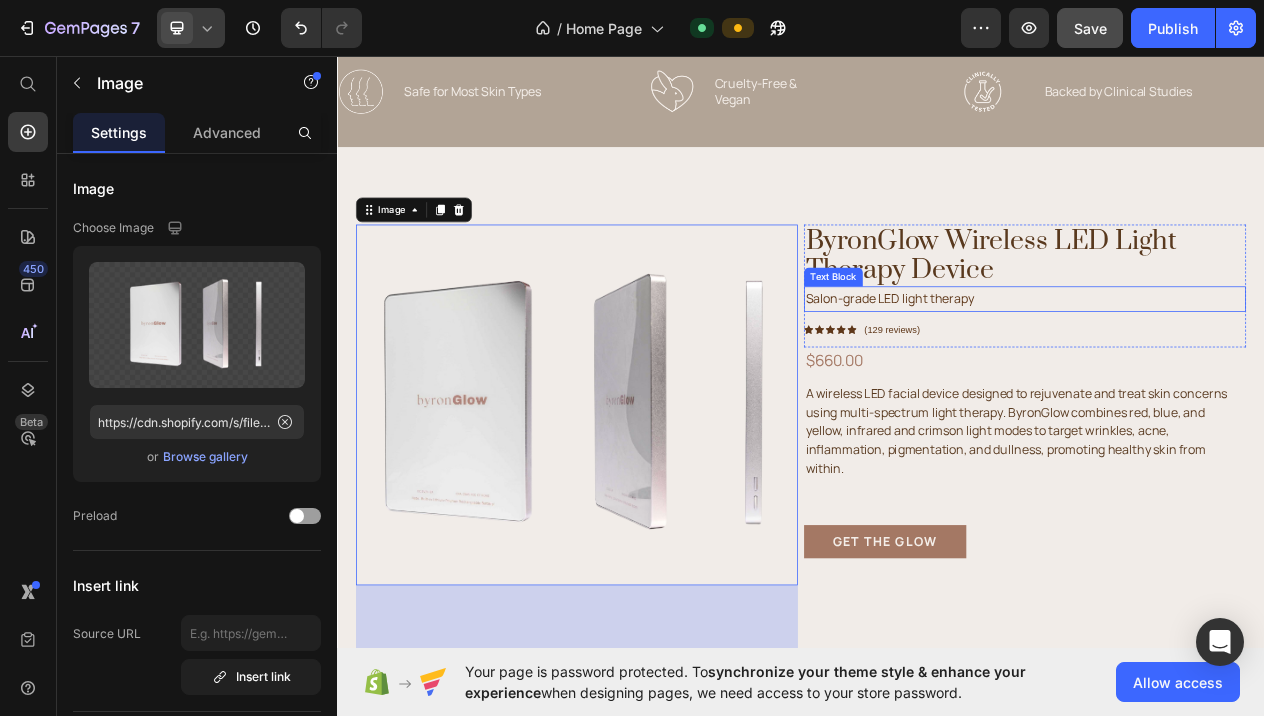 scroll, scrollTop: 878, scrollLeft: 0, axis: vertical 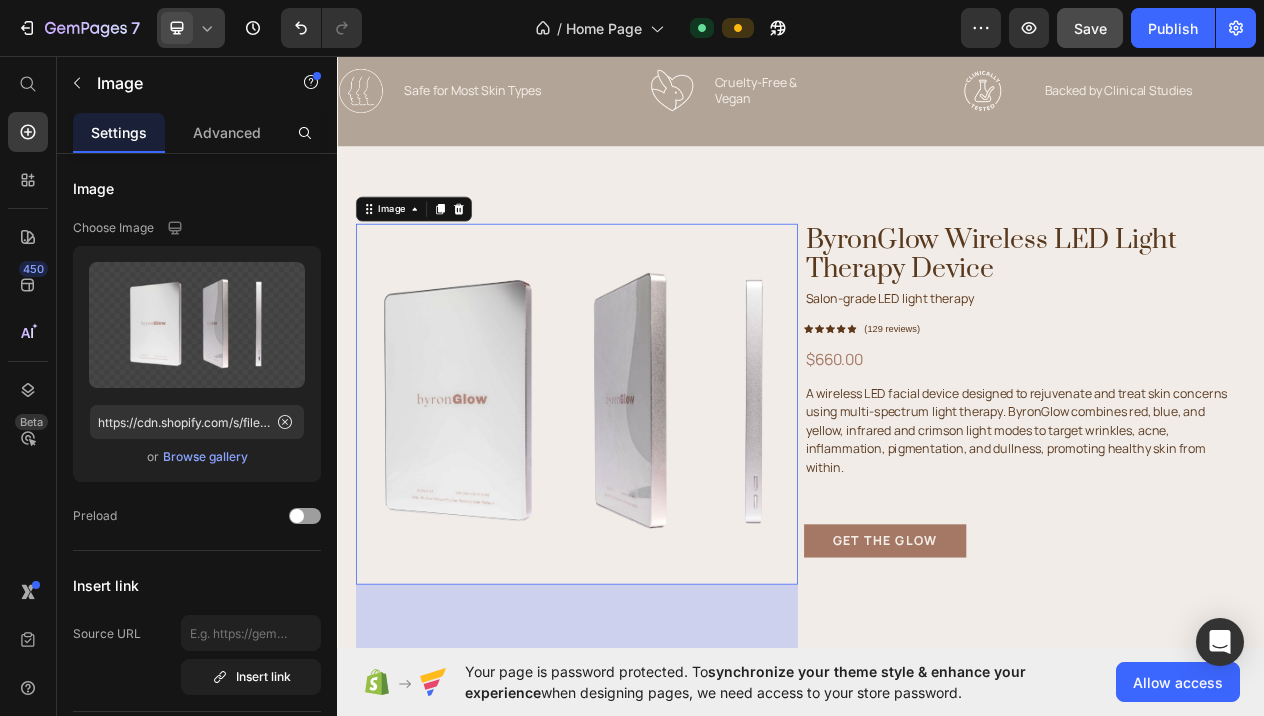 click at bounding box center (647, 508) 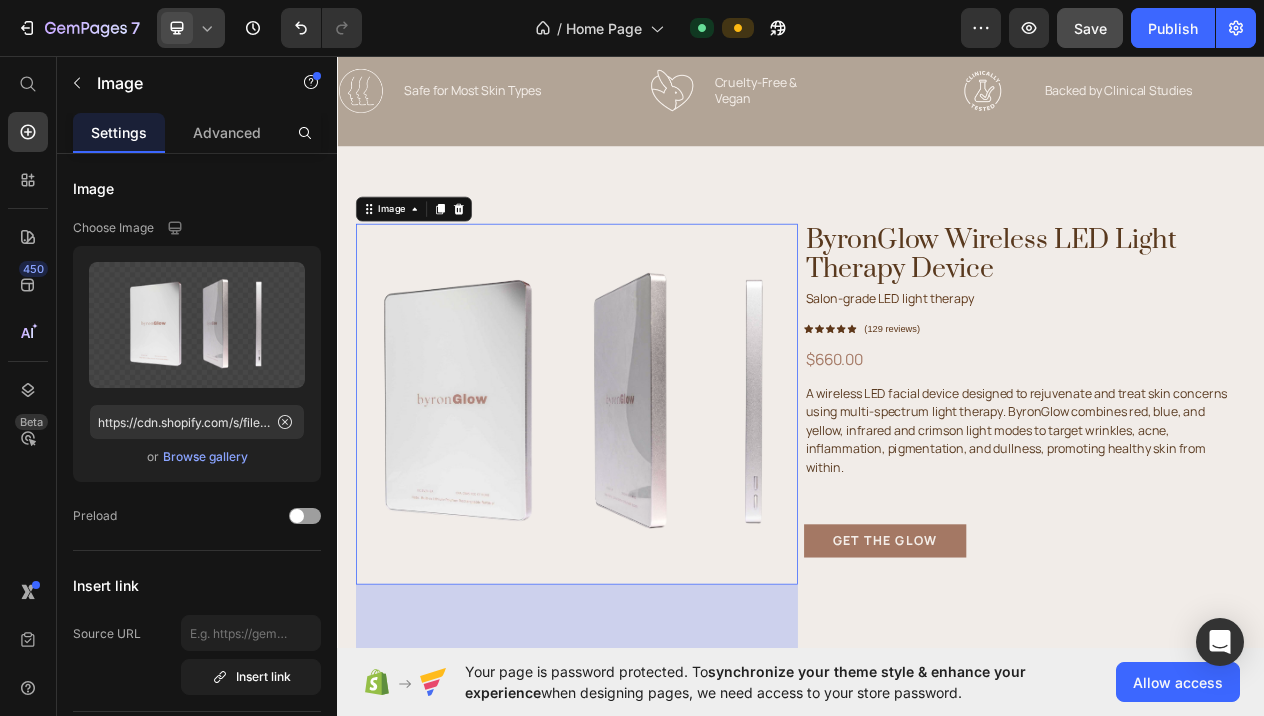 click at bounding box center [647, 508] 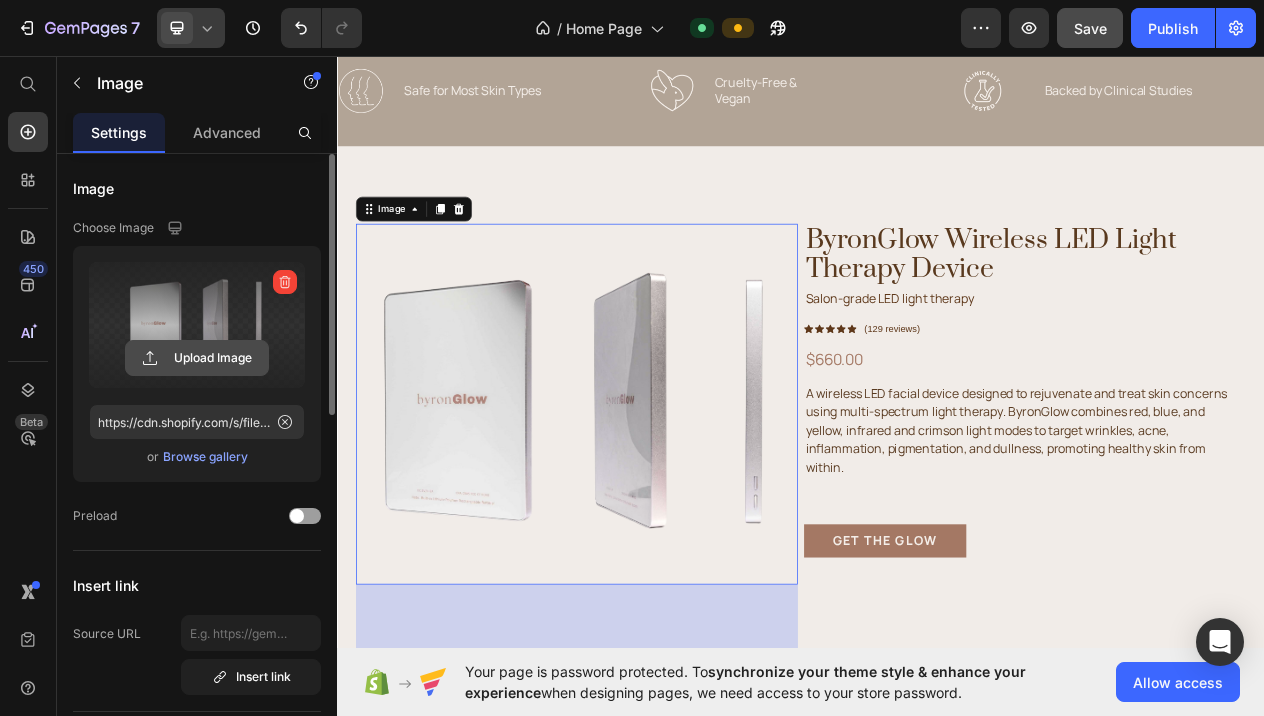click 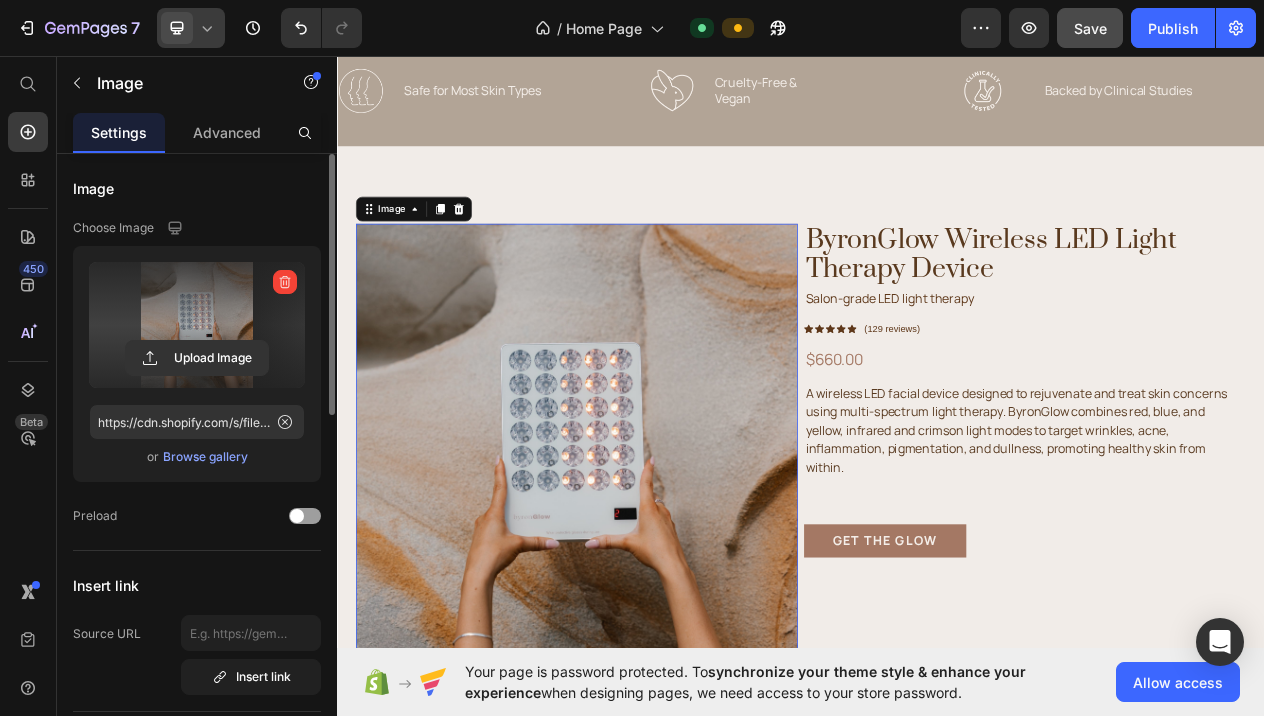 type on "https://cdn.shopify.com/s/files/1/0764/5632/9474/files/gempages_574666501194253541-a57a2057-19f1-49d4-970a-6b23abdbff01.jpg" 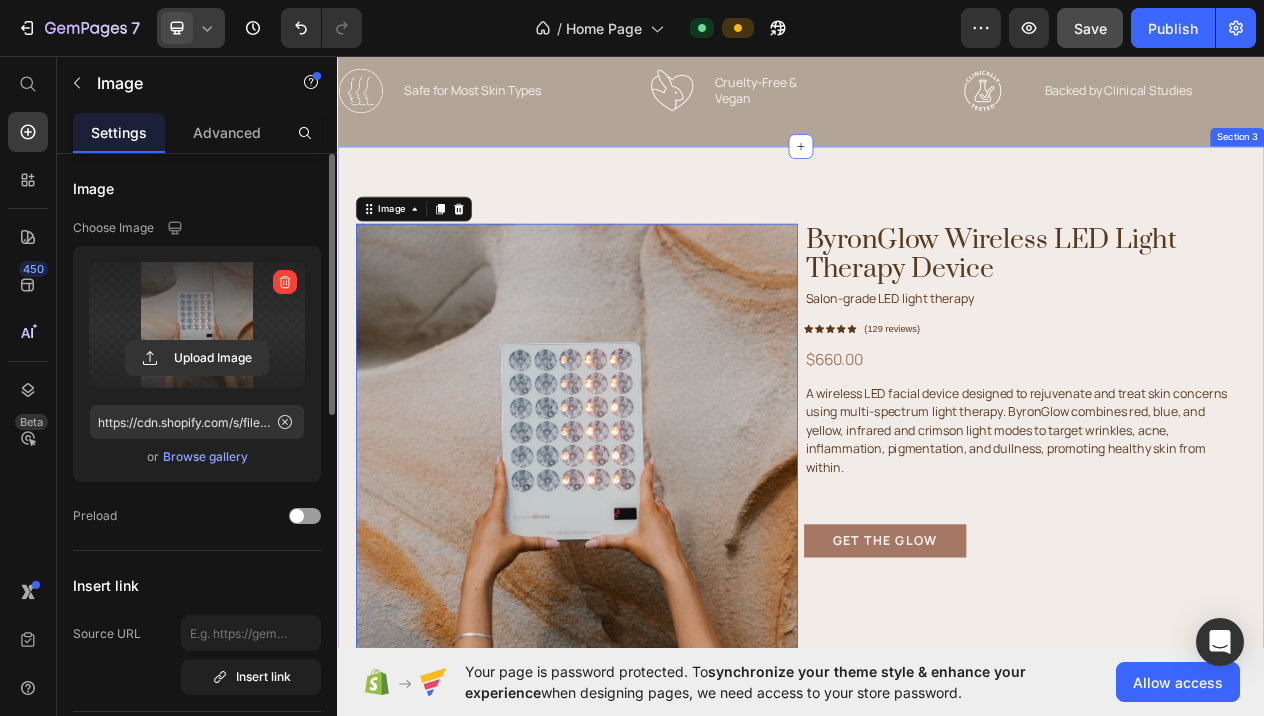 click on "Image   157 [STATE]Glow Wireless LED Light Therapy Device Heading Salon-grade LED light therapy Text Block                Icon                Icon                Icon                Icon                Icon Icon List Hoz (129 reviews) Text block Row Row $660.00 Text Block A wireless LED facial device designed to rejuvenate and treat skin concerns using multi-spectrum light therapy. [STATE]Glow combines red, blue, and yellow, infrared and crimson light modes to target wrinkles, acne, inflammation, pigmentation, and dullness, promoting healthy skin from within. Heading Get the glow Button Row Section 3" at bounding box center (937, 675) 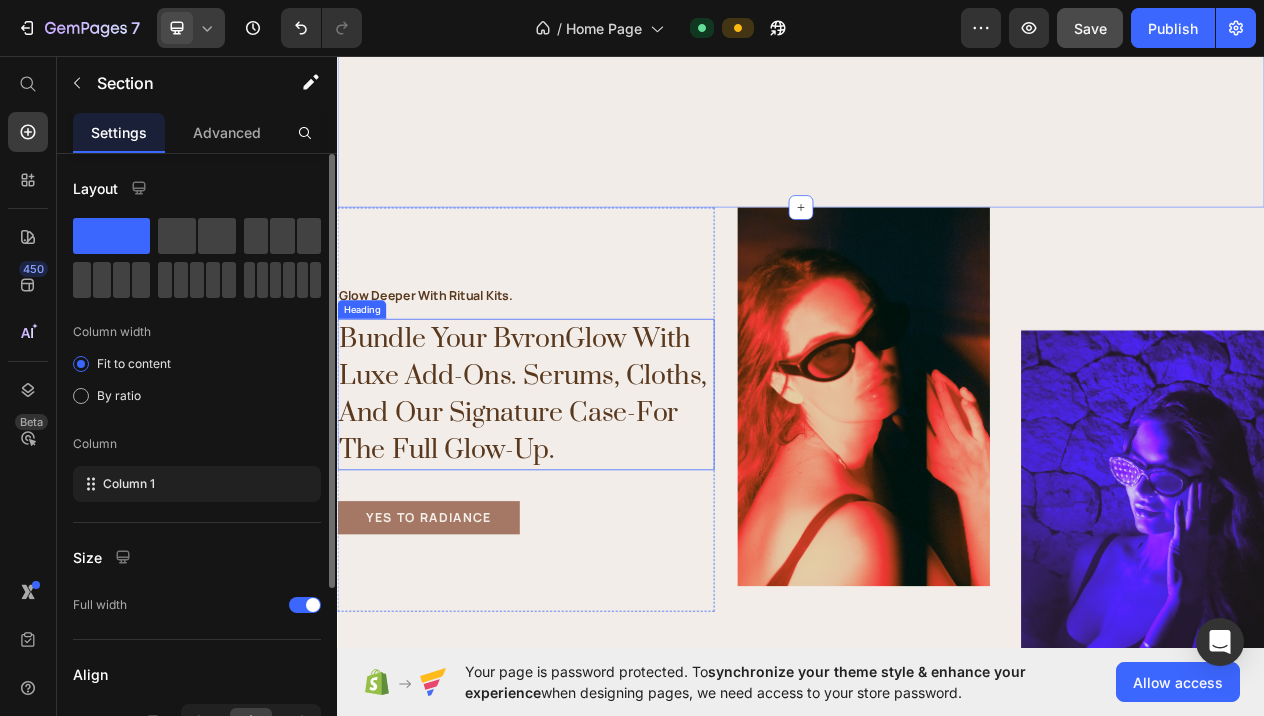 scroll, scrollTop: 1797, scrollLeft: 0, axis: vertical 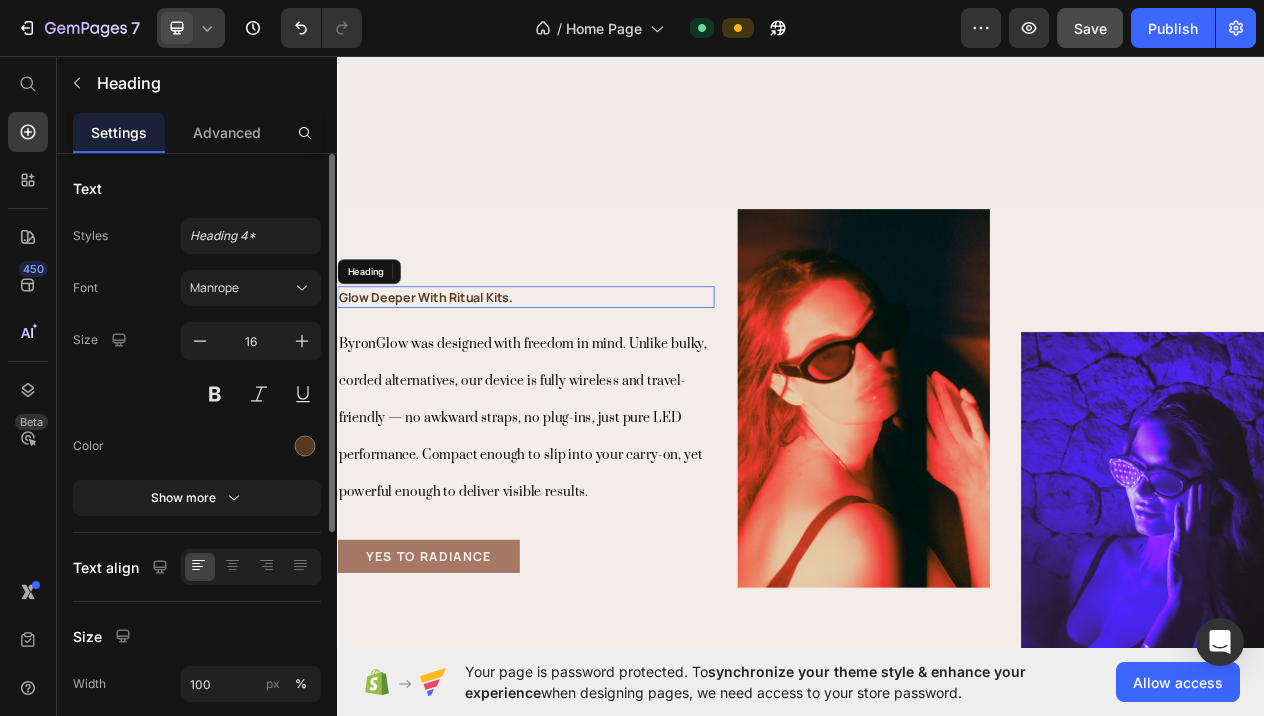 click on "Glow Deeper With Ritual Kits." at bounding box center (581, 370) 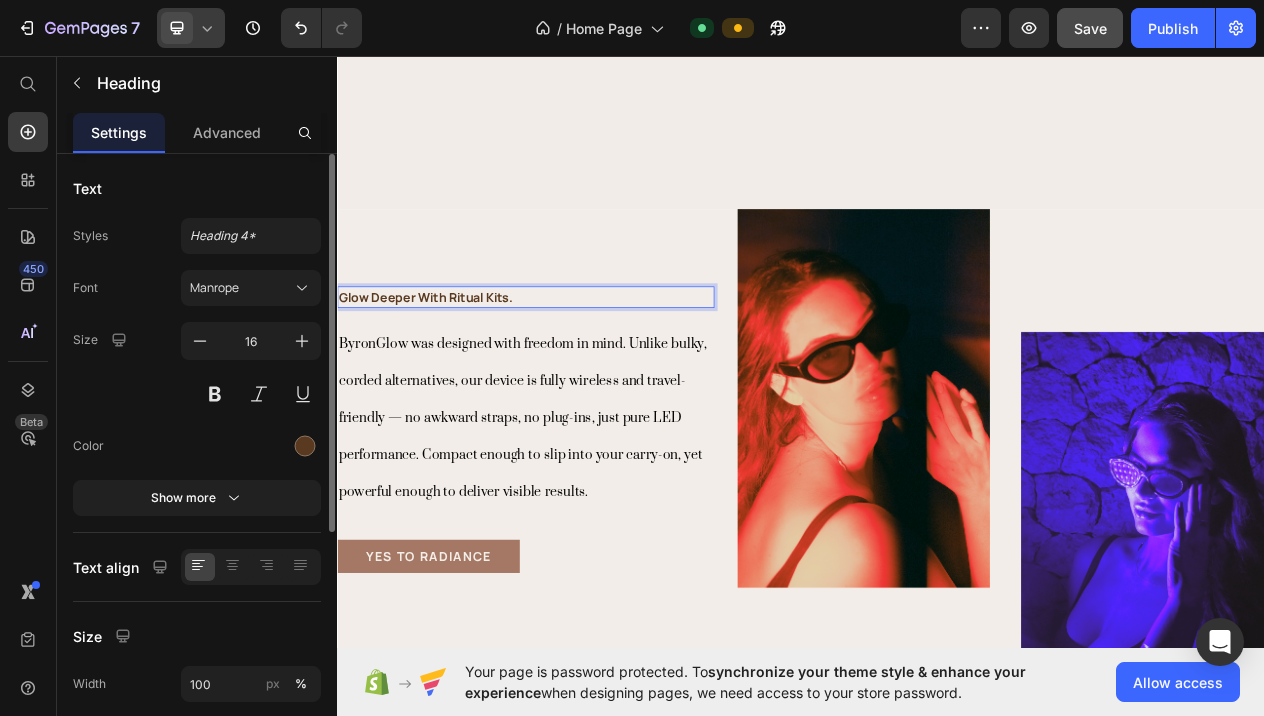 click on "Glow Deeper With Ritual Kits." at bounding box center [581, 370] 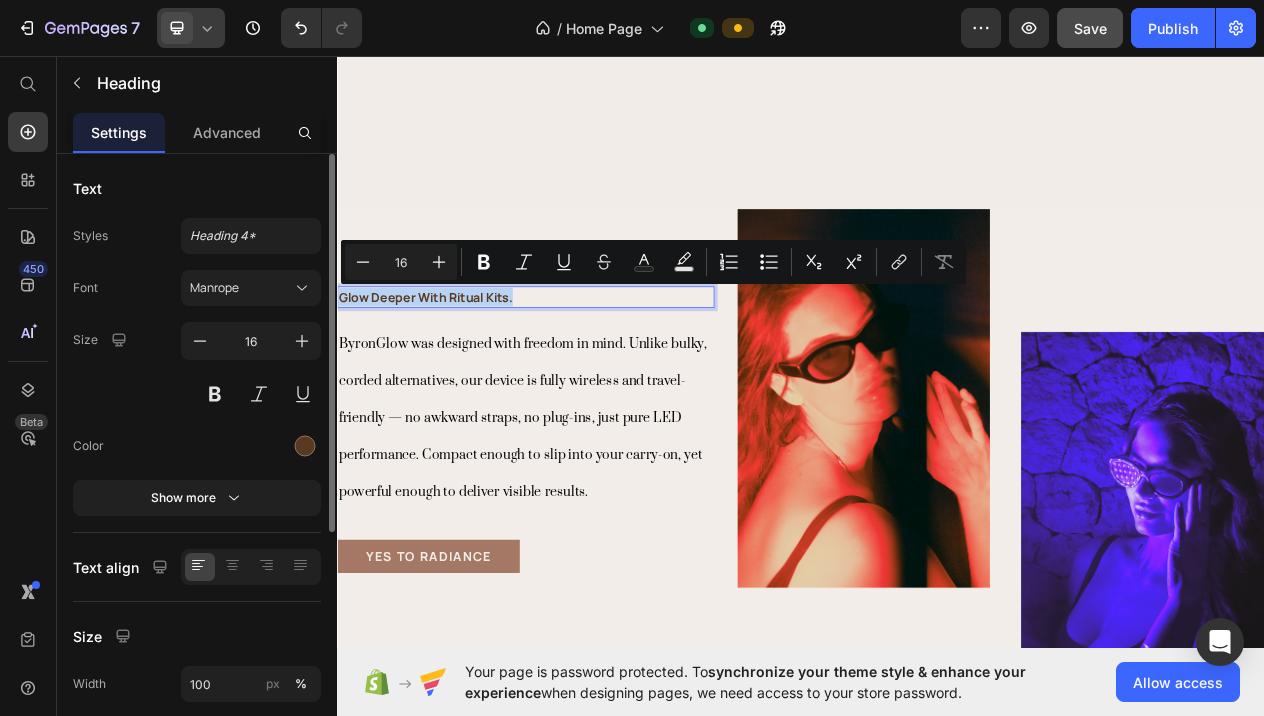 drag, startPoint x: 600, startPoint y: 363, endPoint x: 321, endPoint y: 361, distance: 279.00717 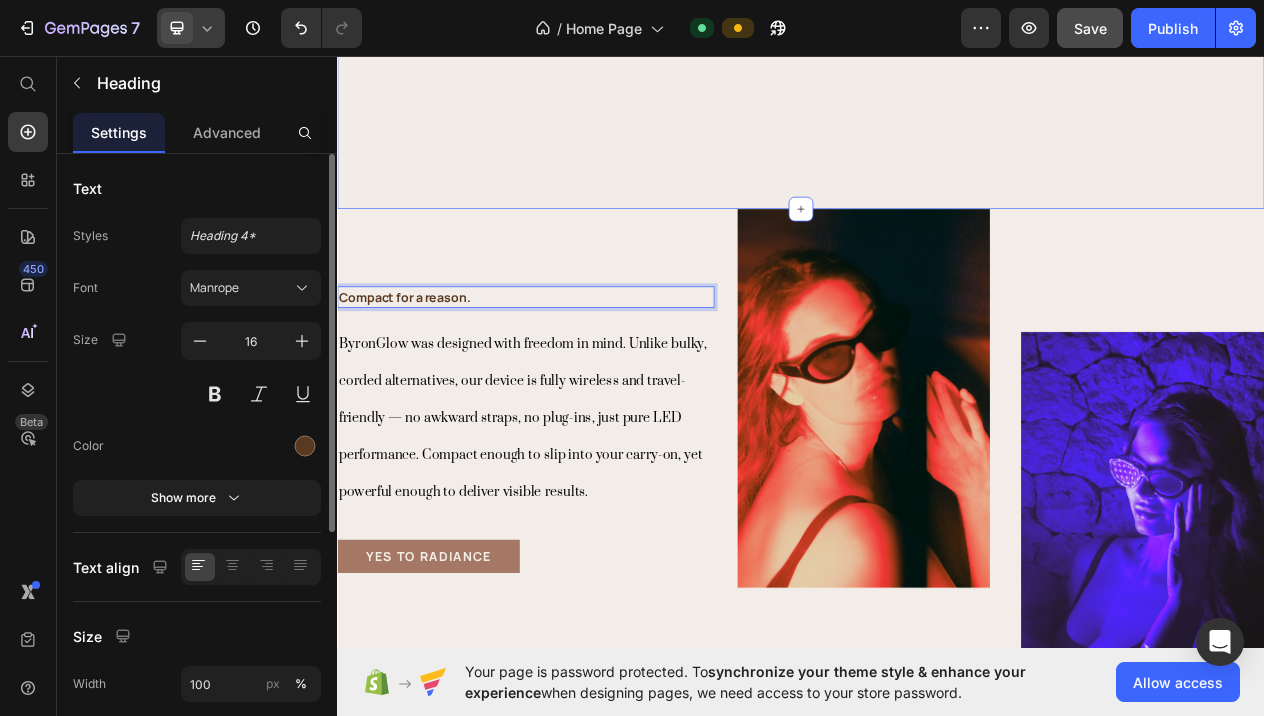 click on "Image ByronGlow Wireless LED Light Therapy Device Heading Salon-grade LED light therapy Text Block                Icon                Icon                Icon                Icon                Icon Icon List Hoz (129 reviews) Text block Row Row $660.00 Text Block A wireless LED facial device designed to rejuvenate and treat skin concerns using multi-spectrum light therapy. ByronGlow combines red, blue, and yellow, infrared and crimson light modes to target wrinkles, acne, inflammation, pigmentation, and dullness, promoting healthy skin from within. Heading Get the glow Button Row Section 3" at bounding box center [937, -244] 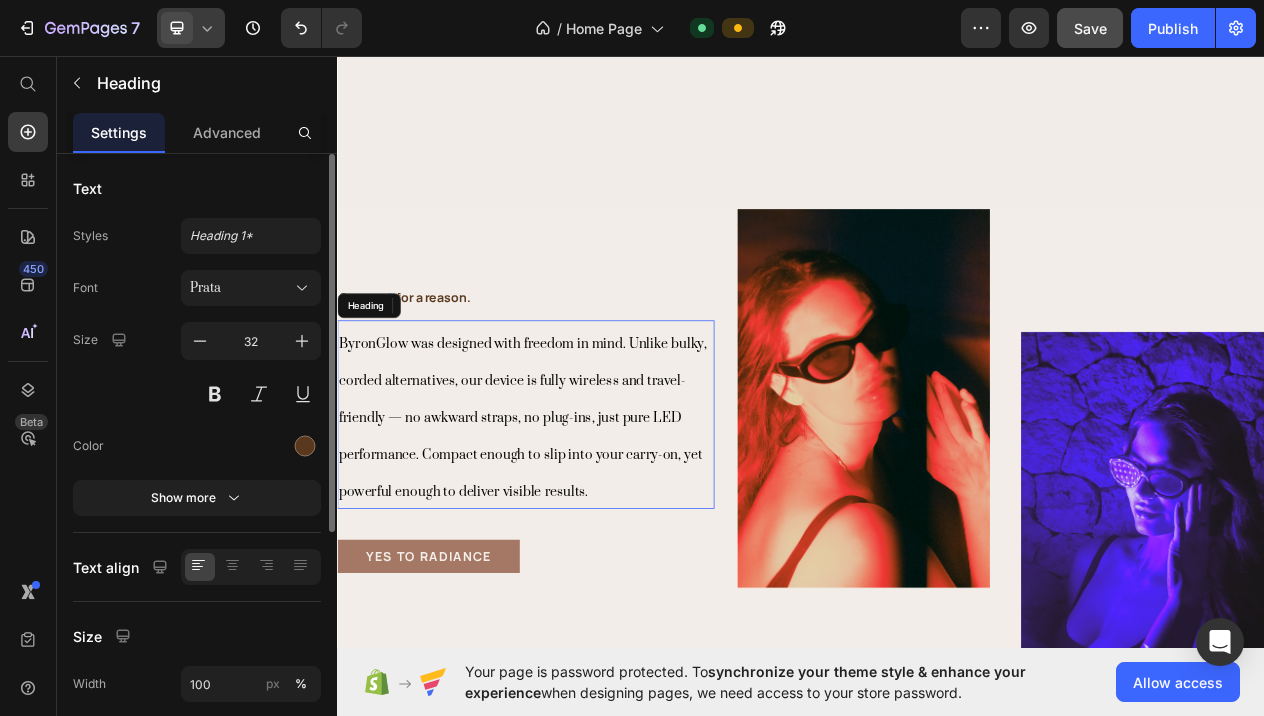 click on "ByronGlow was designed with freedom in mind. Unlike bulky, corded alternatives, our device is fully wireless and travel-friendly — no awkward straps, no plug-ins, just pure LED performance. Compact enough to slip into your carry-on, yet powerful enough to deliver visible results." at bounding box center [577, 527] 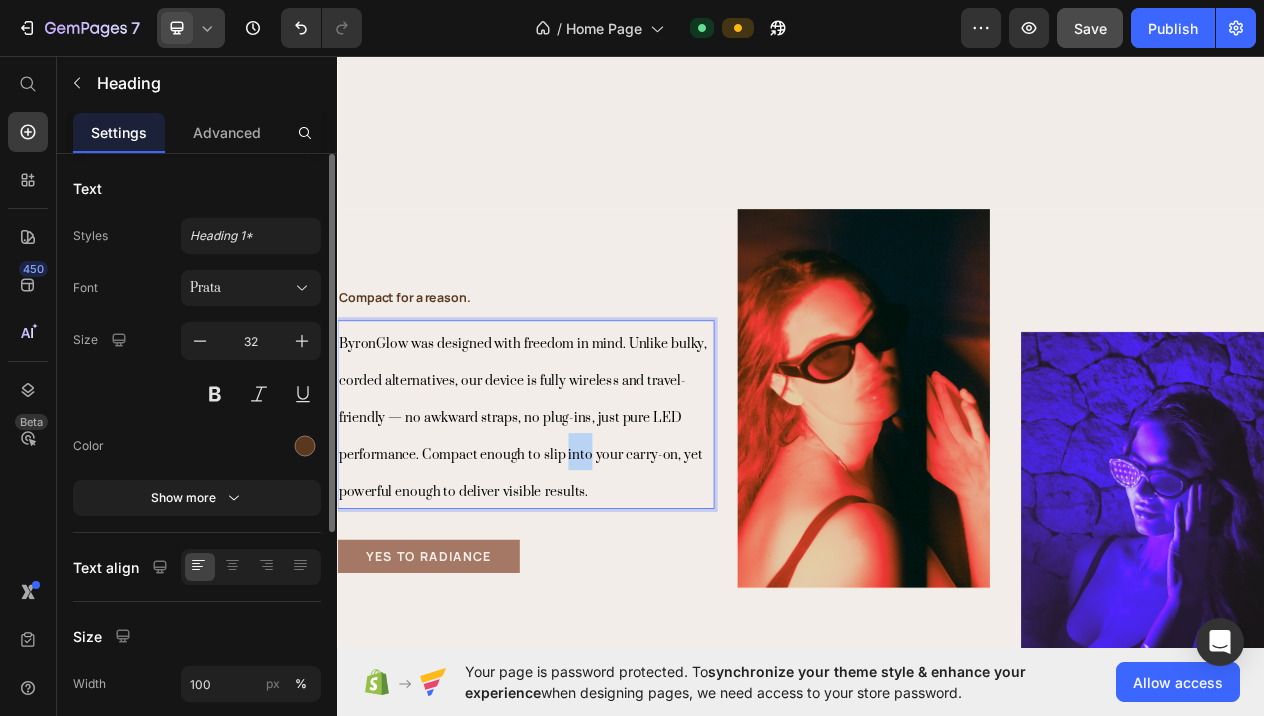 click on "ByronGlow was designed with freedom in mind. Unlike bulky, corded alternatives, our device is fully wireless and travel-friendly — no awkward straps, no plug-ins, just pure LED performance. Compact enough to slip into your carry-on, yet powerful enough to deliver visible results." at bounding box center [577, 527] 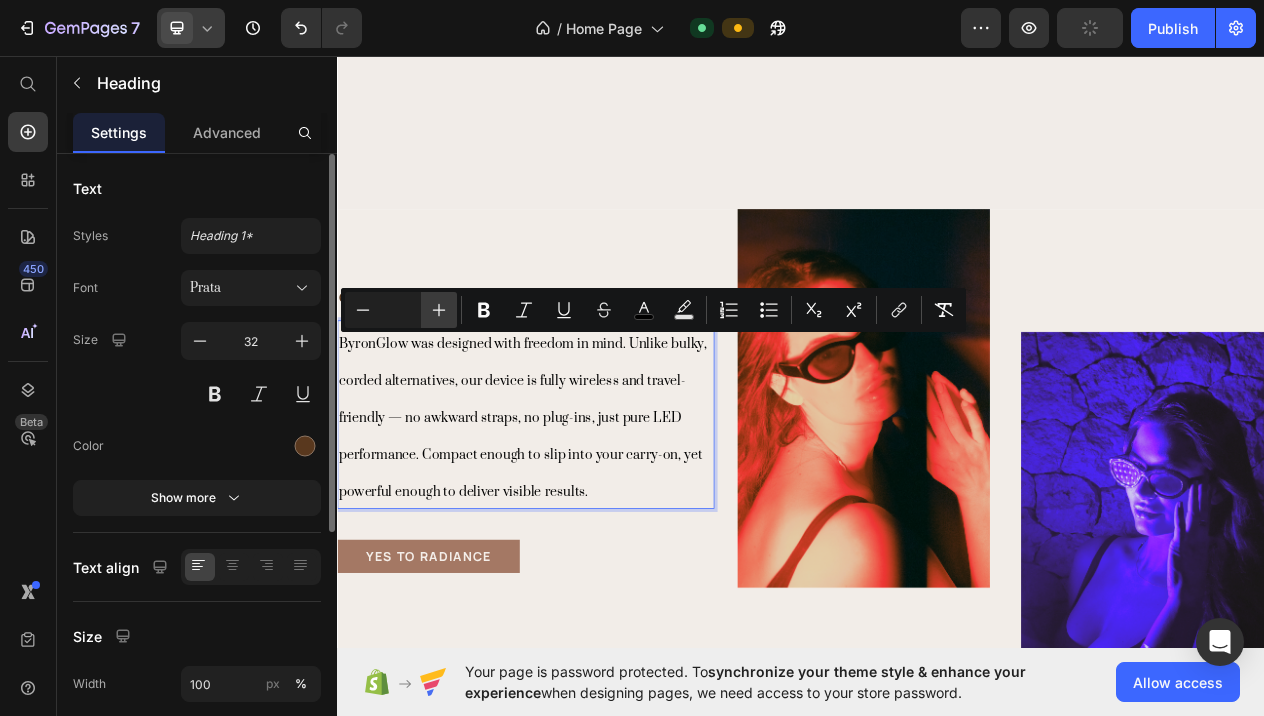 click on "Plus" at bounding box center (439, 310) 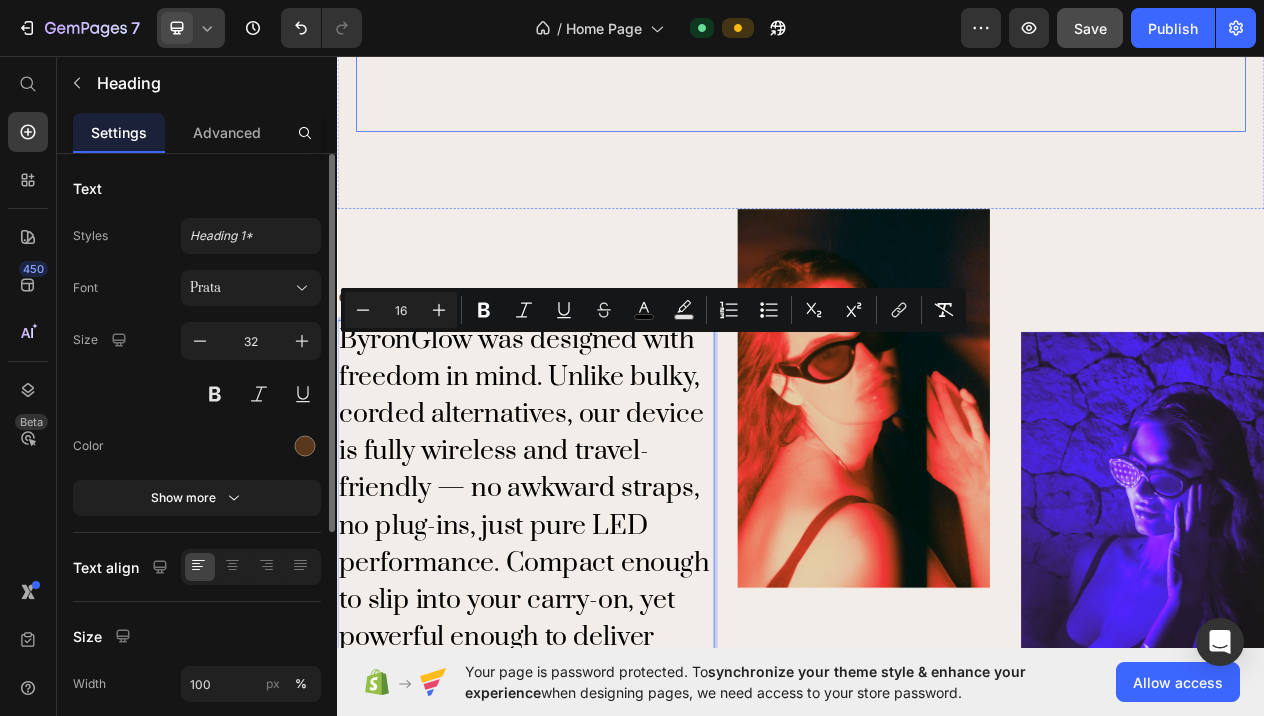 click on "Image" at bounding box center (647, -244) 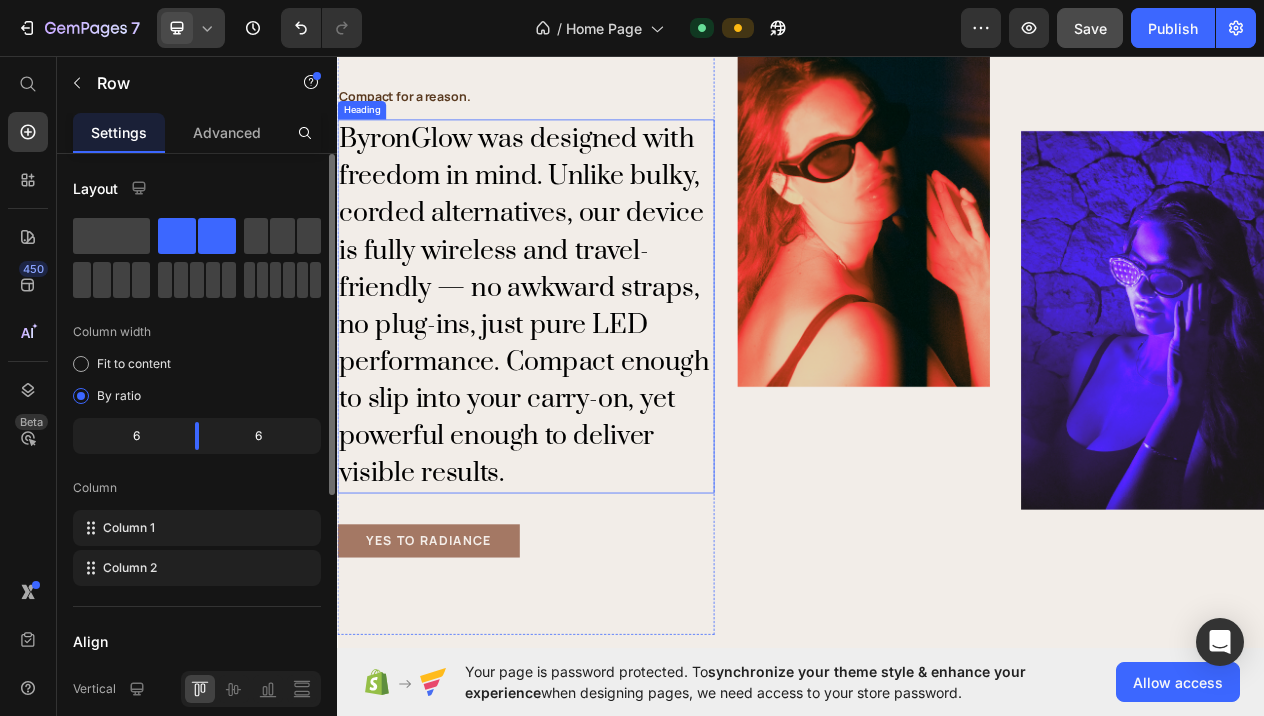 scroll, scrollTop: 2058, scrollLeft: 0, axis: vertical 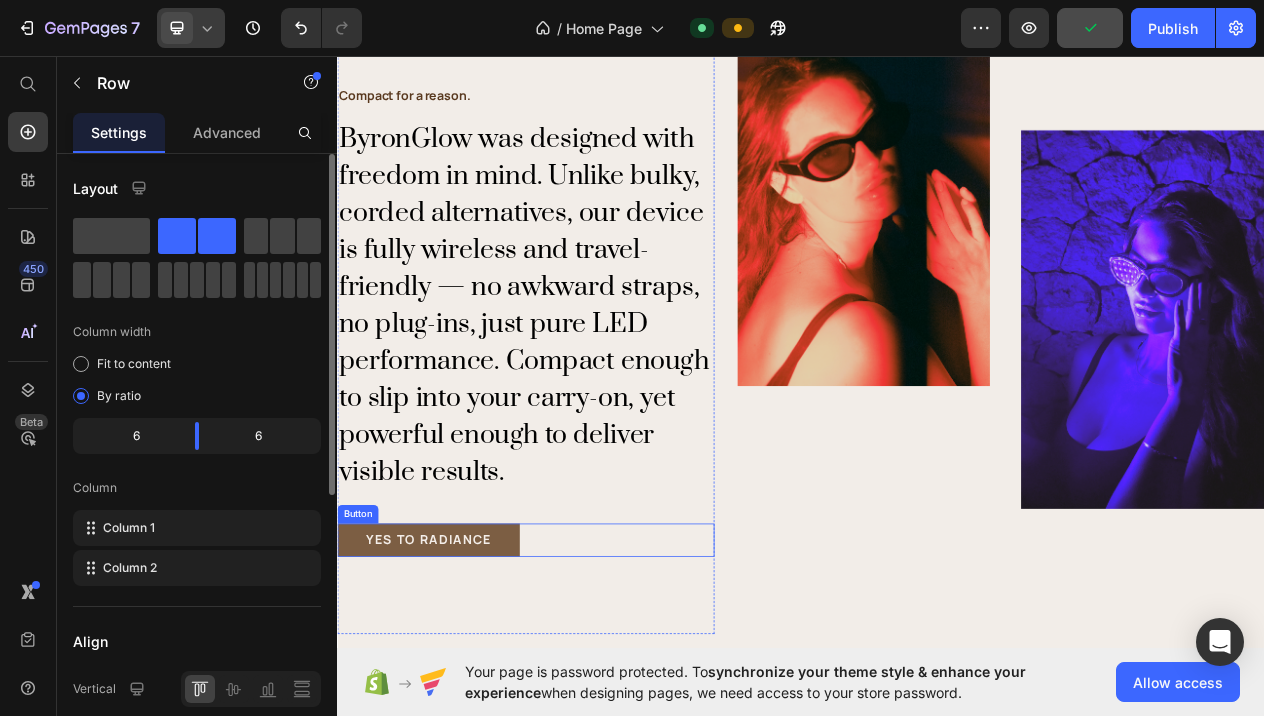click on "yes to radiance" at bounding box center [455, 684] 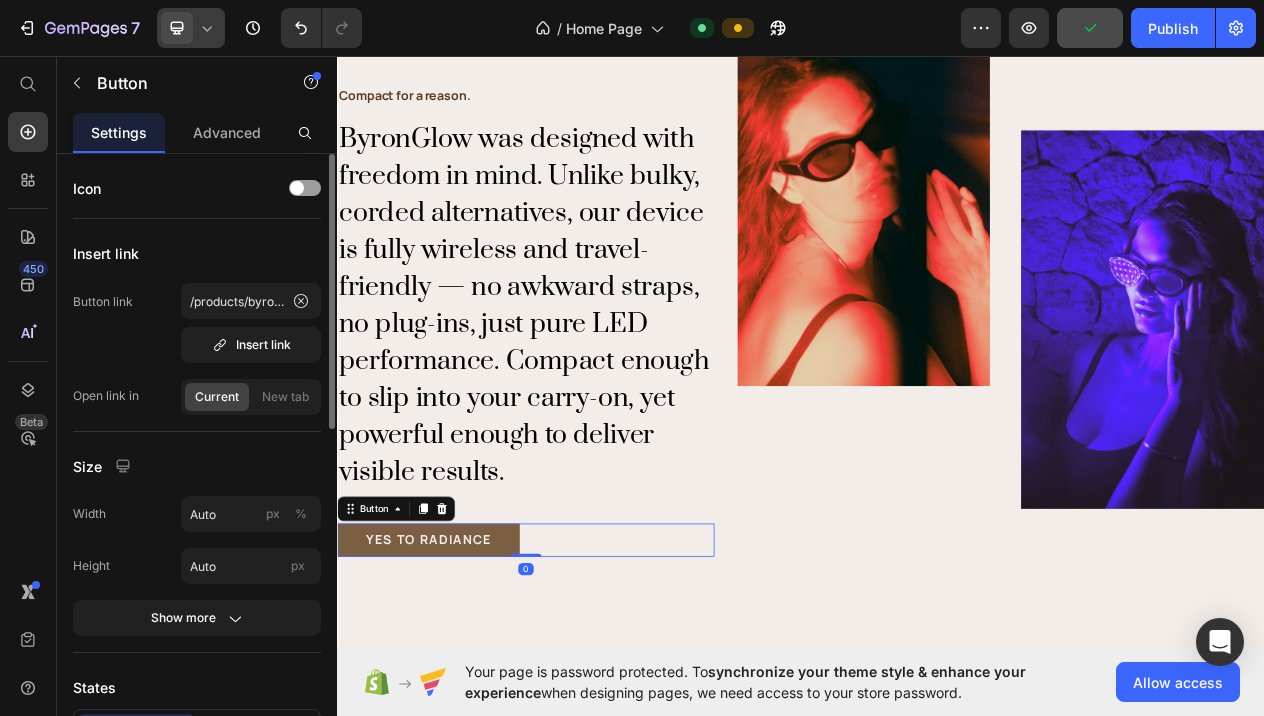 click on "yes to radiance" at bounding box center (455, 684) 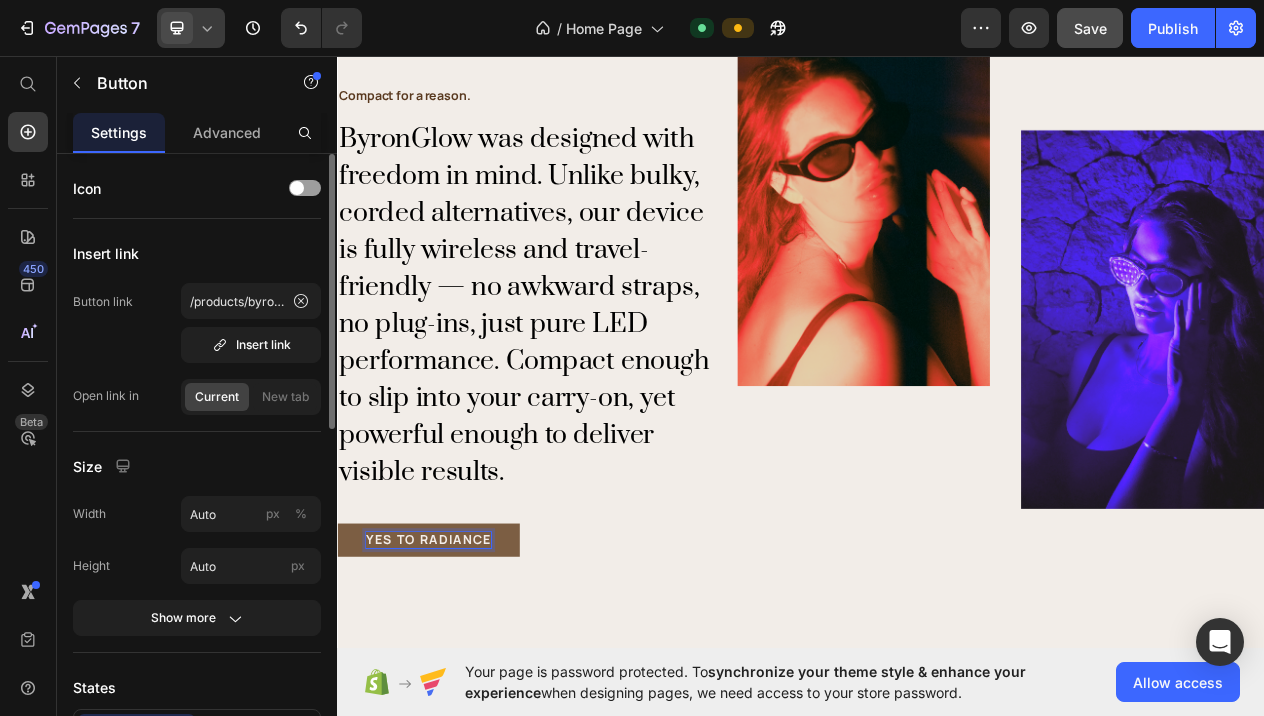click on "yes to radiance" at bounding box center [455, 684] 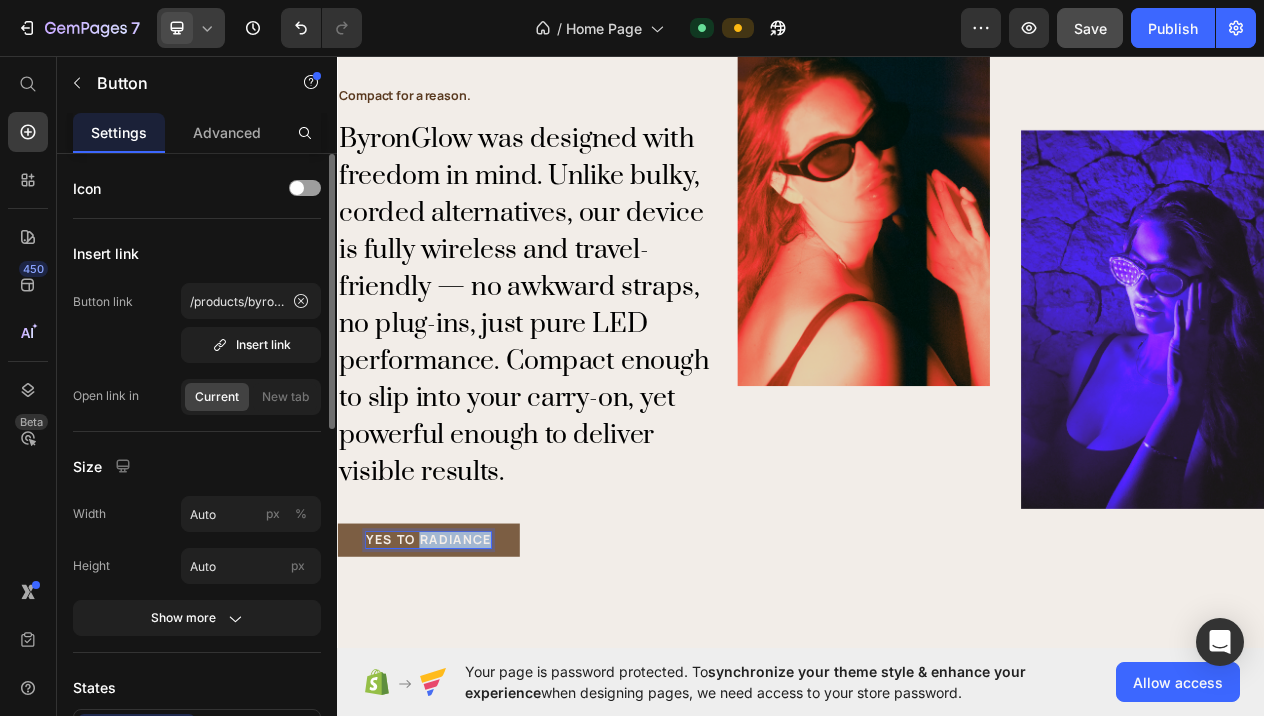 click on "yes to radiance" at bounding box center [455, 684] 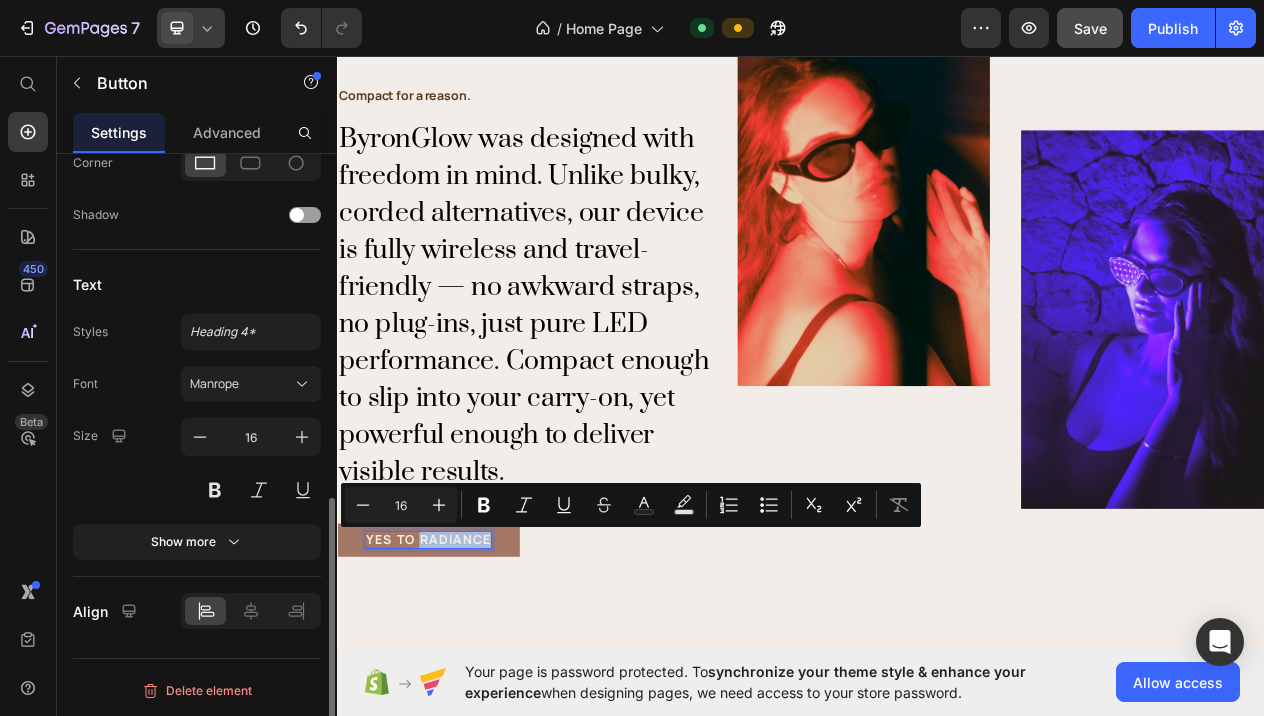 scroll, scrollTop: 0, scrollLeft: 0, axis: both 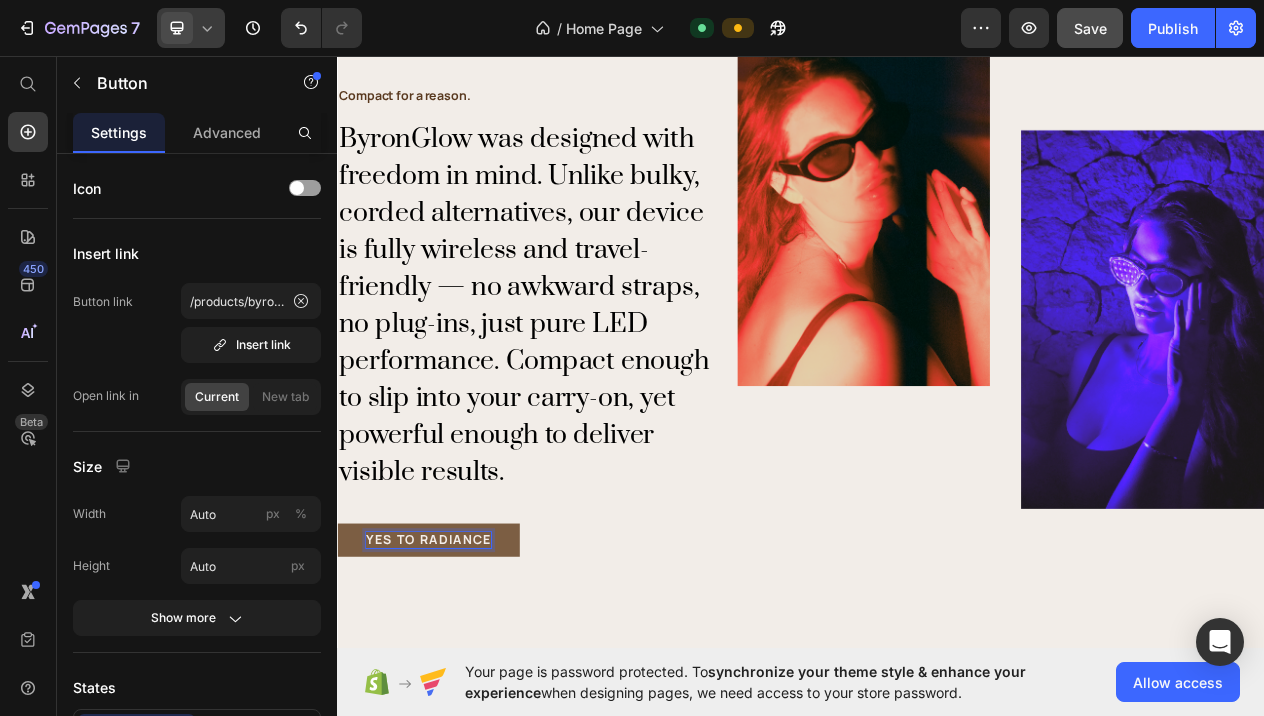 click on "yes to radiance" at bounding box center (455, 684) 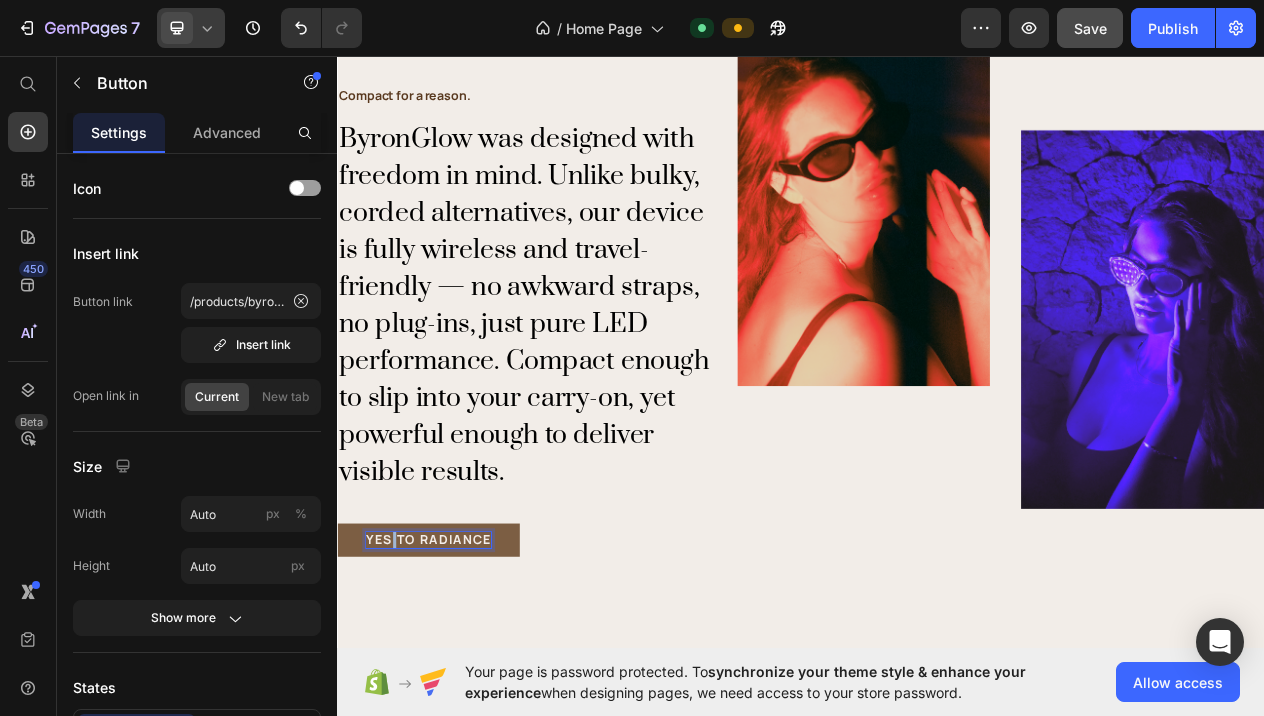 click on "yes to radiance" at bounding box center (455, 684) 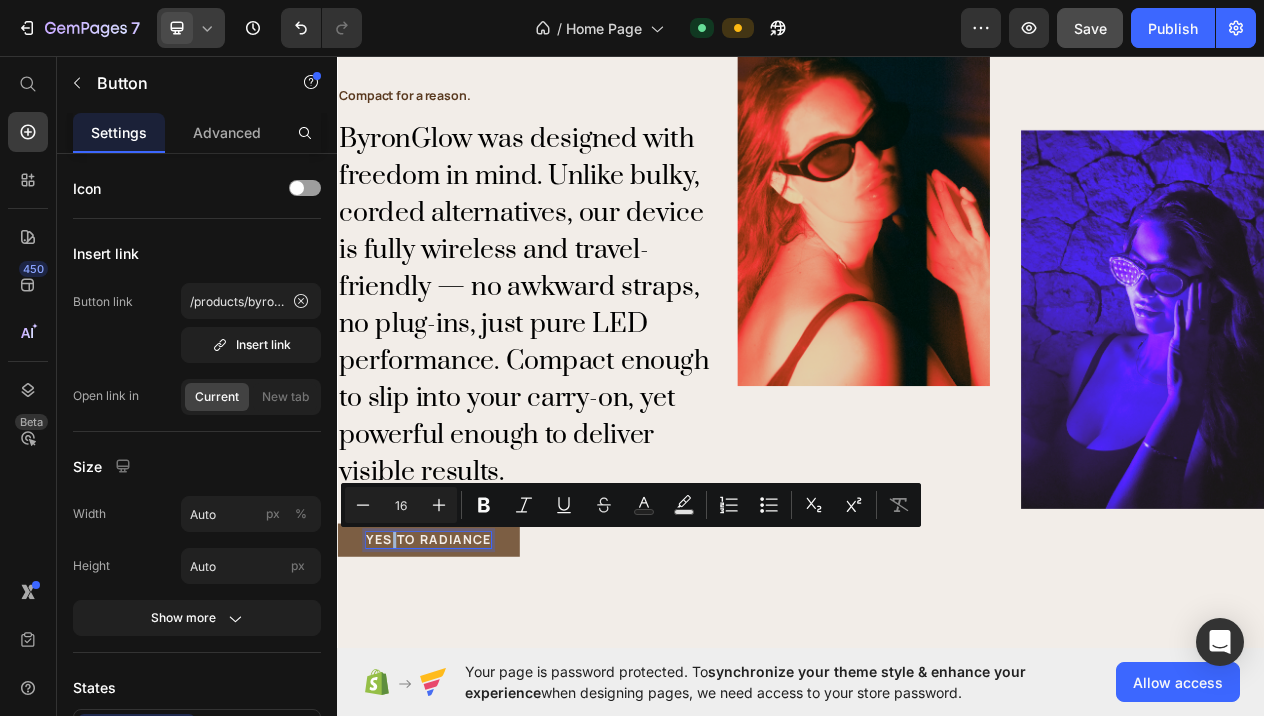 click on "yes to radiance" at bounding box center [455, 684] 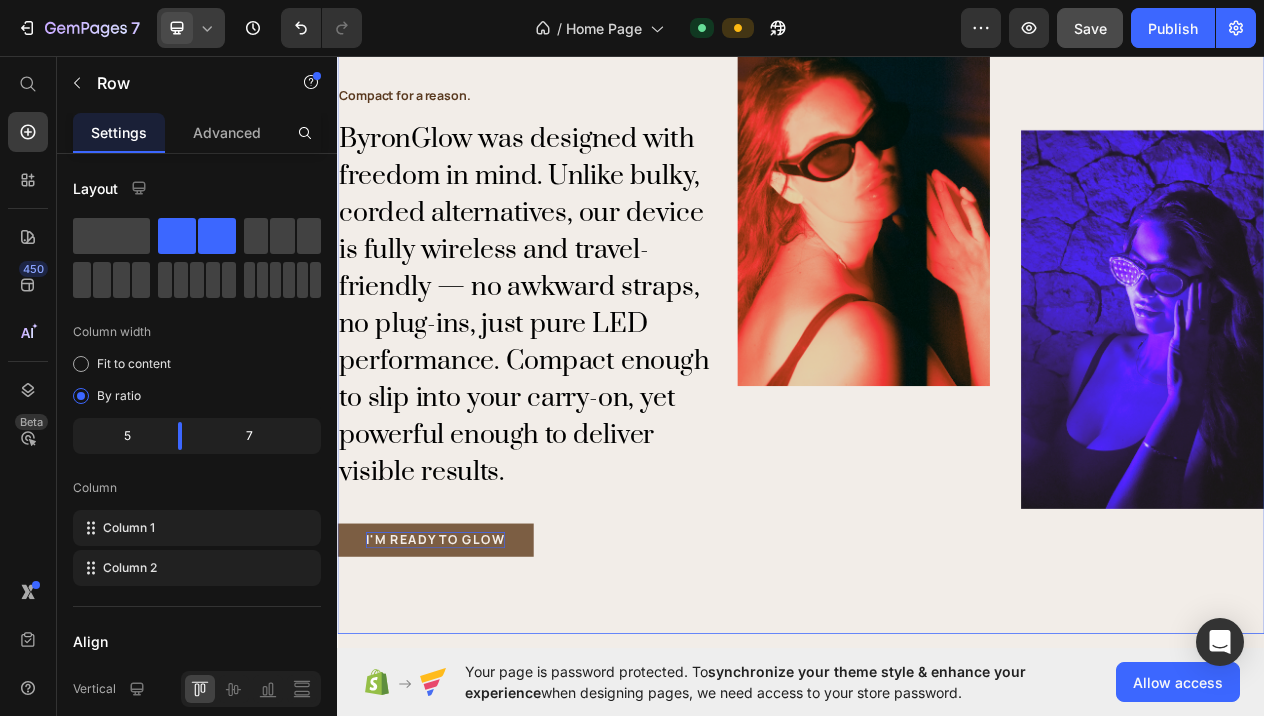 click on "Image" at bounding box center [1196, 400] 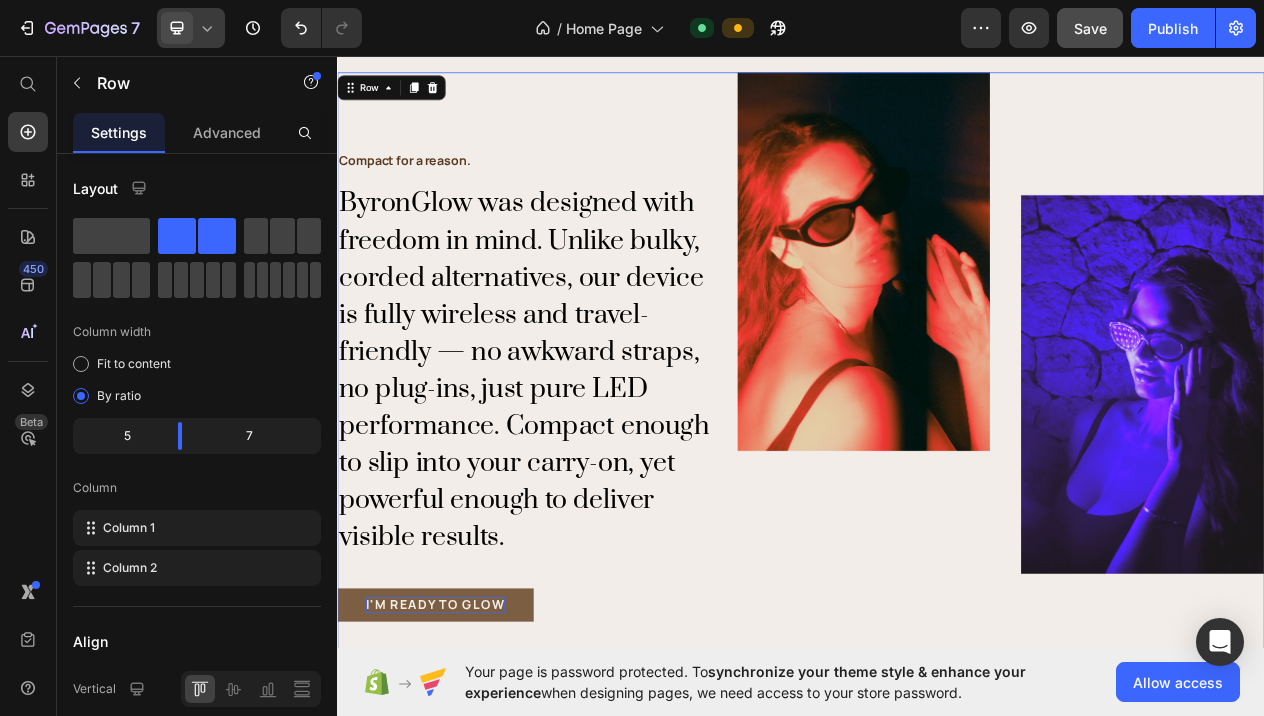 scroll, scrollTop: 1947, scrollLeft: 0, axis: vertical 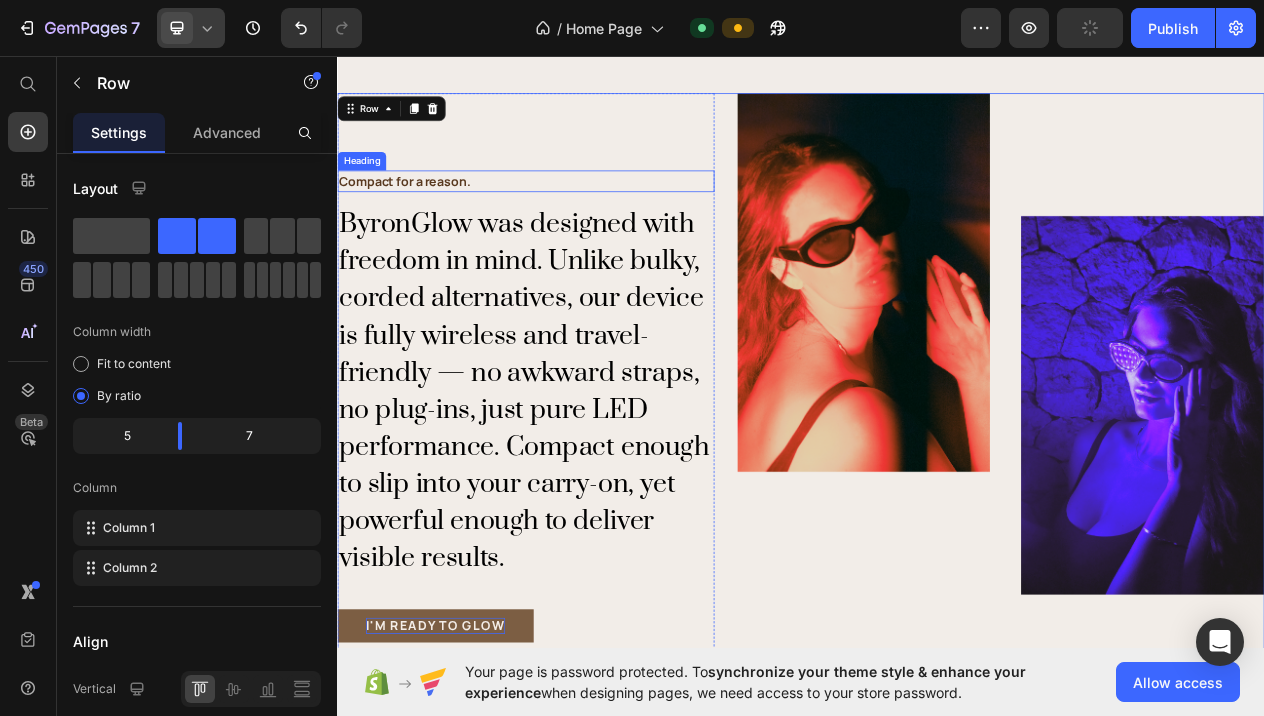 click on "Compact for a reason." at bounding box center [581, 220] 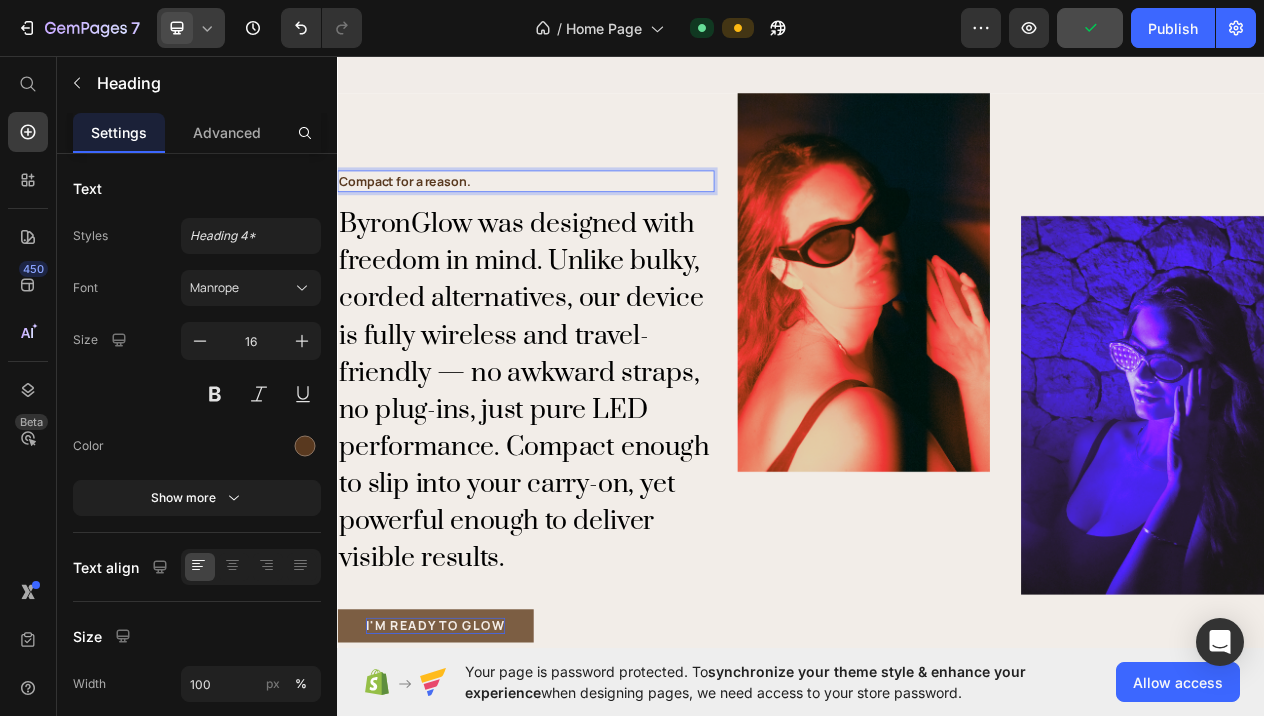 click on "Compact for a reason." at bounding box center (581, 220) 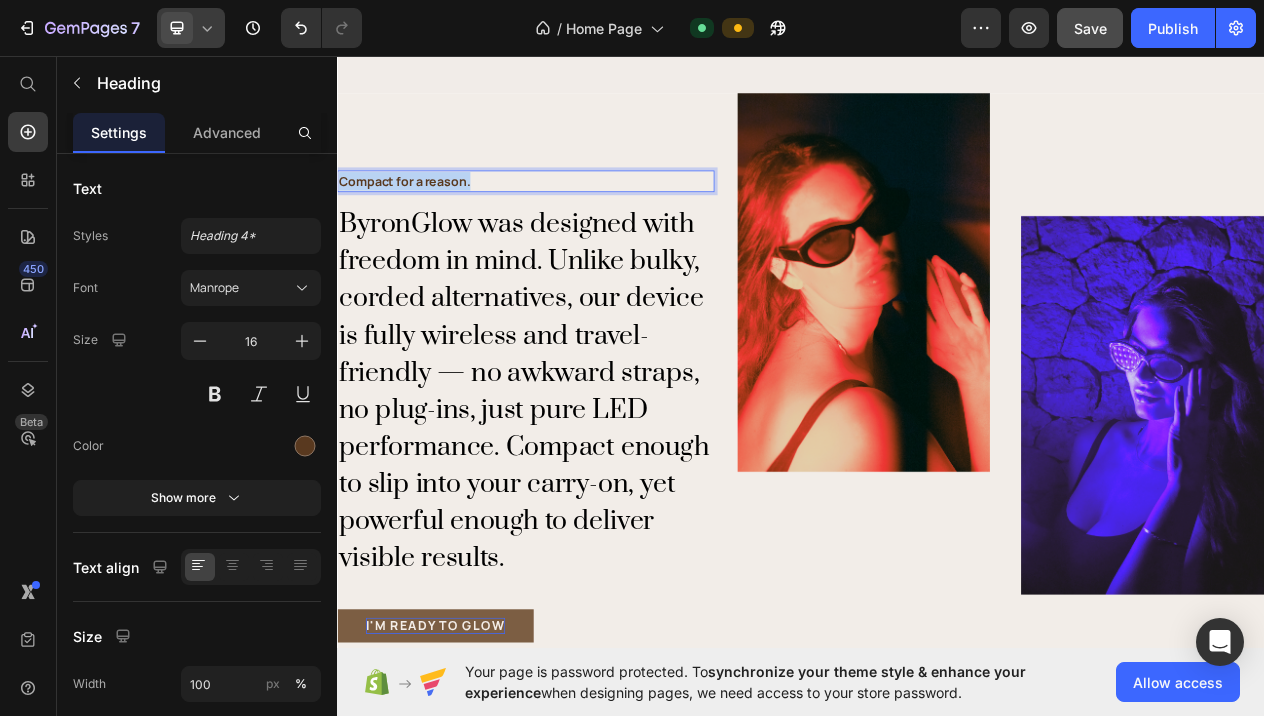 drag, startPoint x: 536, startPoint y: 215, endPoint x: 312, endPoint y: 215, distance: 224 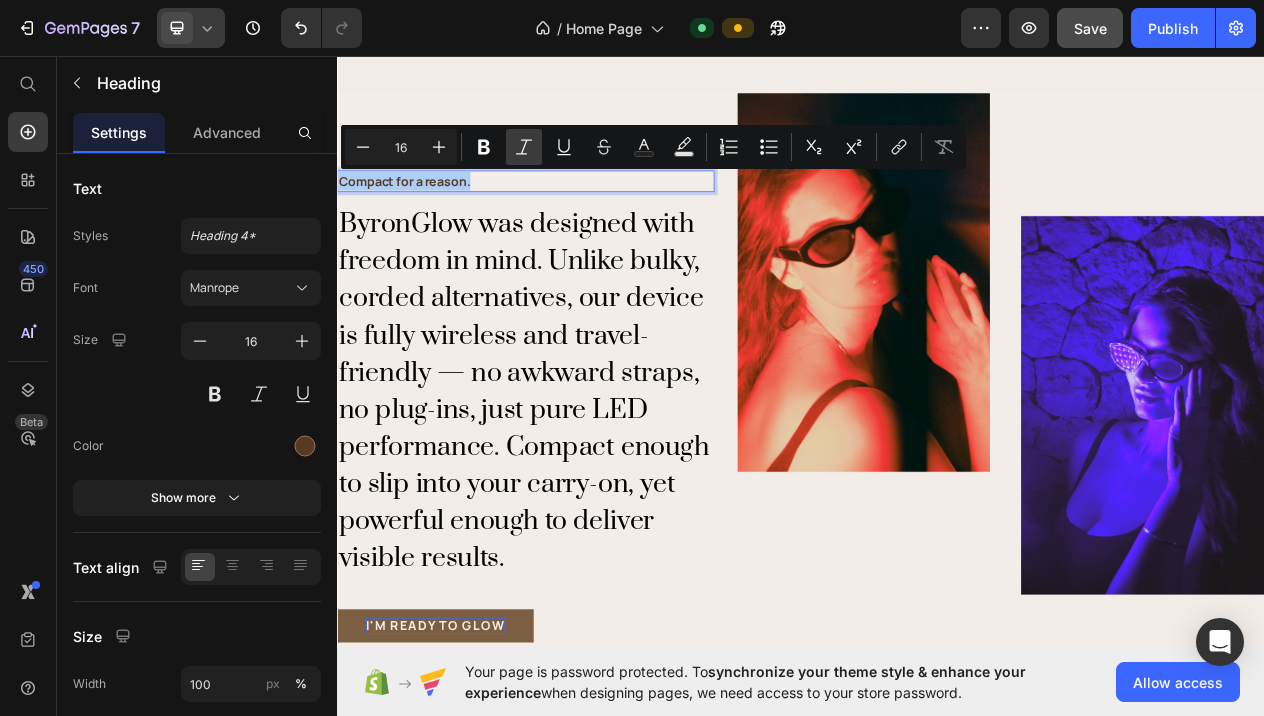 click on "Italic" at bounding box center (524, 147) 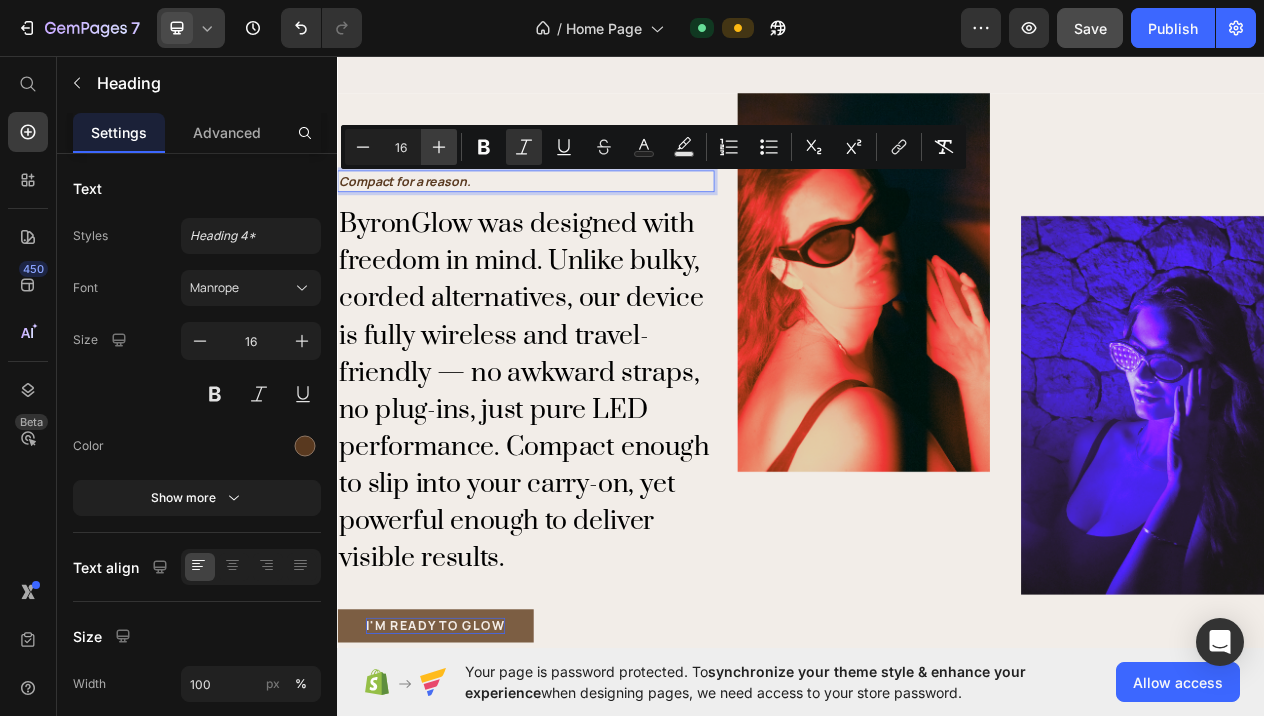 click 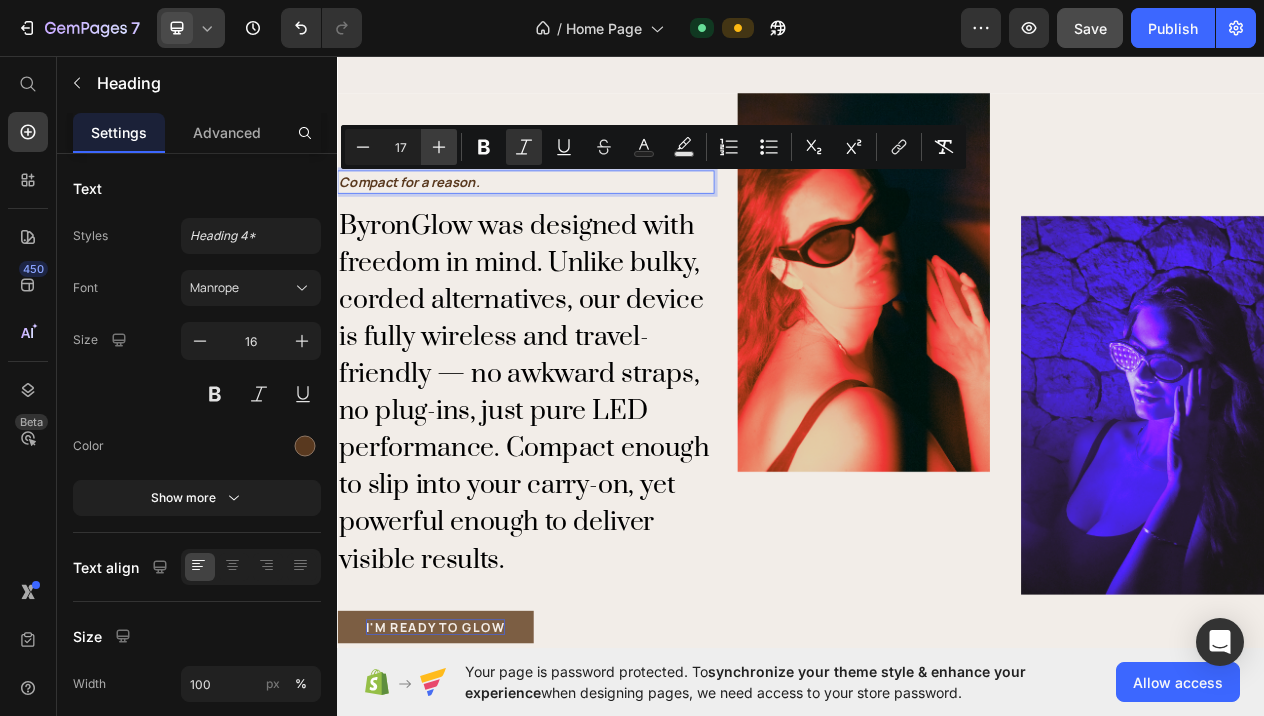 click 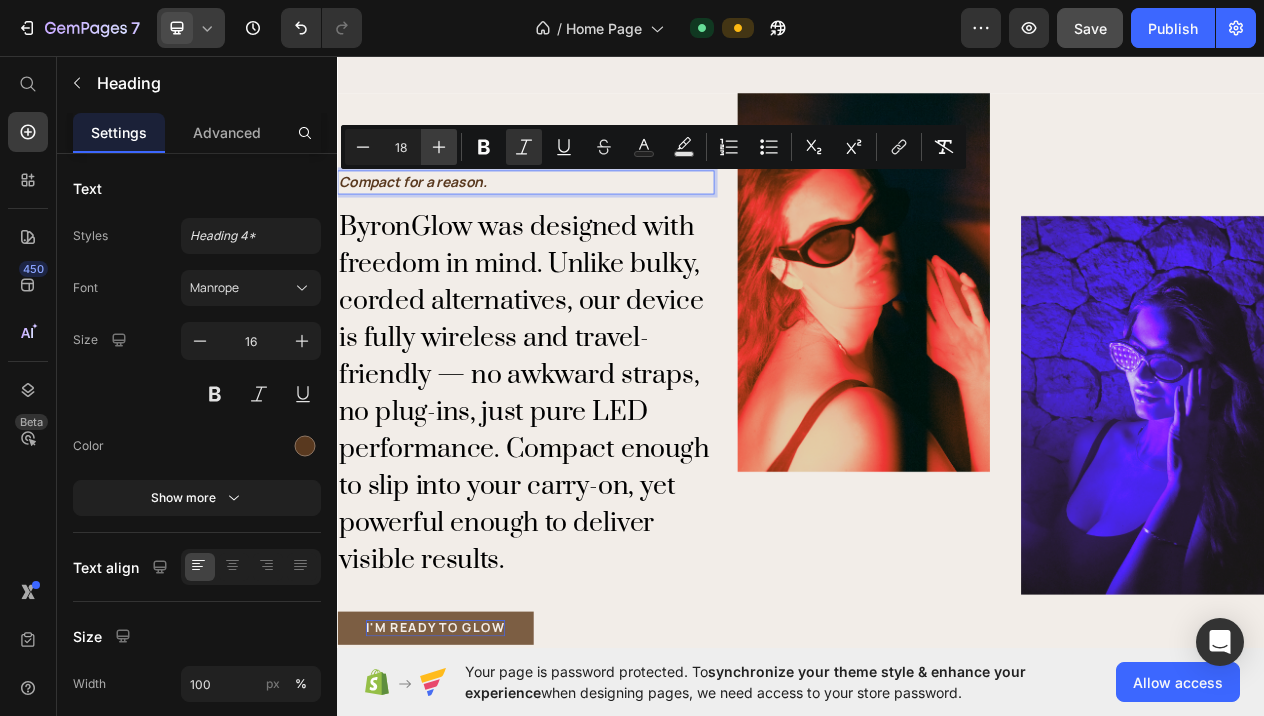 click 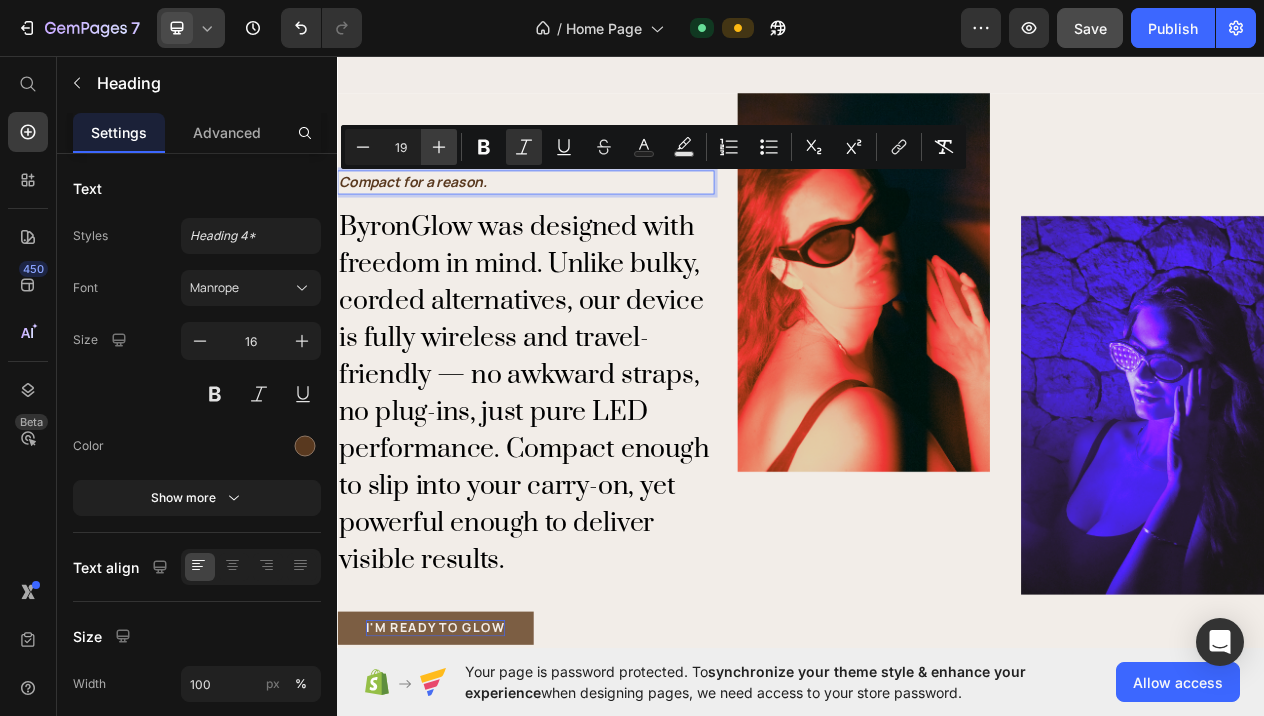 click 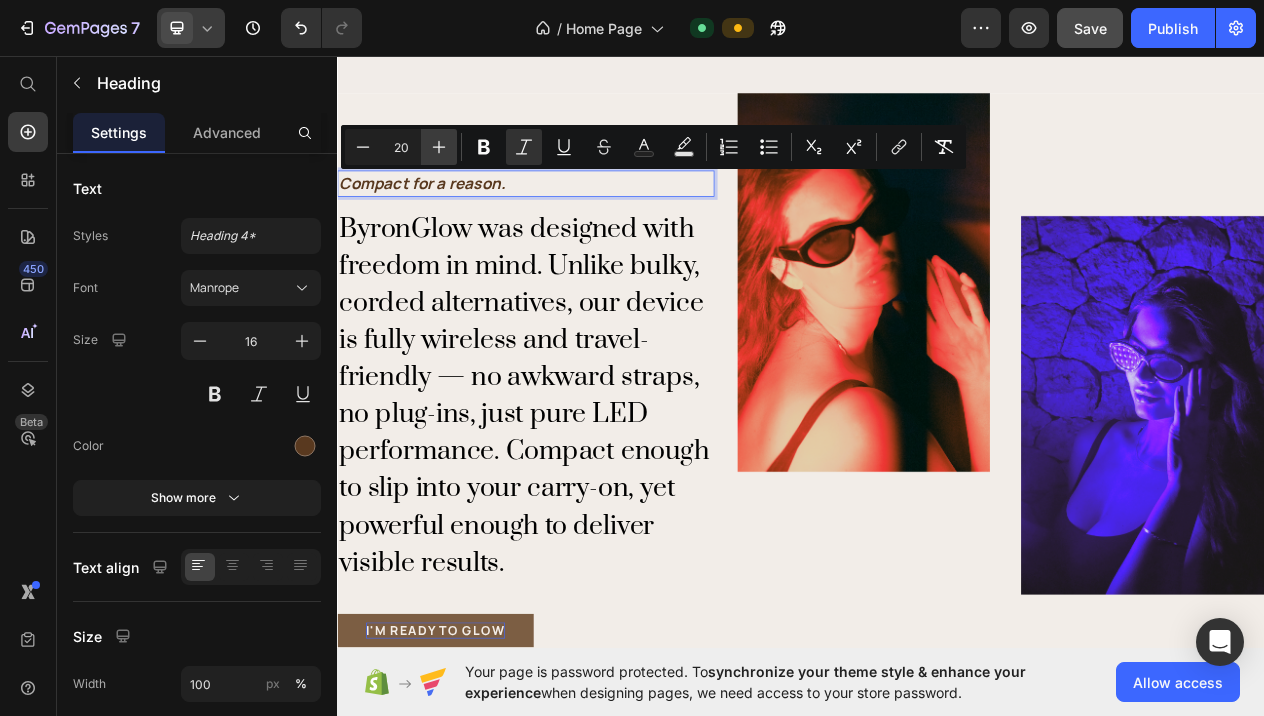 click 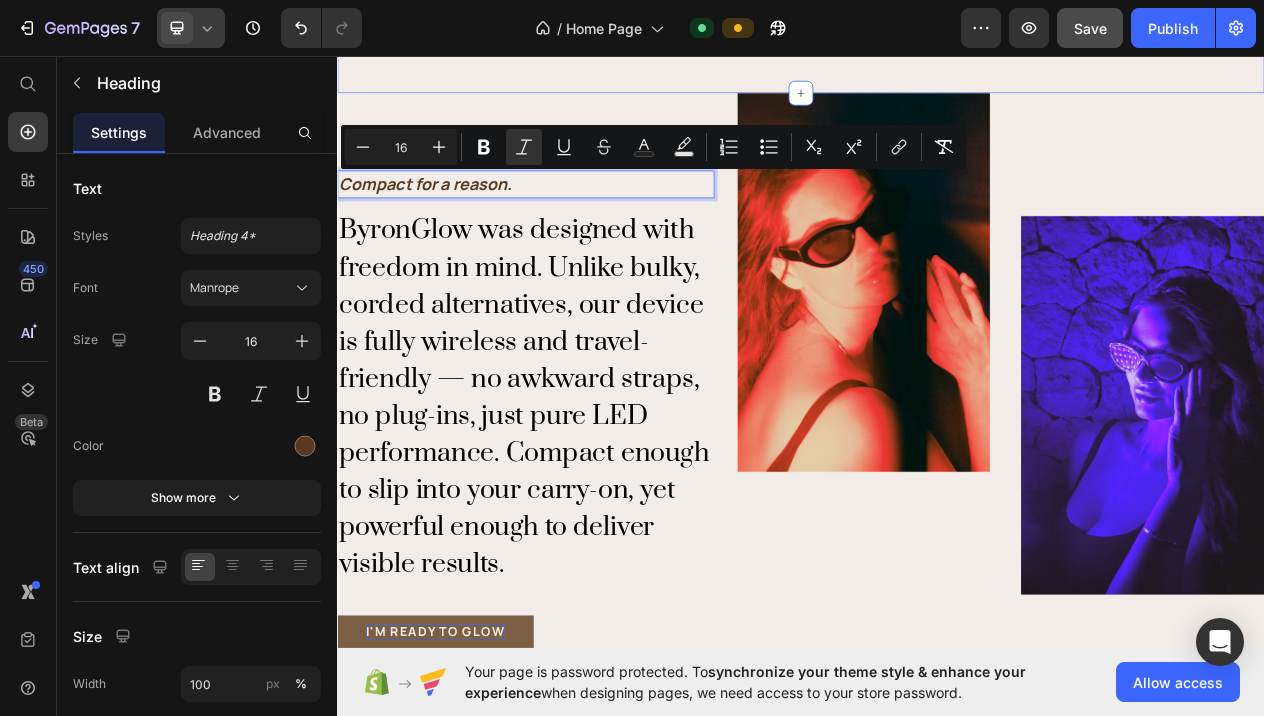 click on "Image ByronGlow Wireless LED Light Therapy Device Heading Salon-grade LED light therapy Text Block                Icon                Icon                Icon                Icon                Icon Icon List Hoz (129 reviews) Text block Row Row $660.00 Text Block A wireless LED facial device designed to rejuvenate and treat skin concerns using multi-spectrum light therapy. ByronGlow combines red, blue, and yellow, infrared and crimson light modes to target wrinkles, acne, inflammation, pigmentation, and dullness, promoting healthy skin from within. Heading Get the glow Button Row Section 3" at bounding box center [937, -394] 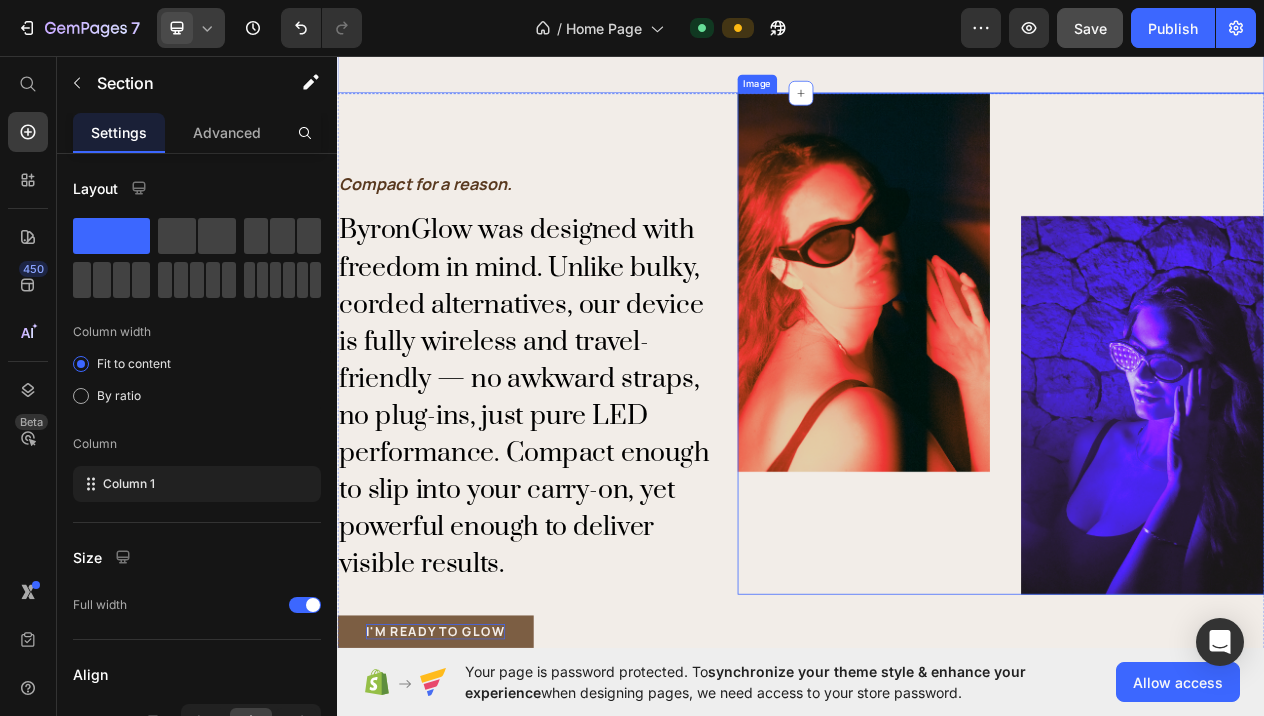 click at bounding box center (1196, 430) 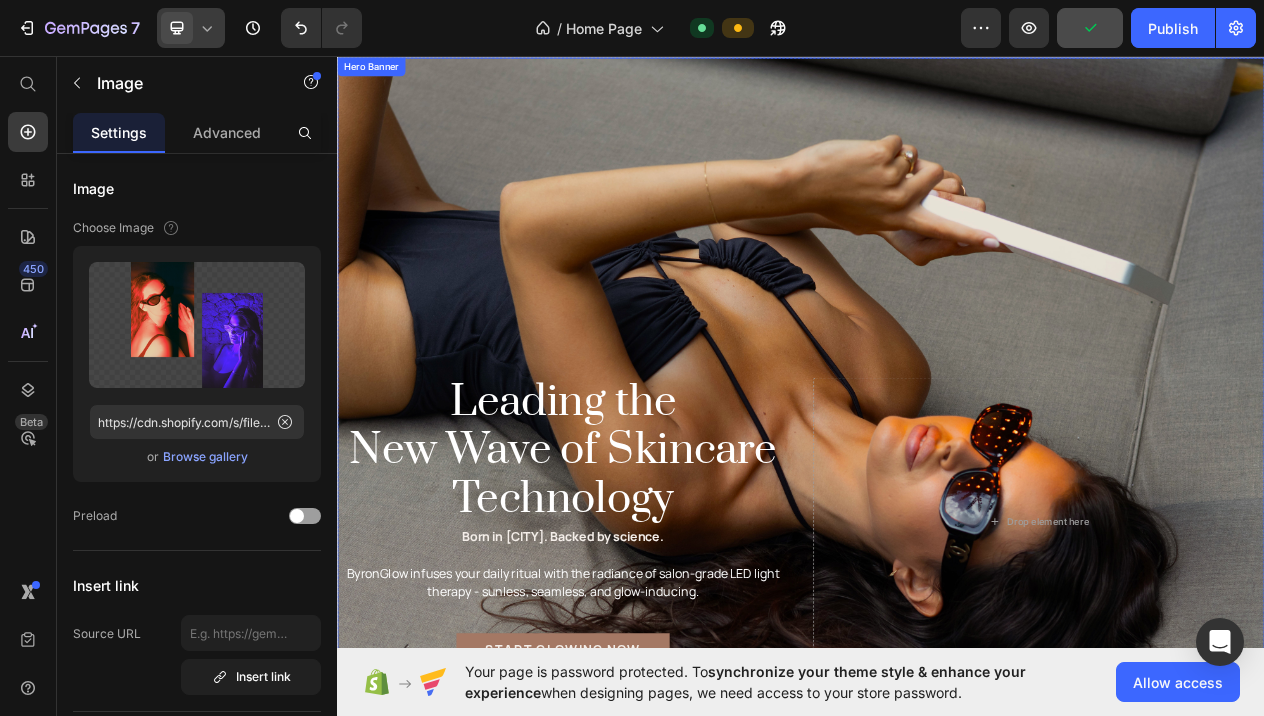 scroll, scrollTop: 30, scrollLeft: 0, axis: vertical 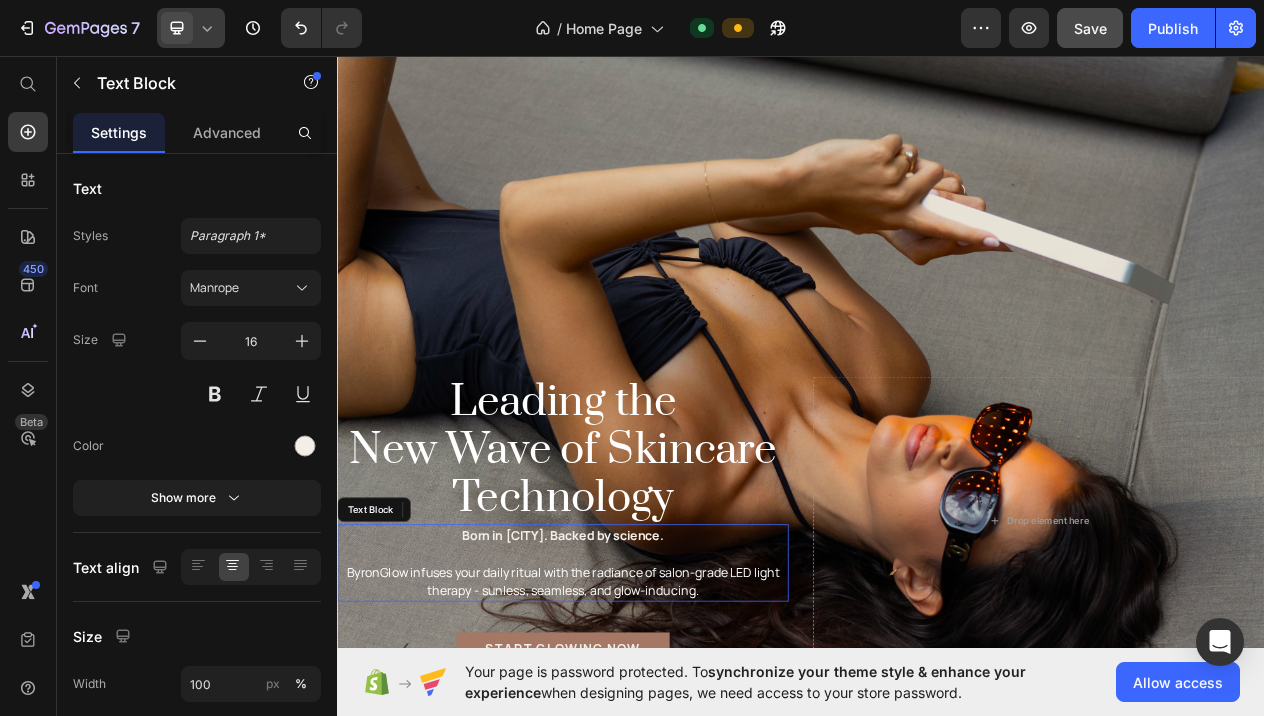 click on "Born in [CITY]. Backed by science." at bounding box center (629, 678) 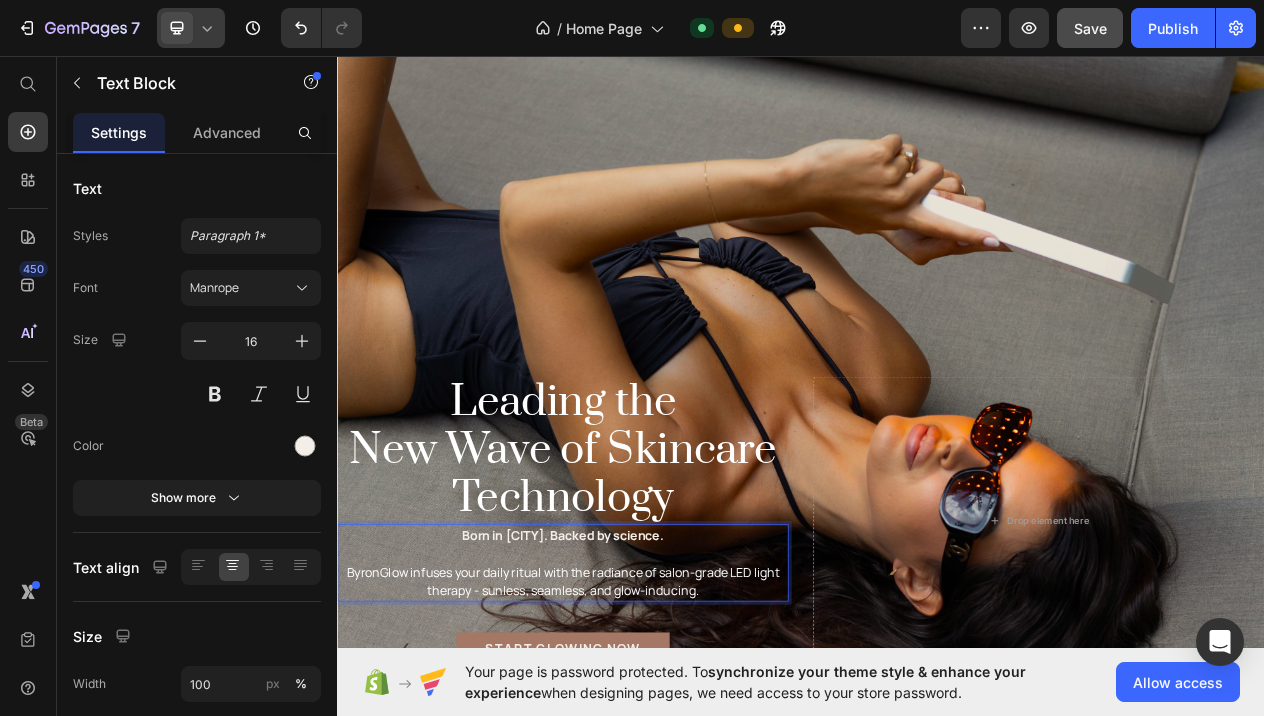 click on "⁠⁠⁠⁠⁠⁠⁠ [STATE]Glow infuses your daily ritual with the radiance of salon-grade LED light therapy - sunless, seamless, and glow-inducing." at bounding box center (629, 726) 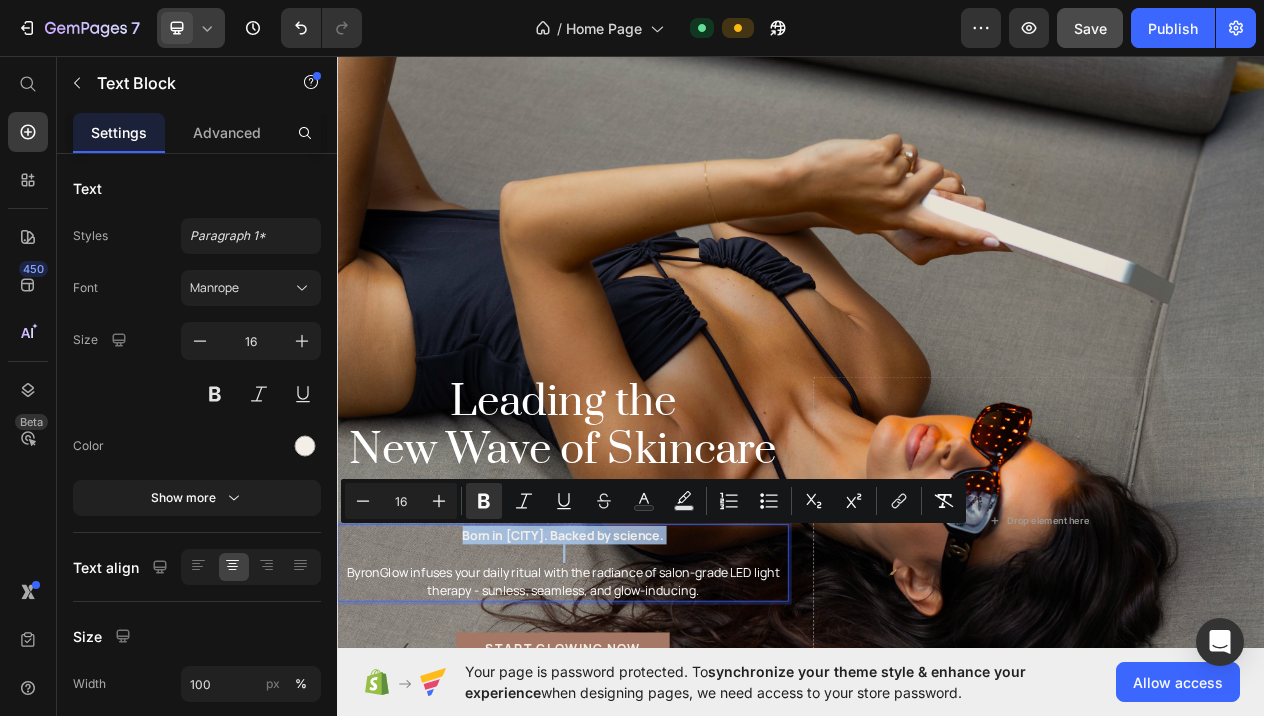 drag, startPoint x: 789, startPoint y: 682, endPoint x: 505, endPoint y: 674, distance: 284.11264 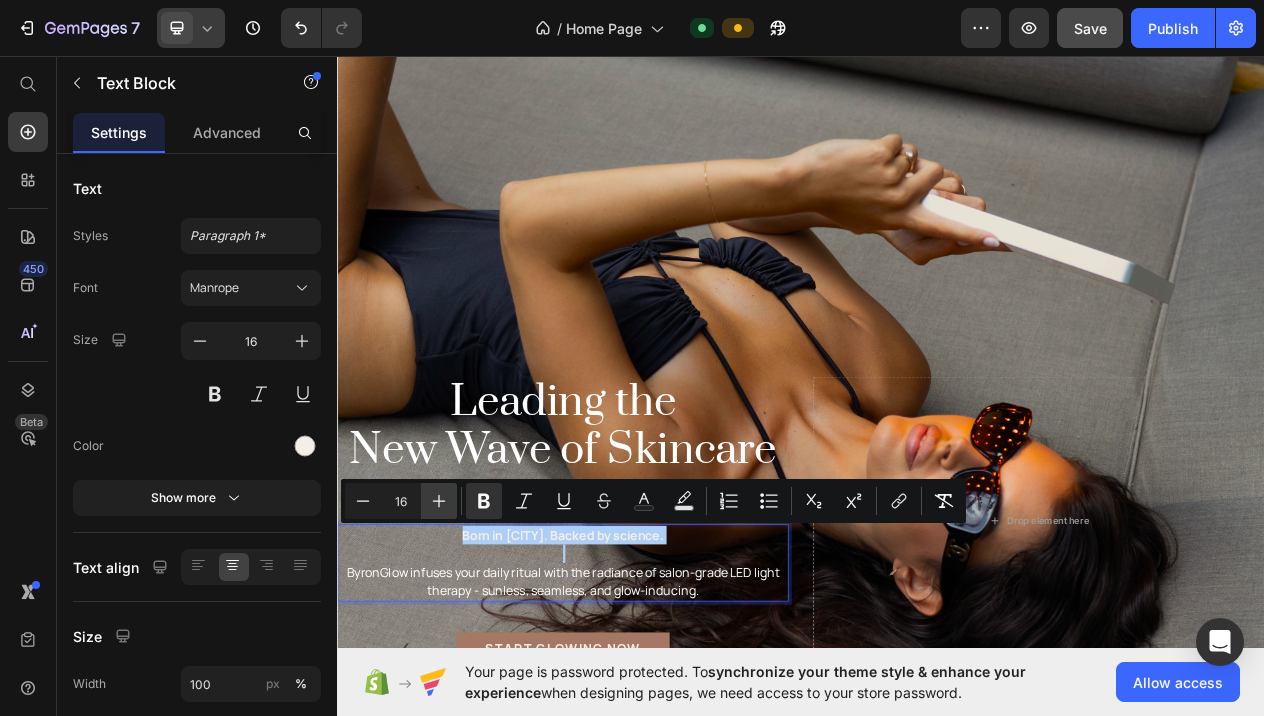 click 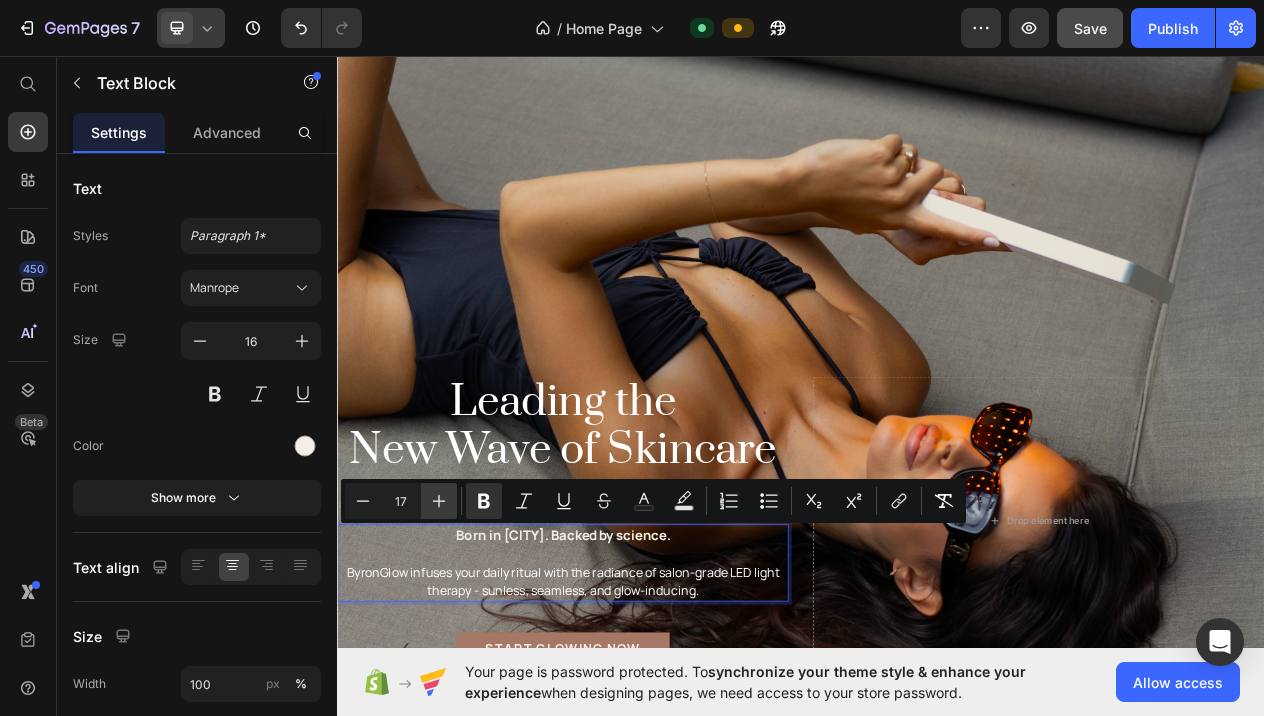 click 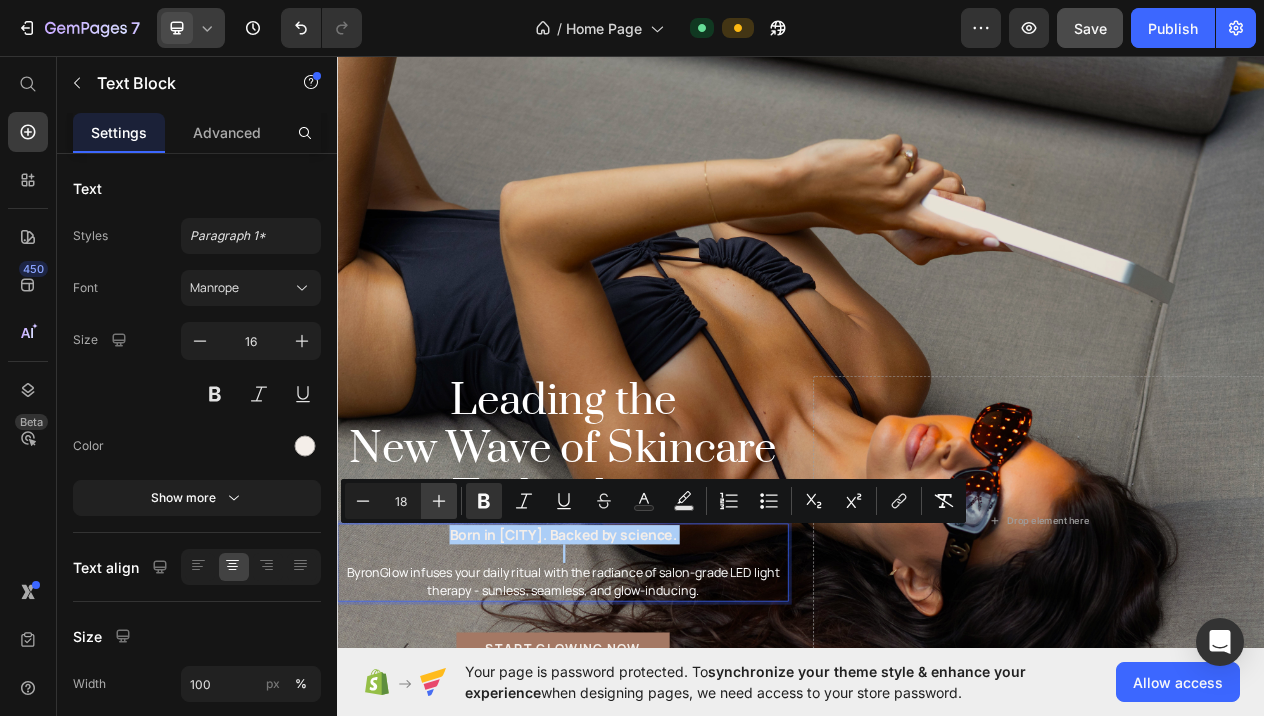 click 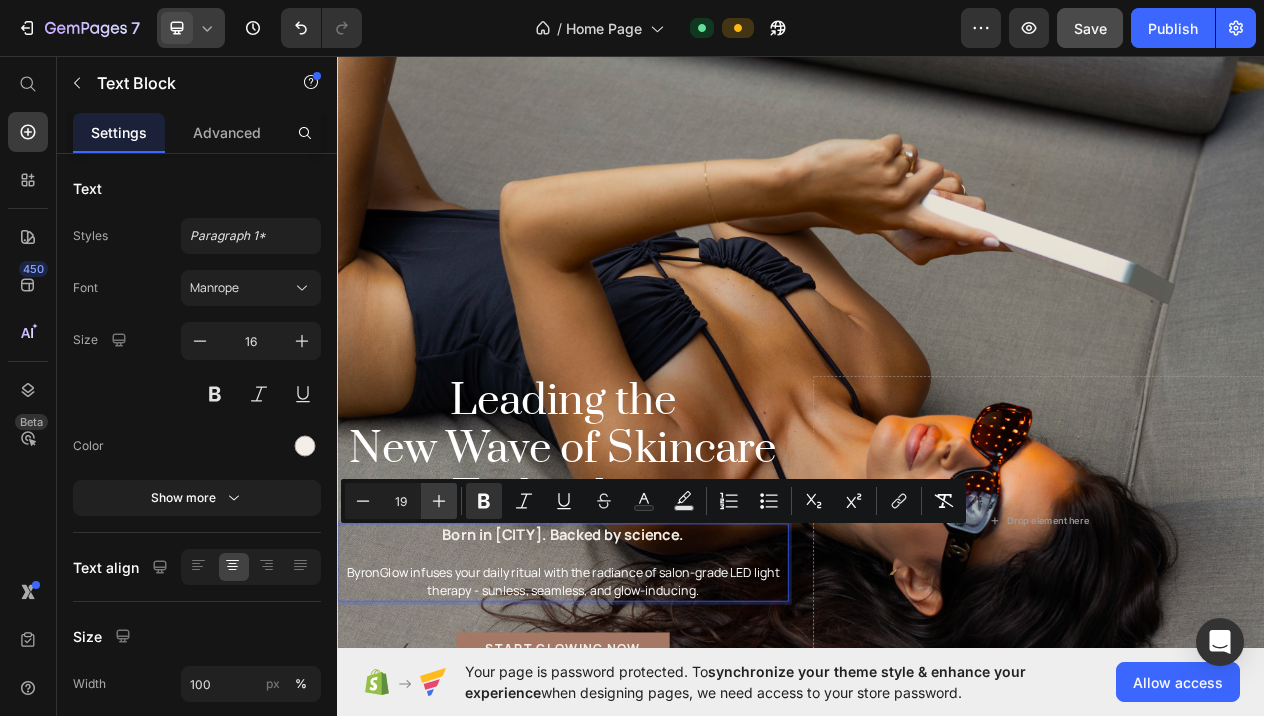 click 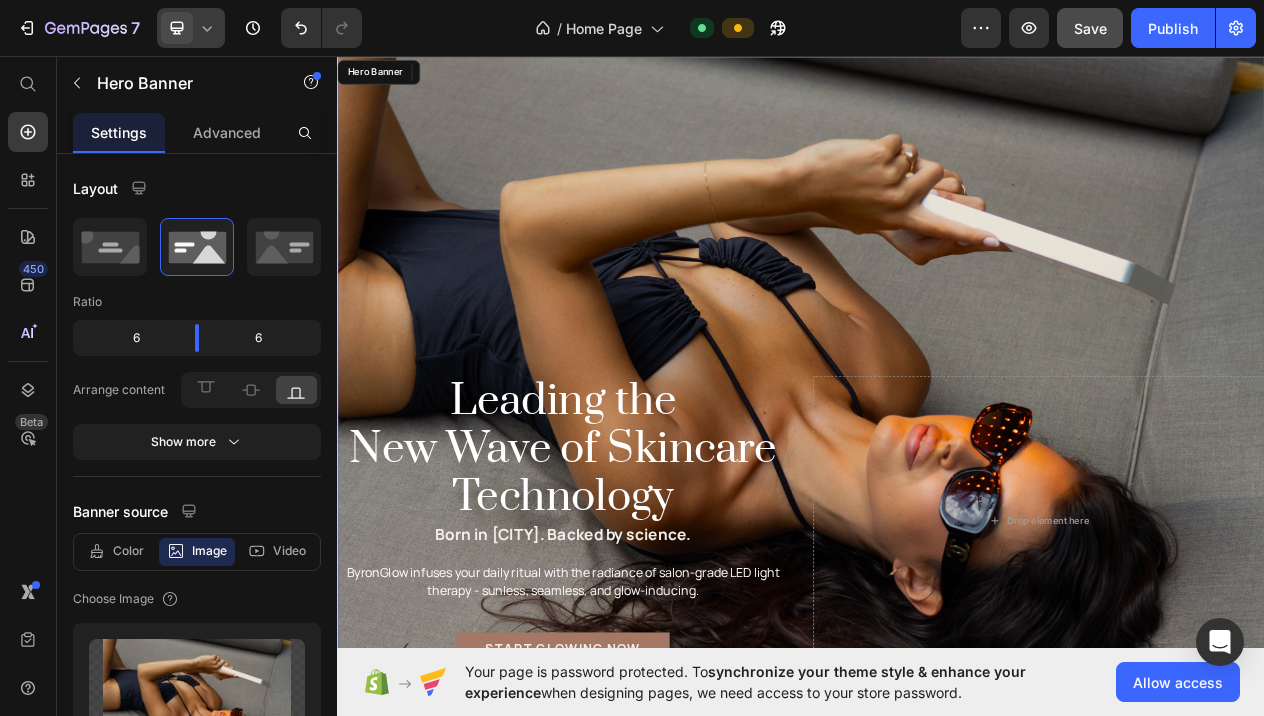 click at bounding box center [937, 469] 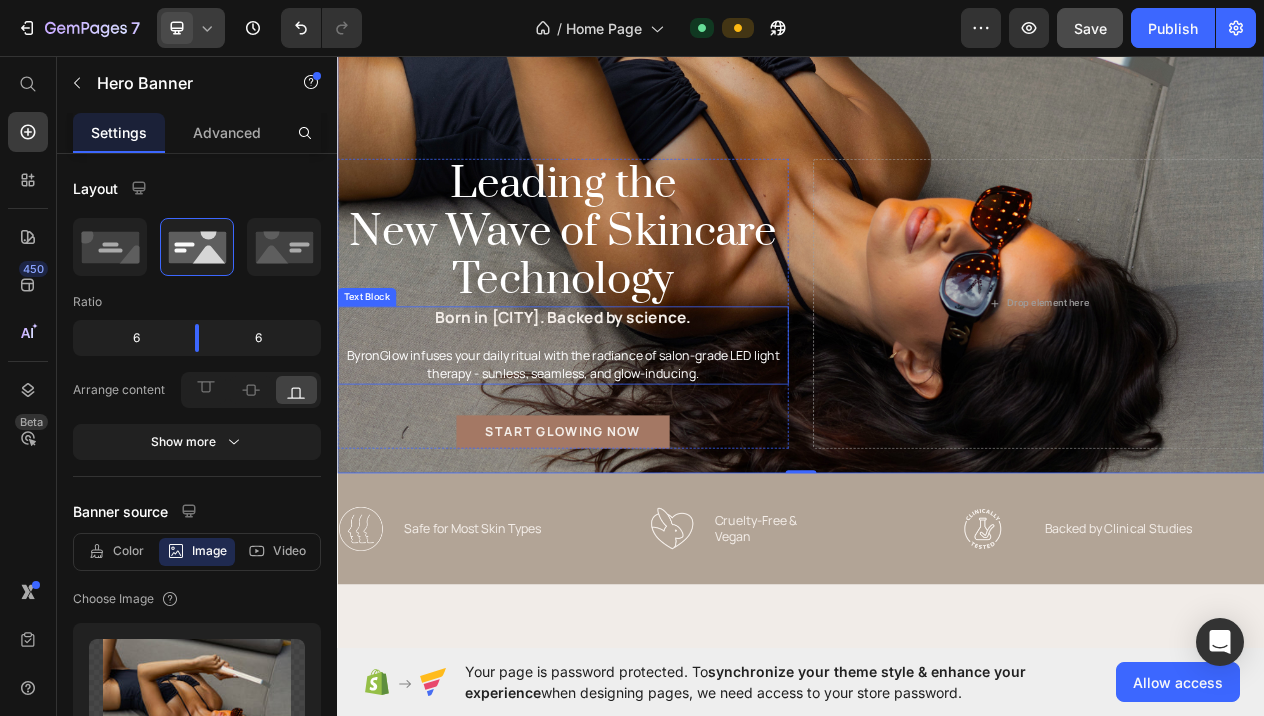 scroll, scrollTop: 324, scrollLeft: 0, axis: vertical 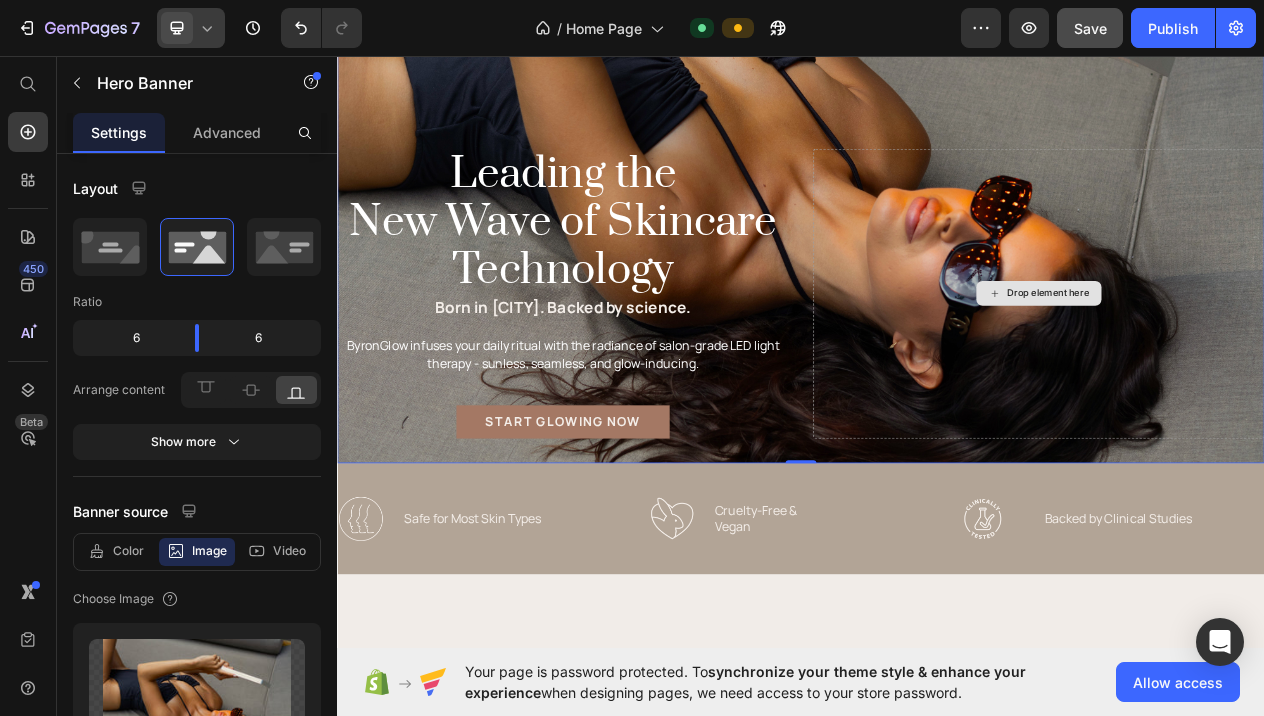 click on "Drop element here" at bounding box center (1245, 365) 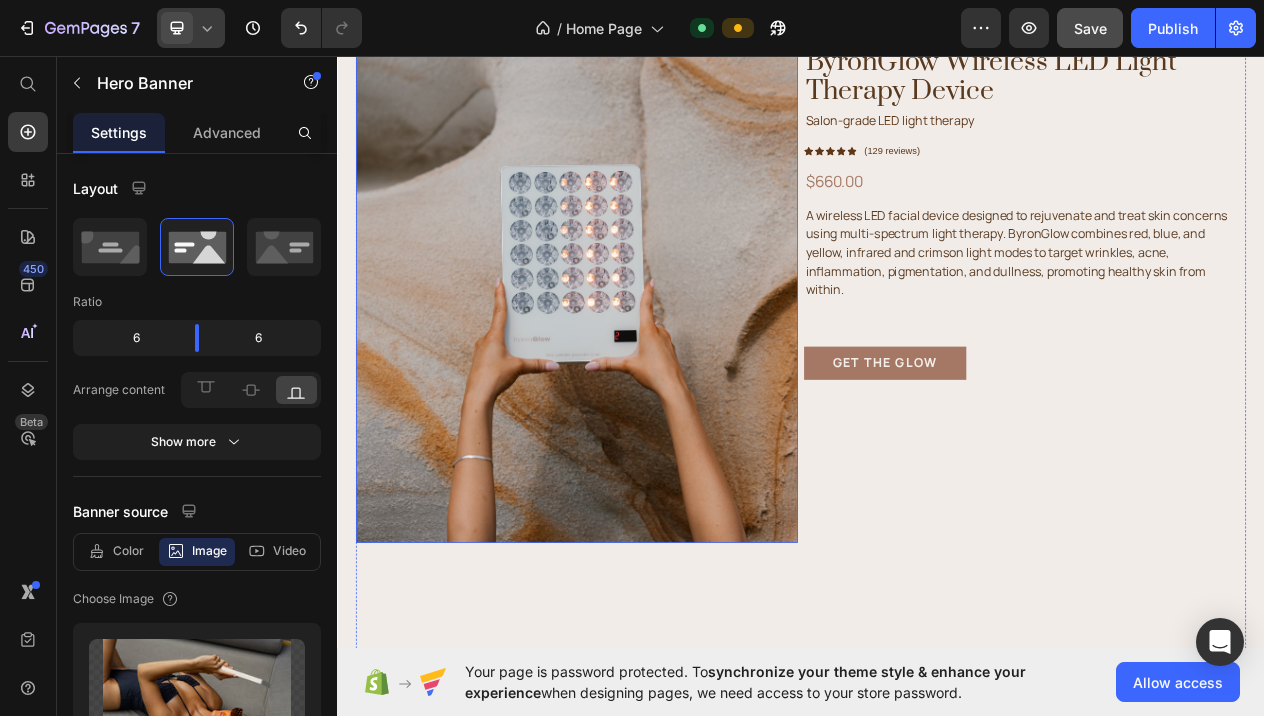 scroll, scrollTop: 1120, scrollLeft: 0, axis: vertical 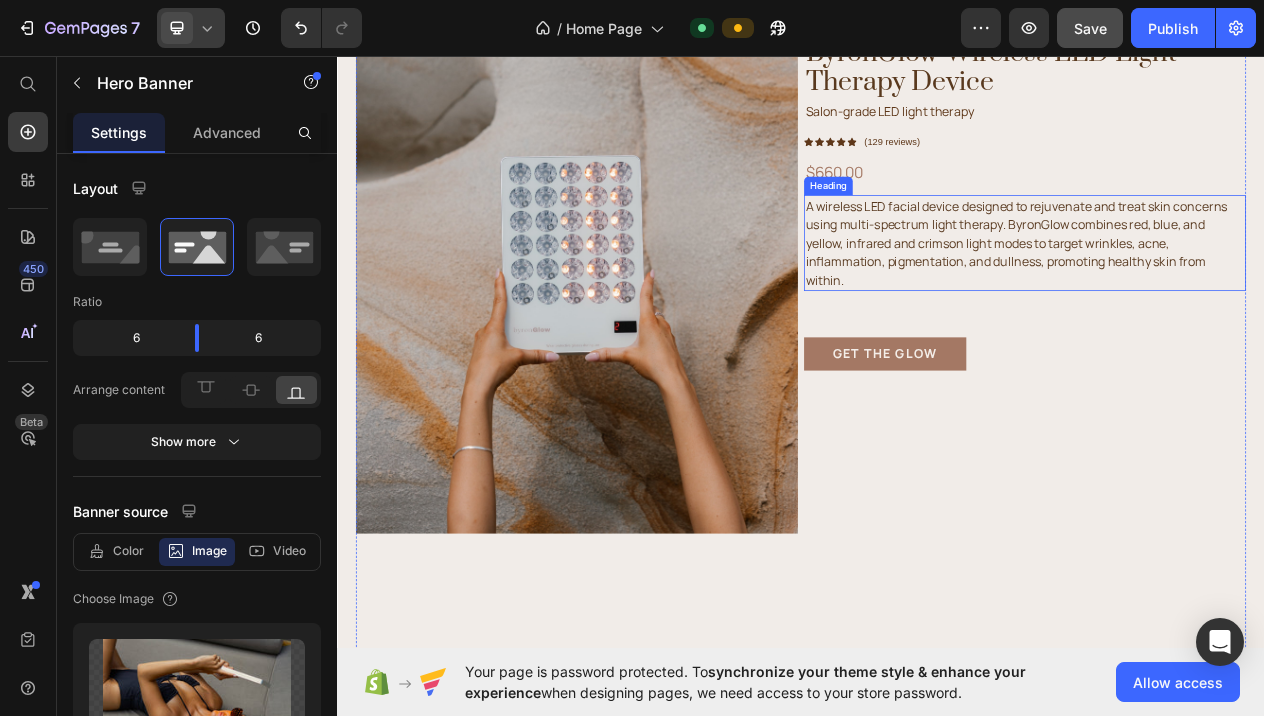 click on "A wireless LED facial device designed to rejuvenate and treat skin concerns using multi-spectrum light therapy. ByronGlow combines red, blue, and yellow, infrared and crimson light modes to target wrinkles, acne, inflammation, pigmentation, and dullness, promoting healthy skin from within." at bounding box center [1227, 300] 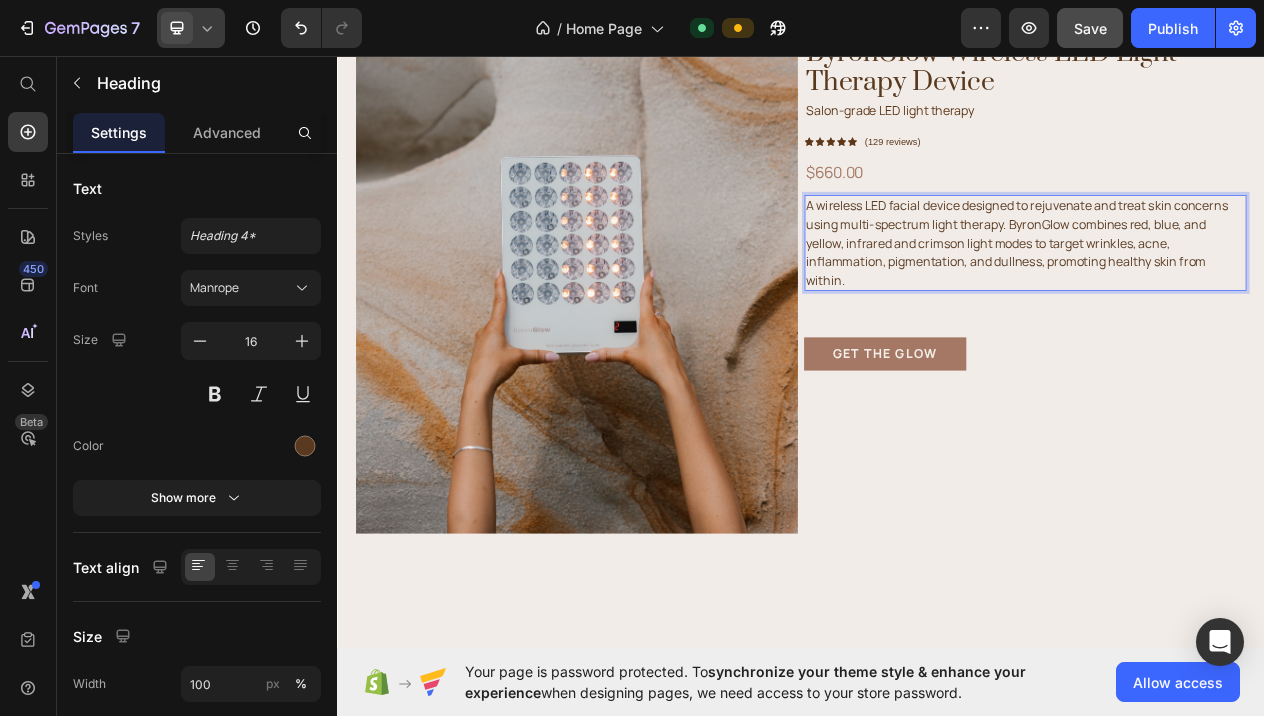 click on "A wireless LED facial device designed to rejuvenate and treat skin concerns using multi-spectrum light therapy. ByronGlow combines red, blue, and yellow, infrared and crimson light modes to target wrinkles, acne, inflammation, pigmentation, and dullness, promoting healthy skin from within." at bounding box center (1227, 300) 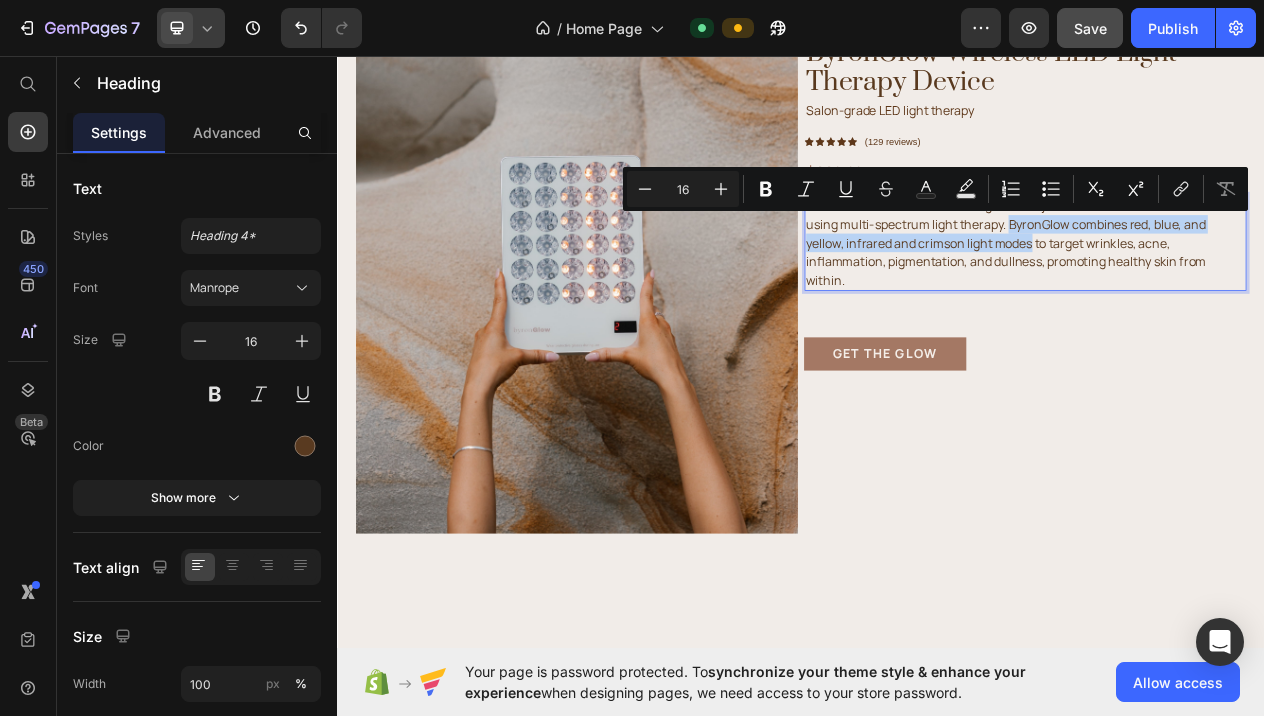 drag, startPoint x: 1204, startPoint y: 273, endPoint x: 1235, endPoint y: 309, distance: 47.507893 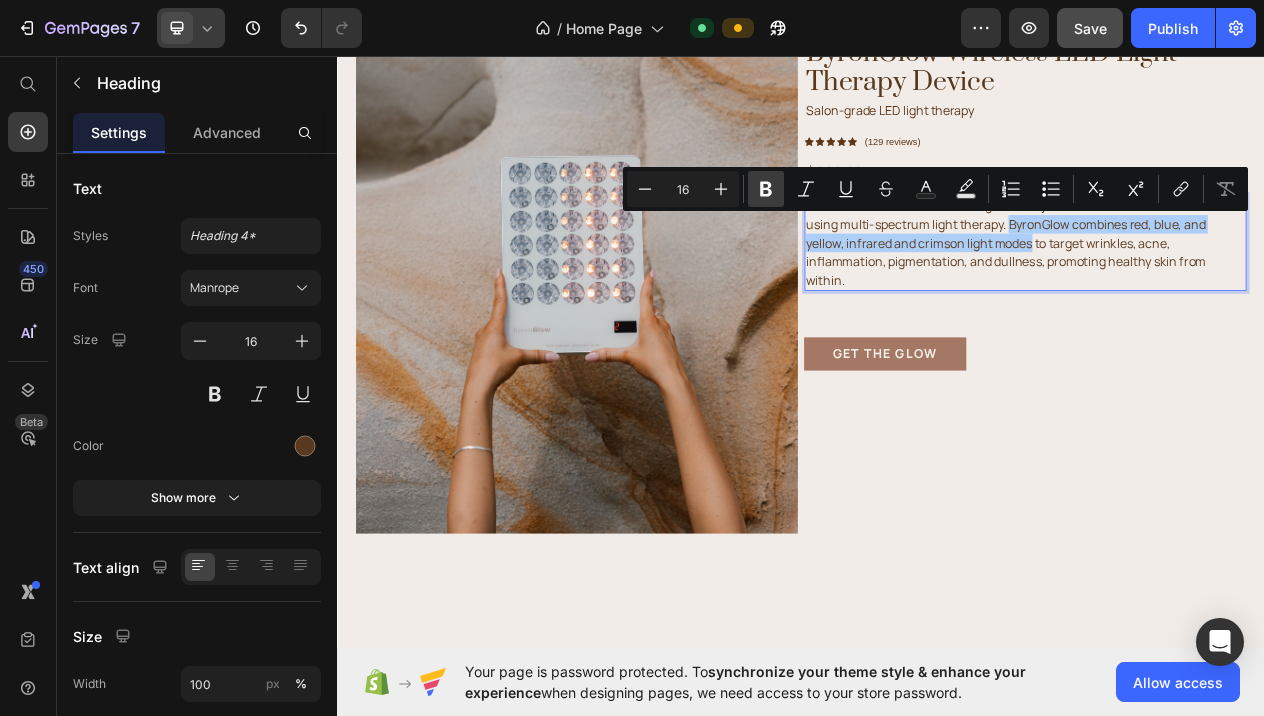 click 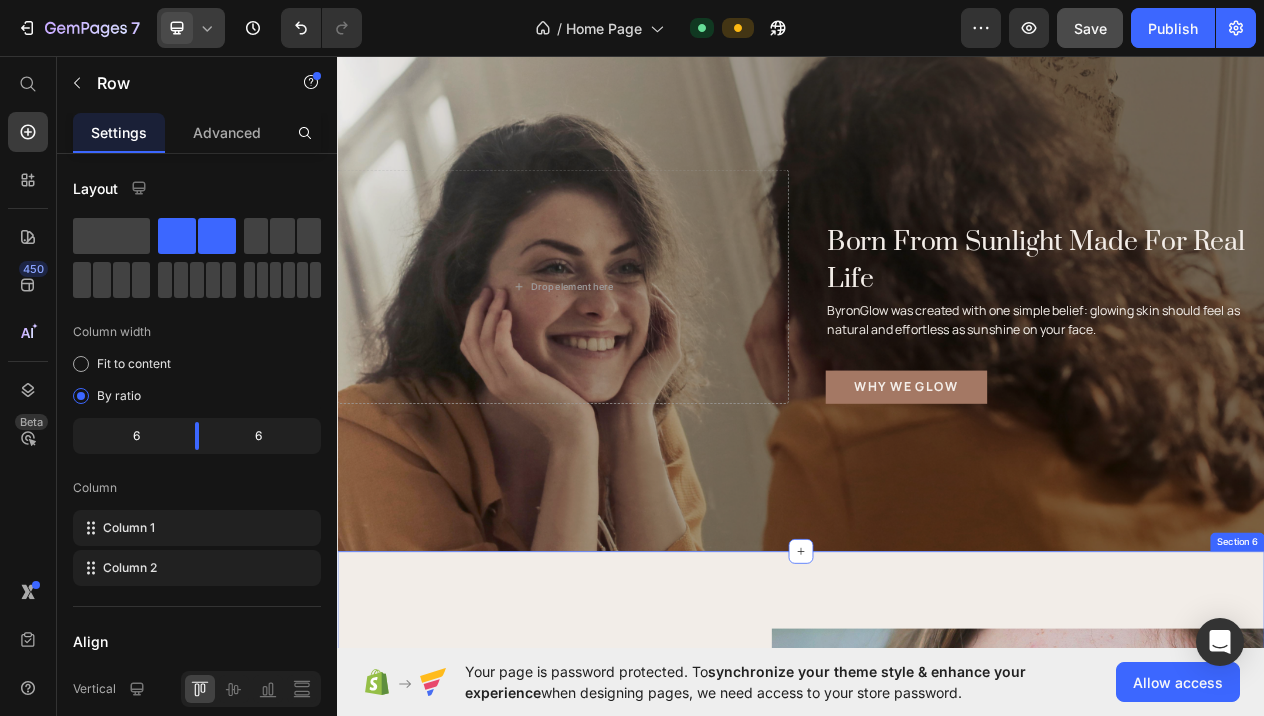 scroll, scrollTop: 2938, scrollLeft: 0, axis: vertical 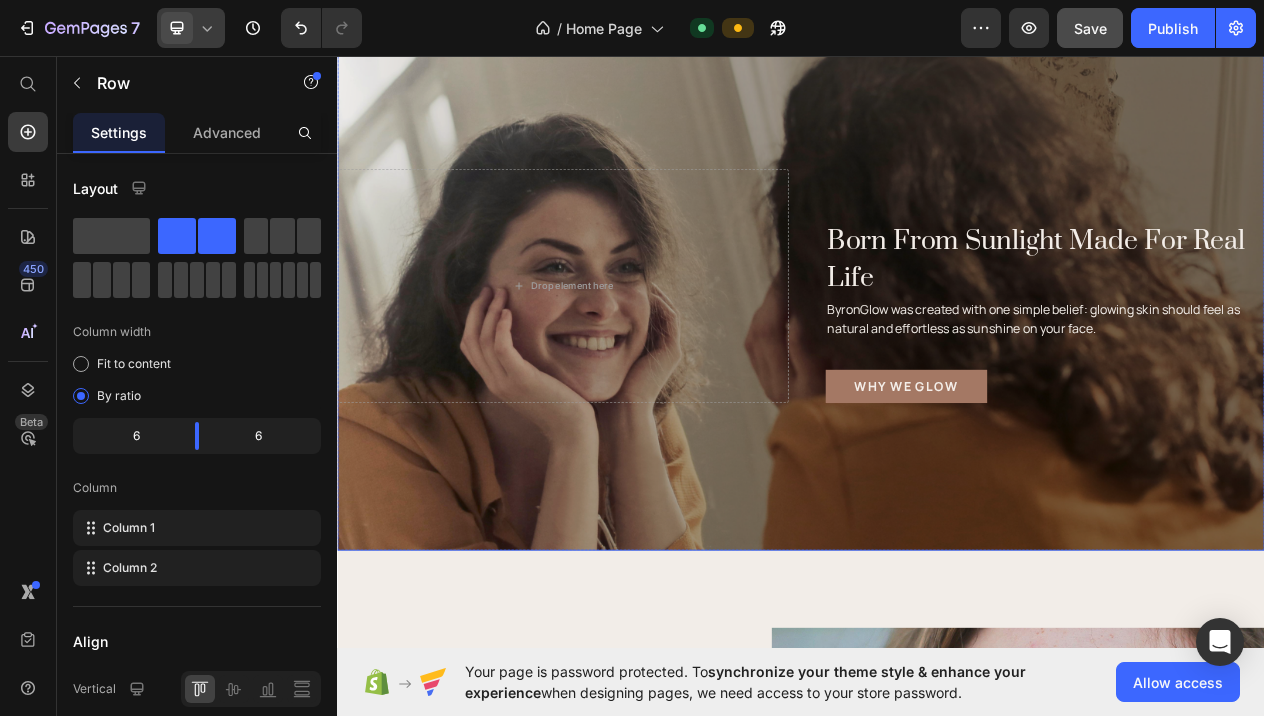 click at bounding box center (937, 355) 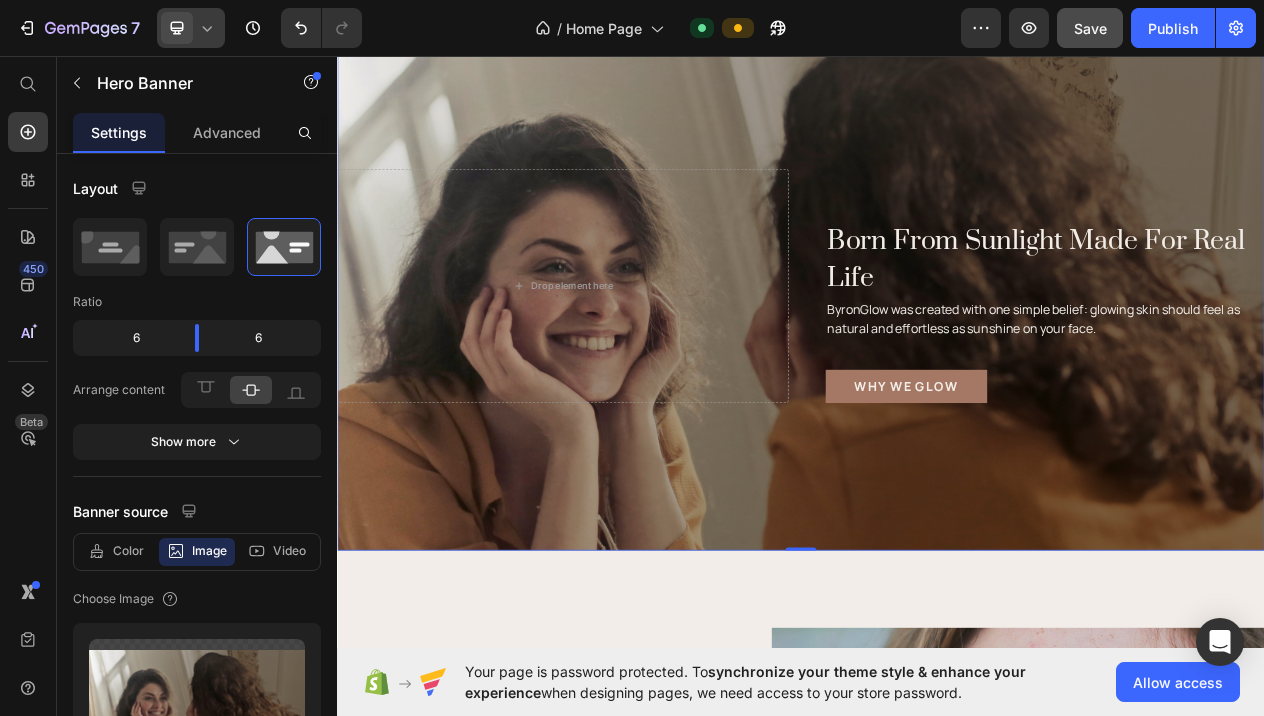 click at bounding box center (937, 355) 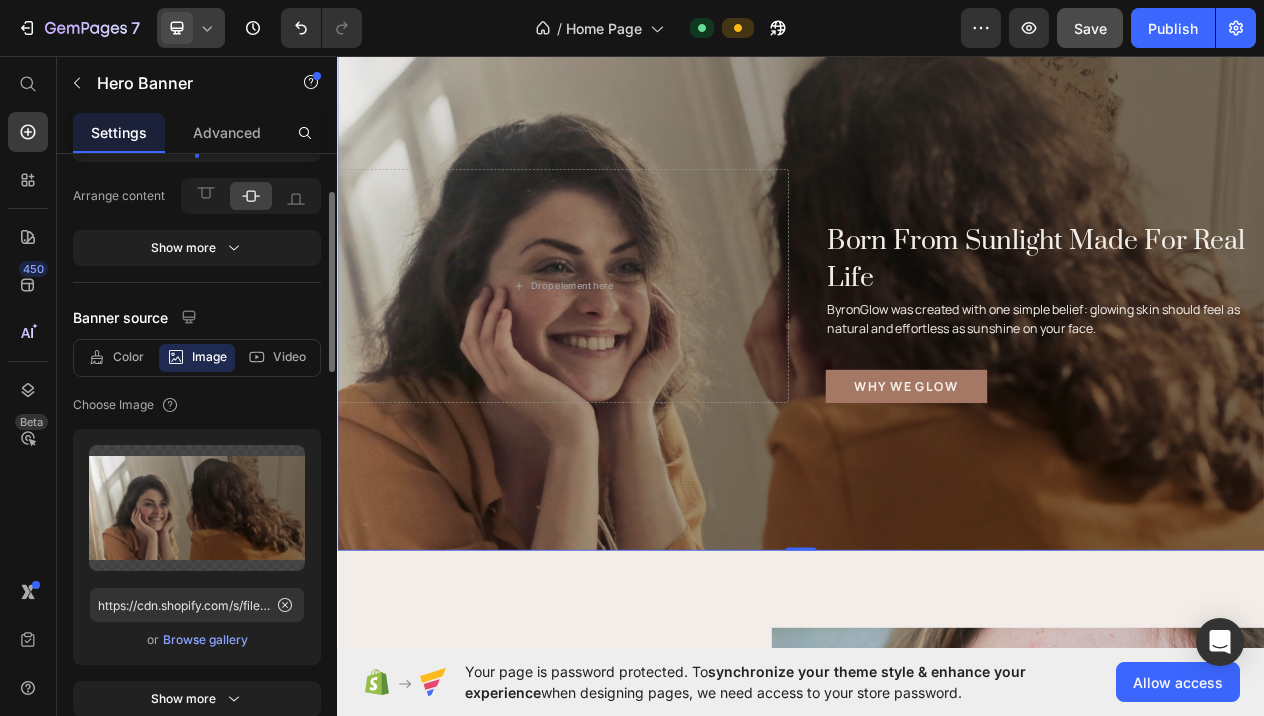 scroll, scrollTop: 199, scrollLeft: 0, axis: vertical 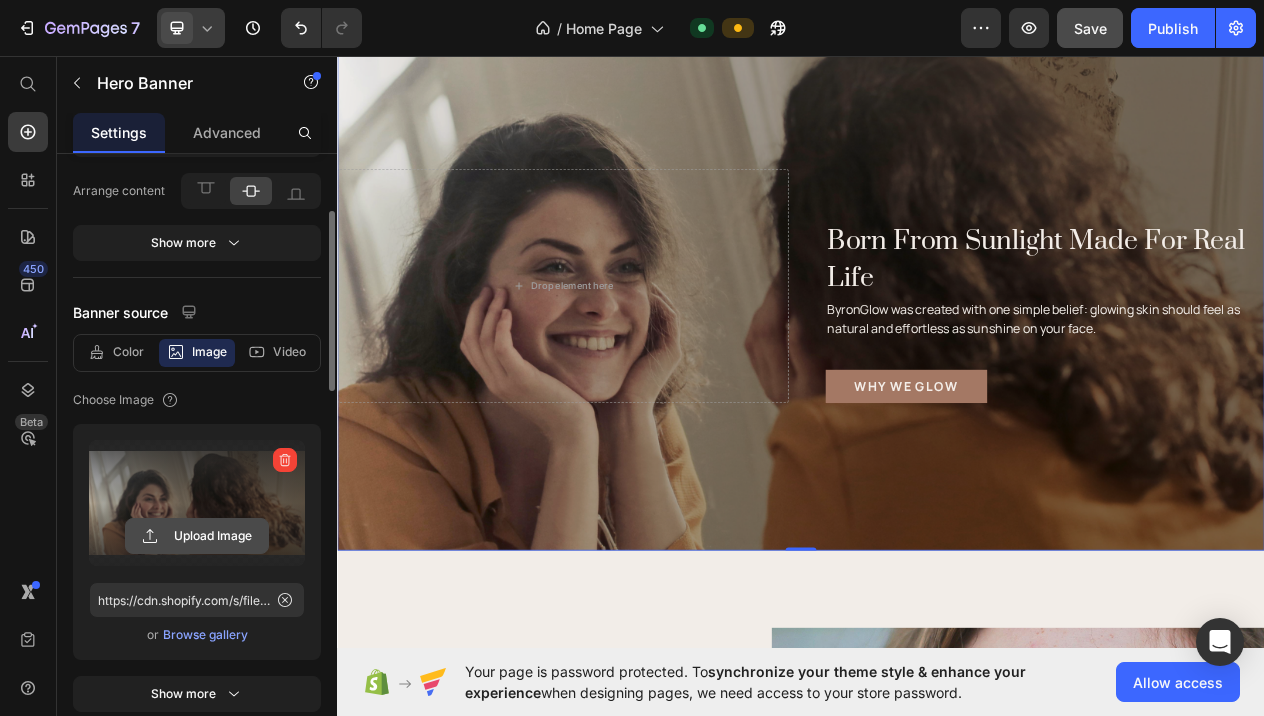click 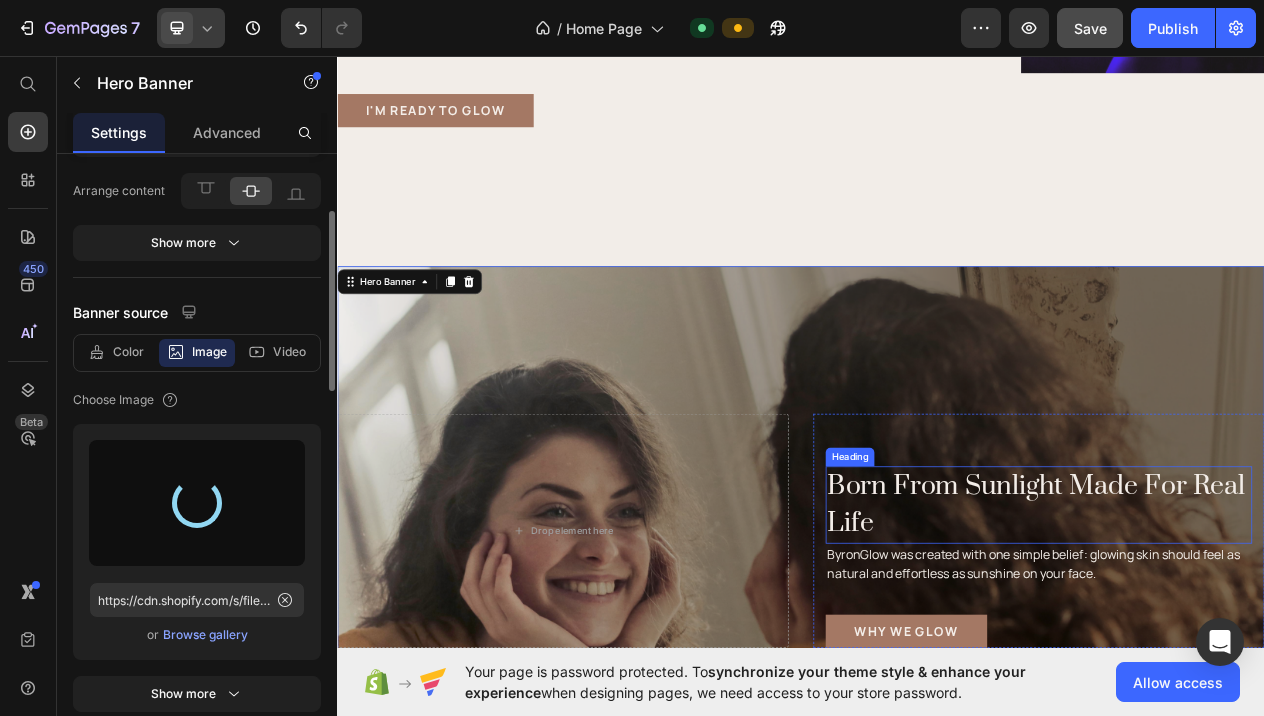 scroll, scrollTop: 2253, scrollLeft: 0, axis: vertical 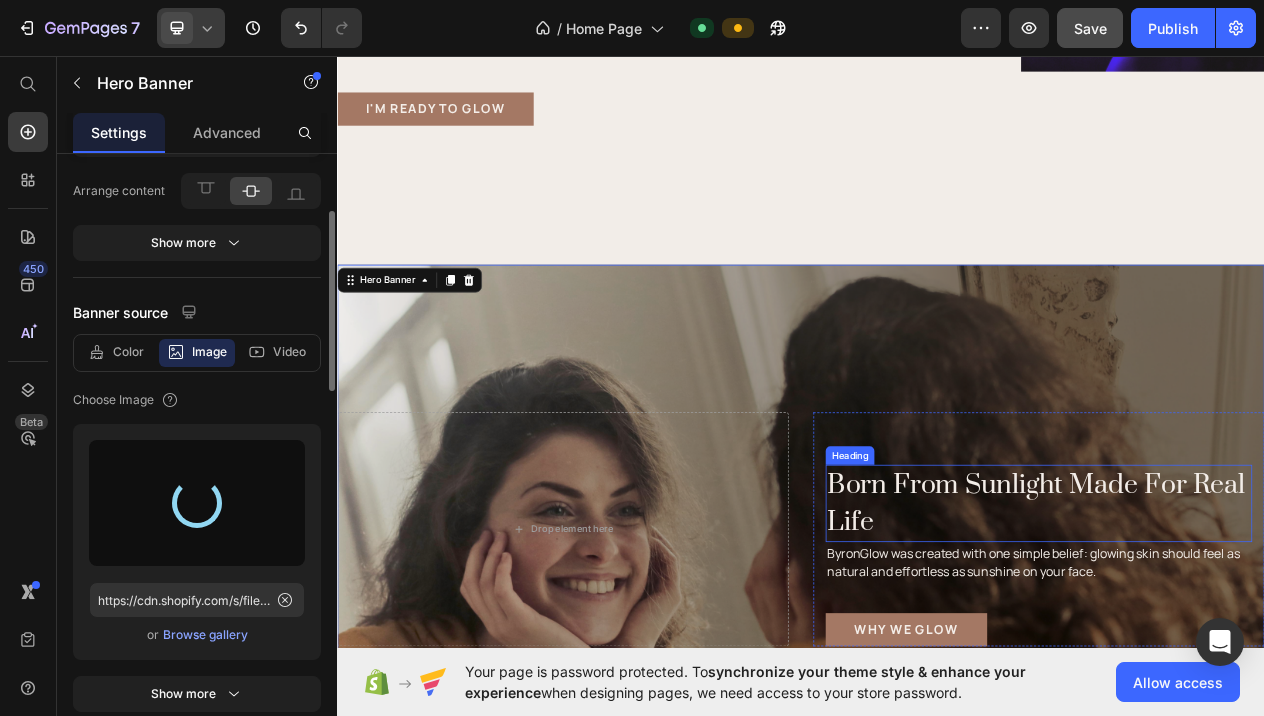type on "https://cdn.shopify.com/s/files/1/0764/5632/9474/files/gempages_574666501194253541-d4a2340b-016e-414f-8908-341b52c520ae.jpg" 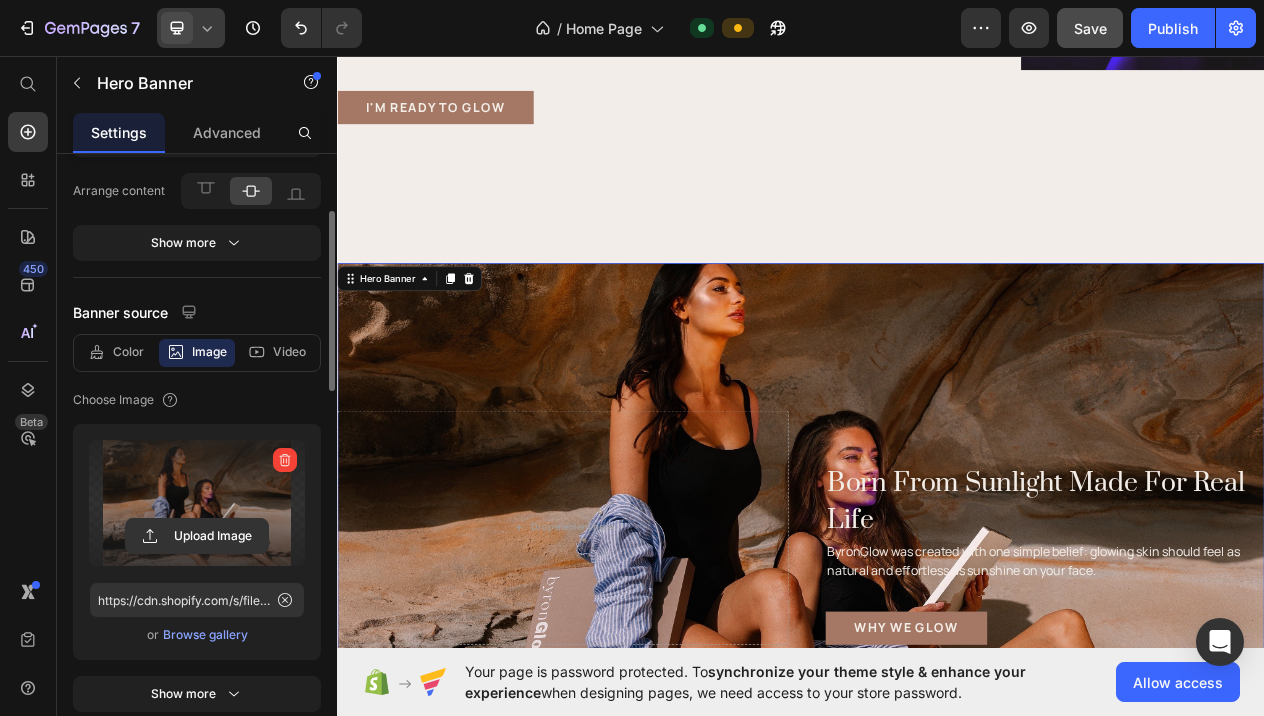 scroll, scrollTop: 2442, scrollLeft: 0, axis: vertical 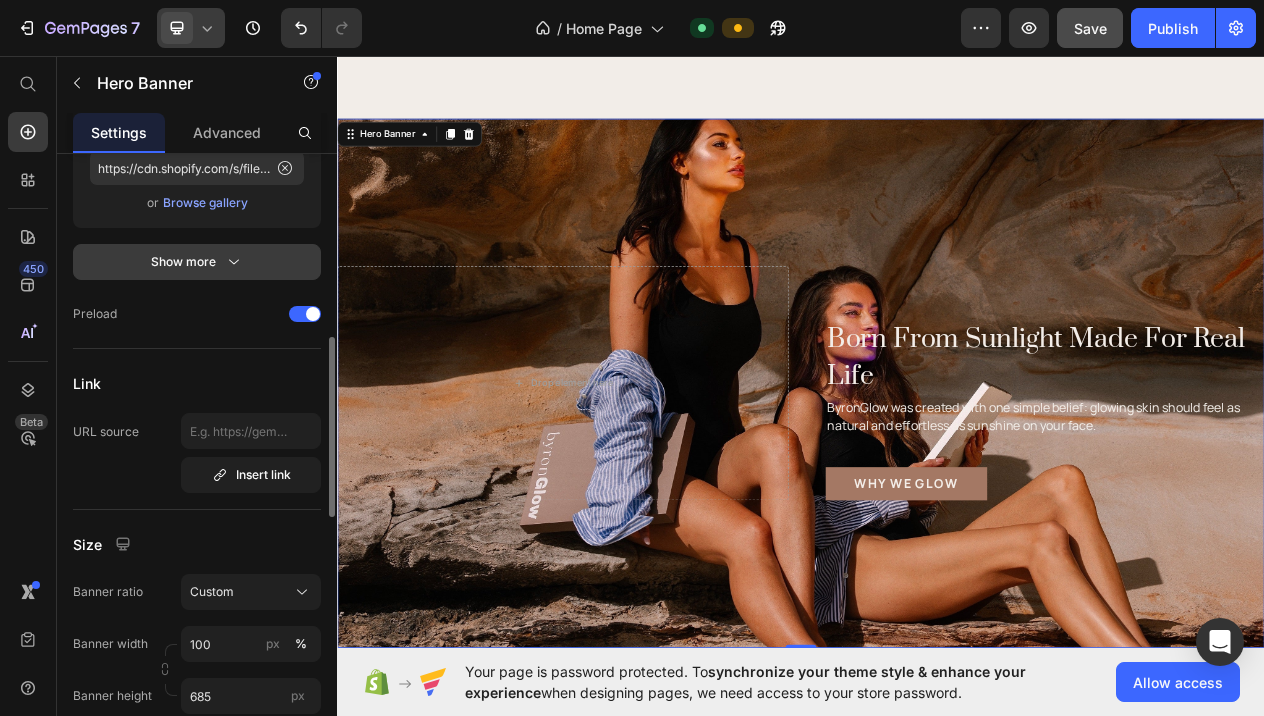 click 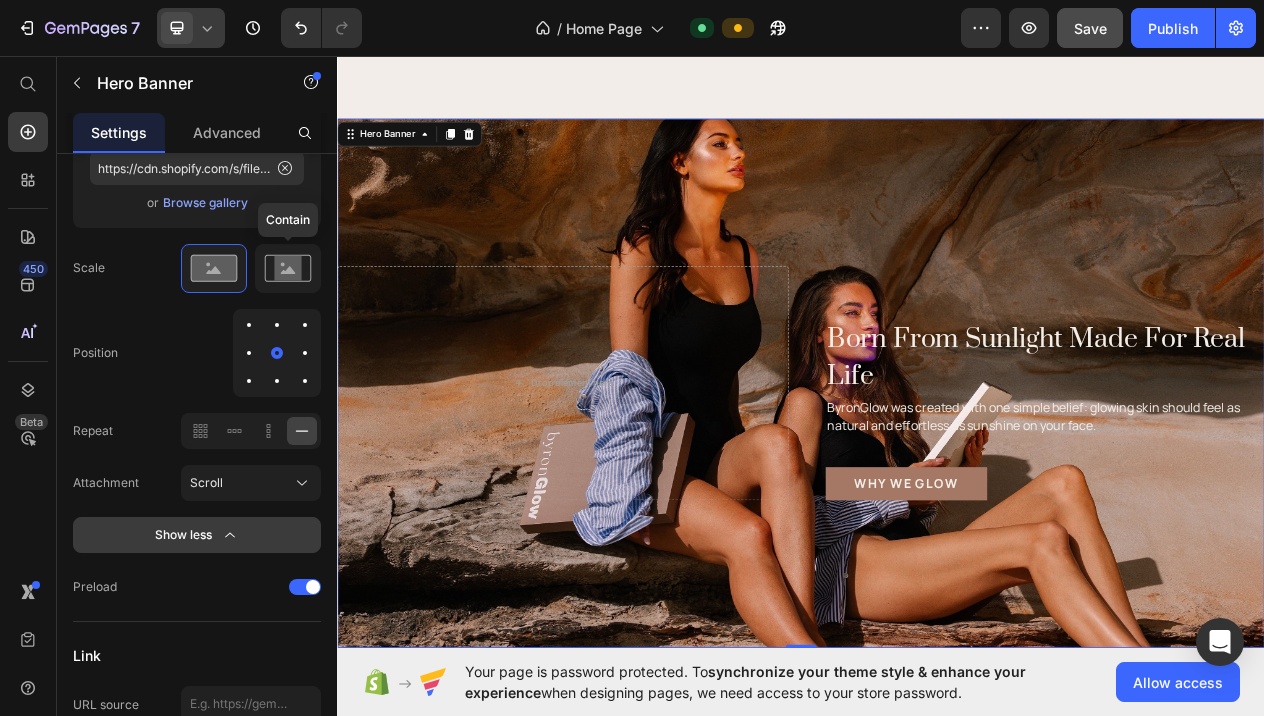 click 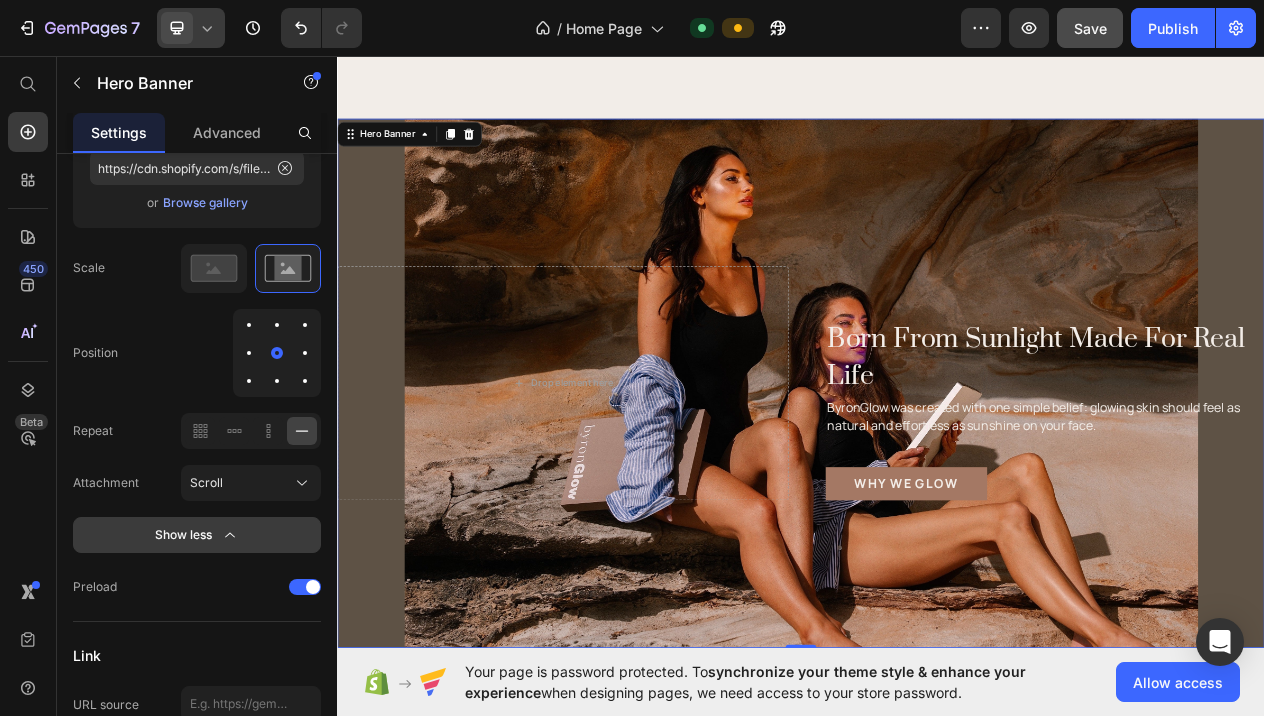 click at bounding box center (305, 353) 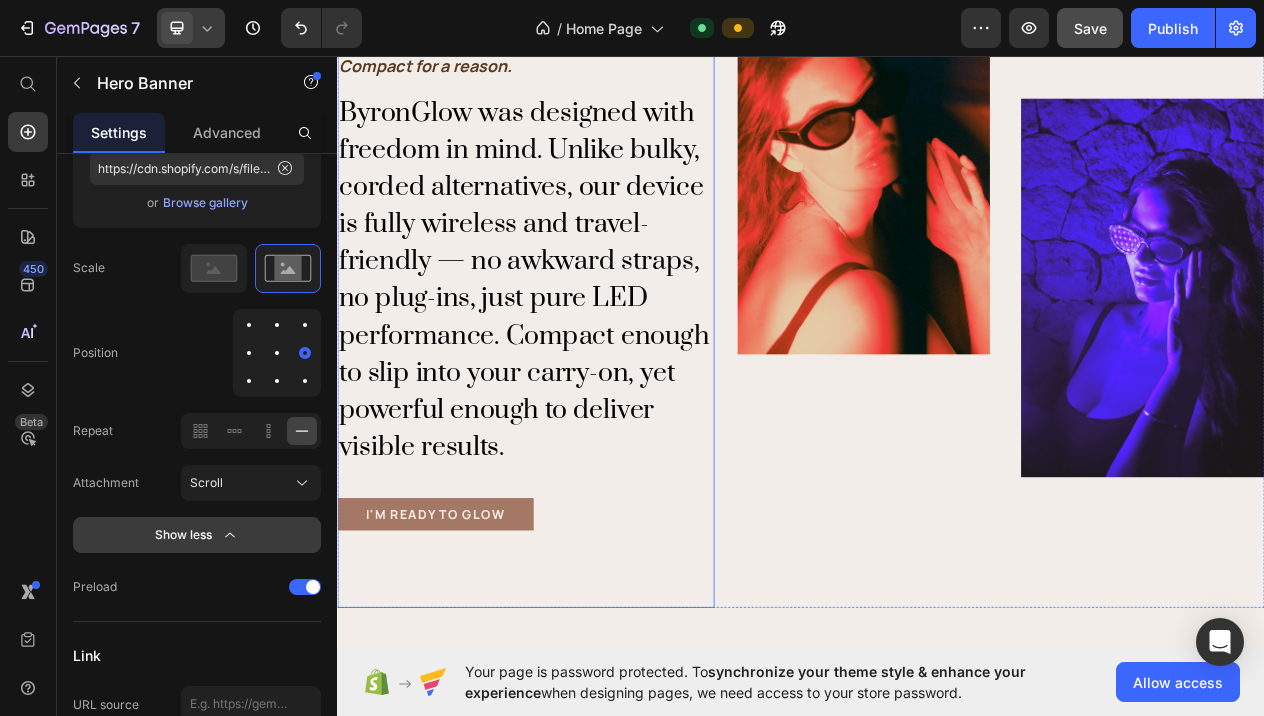 scroll, scrollTop: 2116, scrollLeft: 0, axis: vertical 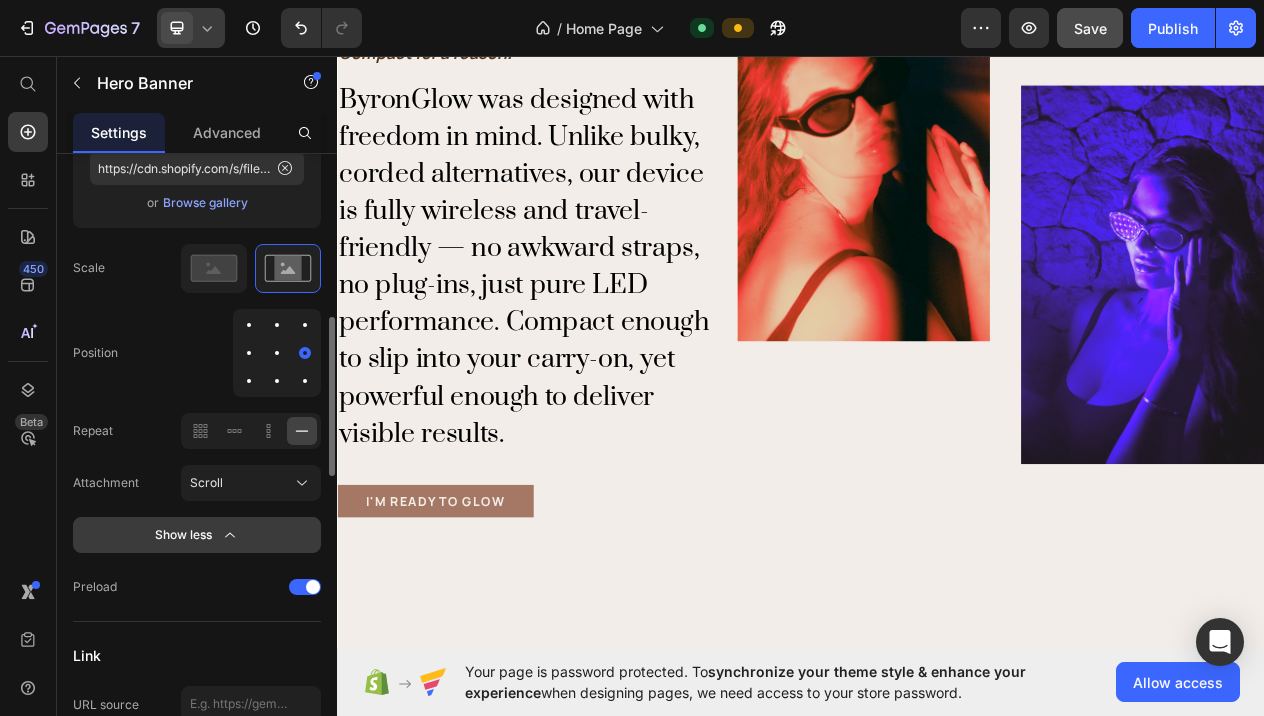 click at bounding box center (249, 353) 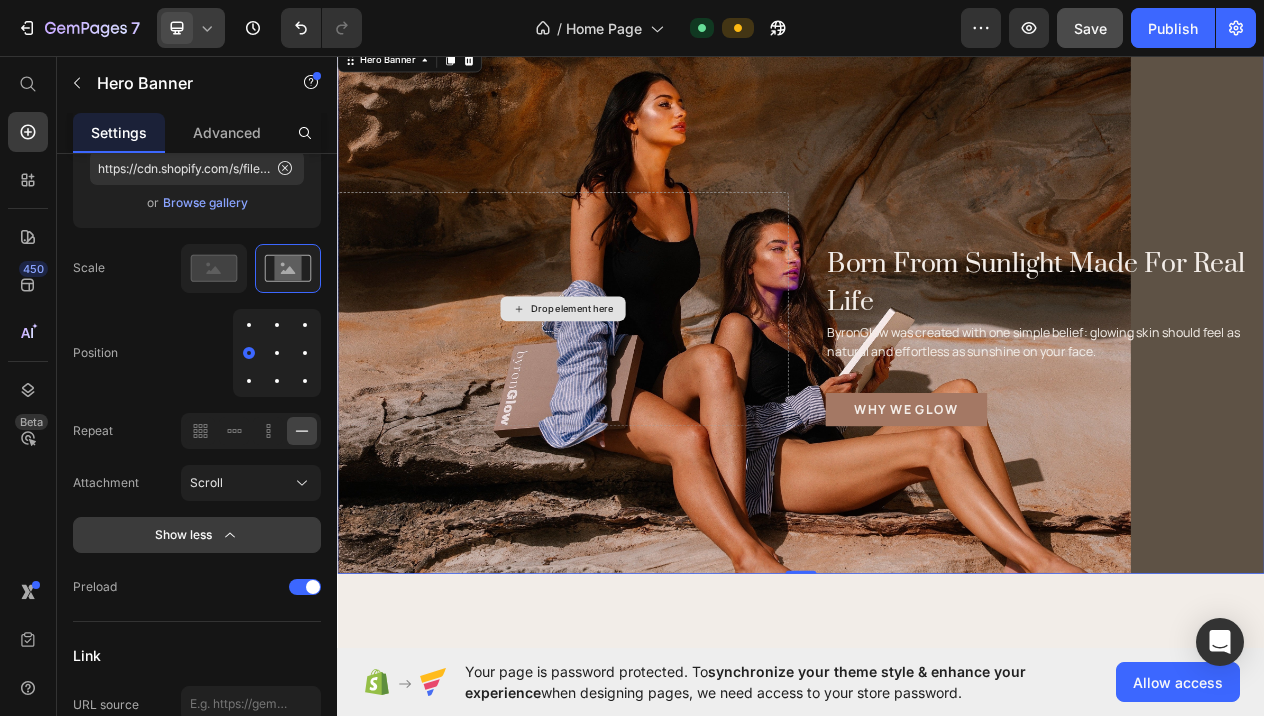 scroll, scrollTop: 2539, scrollLeft: 0, axis: vertical 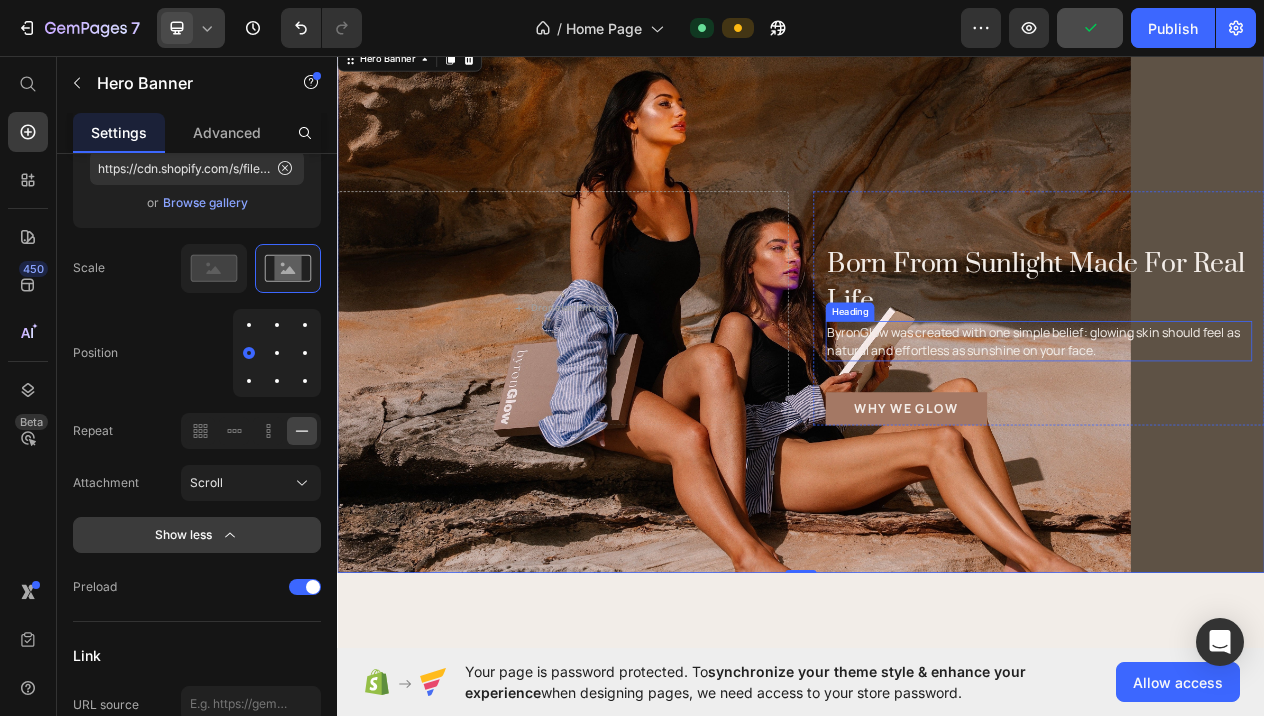click on "ByronGlow was created with one simple belief: glowing skin should feel as natural and effortless as sunshine on your face." at bounding box center [1245, 427] 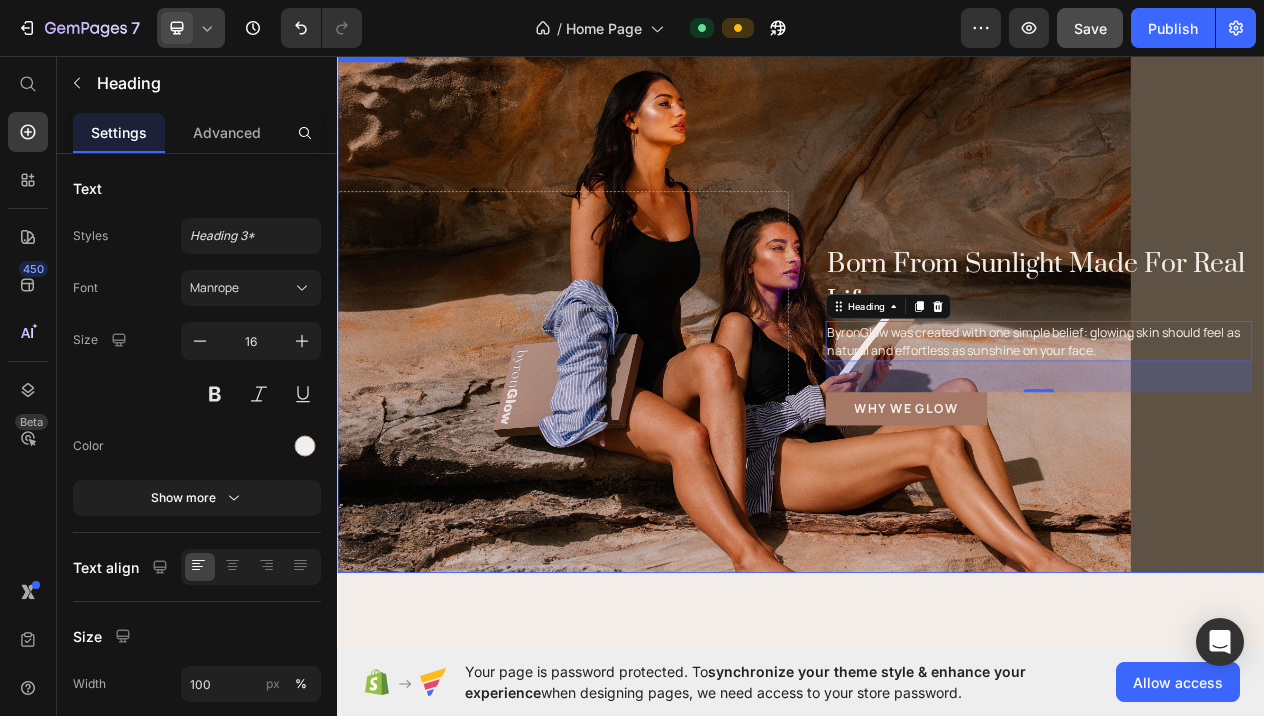 click at bounding box center (937, 384) 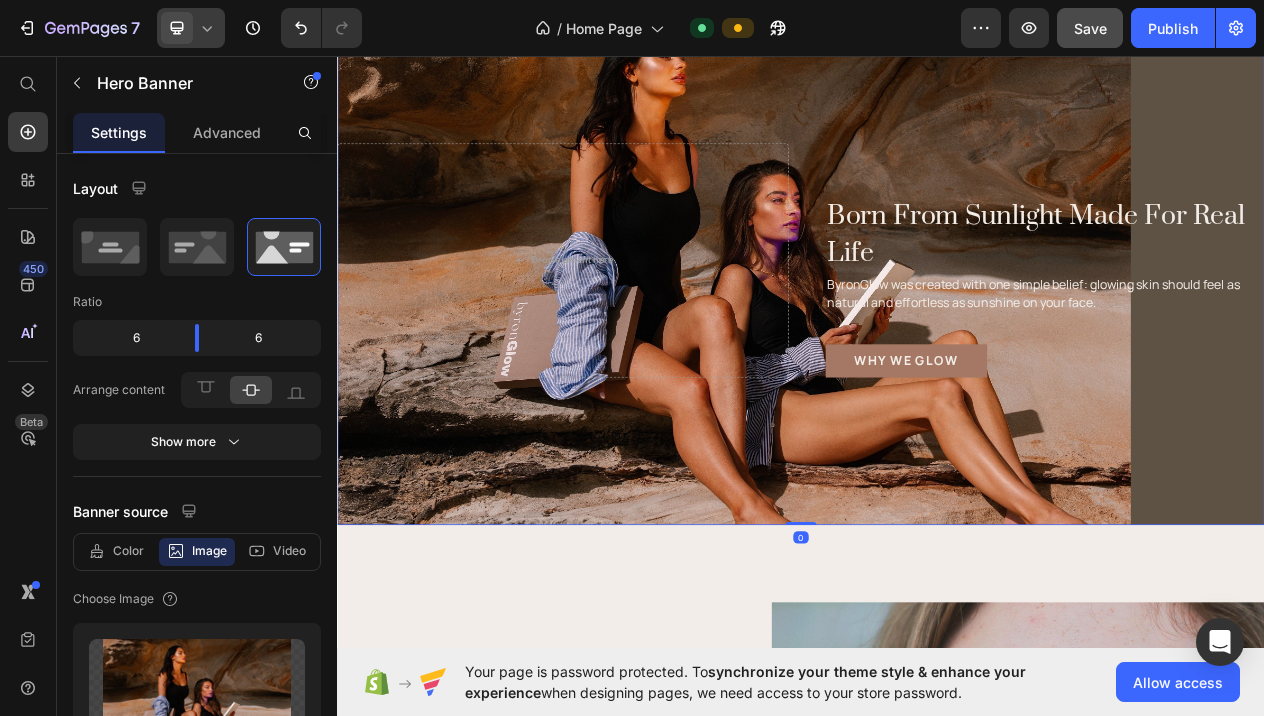 scroll, scrollTop: 2603, scrollLeft: 0, axis: vertical 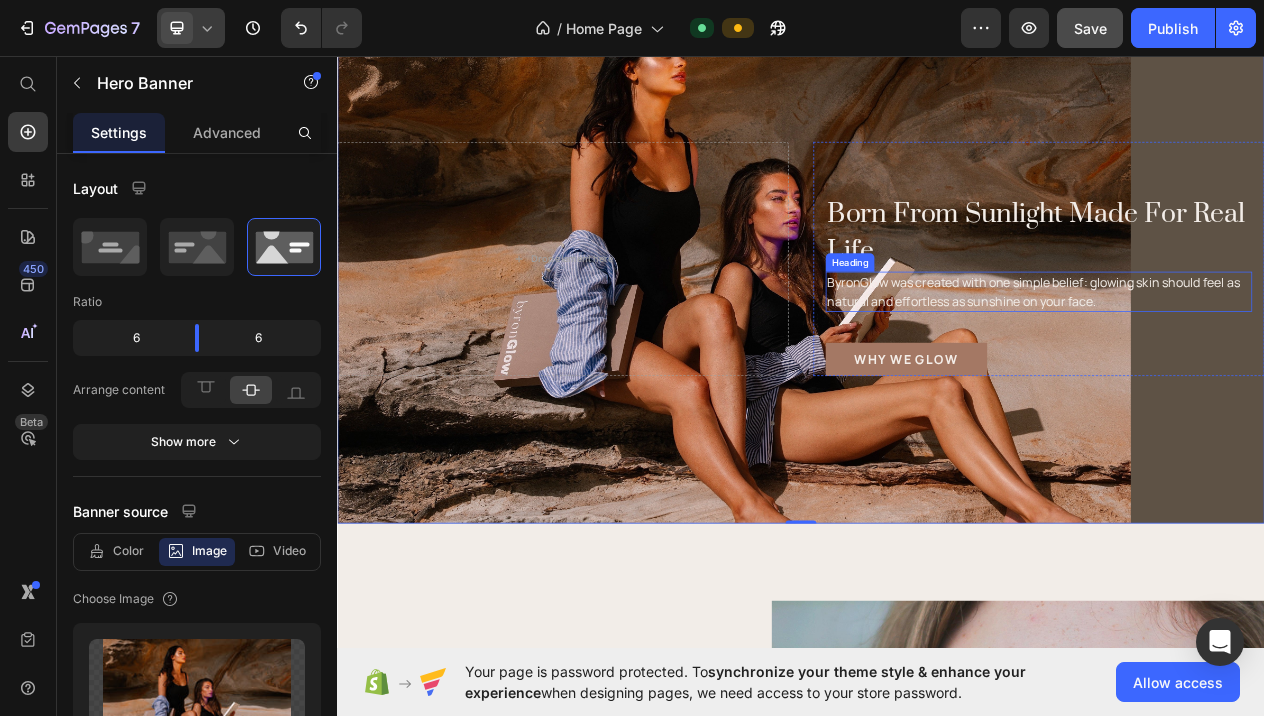 click on "ByronGlow was created with one simple belief: glowing skin should feel as natural and effortless as sunshine on your face." at bounding box center [1245, 363] 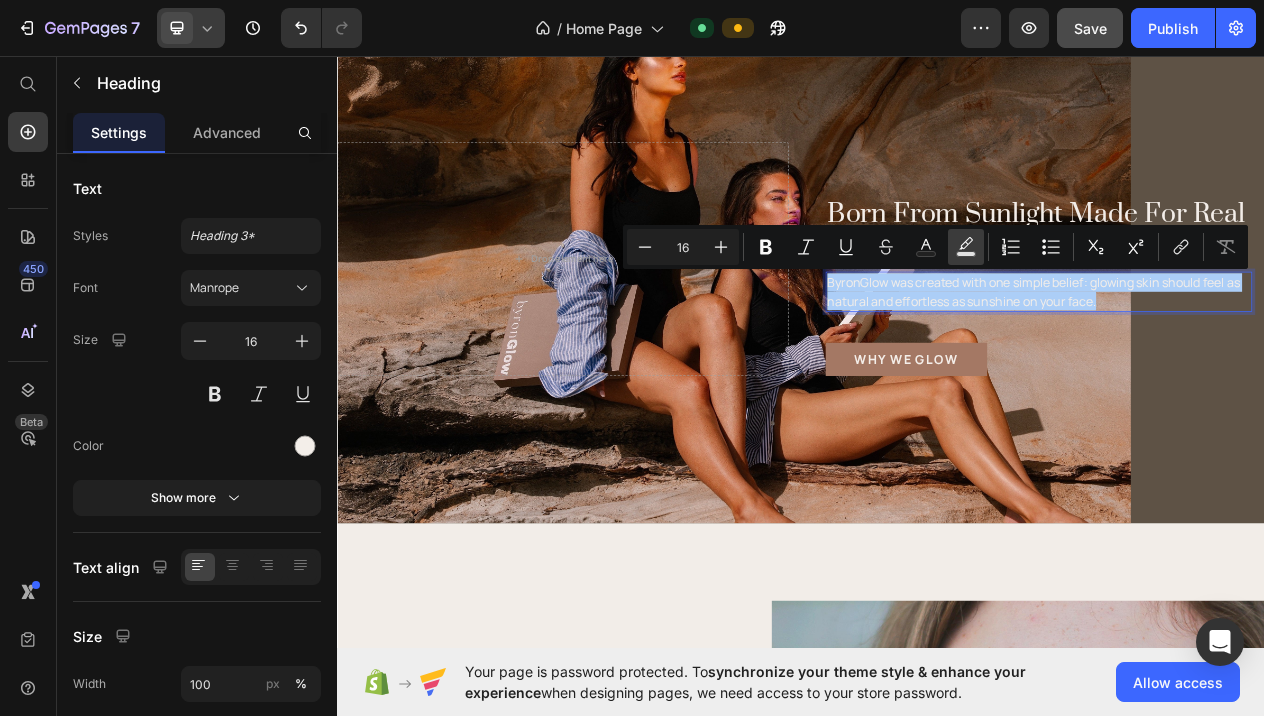 click 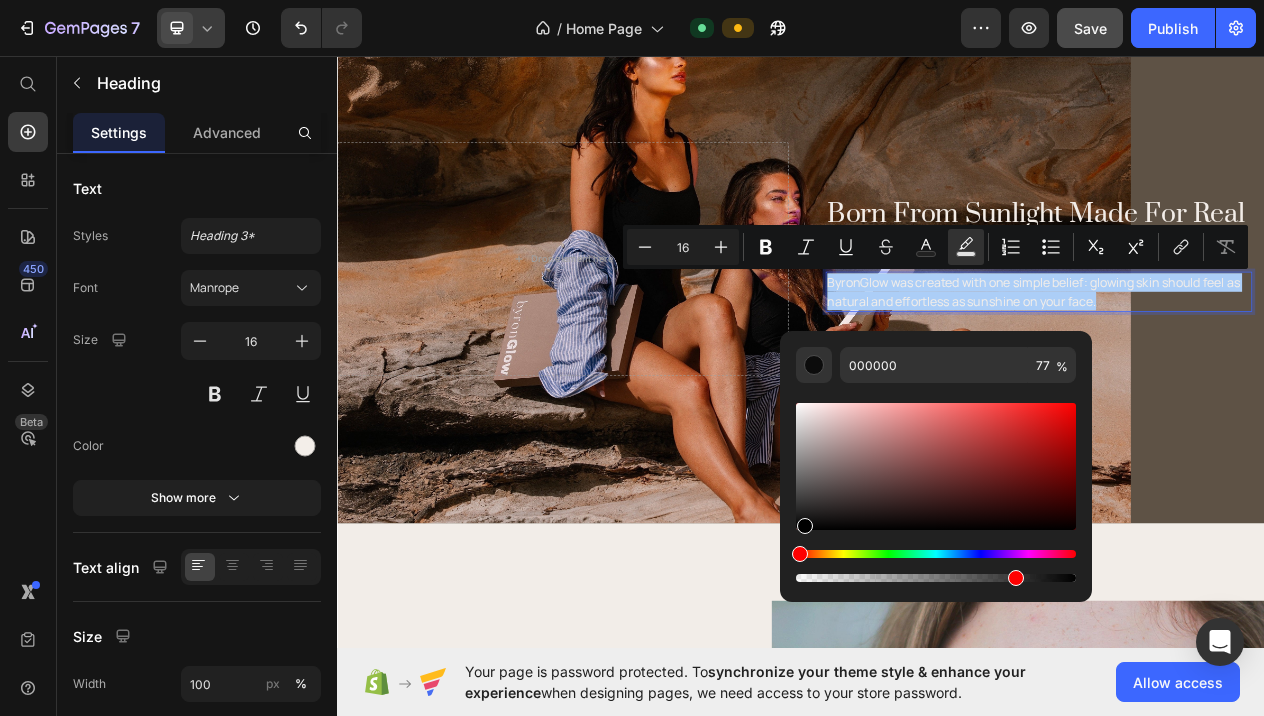 click at bounding box center [805, 526] 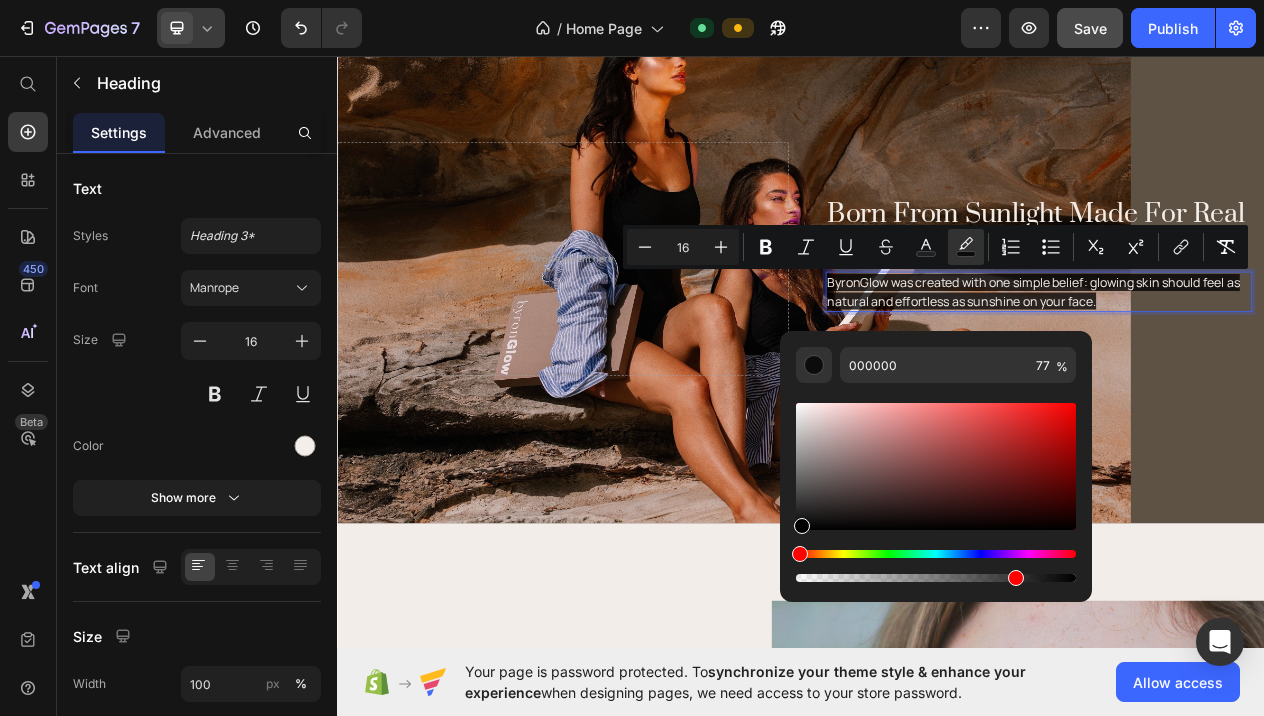click at bounding box center [802, 526] 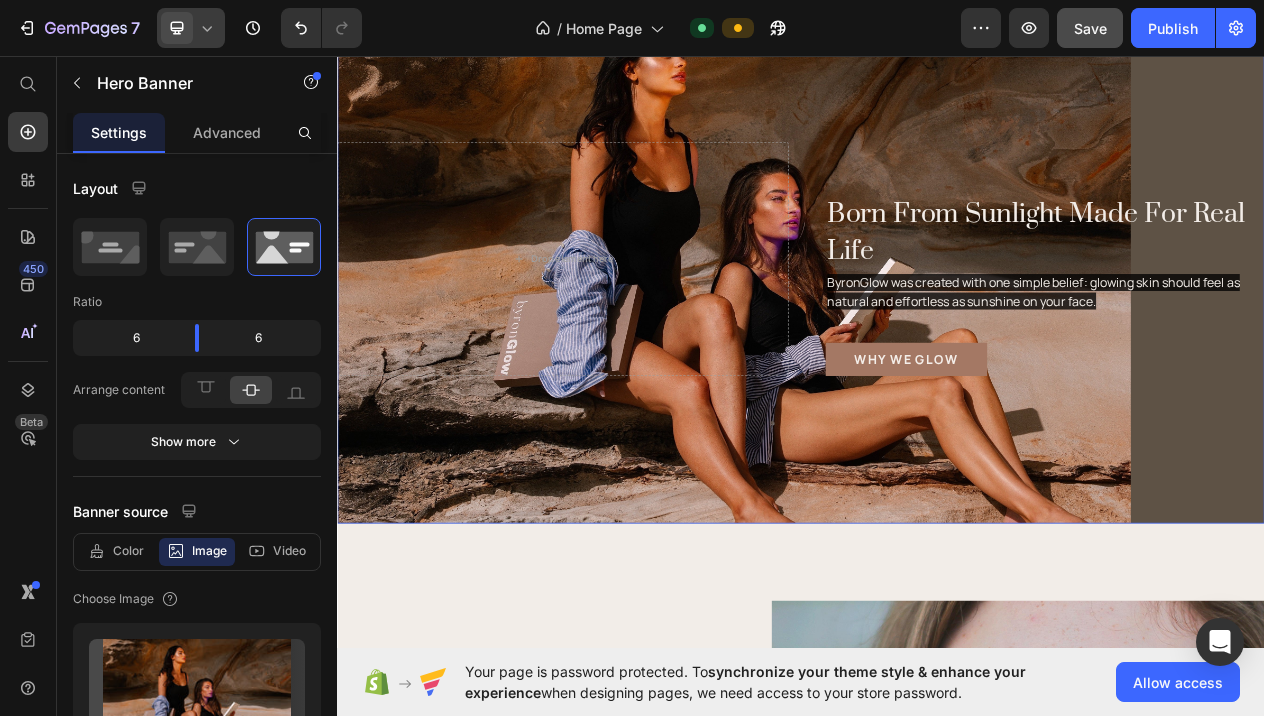 click at bounding box center (937, 320) 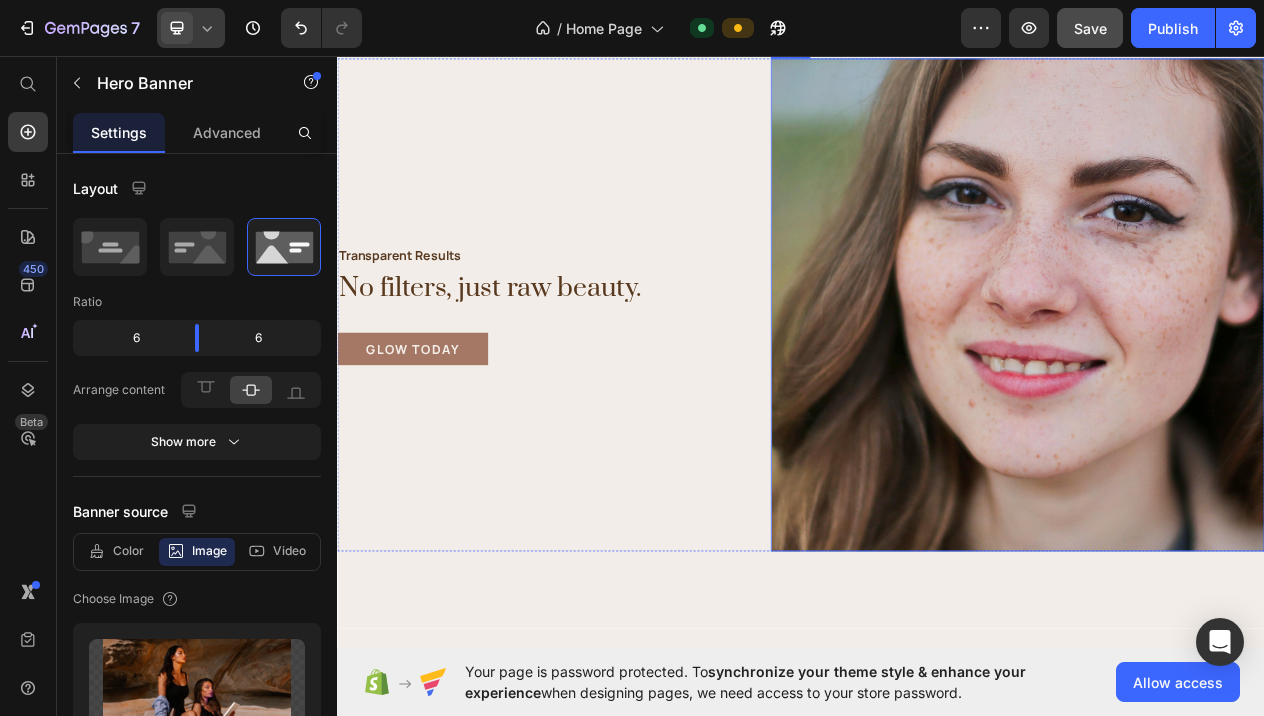 scroll, scrollTop: 3308, scrollLeft: 0, axis: vertical 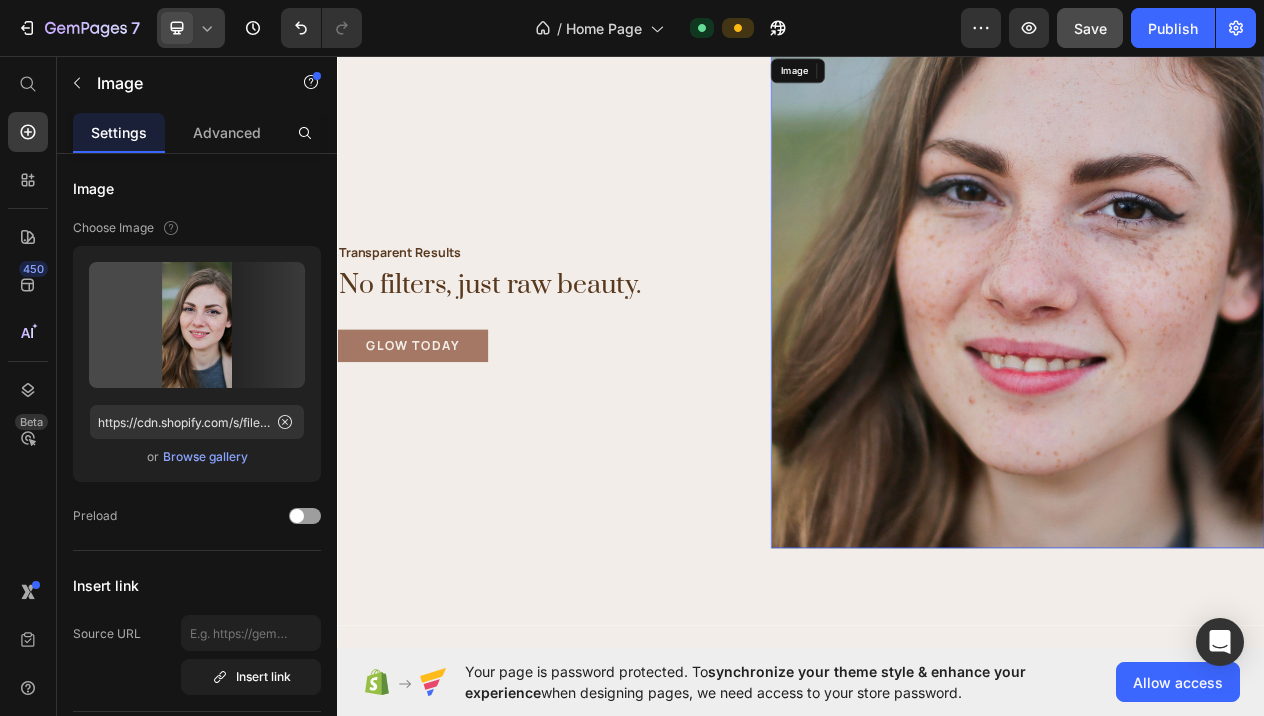 click at bounding box center (1217, 376) 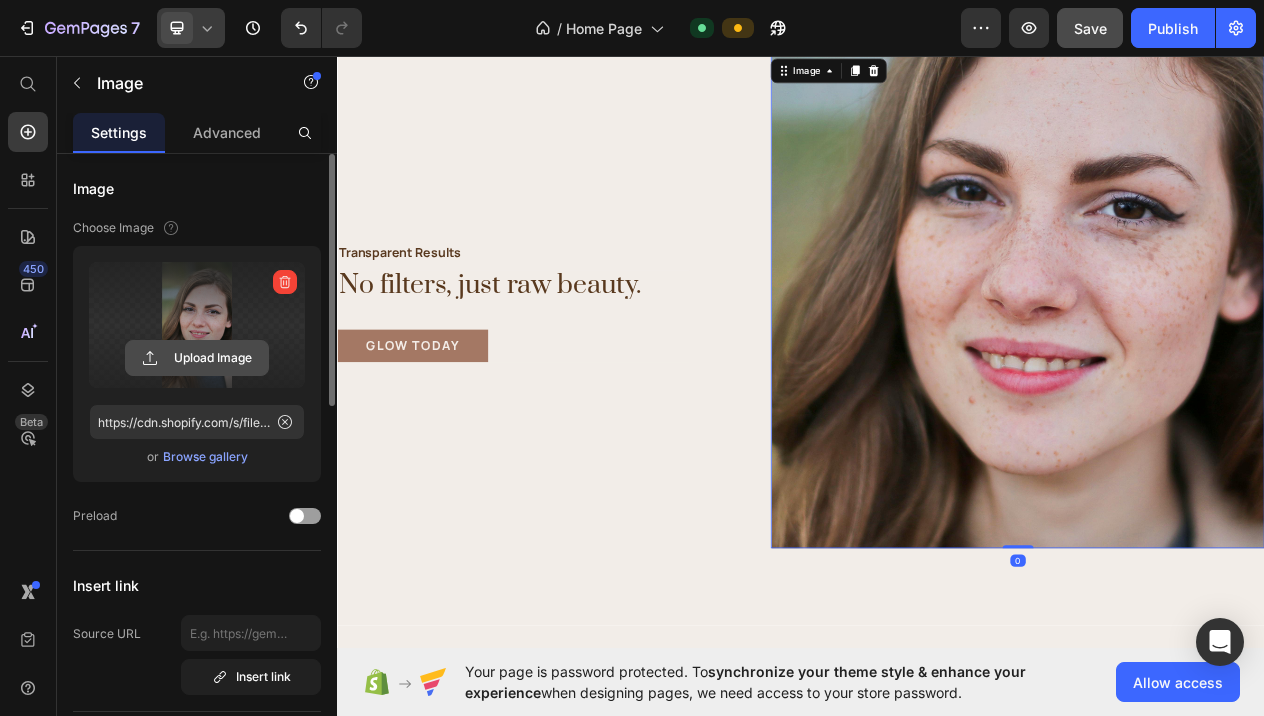 click 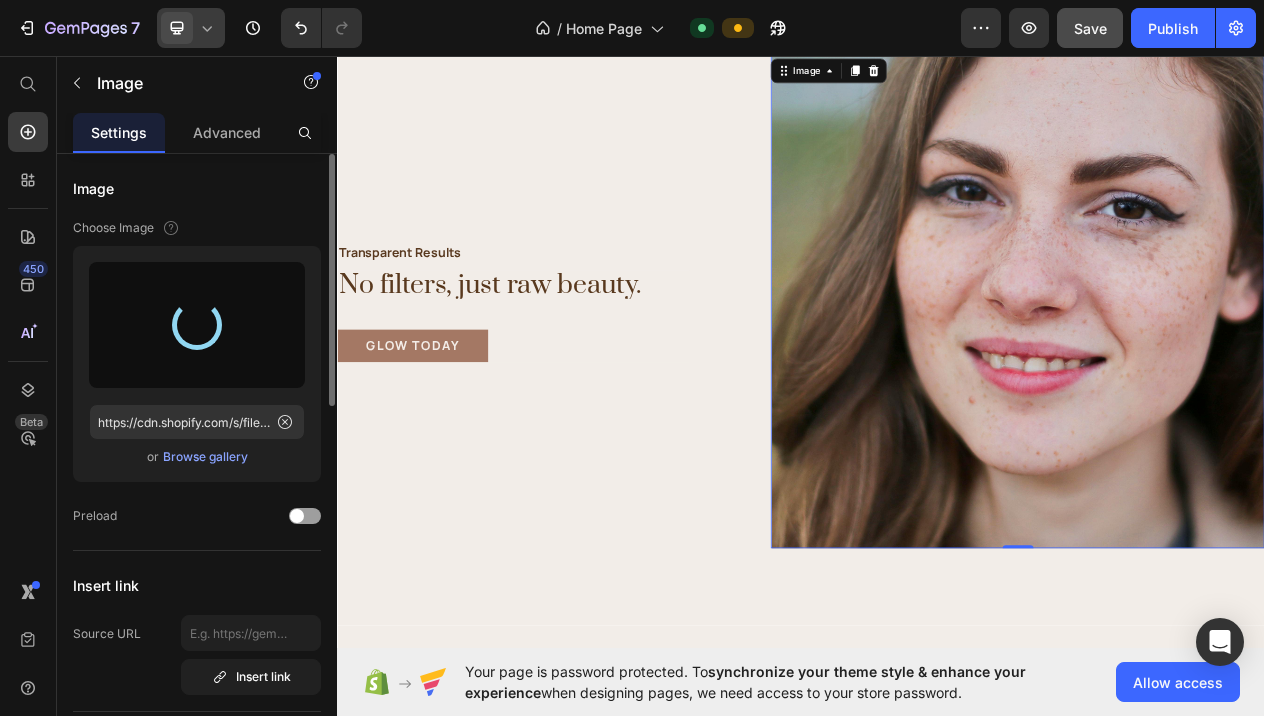 type on "https://cdn.shopify.com/s/files/1/0764/5632/9474/files/gempages_574666501194253541-48d5147e-8da8-4753-b1f2-7c3c3c0a3ec0.jpg" 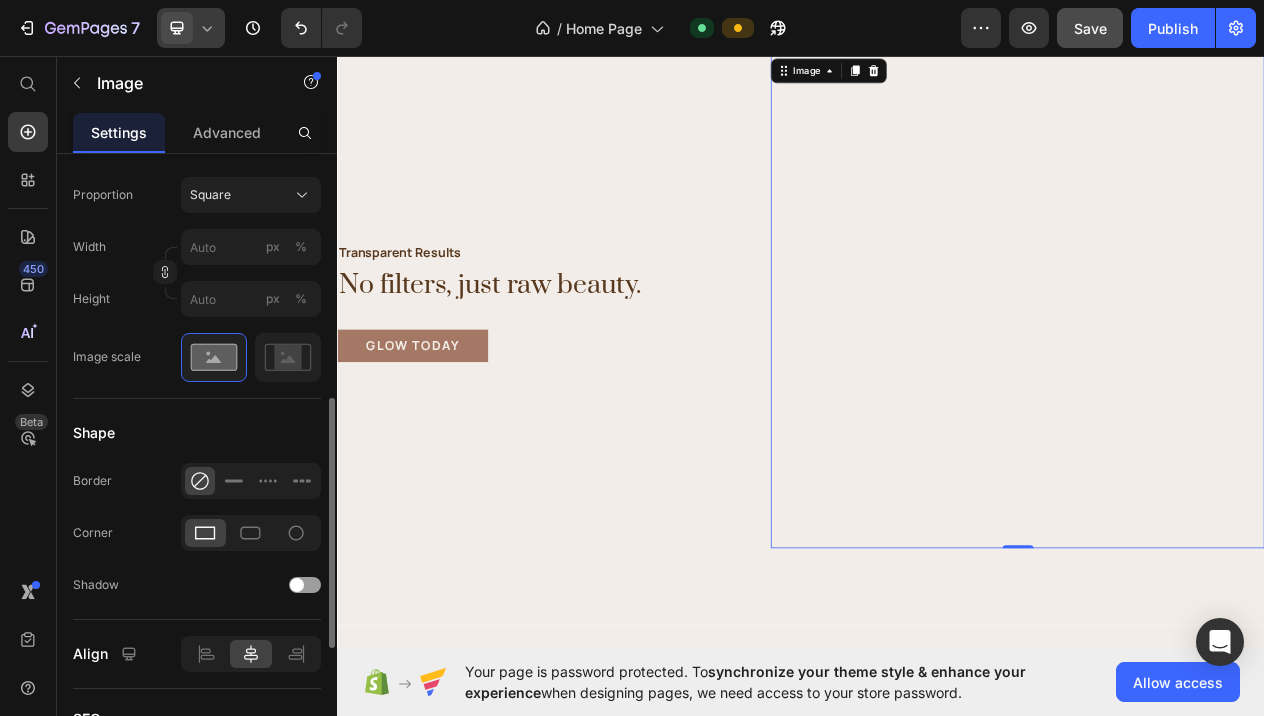 scroll, scrollTop: 599, scrollLeft: 0, axis: vertical 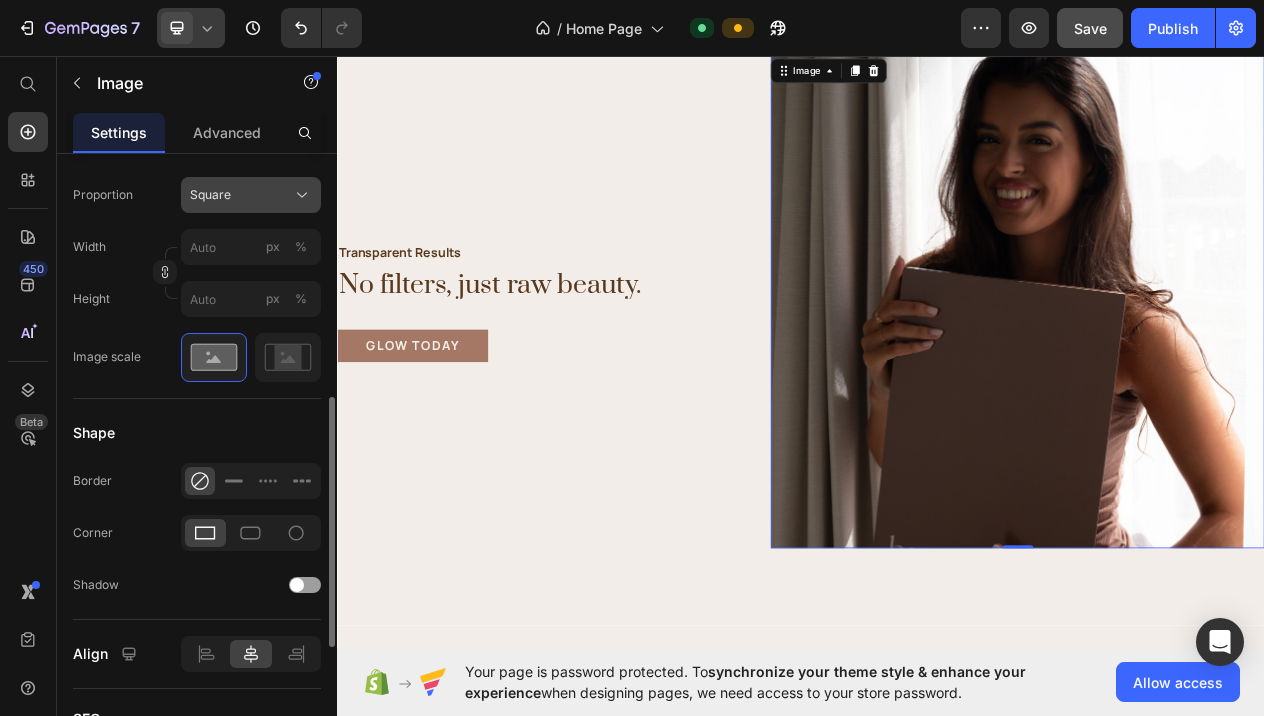click on "Square" 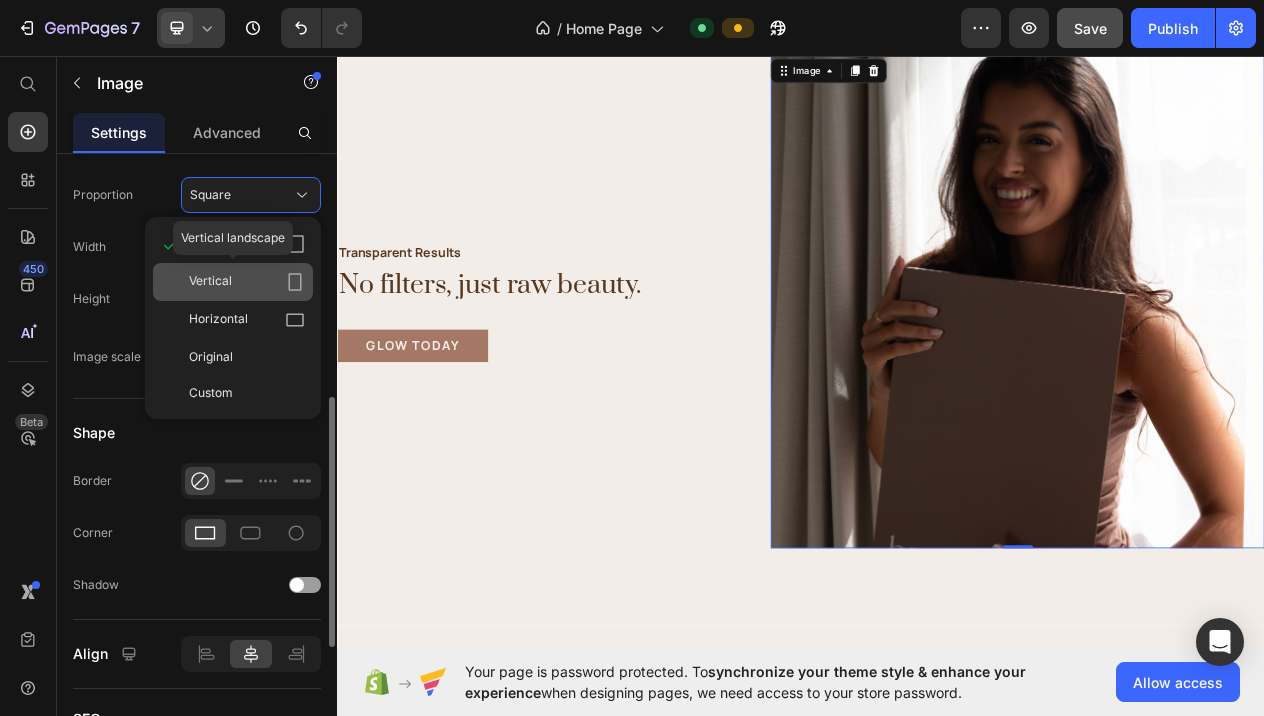 click on "Vertical" at bounding box center (247, 282) 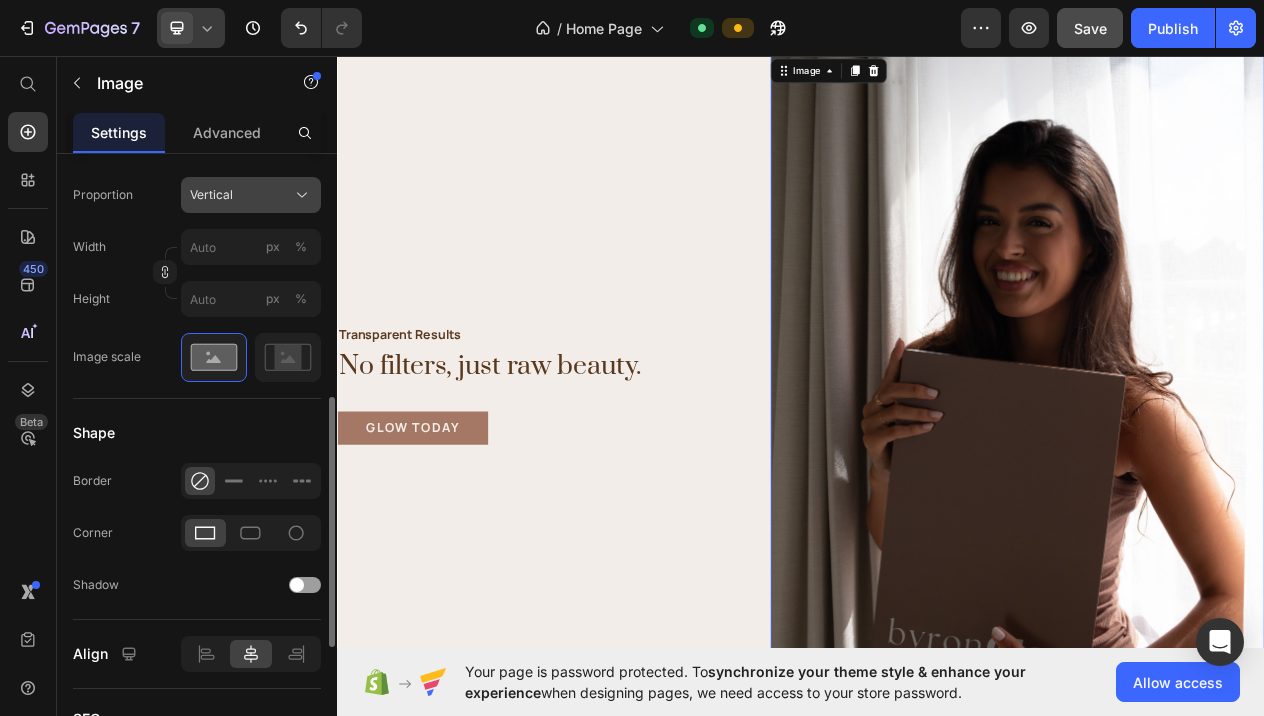 click on "Vertical" at bounding box center [251, 195] 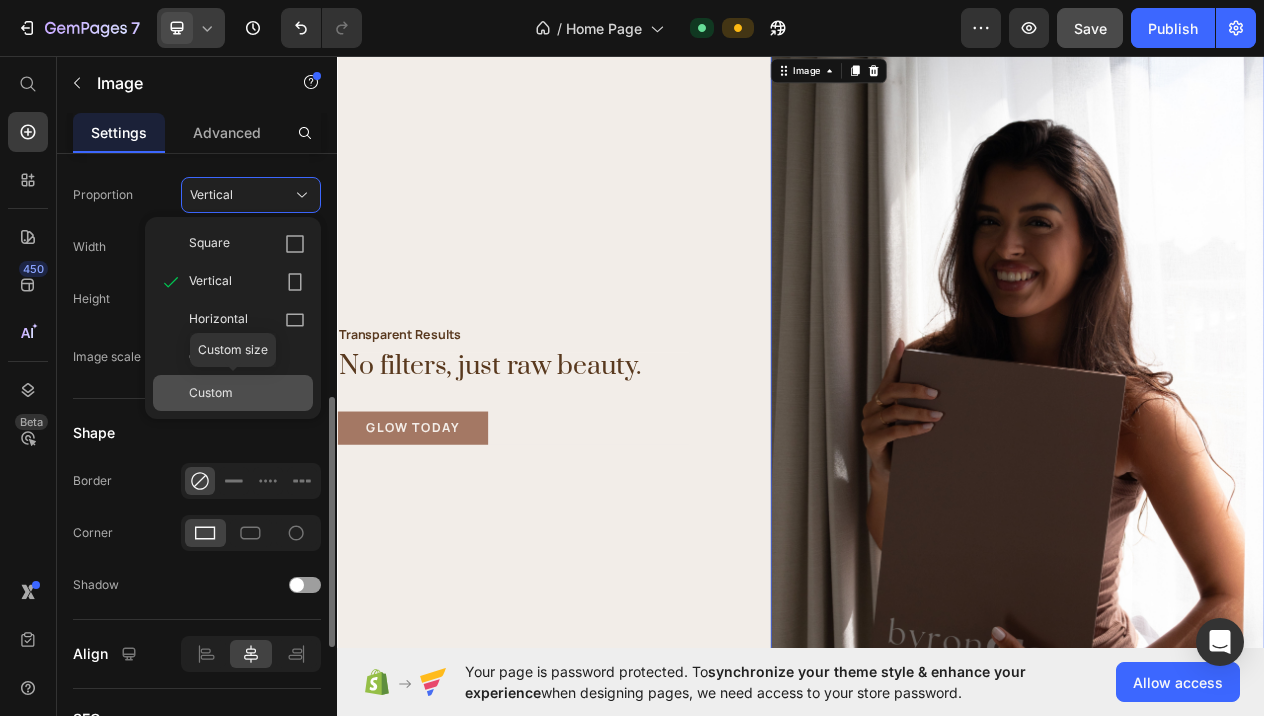 click on "Custom" at bounding box center (211, 393) 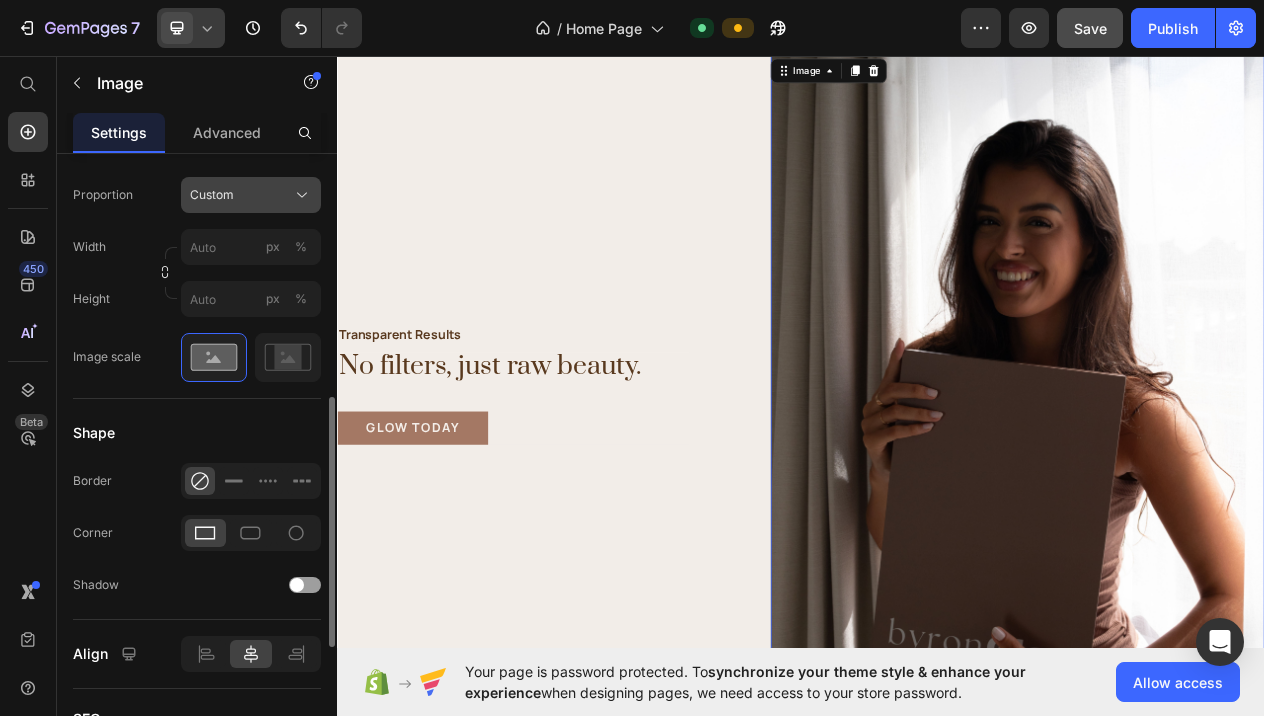 click 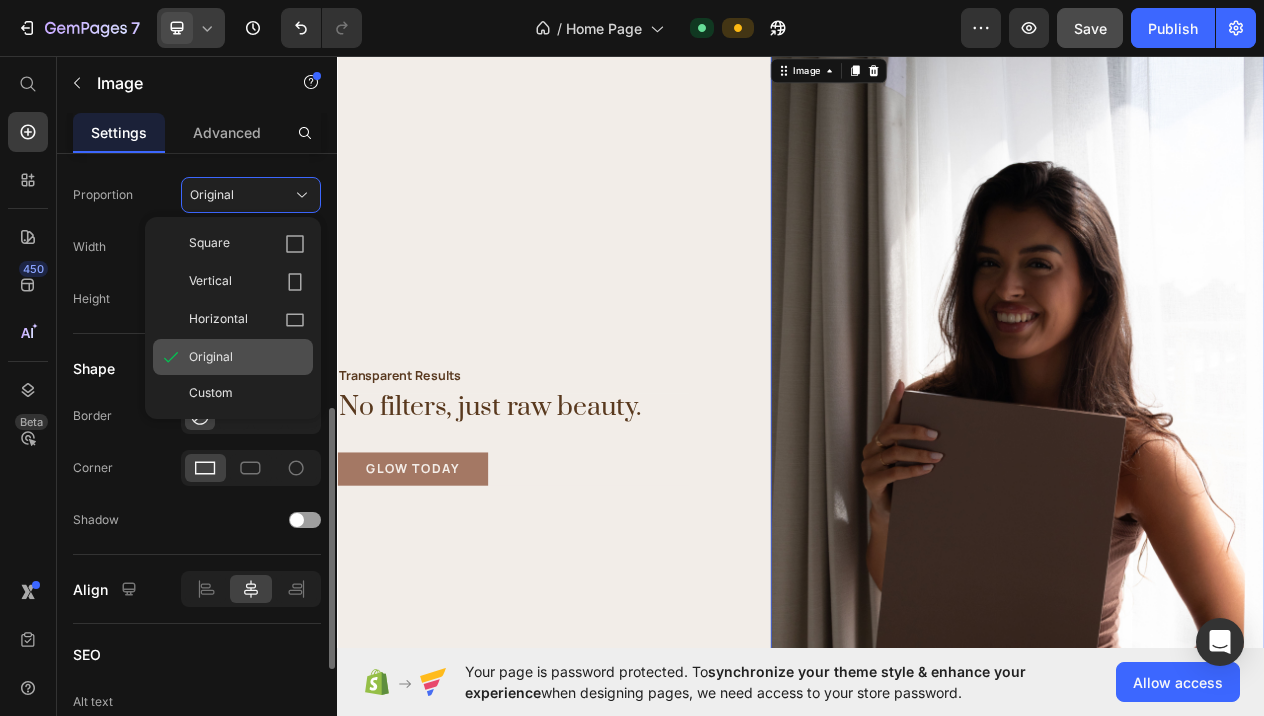 click on "Original" at bounding box center (247, 357) 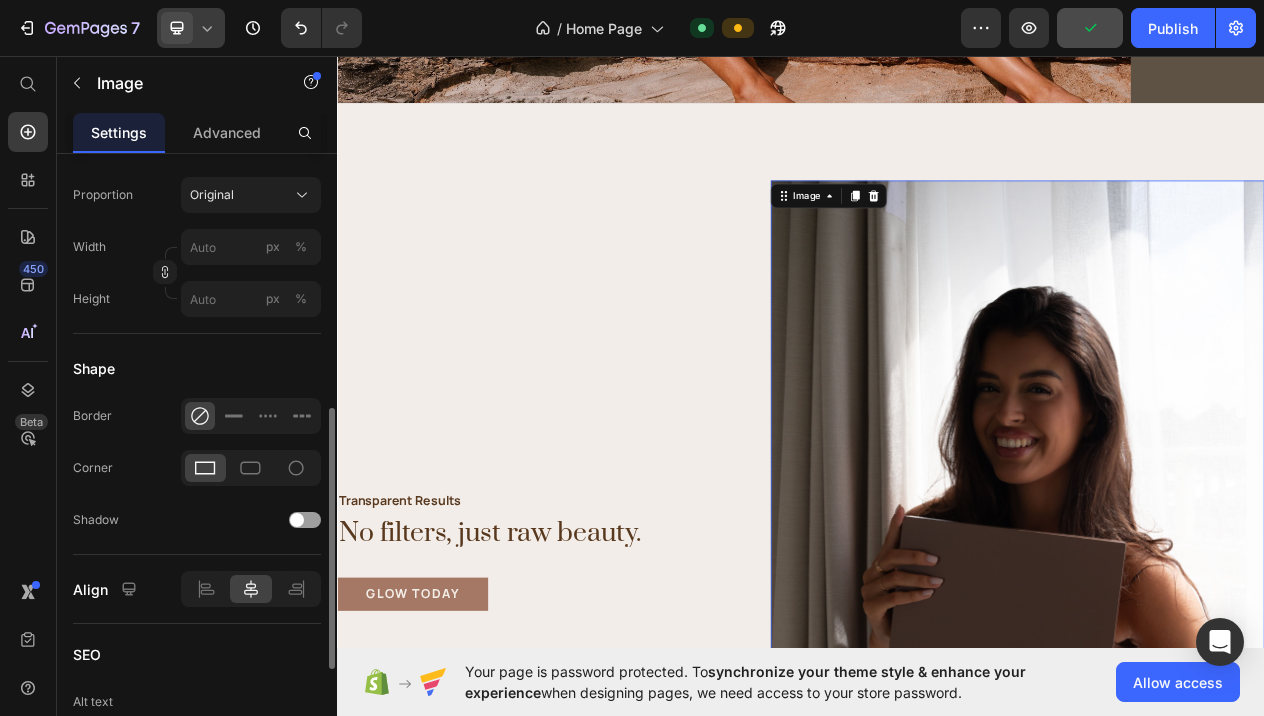 scroll, scrollTop: 3148, scrollLeft: 0, axis: vertical 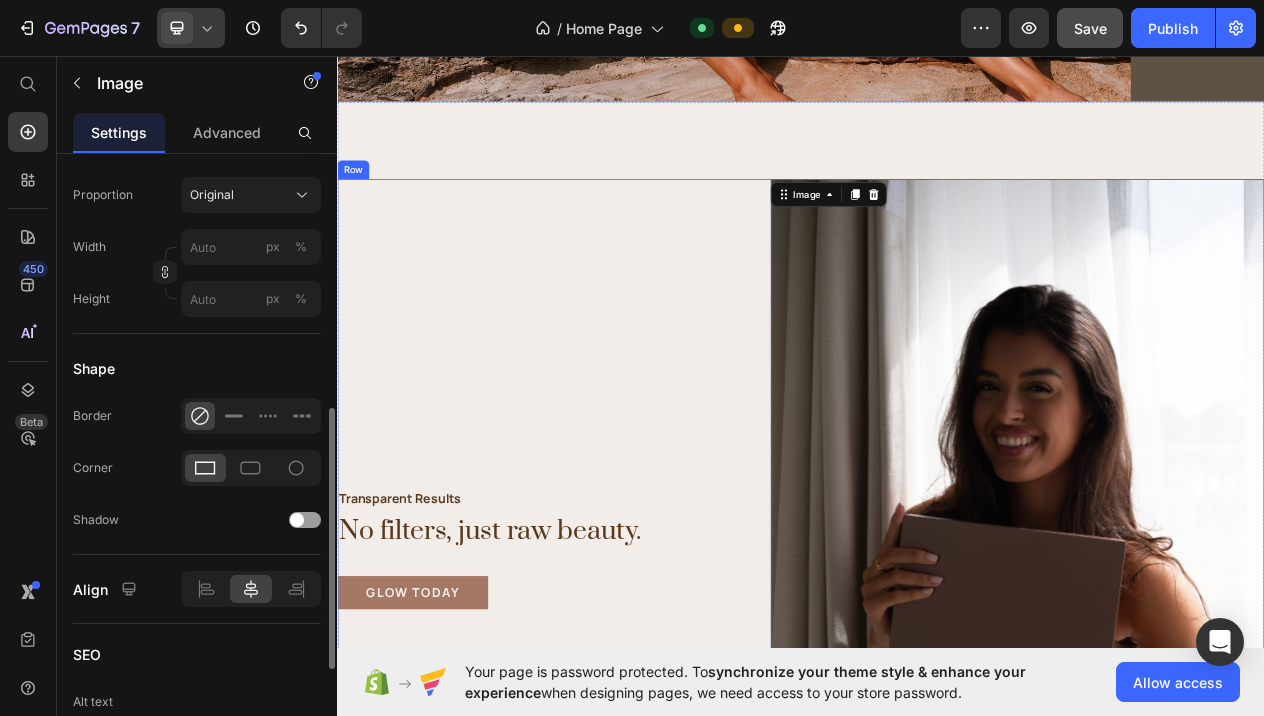click on "Transparent Results Heading No filters, just raw beauty. Heading Glow today Button Row" at bounding box center [565, 696] 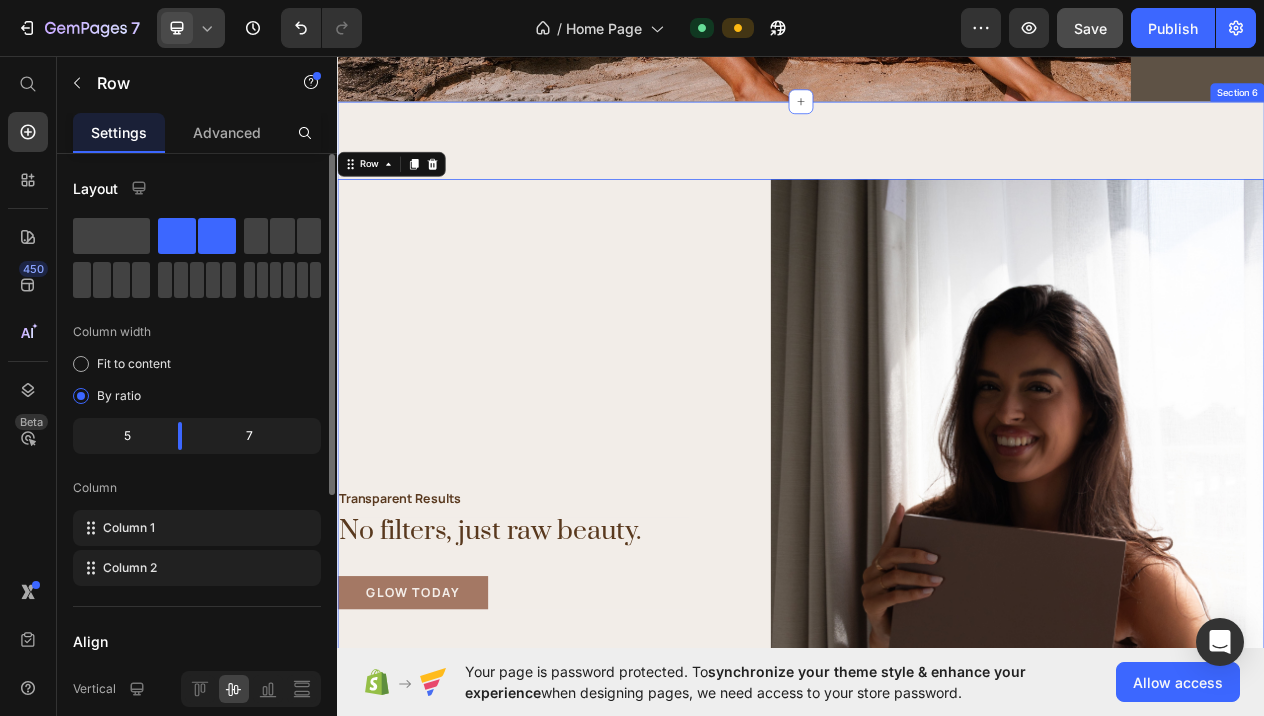 click on "Transparent Results Heading No filters, just raw beauty. Heading Glow today Button Row Image Row   0 Section 6" at bounding box center [937, 696] 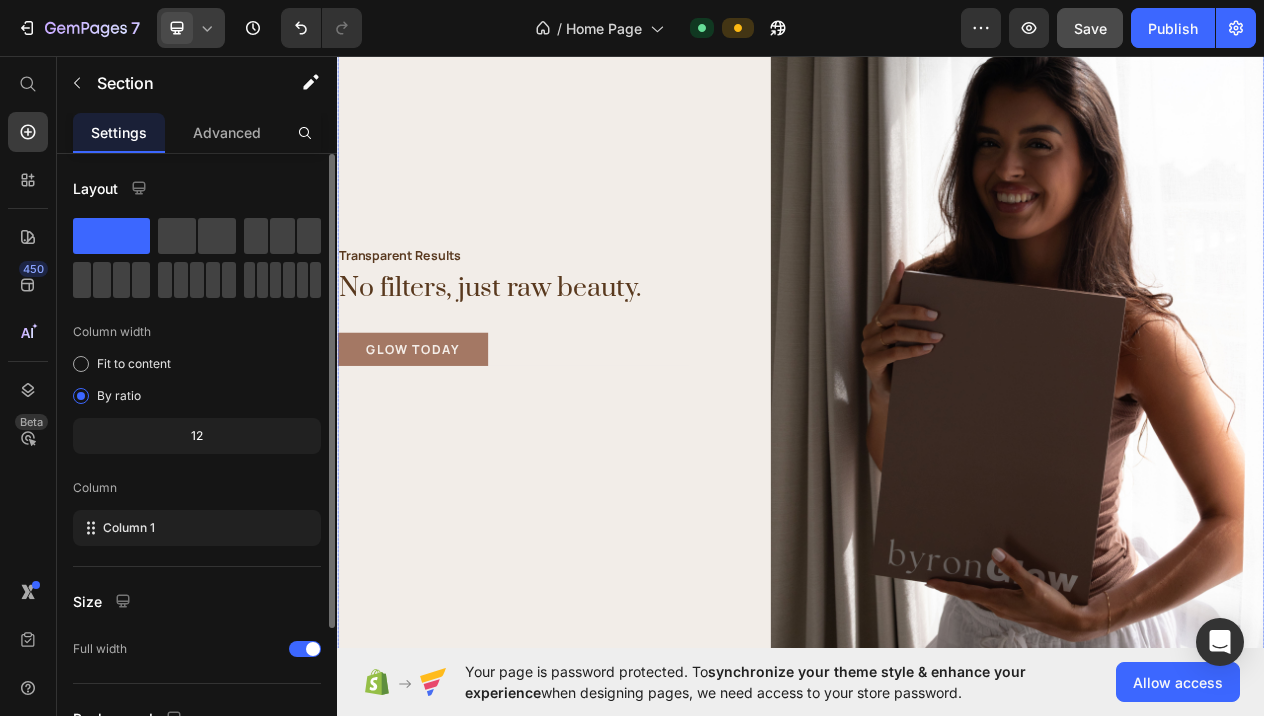 scroll, scrollTop: 3467, scrollLeft: 0, axis: vertical 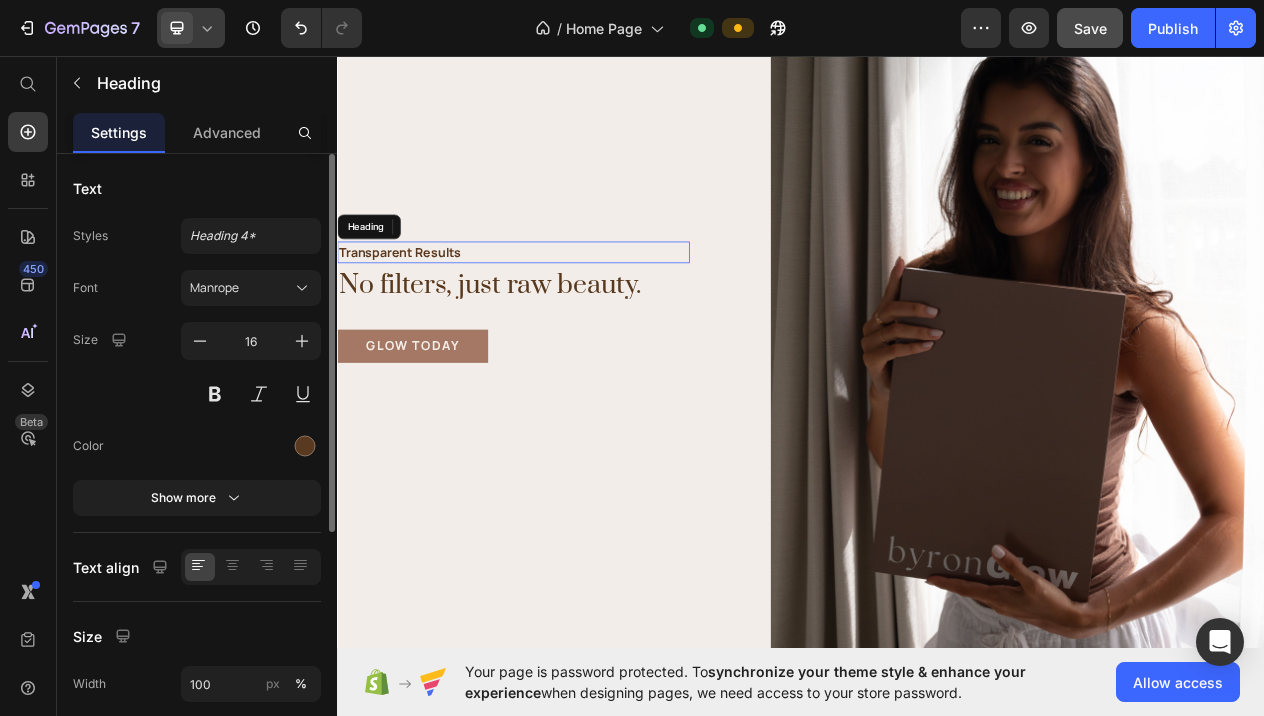click on "Transparent Results" at bounding box center [565, 312] 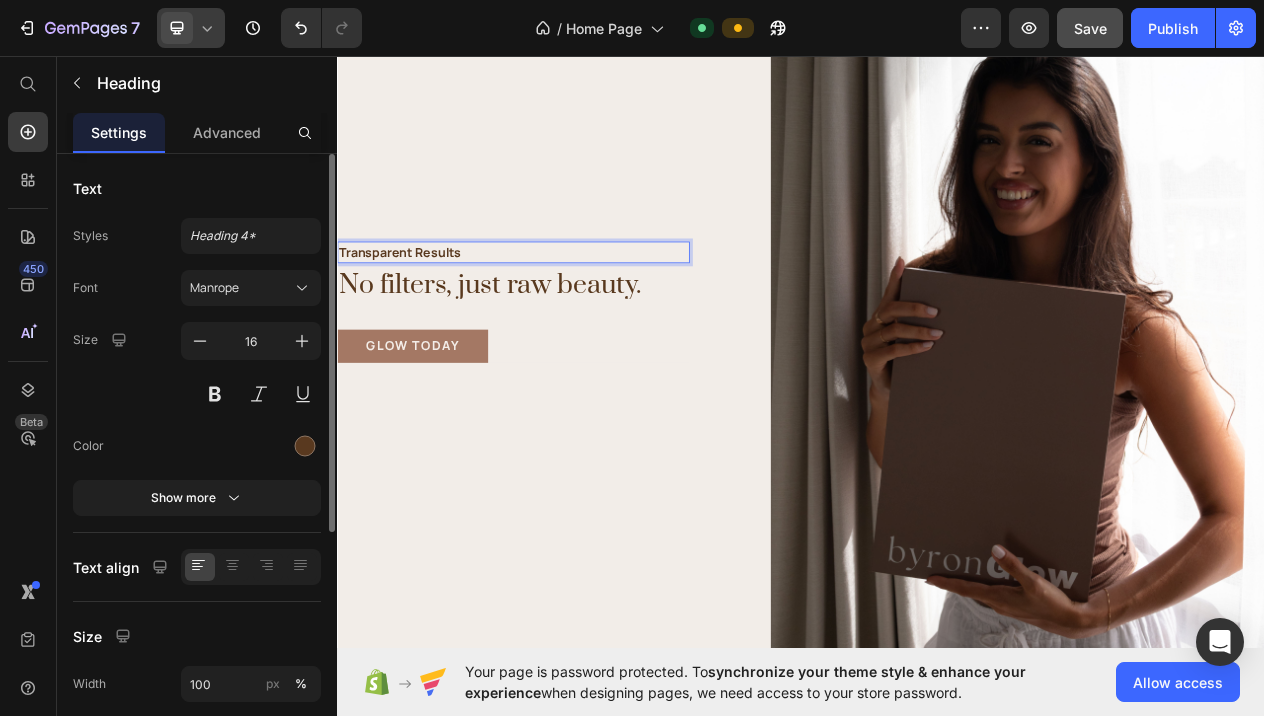 click on "Transparent Results" at bounding box center [565, 312] 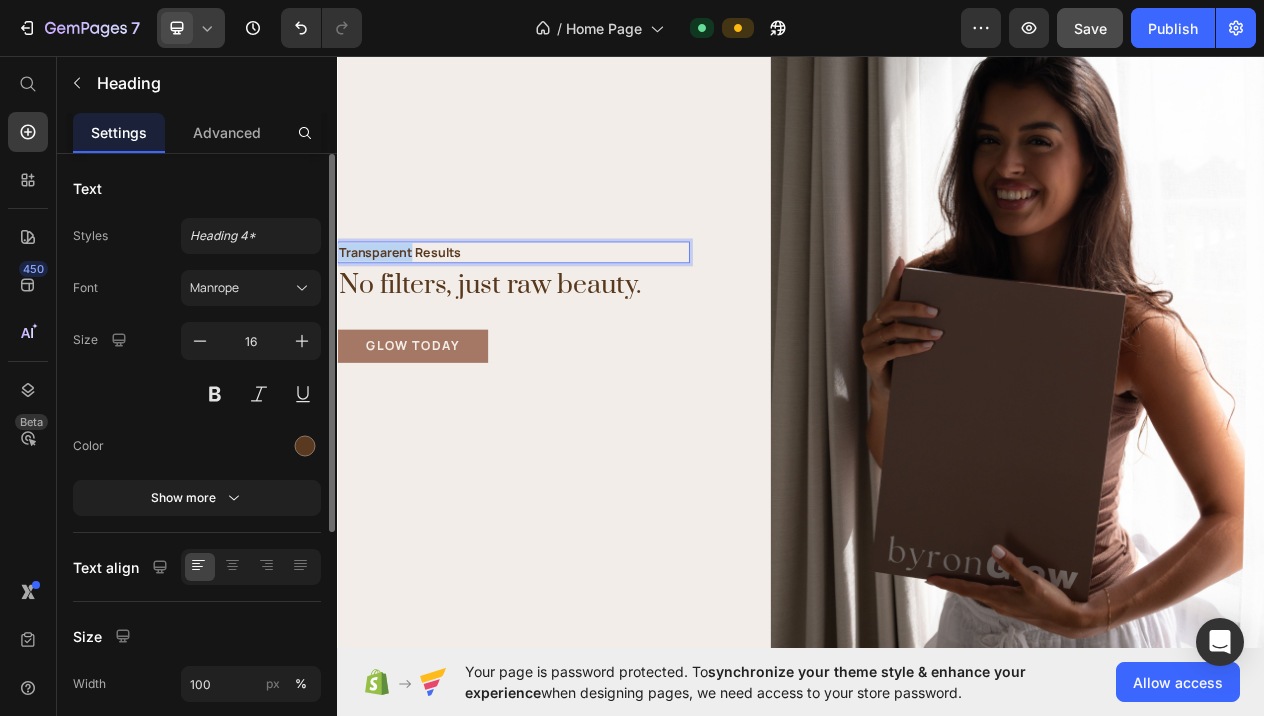 click on "Transparent Results" at bounding box center (565, 312) 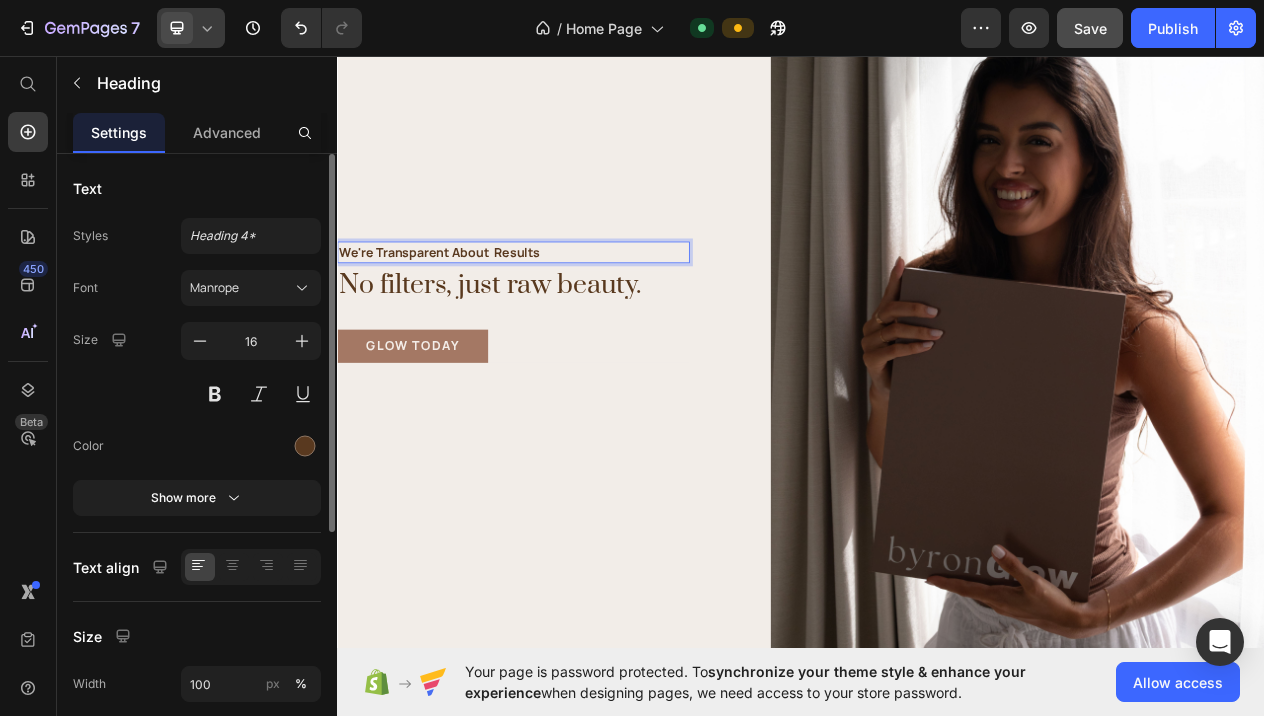 click on "We're Transparent About  Results" at bounding box center (565, 312) 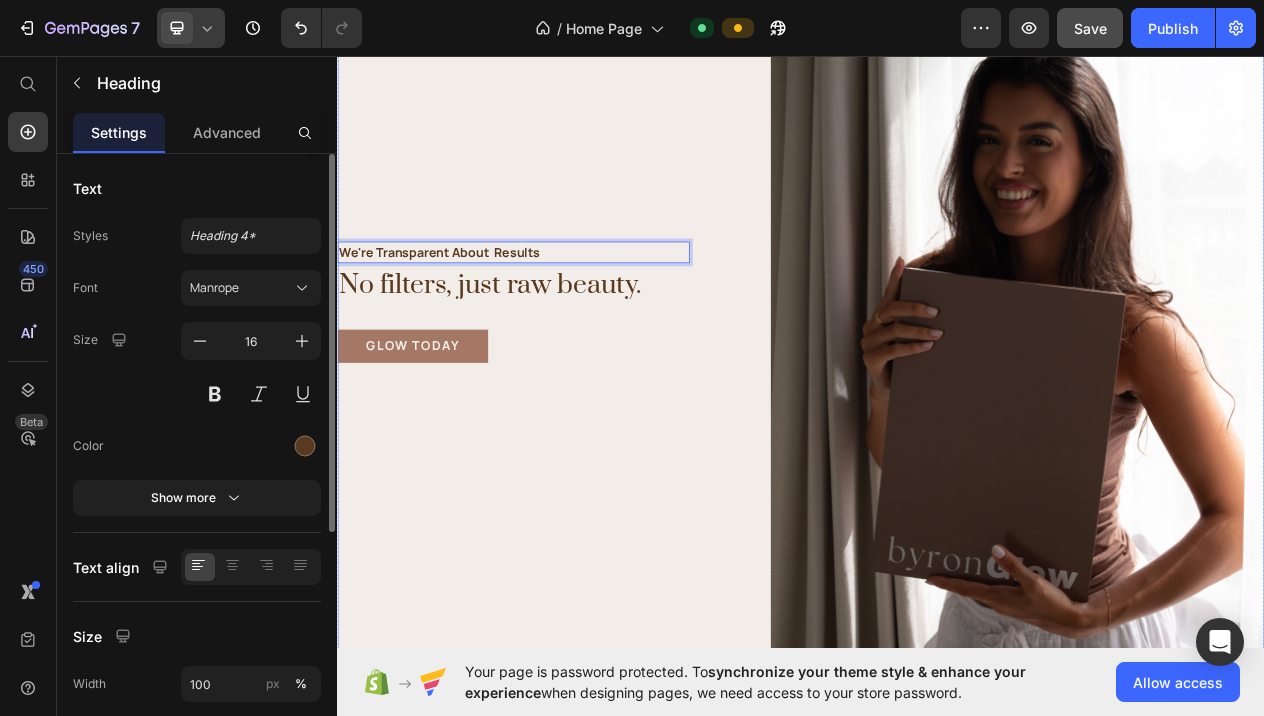 click on "We're Transparent About  Results Heading   10 No filters, just raw beauty. Heading Glow today Button Row" at bounding box center (565, 377) 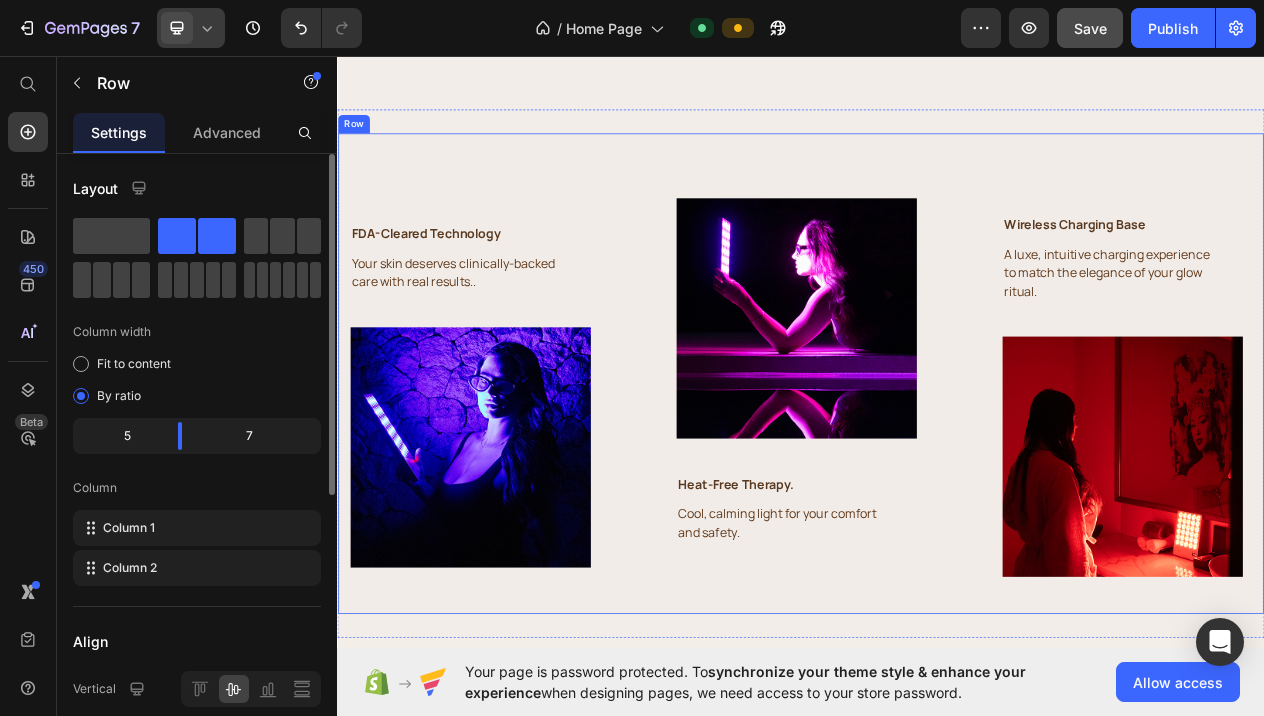scroll, scrollTop: 4303, scrollLeft: 0, axis: vertical 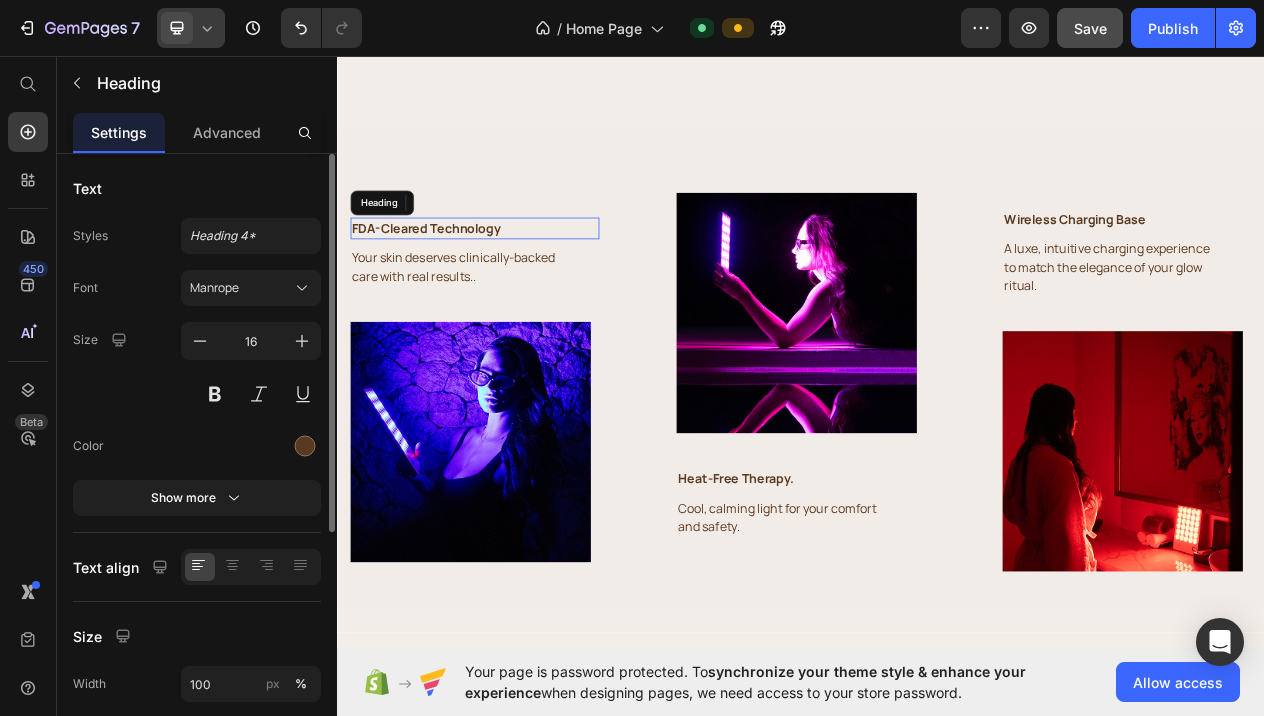 click on "FDA-Cleared Technology" at bounding box center [515, 281] 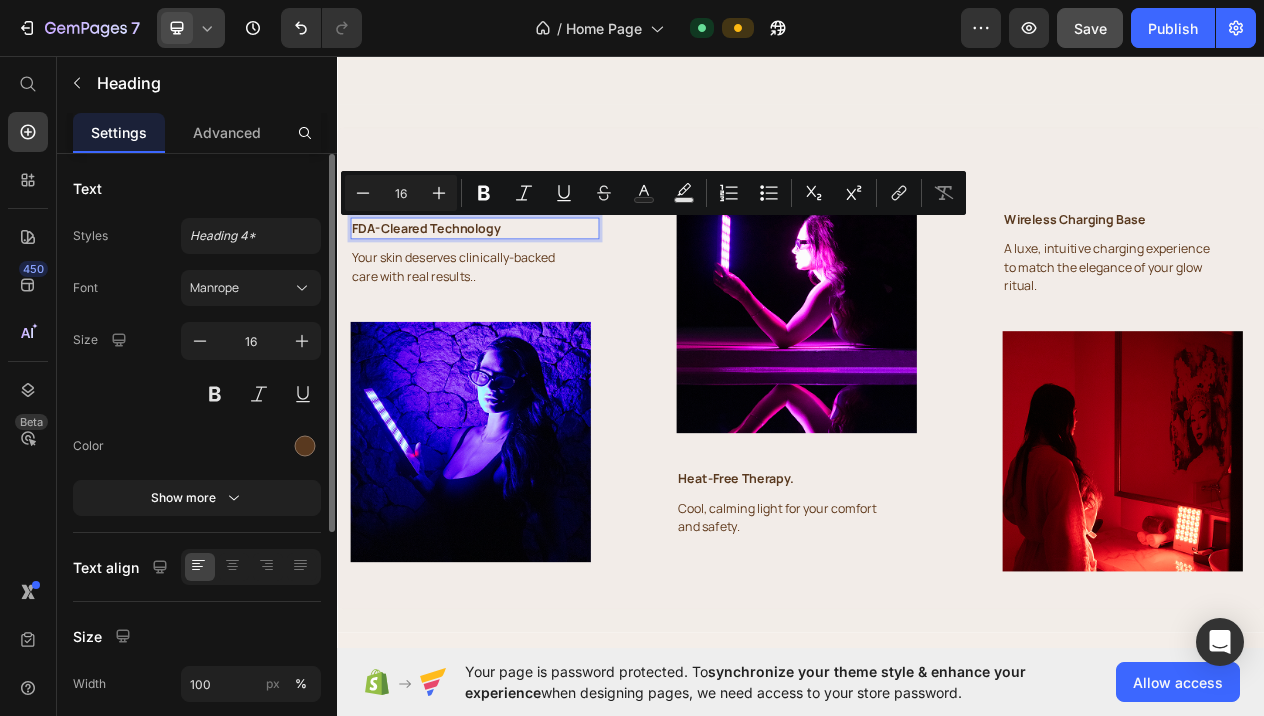 click on "FDA-Cleared Technology" at bounding box center [515, 281] 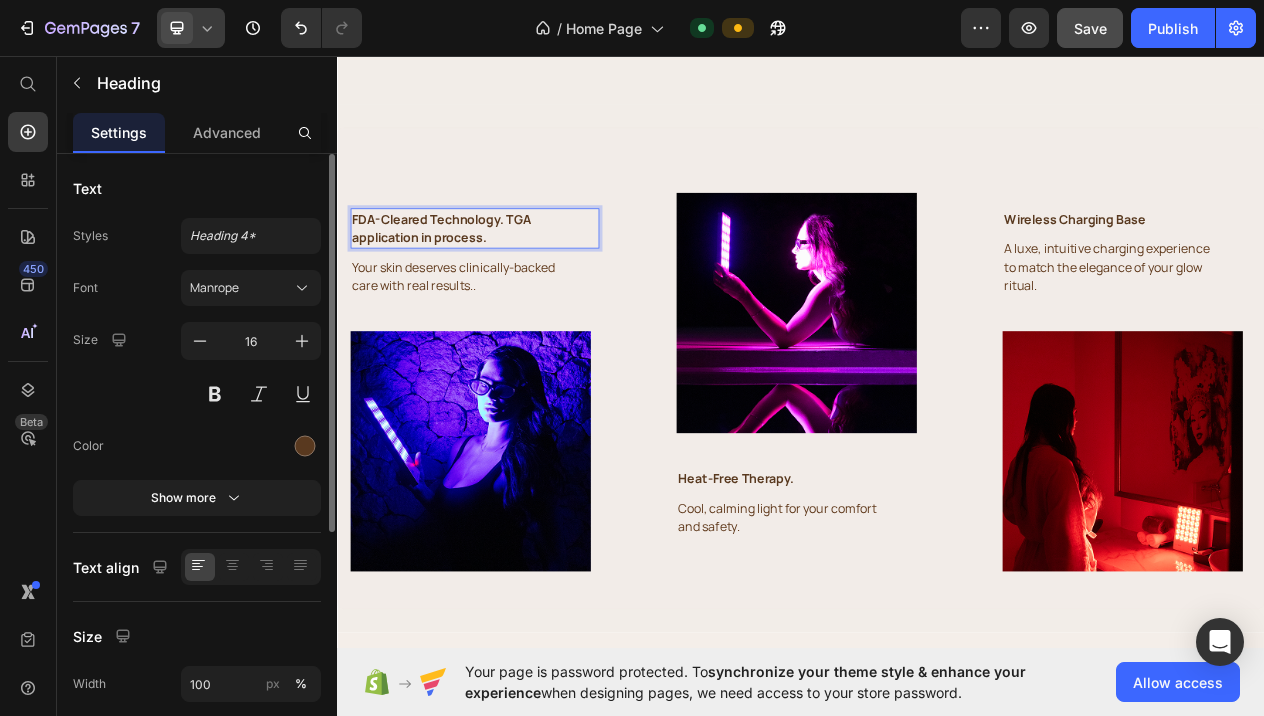 click on "FDA-Cleared Technology. TGA application in process." at bounding box center [515, 281] 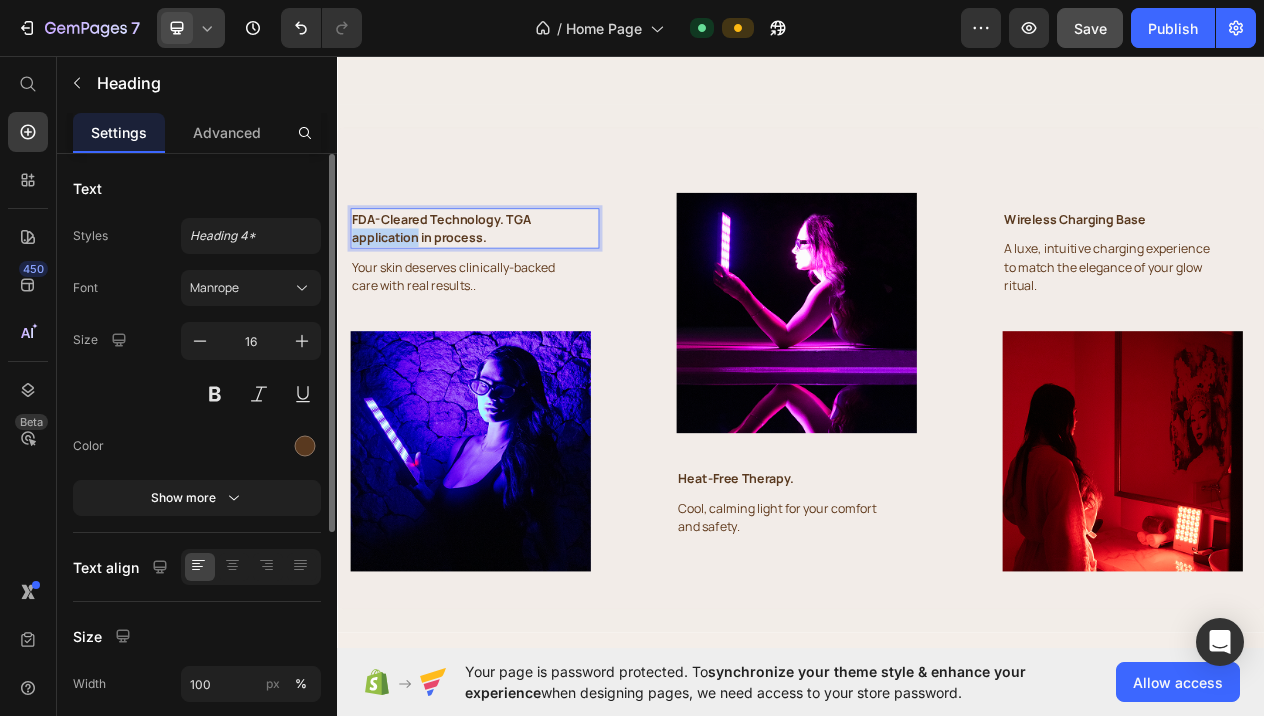 click on "FDA-Cleared Technology. TGA application in process." at bounding box center (515, 281) 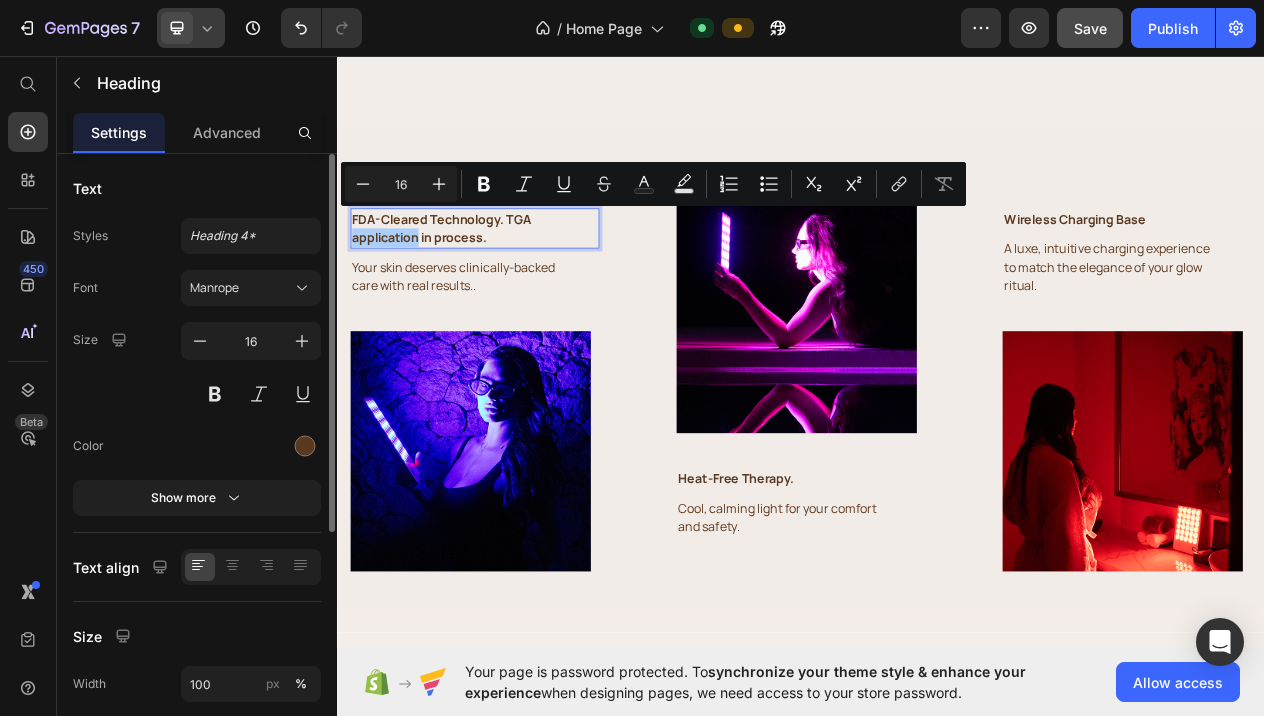 drag, startPoint x: 644, startPoint y: 55, endPoint x: 397, endPoint y: 5, distance: 252.00992 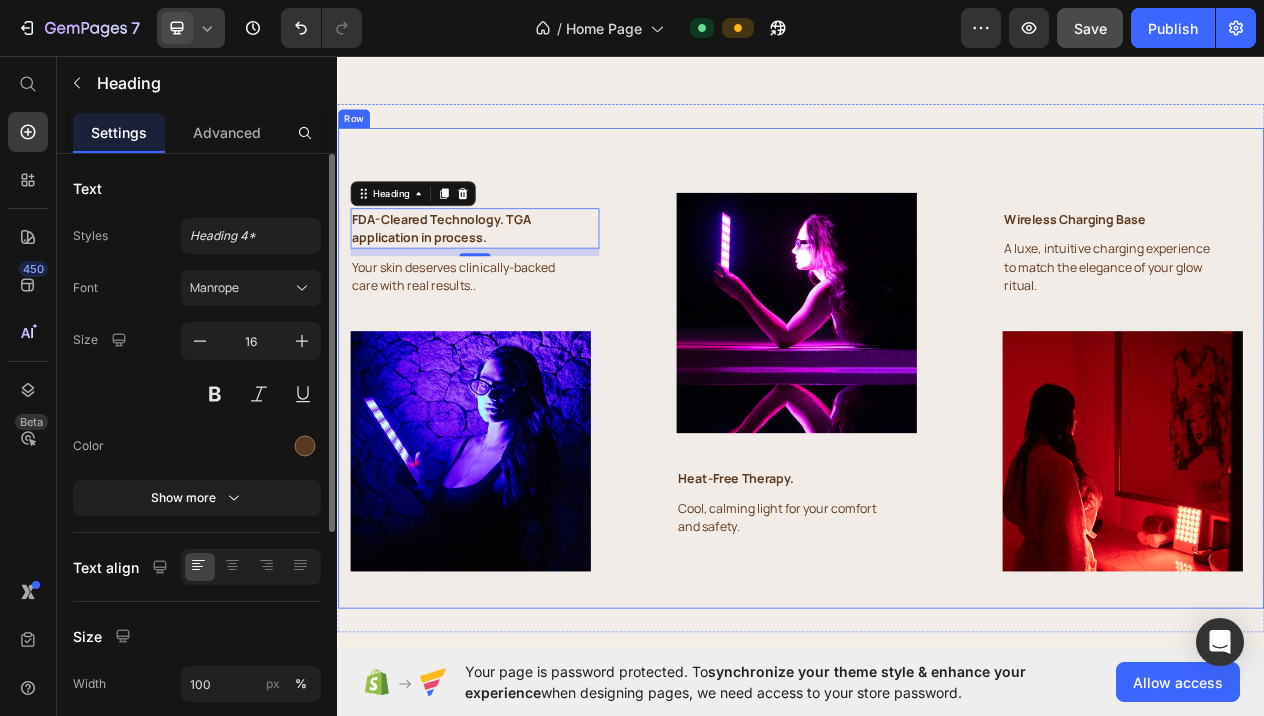 click on "FDA-Cleared Technology. TGA application in process. Heading   10 Your skin deserves clinically-backed care with real results.. Heading Image Image Heat-Free Therapy. Heading Cool, calming light for your comfort and safety. Heading Wireless Charging Base Heading A luxe, intuitive charging experience to match the elegance of your glow ritual. Heading Image Row" at bounding box center (937, 462) 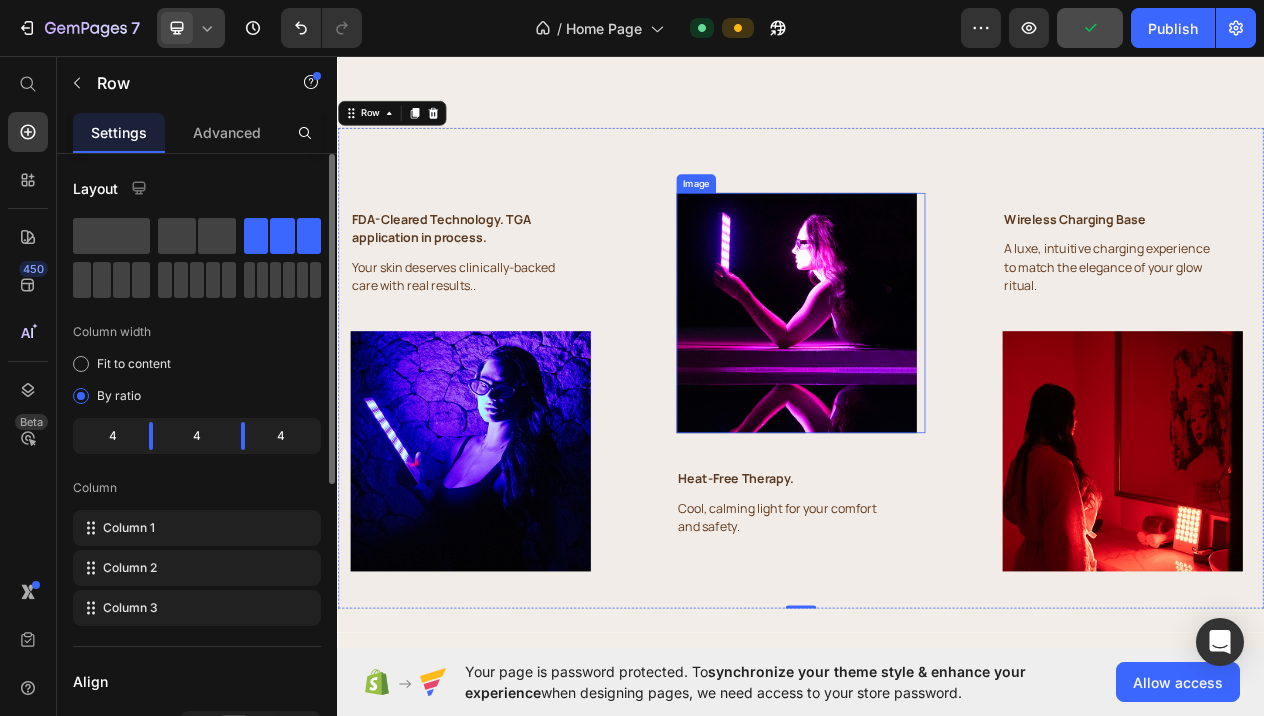 click at bounding box center [937, 390] 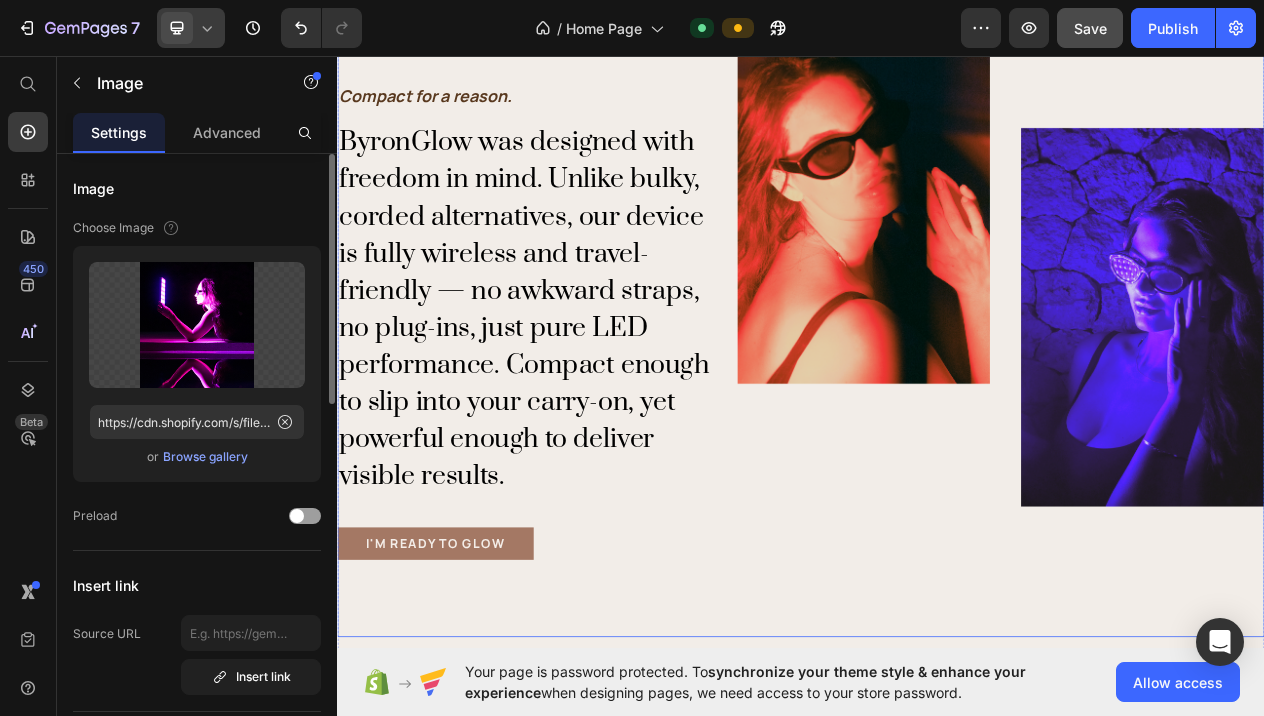 scroll, scrollTop: 2065, scrollLeft: 0, axis: vertical 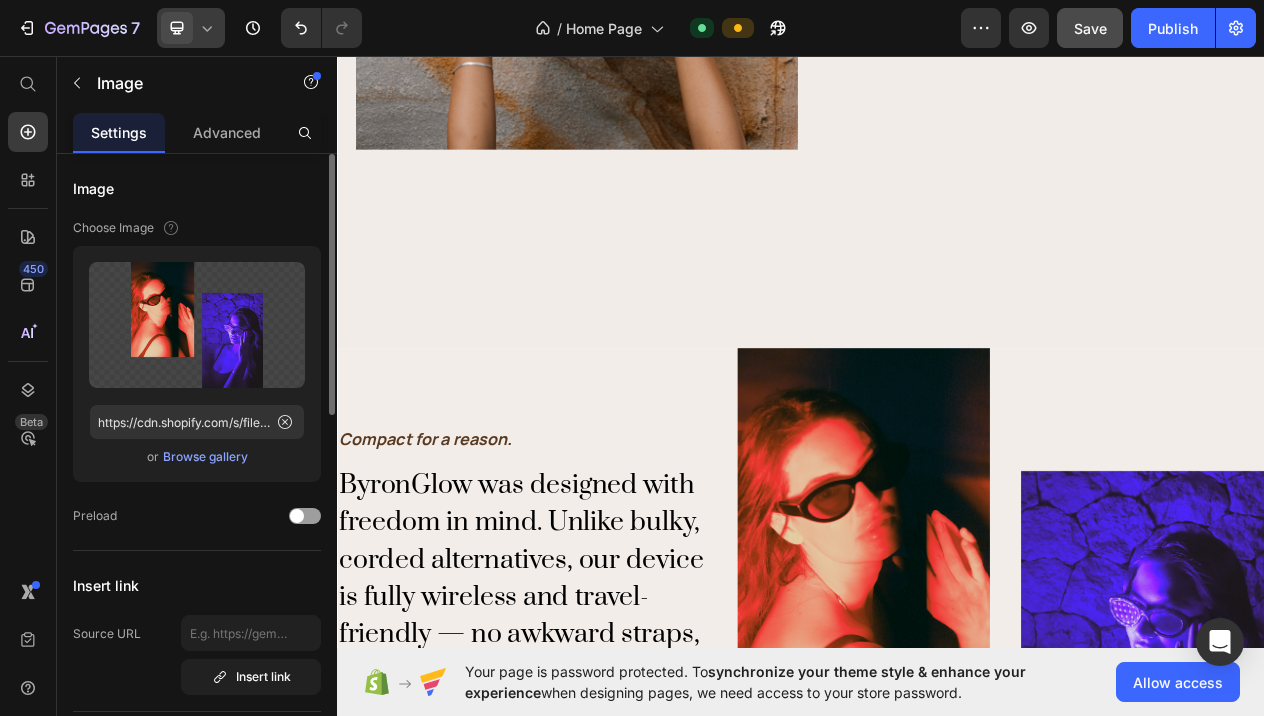 click at bounding box center (1196, 760) 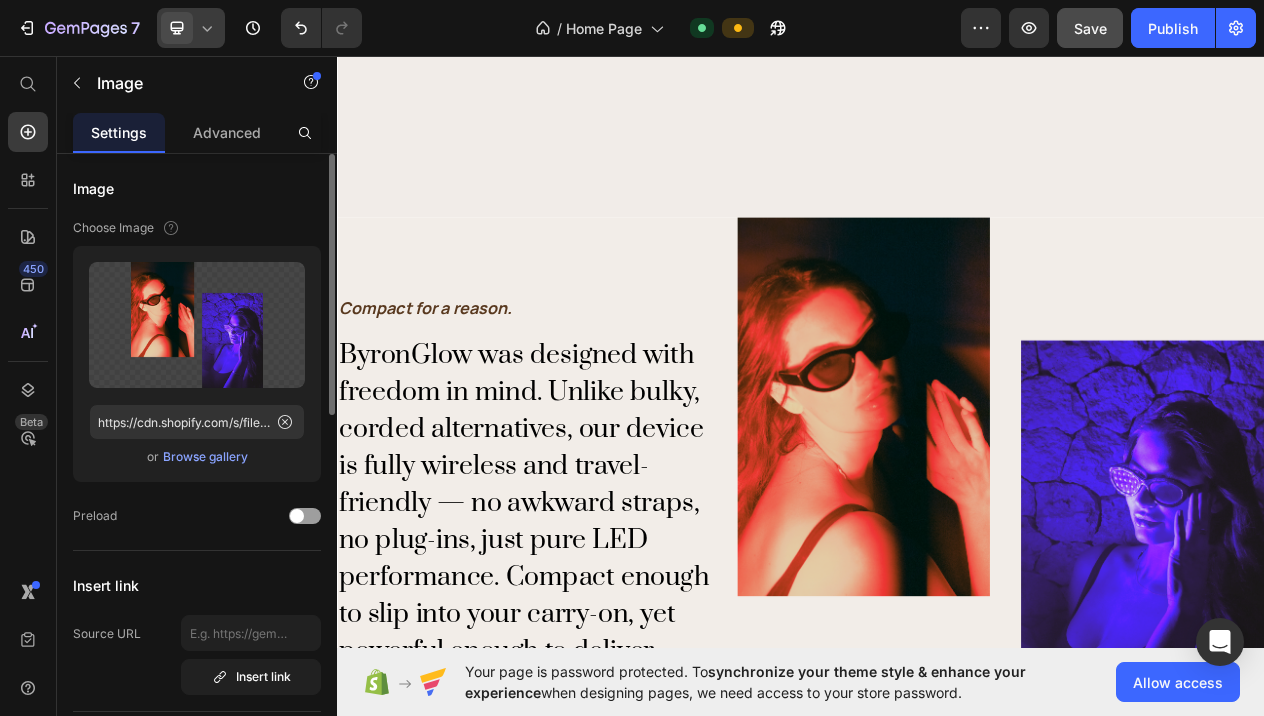 scroll, scrollTop: 1788, scrollLeft: 0, axis: vertical 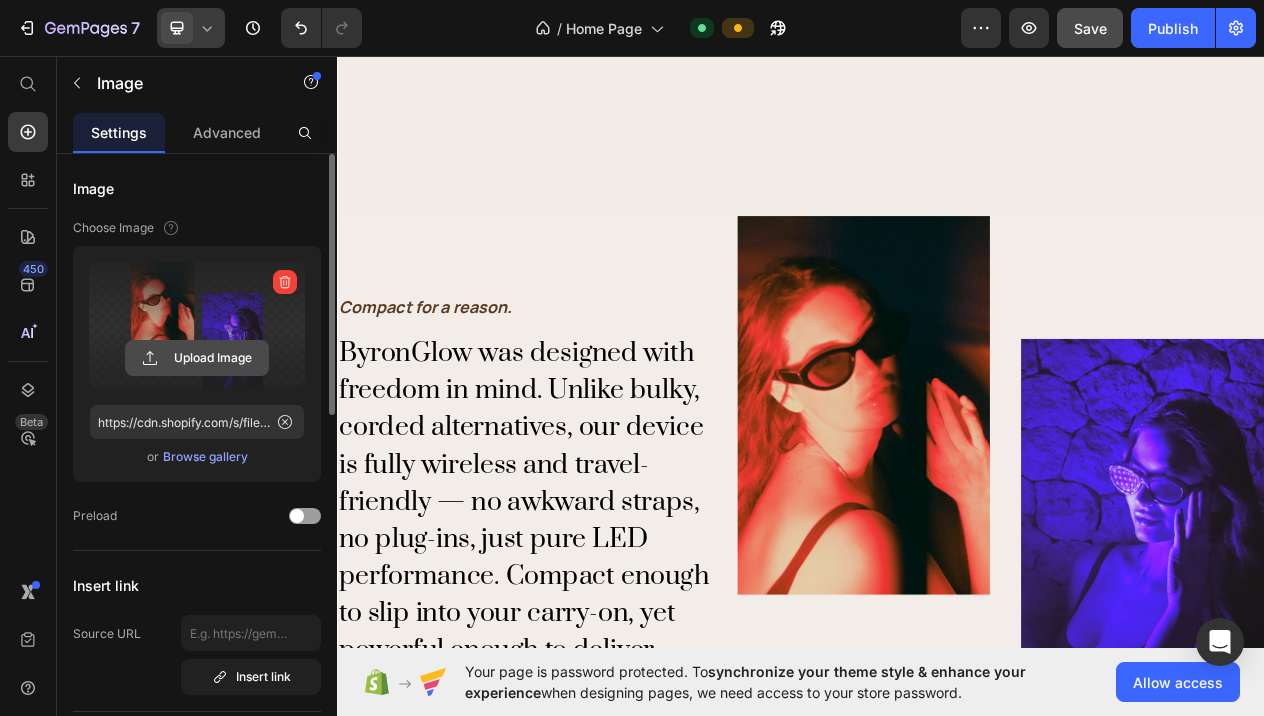 click 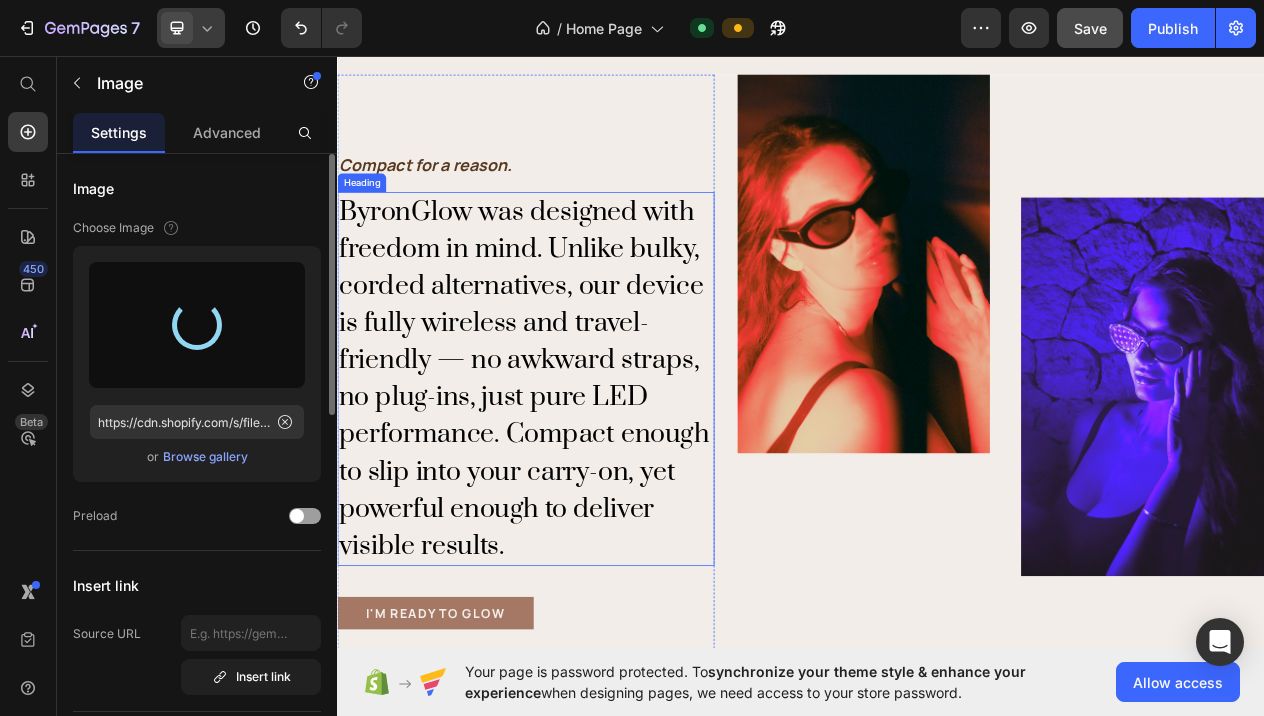 scroll, scrollTop: 1966, scrollLeft: 0, axis: vertical 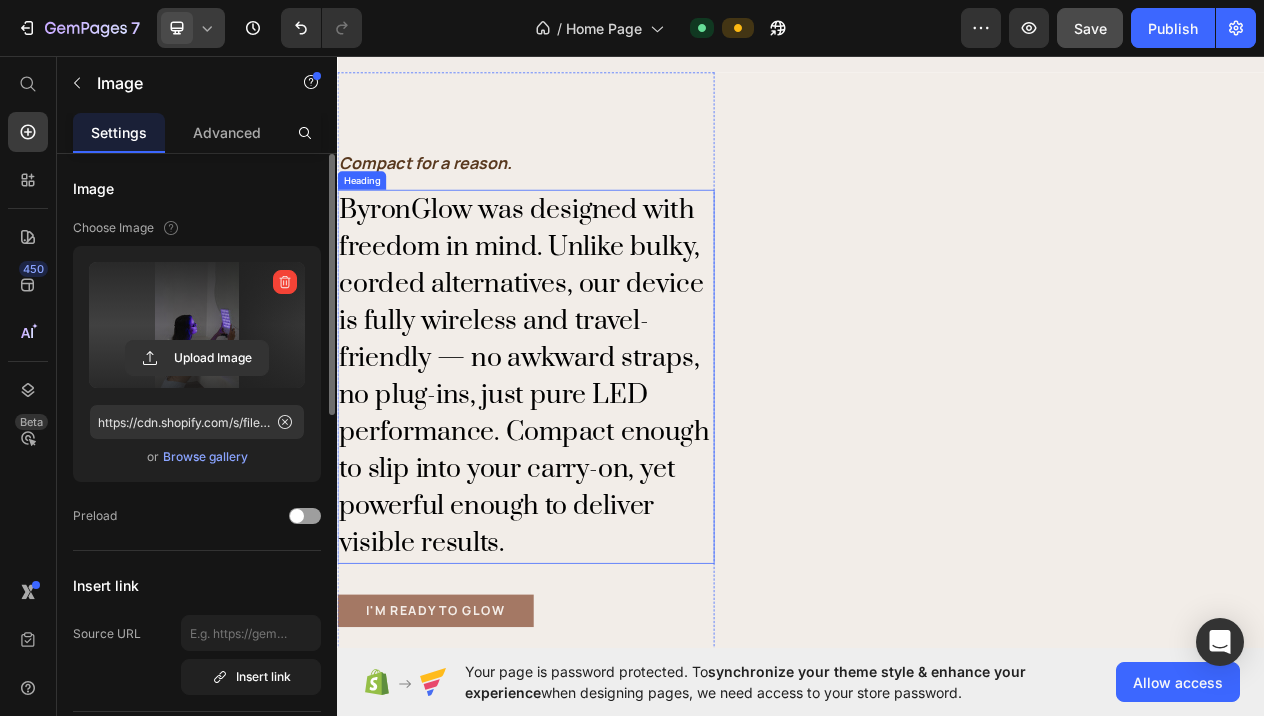 type on "https://cdn.shopify.com/s/files/1/0764/5632/9474/files/gempages_574666501194253541-fdc97d87-778d-4859-8ba6-bf07dbd3e182.jpg" 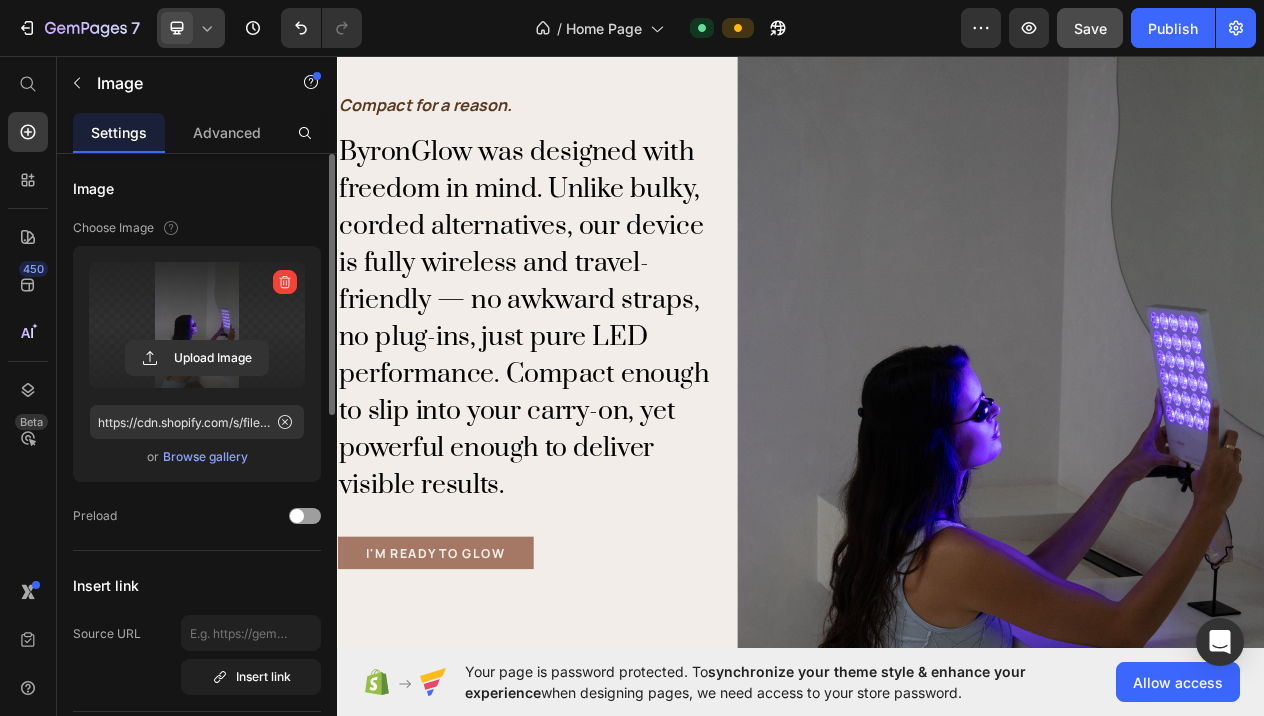 scroll, scrollTop: 2047, scrollLeft: 0, axis: vertical 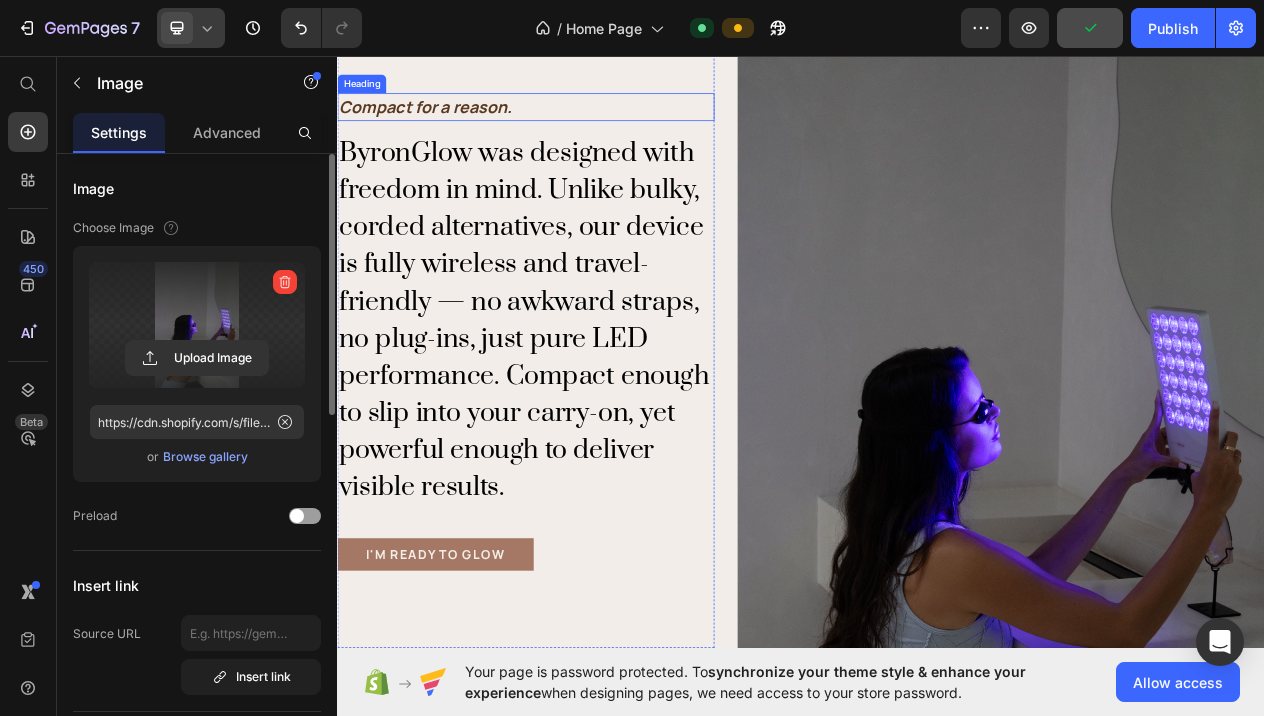 click on "Compact for a reason." at bounding box center [450, 123] 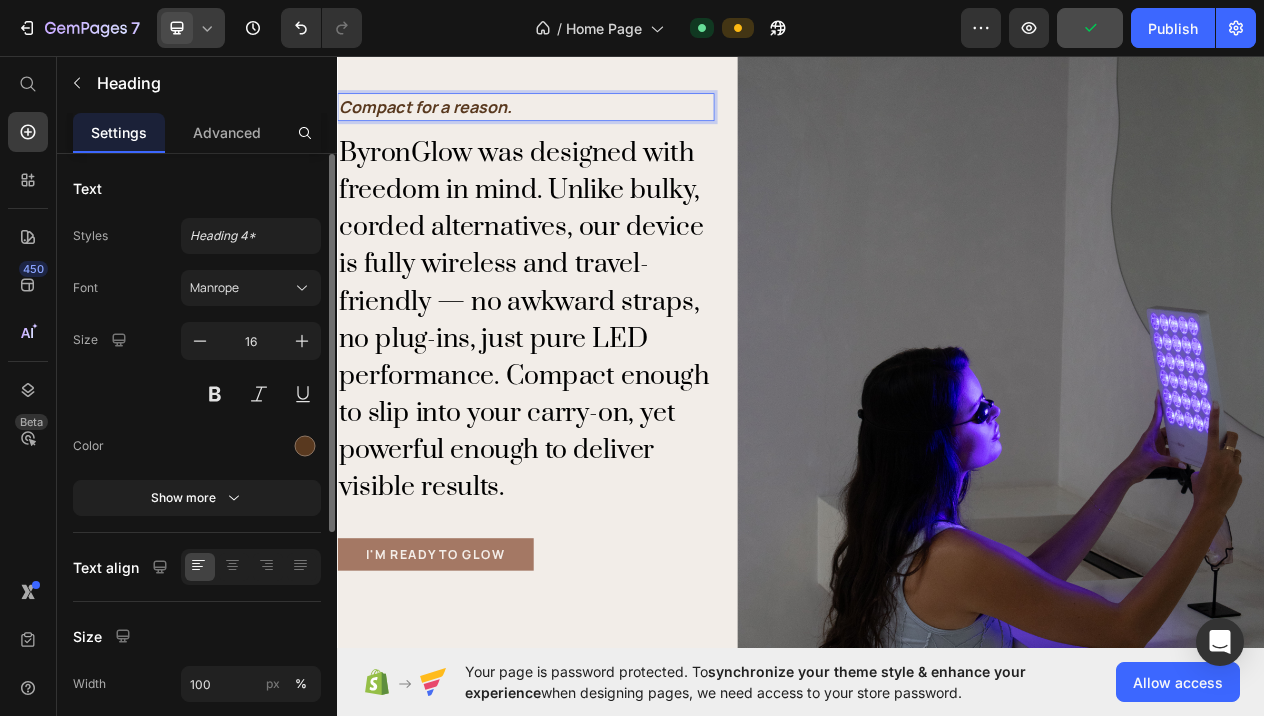 click on "Compact for a reason." at bounding box center (581, 124) 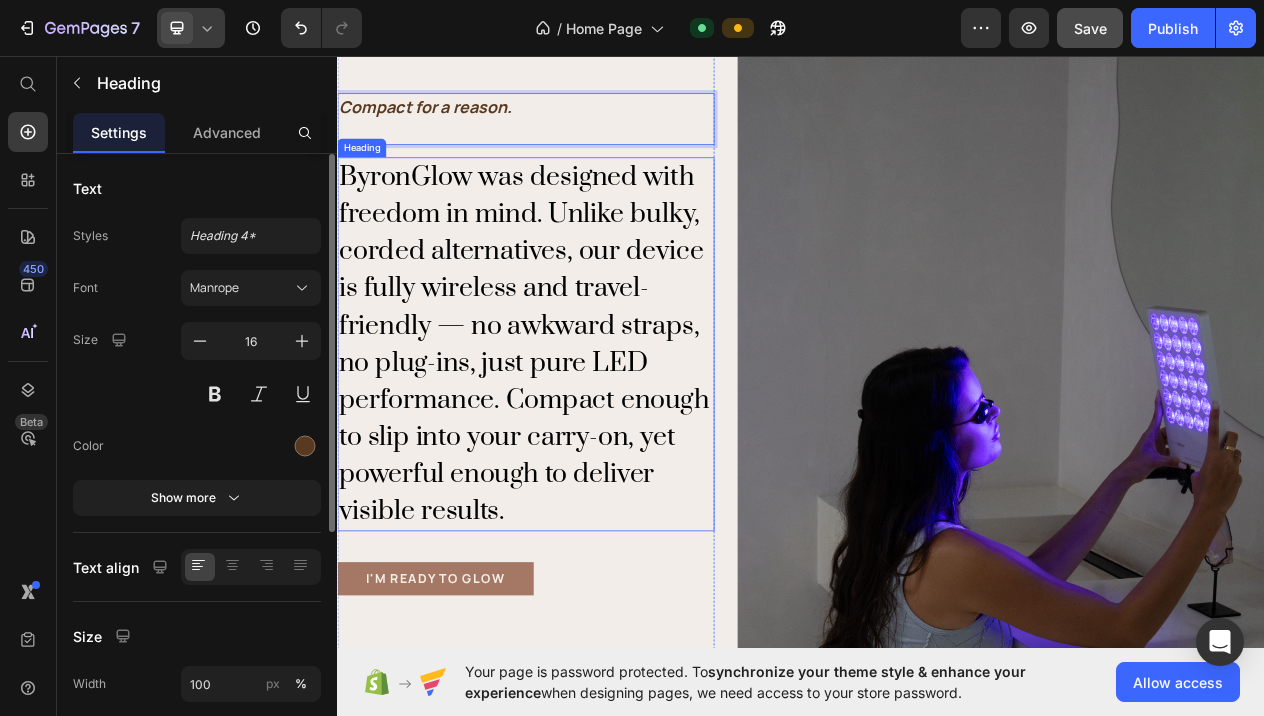 click on "ByronGlow was designed with freedom in mind. Unlike bulky, corded alternatives, our device is fully wireless and travel-friendly — no awkward straps, no plug-ins, just pure LED performance. Compact enough to slip into your carry-on, yet powerful enough to deliver visible results." at bounding box center (581, 431) 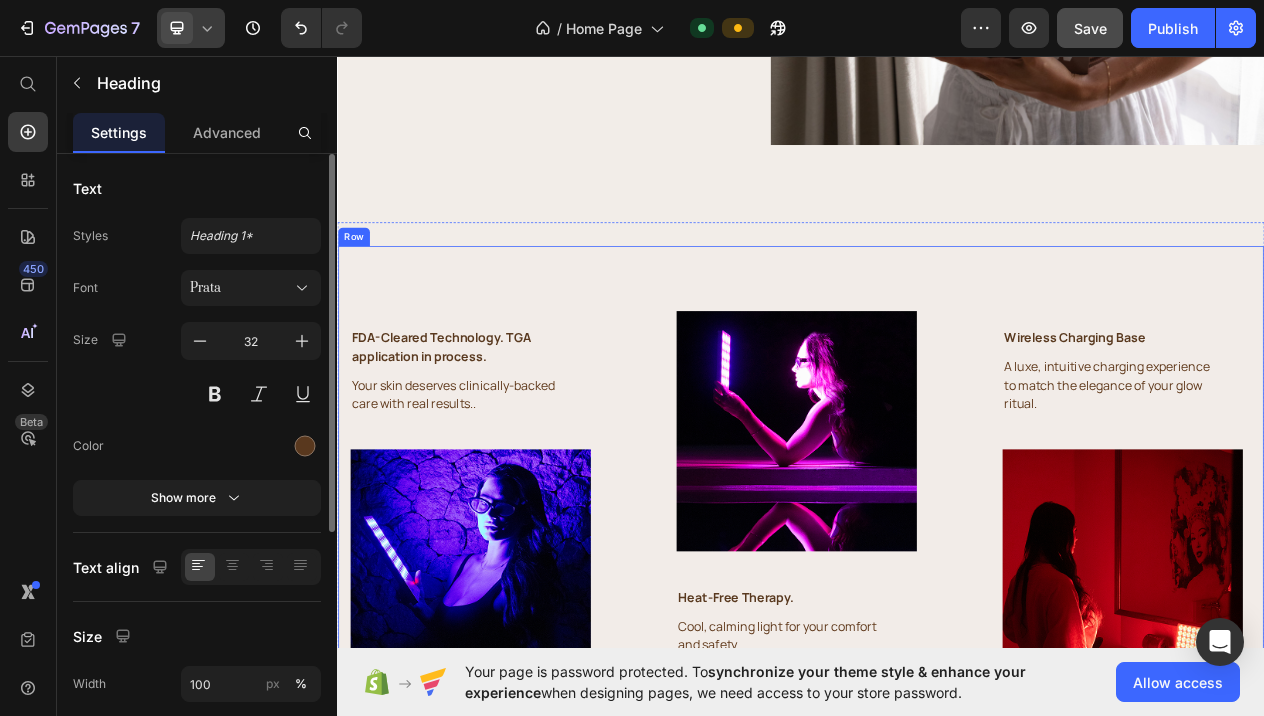 scroll, scrollTop: 4803, scrollLeft: 0, axis: vertical 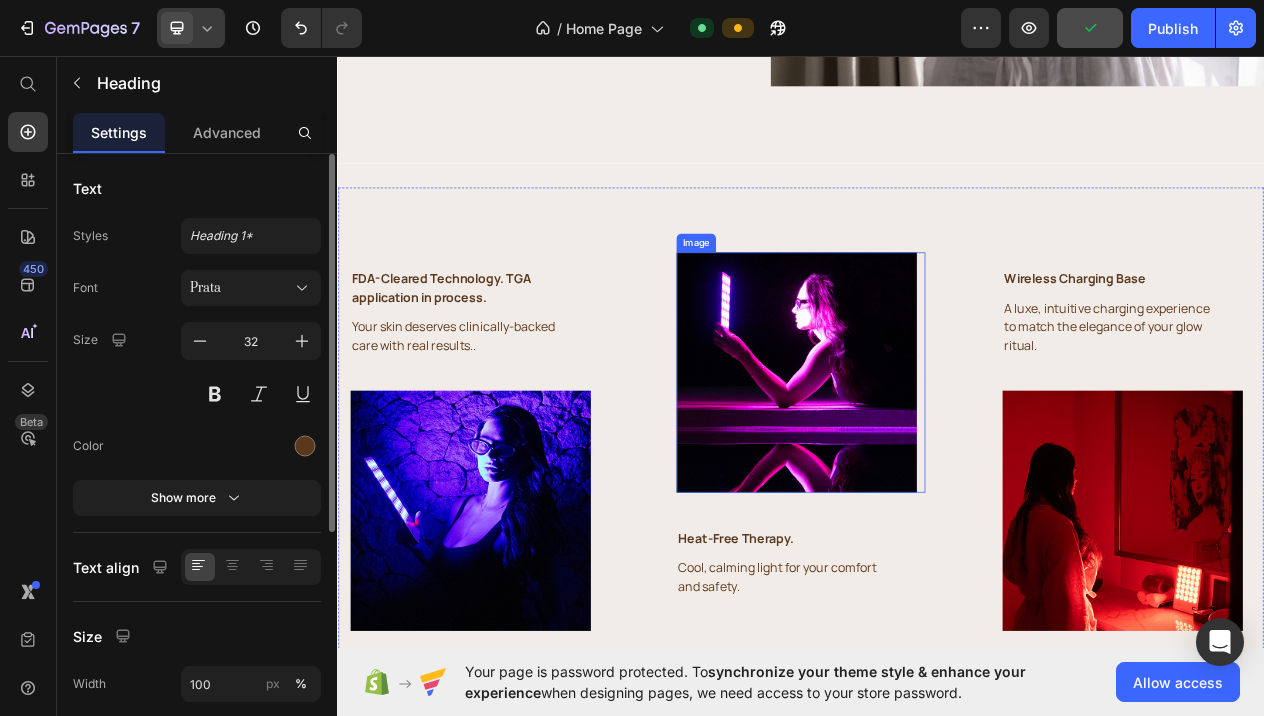 click at bounding box center (937, 467) 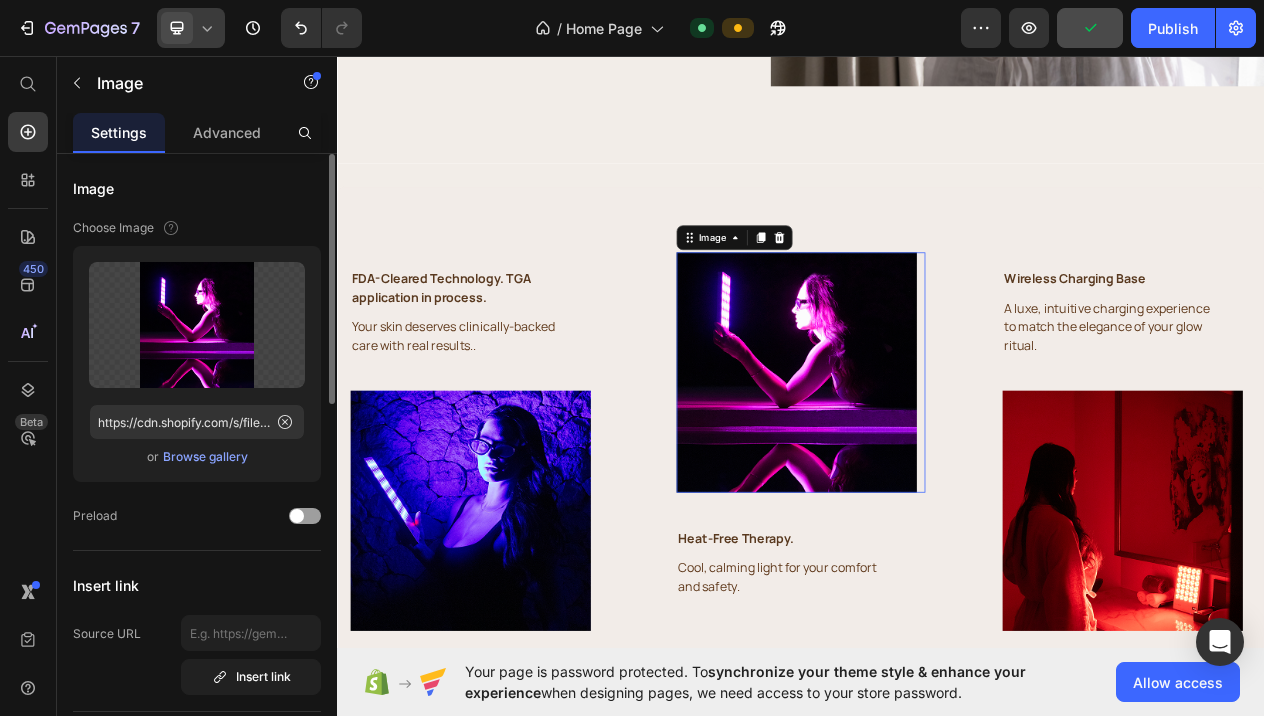 click at bounding box center [937, 467] 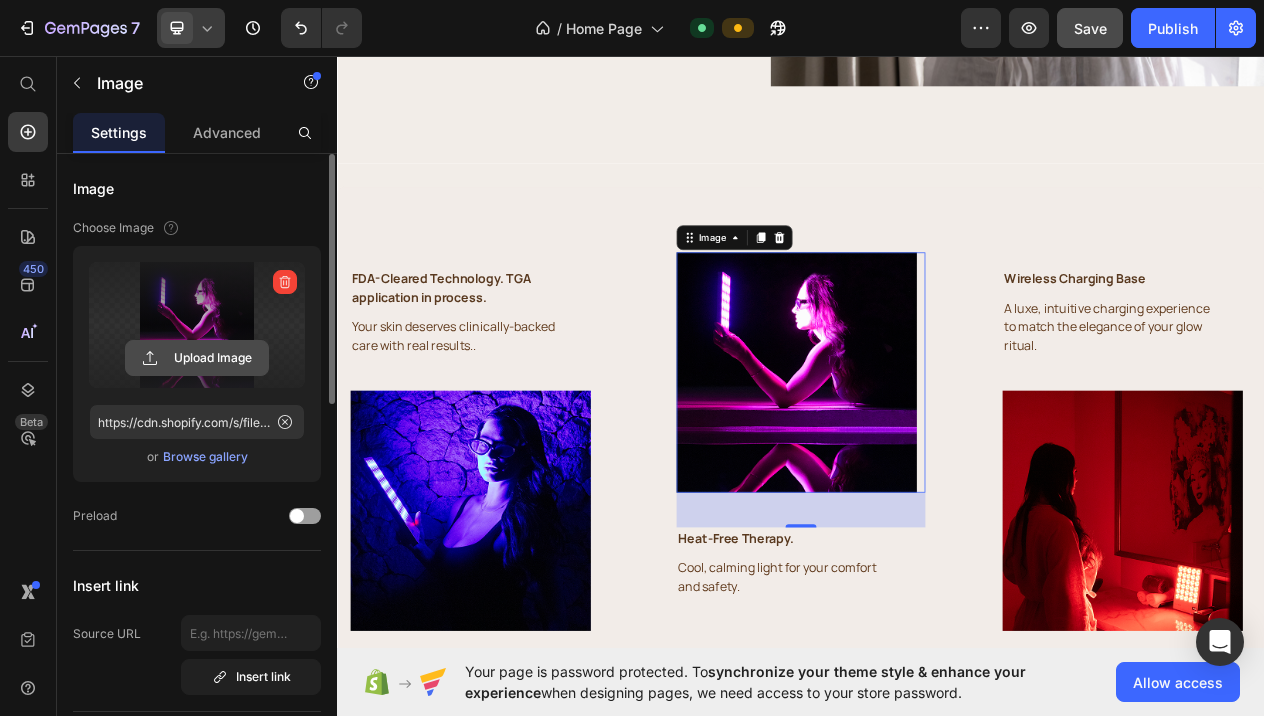 click 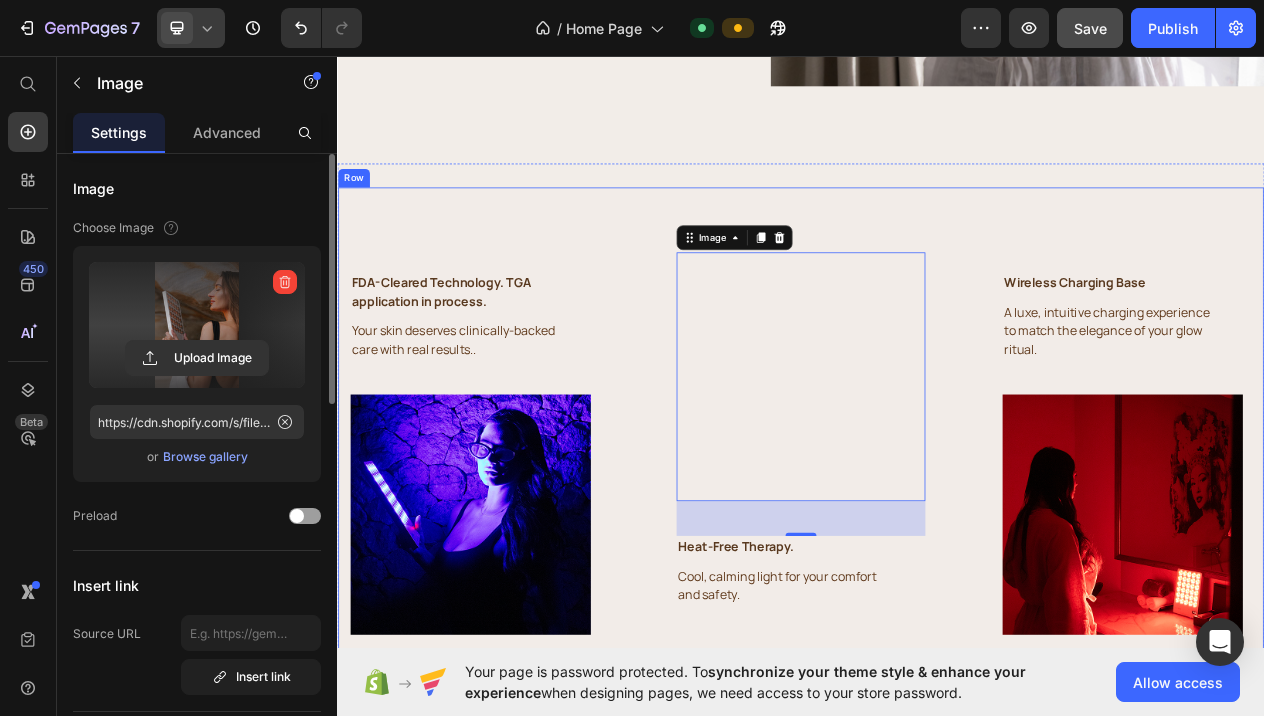 type on "https://cdn.shopify.com/s/files/1/0764/5632/9474/files/gempages_574666501194253541-1183fe27-11cd-4805-9e74-0bd67c86ab79.jpg" 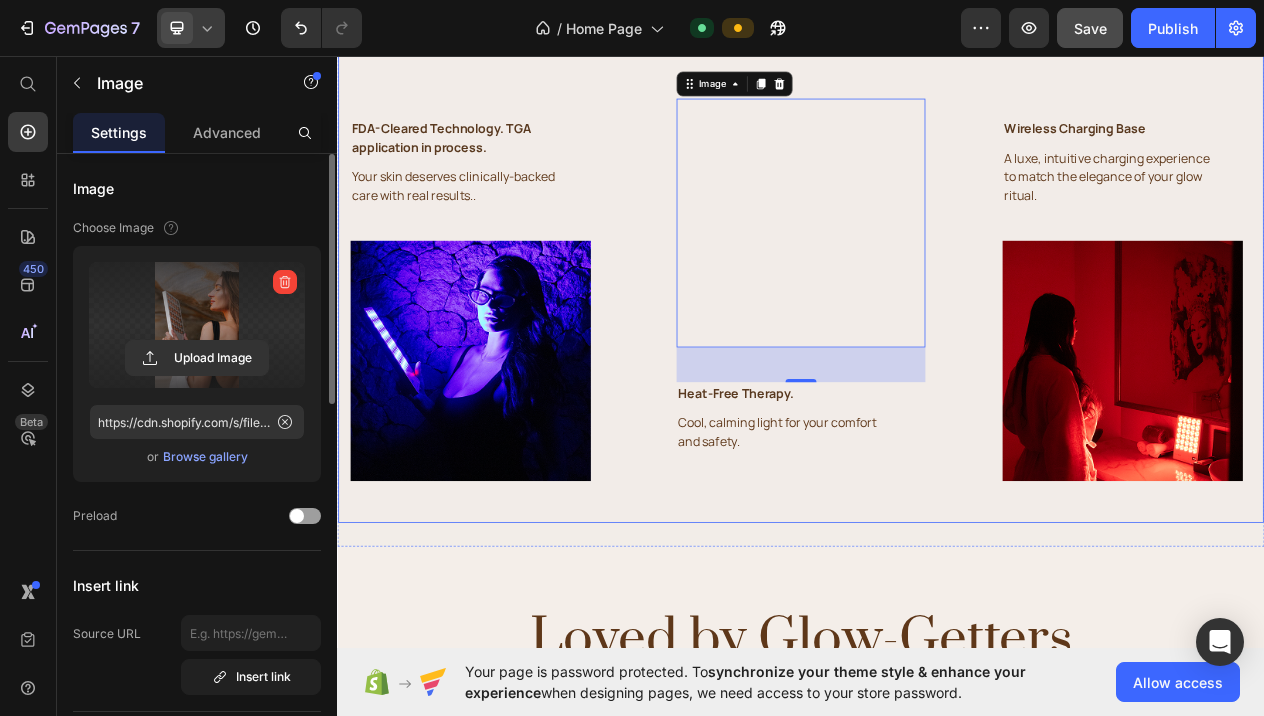 scroll, scrollTop: 4996, scrollLeft: 0, axis: vertical 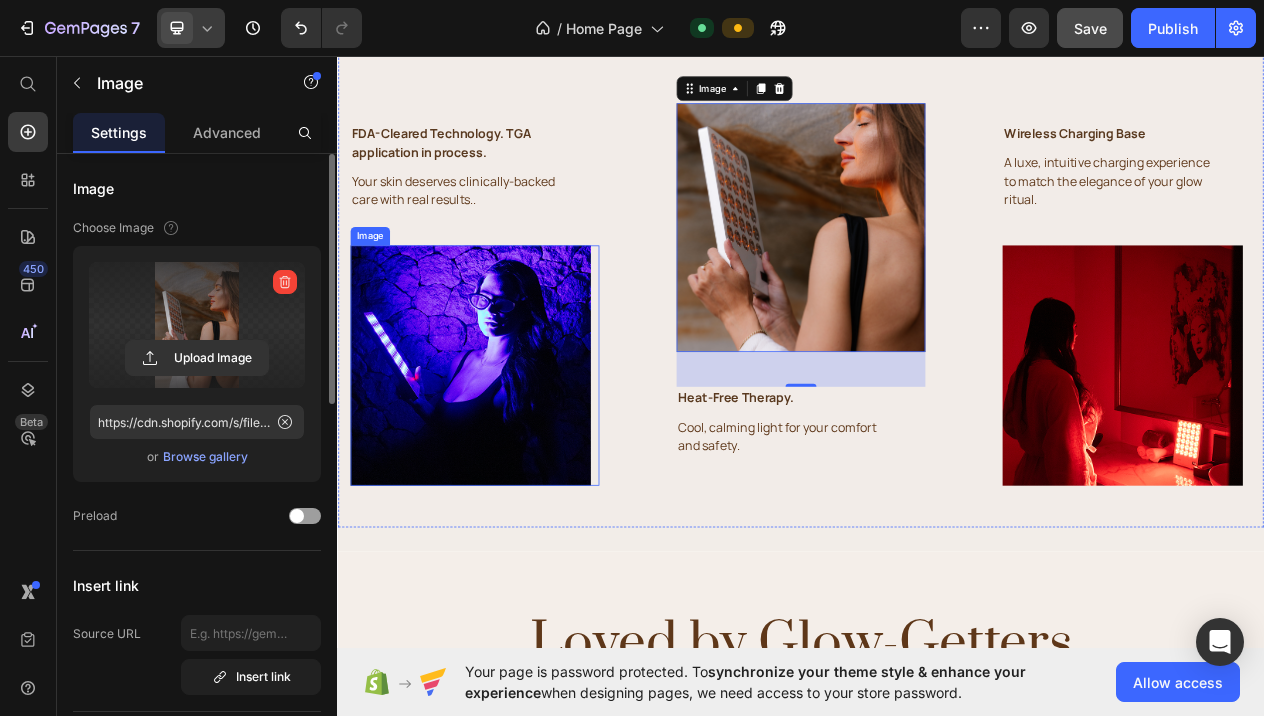 click at bounding box center [515, 458] 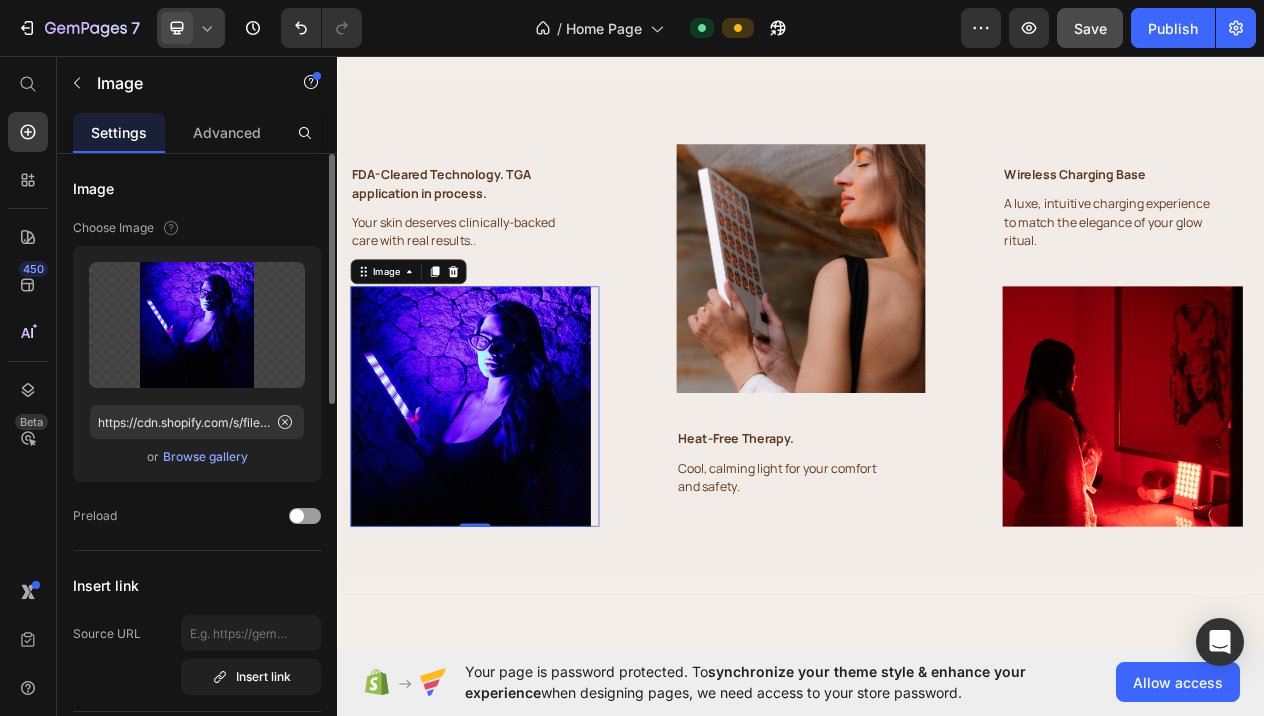 scroll, scrollTop: 4921, scrollLeft: 0, axis: vertical 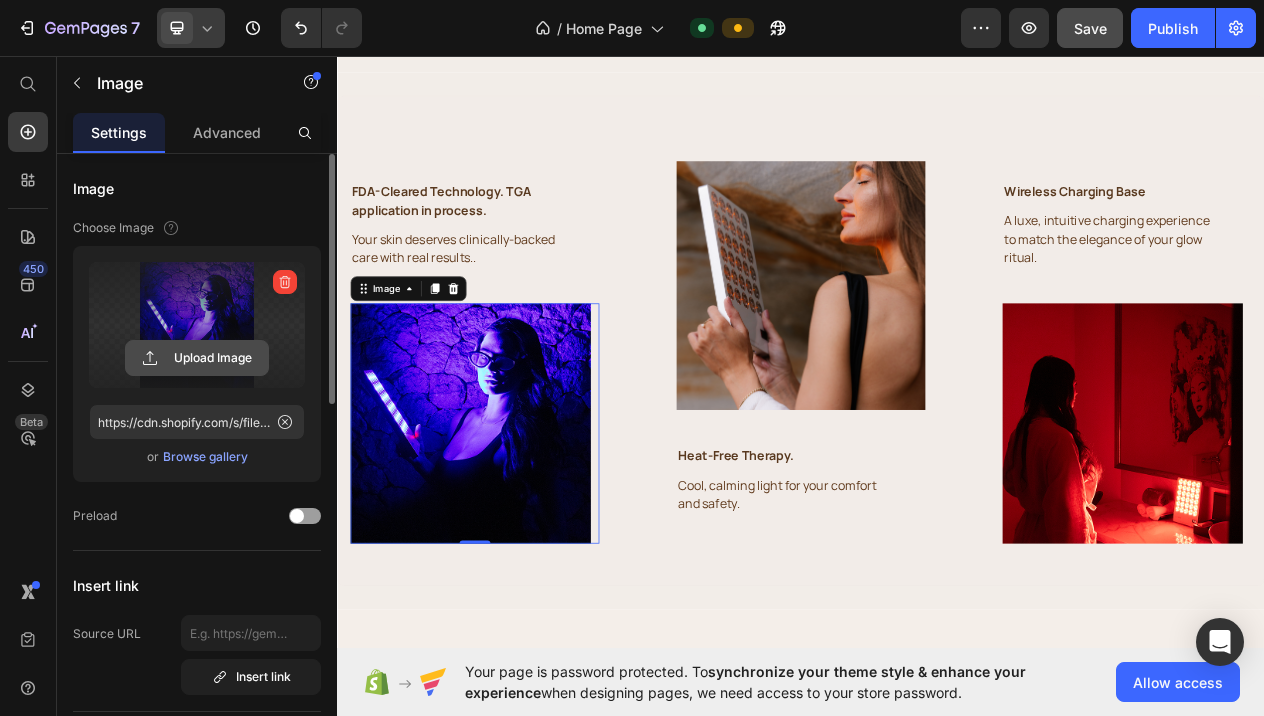 click 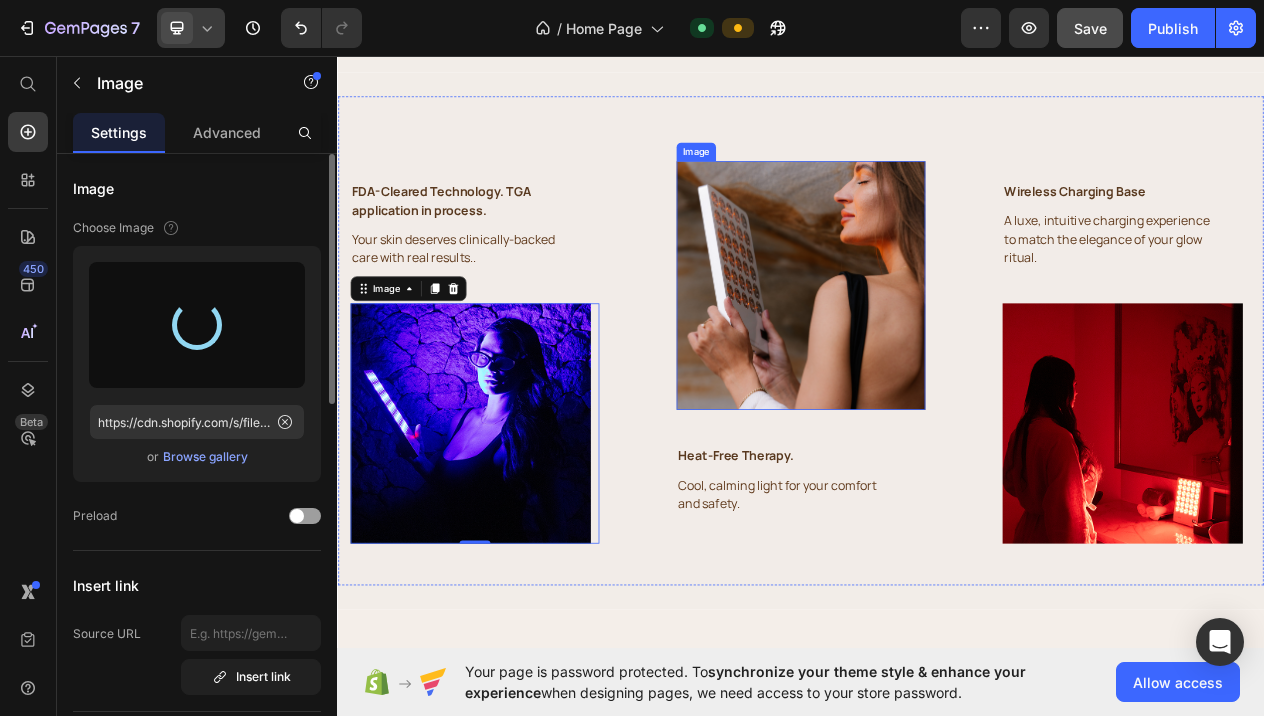 type on "https://cdn.shopify.com/s/files/1/0764/5632/9474/files/gempages_574666501194253541-f4897b96-26f4-438e-95a9-0922bc0fb433.jpg" 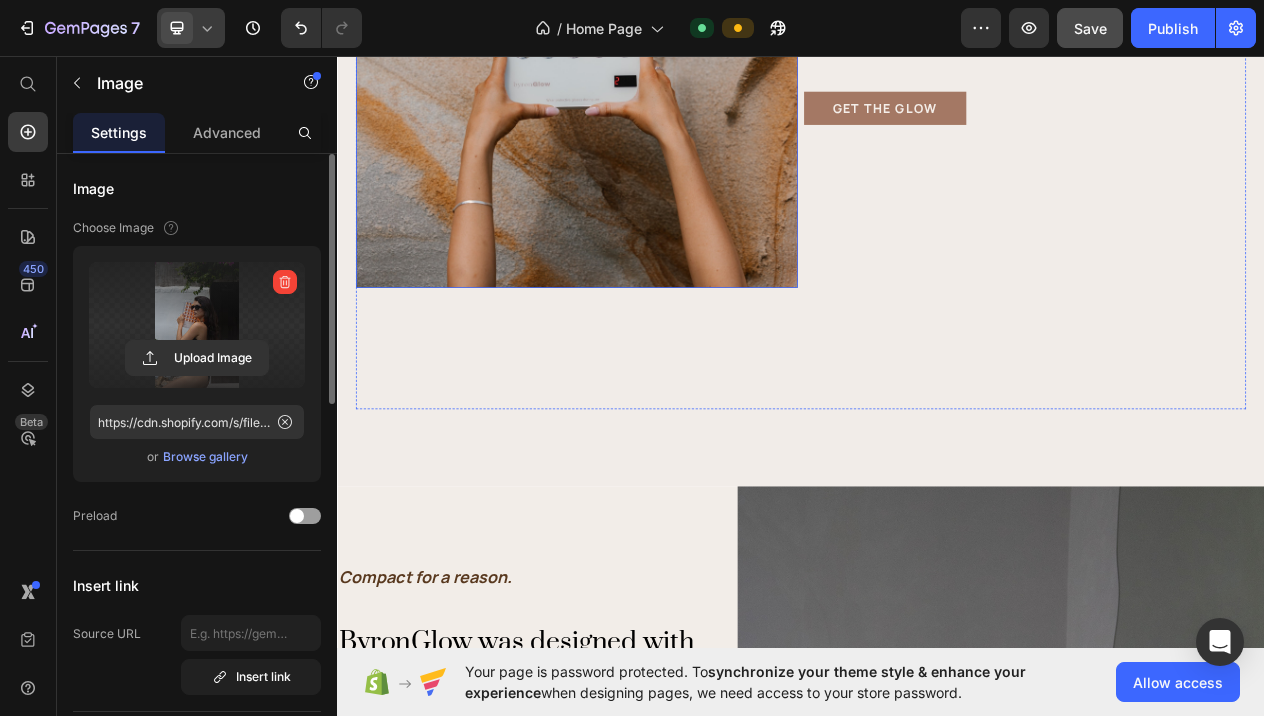 scroll, scrollTop: 1444, scrollLeft: 0, axis: vertical 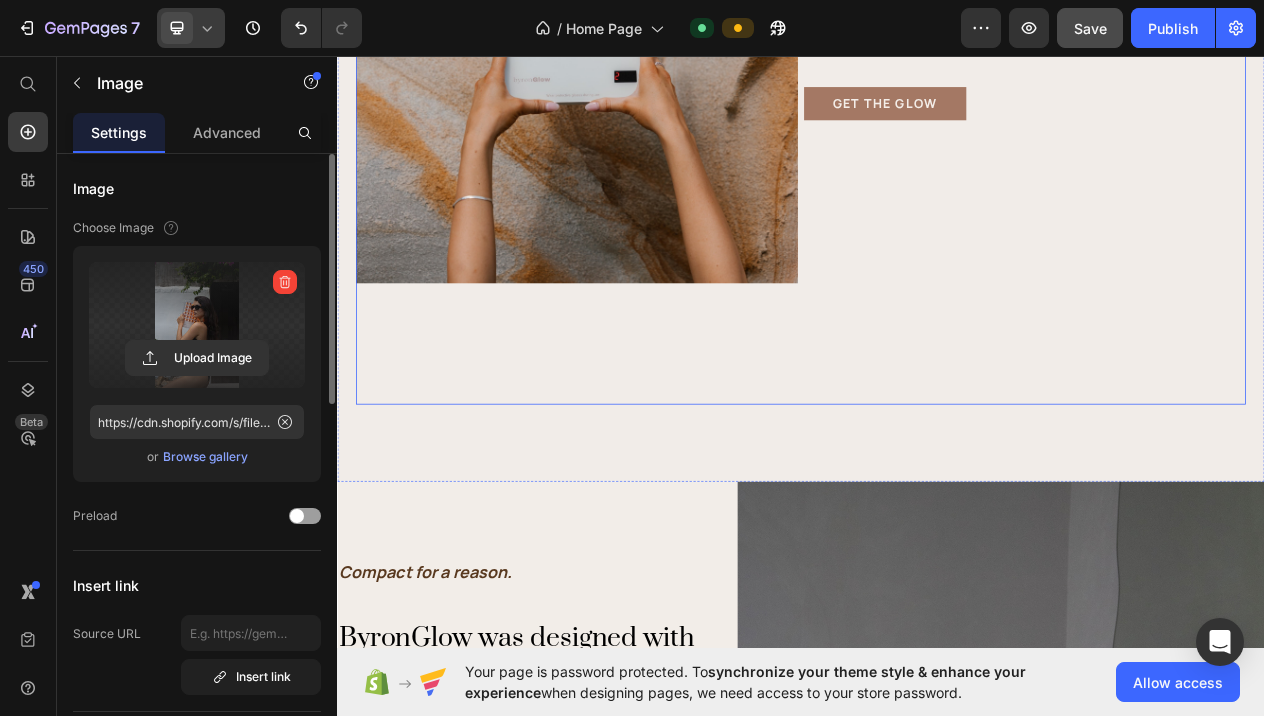 drag, startPoint x: 934, startPoint y: 600, endPoint x: 935, endPoint y: 483, distance: 117.00427 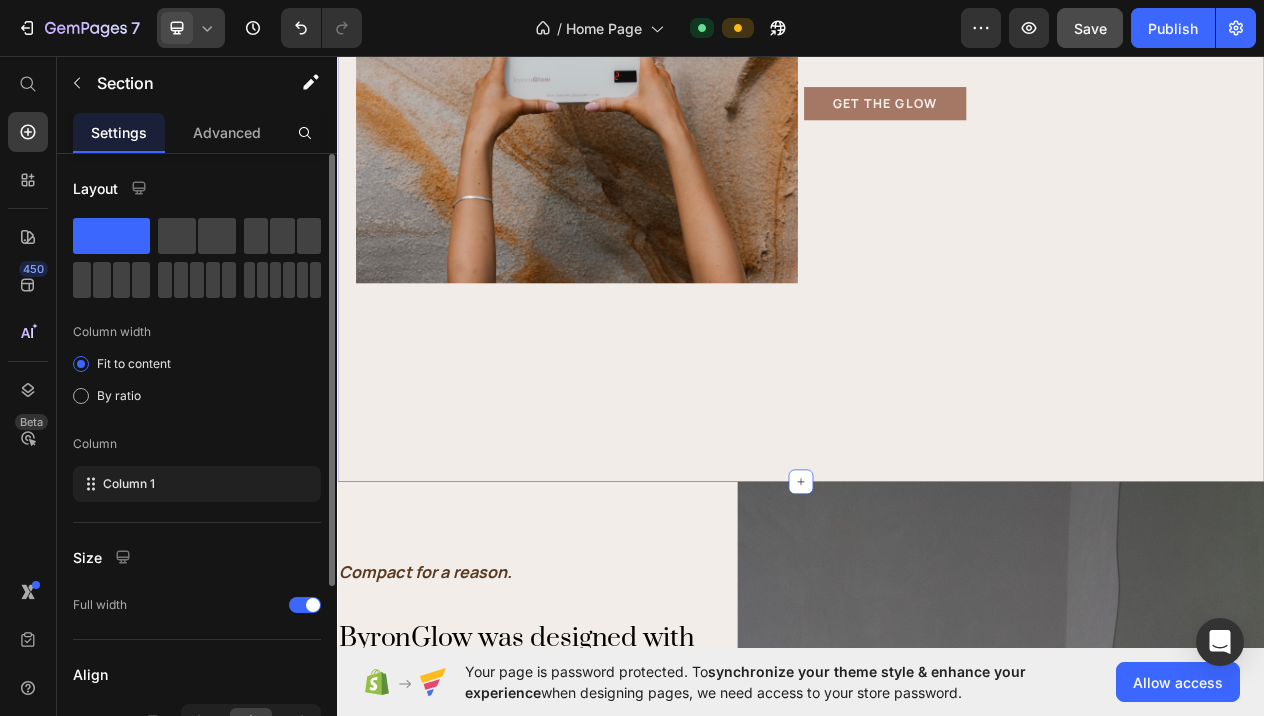 click on "Image ByronGlow Wireless LED Light Therapy Device Heading Salon-grade LED light therapy Text Block                Icon                Icon                Icon                Icon                Icon Icon List Hoz (129 reviews) Text block Row Row $660.00 Text Block A wireless LED facial device designed to rejuvenate and treat skin concerns using multi-spectrum light therapy.  ByronGlow combines red, blue, and yellow, infrared and crimson light modes  to target wrinkles, acne, inflammation, pigmentation, and dullness, promoting healthy skin from within. Heading Get the glow Button Row Section 3" at bounding box center (937, 109) 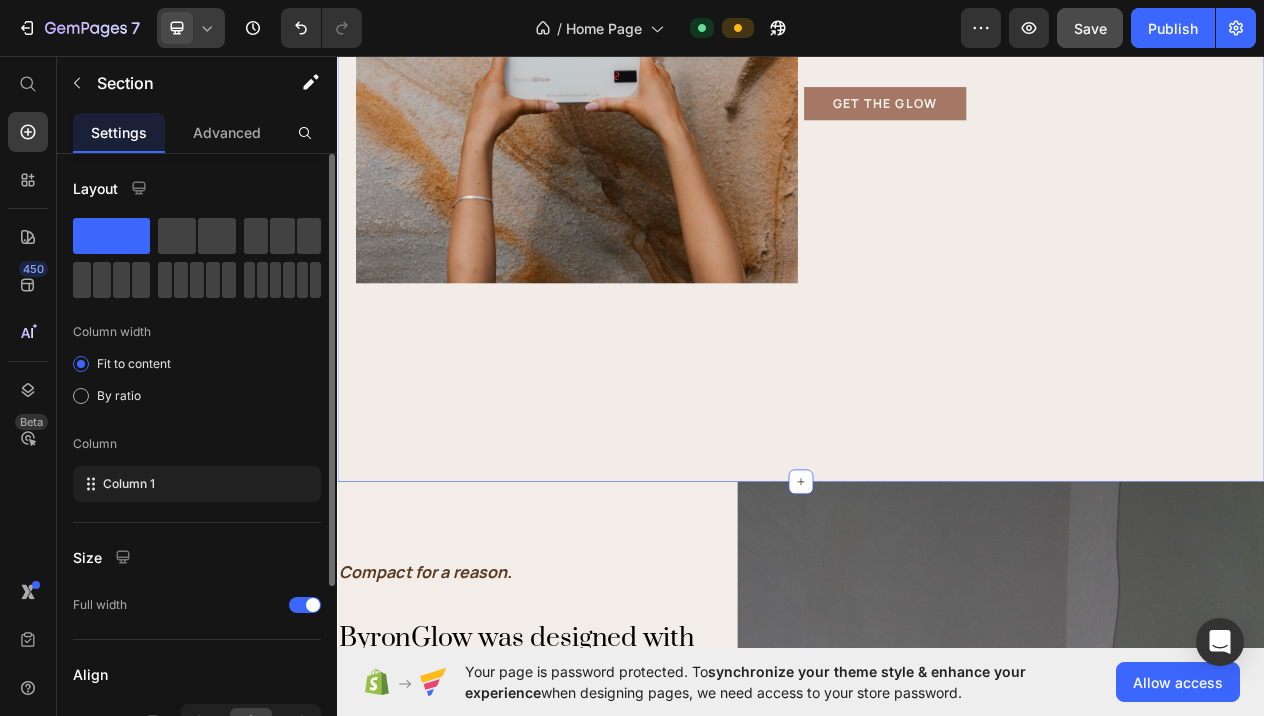 click on "Image [STATE]Glow Wireless LED Light Therapy Device Heading Salon-grade LED light therapy Text Block                Icon                Icon                Icon                Icon                Icon Icon List Hoz (129 reviews) Text block Row Row $660.00 Text Block A wireless LED facial device designed to rejuvenate and treat skin concerns using multi-spectrum light therapy.  [STATE]Glow combines red, blue, and yellow, infrared and crimson light modes  to target wrinkles, acne, inflammation, pigmentation, and dullness, promoting healthy skin from within. Heading Get the glow Button Row Section 3   Create Theme Section AI Content Write with GemAI What would you like to describe here? Tone and Voice Persuasive Product [STATE]Glow Wireless LED Light Therapy Device Show more Generate" at bounding box center (937, 109) 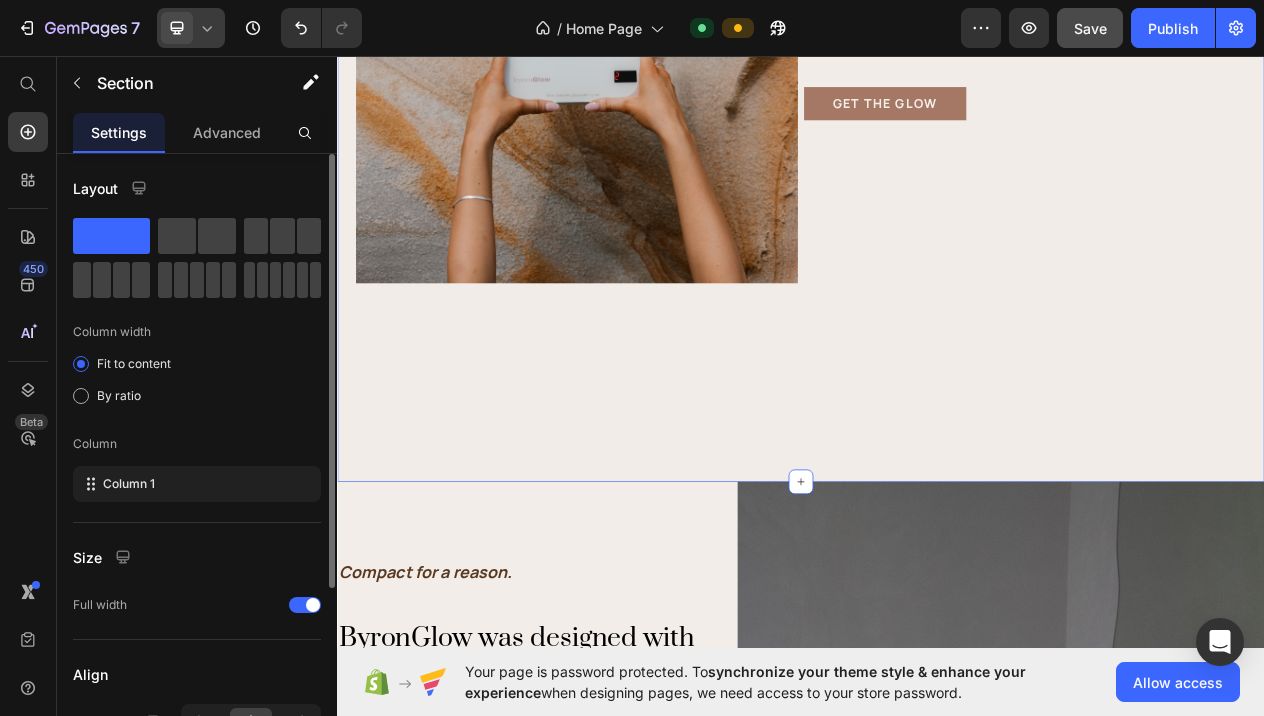 click on "Image [STATE]Glow Wireless LED Light Therapy Device Heading Salon-grade LED light therapy Text Block                Icon                Icon                Icon                Icon                Icon Icon List Hoz (129 reviews) Text block Row Row $660.00 Text Block A wireless LED facial device designed to rejuvenate and treat skin concerns using multi-spectrum light therapy.  [STATE]Glow combines red, blue, and yellow, infrared and crimson light modes  to target wrinkles, acne, inflammation, pigmentation, and dullness, promoting healthy skin from within. Heading Get the glow Button Row Section 3   Create Theme Section AI Content Write with GemAI What would you like to describe here? Tone and Voice Persuasive Product [STATE]Glow Wireless LED Light Therapy Device Show more Generate" at bounding box center [937, 109] 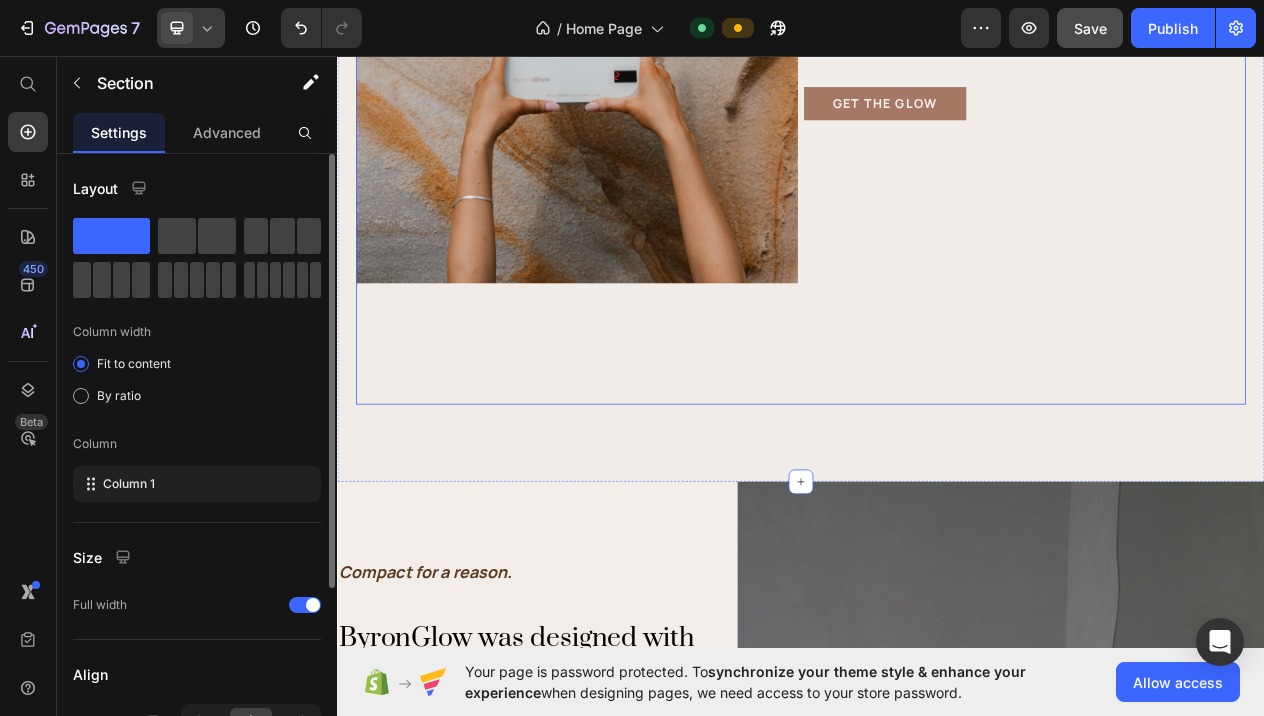 drag, startPoint x: 939, startPoint y: 602, endPoint x: 940, endPoint y: 467, distance: 135.00371 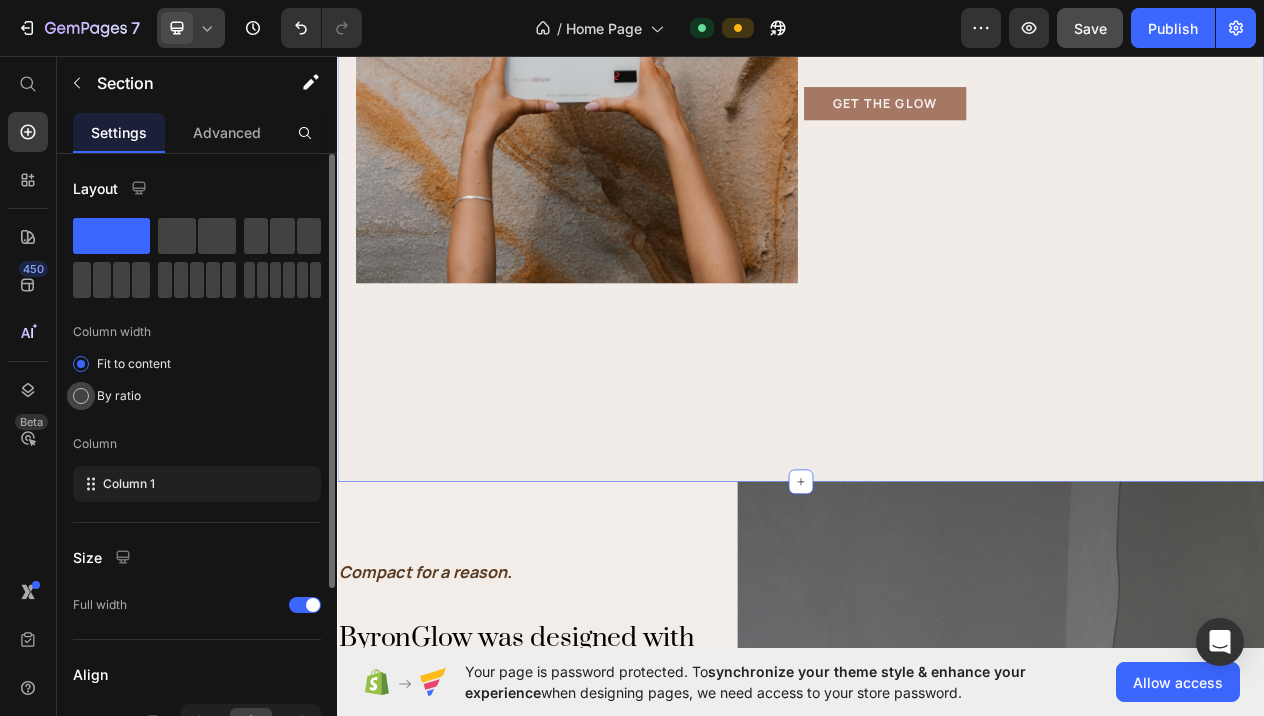scroll, scrollTop: 262, scrollLeft: 0, axis: vertical 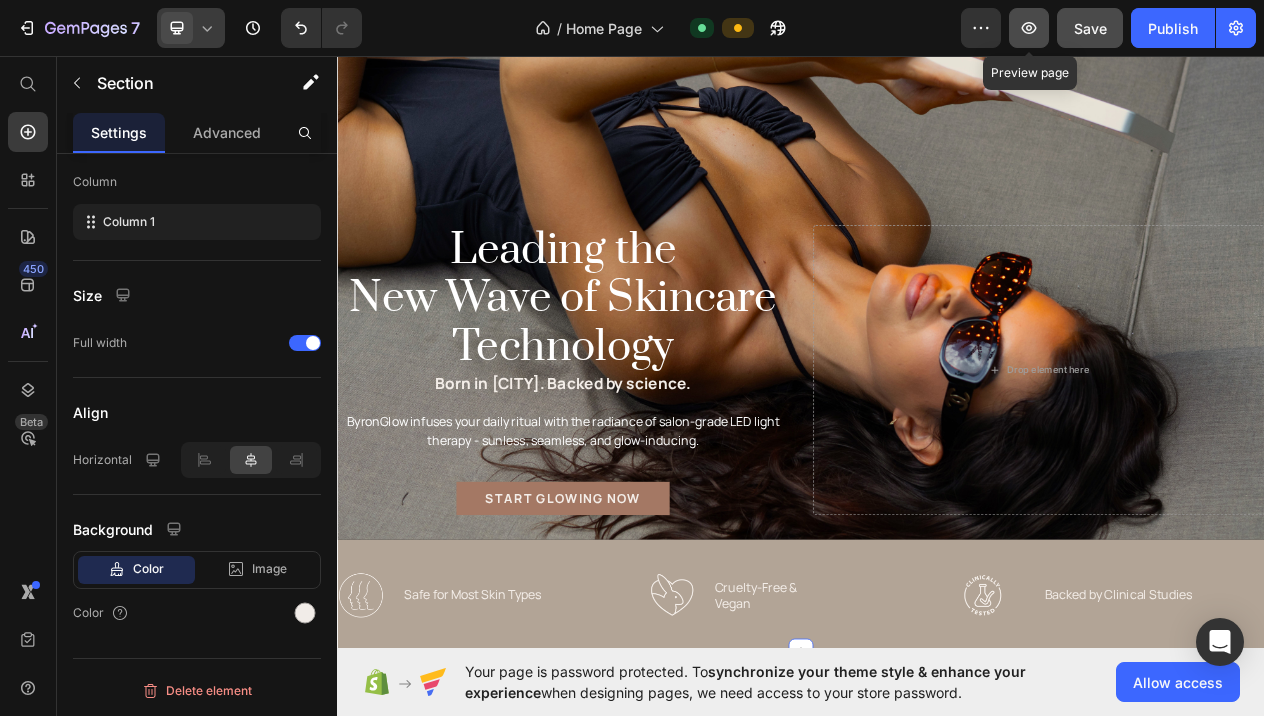 click 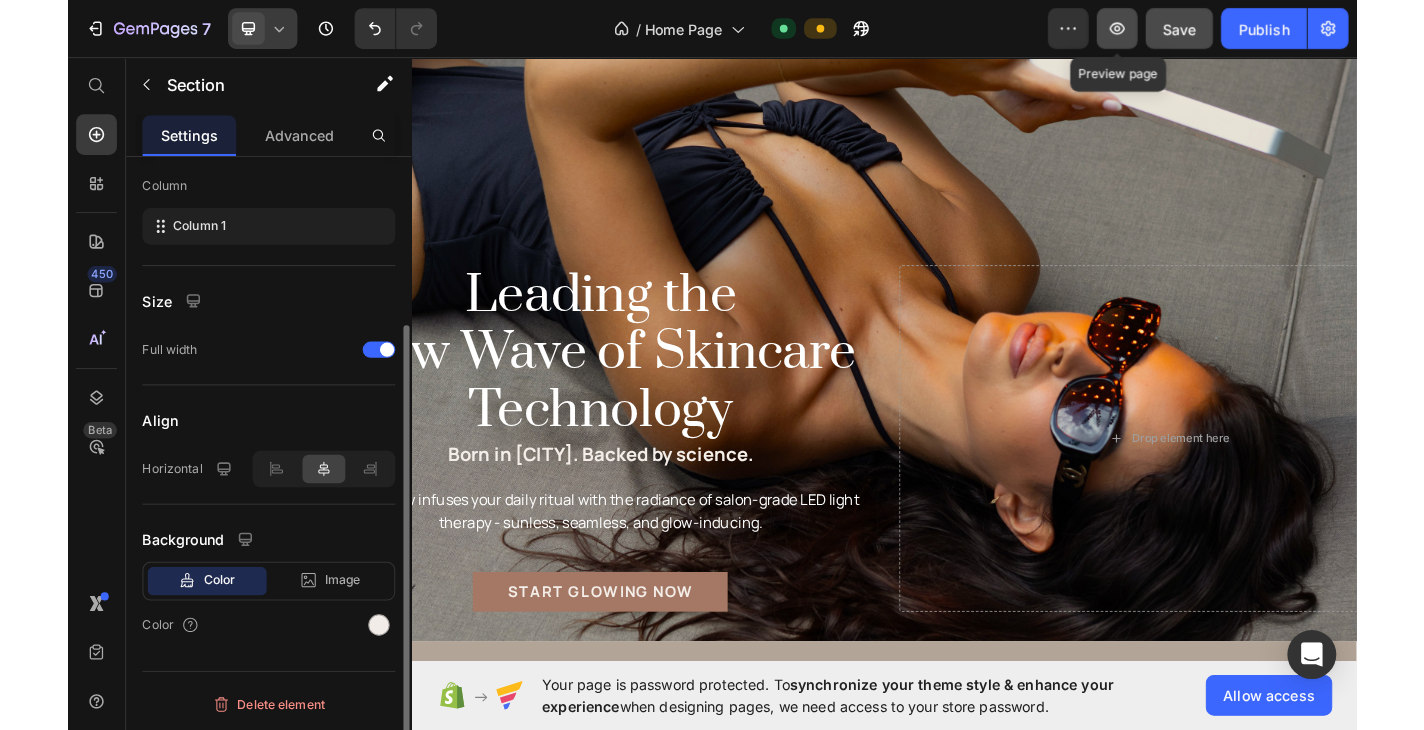 scroll, scrollTop: 248, scrollLeft: 0, axis: vertical 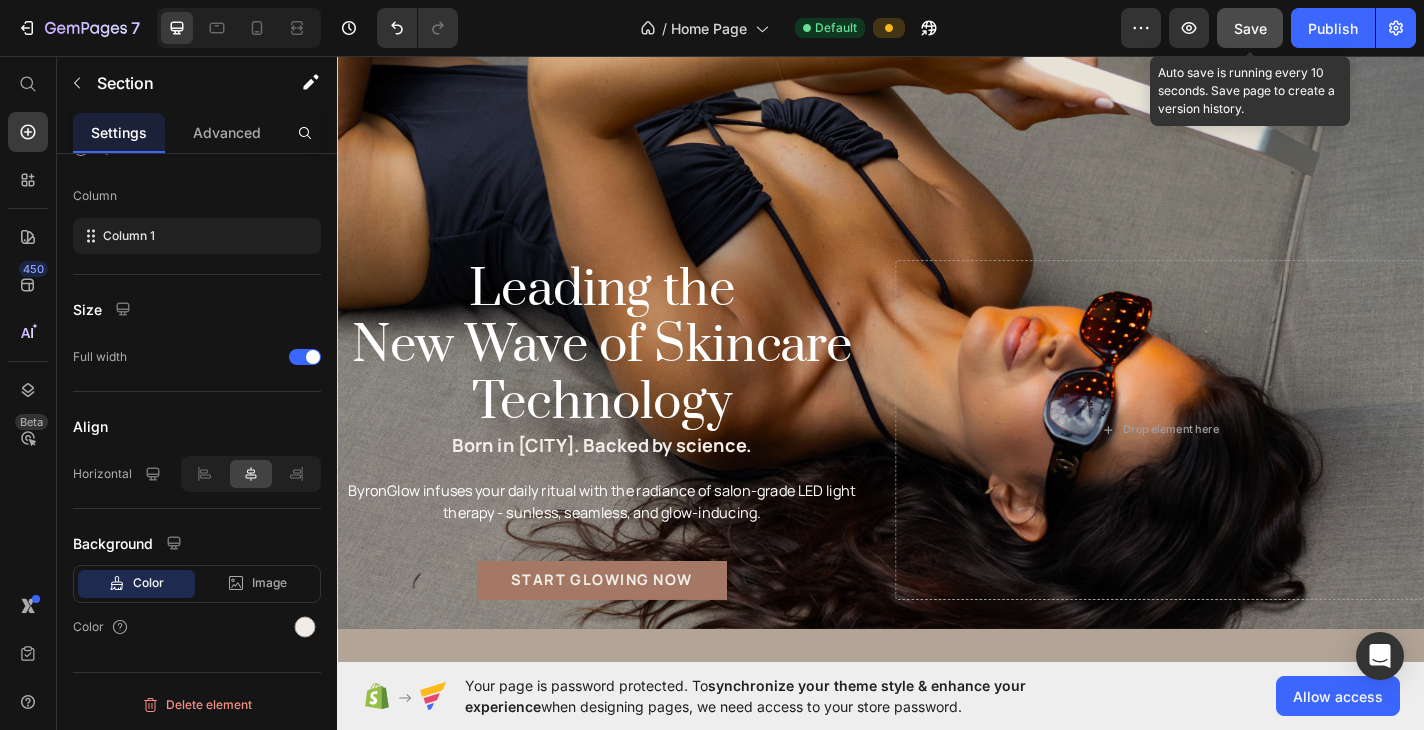 click on "Save" at bounding box center (1250, 28) 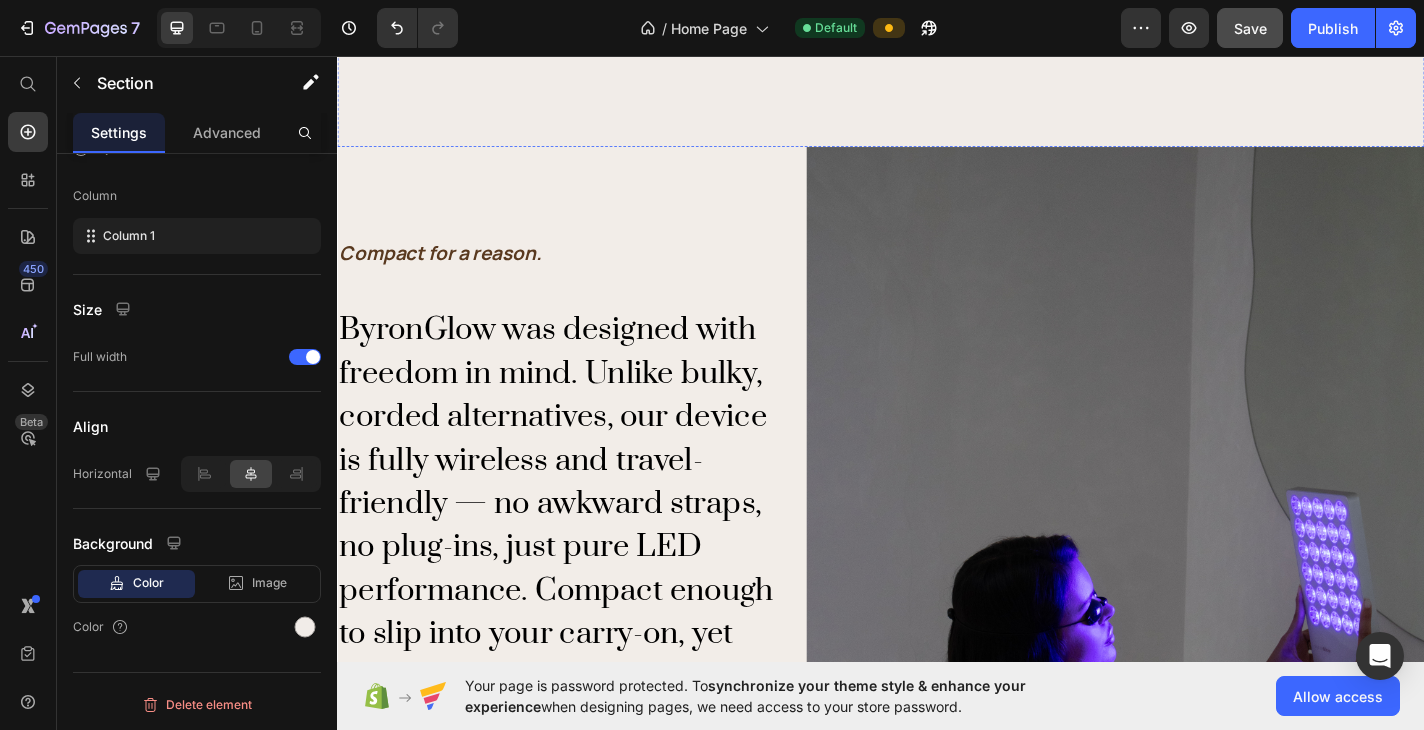 scroll, scrollTop: 1913, scrollLeft: 0, axis: vertical 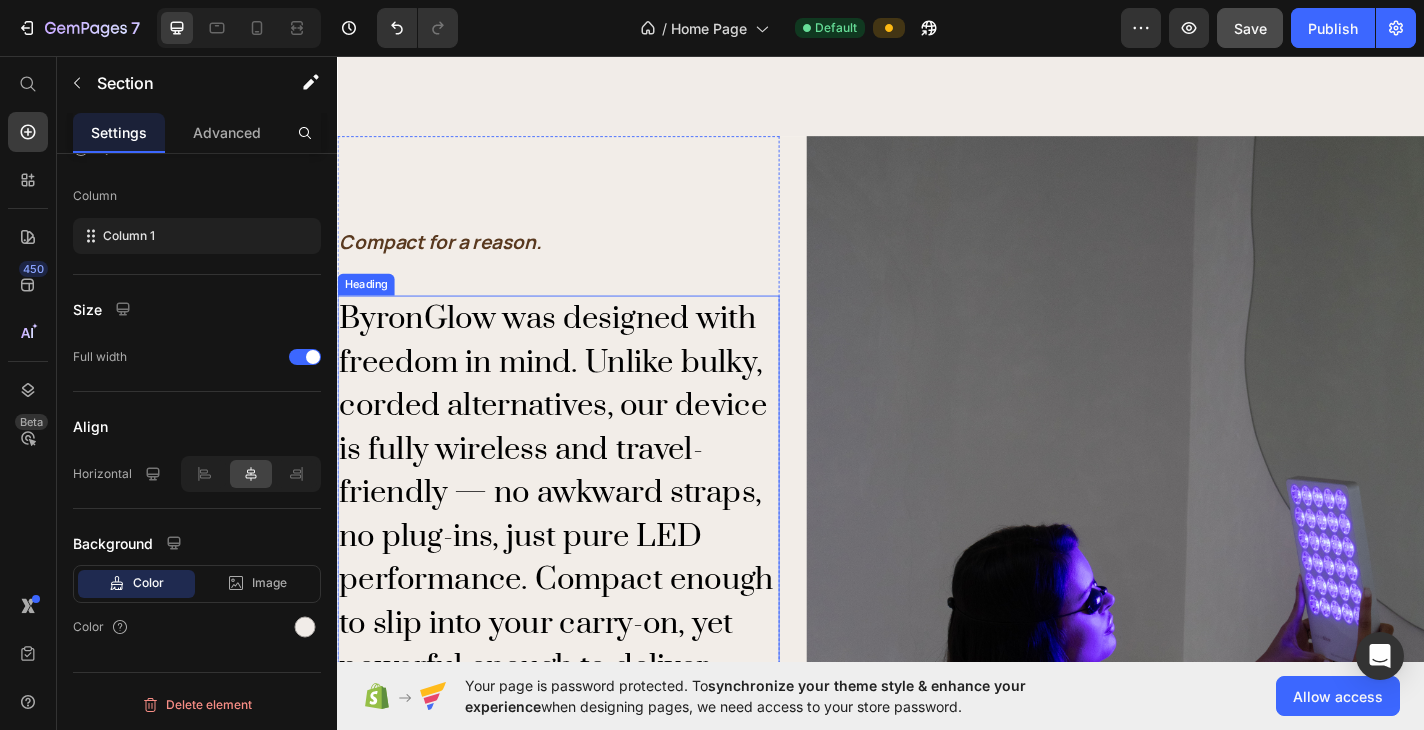 click on "ByronGlow was designed with freedom in mind. Unlike bulky, corded alternatives, our device is fully wireless and travel-friendly — no awkward straps, no plug-ins, just pure LED performance. Compact enough to slip into your carry-on, yet powerful enough to deliver visible results." at bounding box center [578, 562] 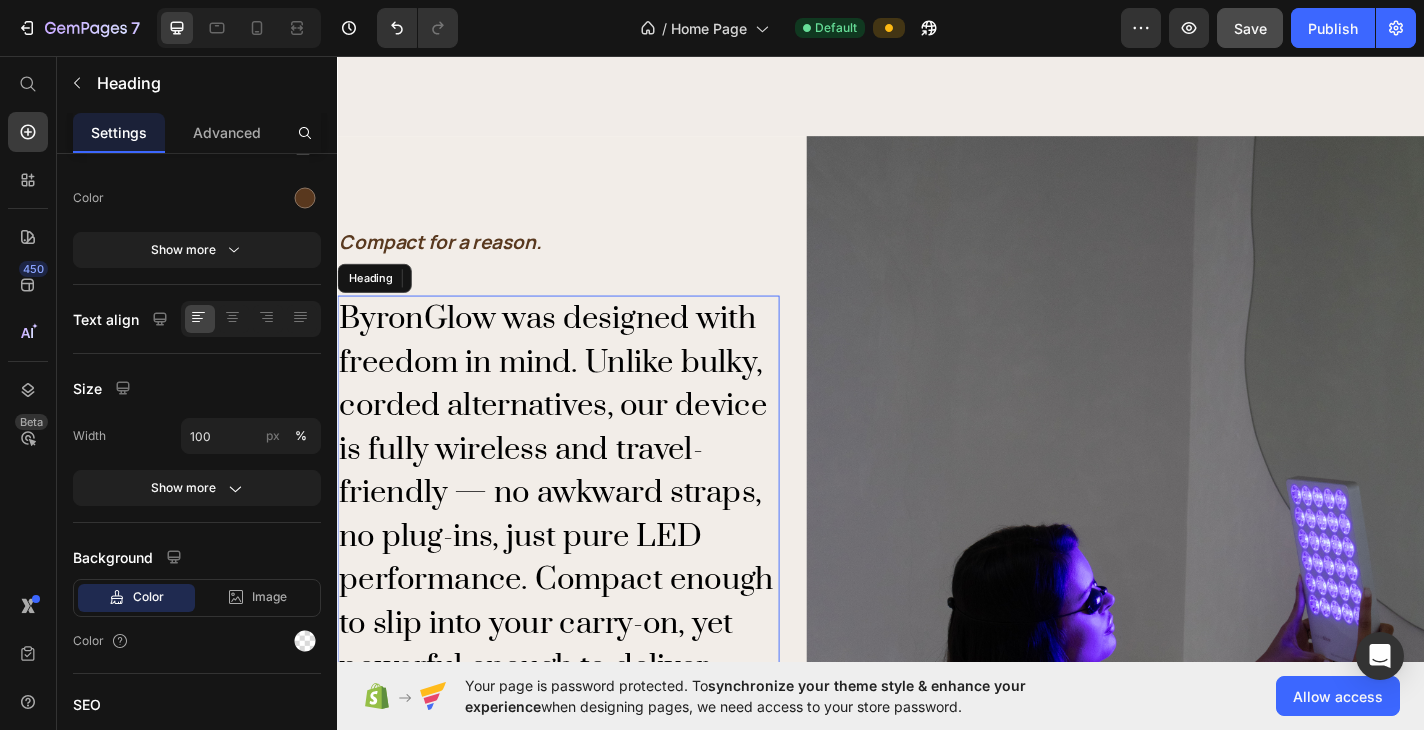 scroll, scrollTop: 0, scrollLeft: 0, axis: both 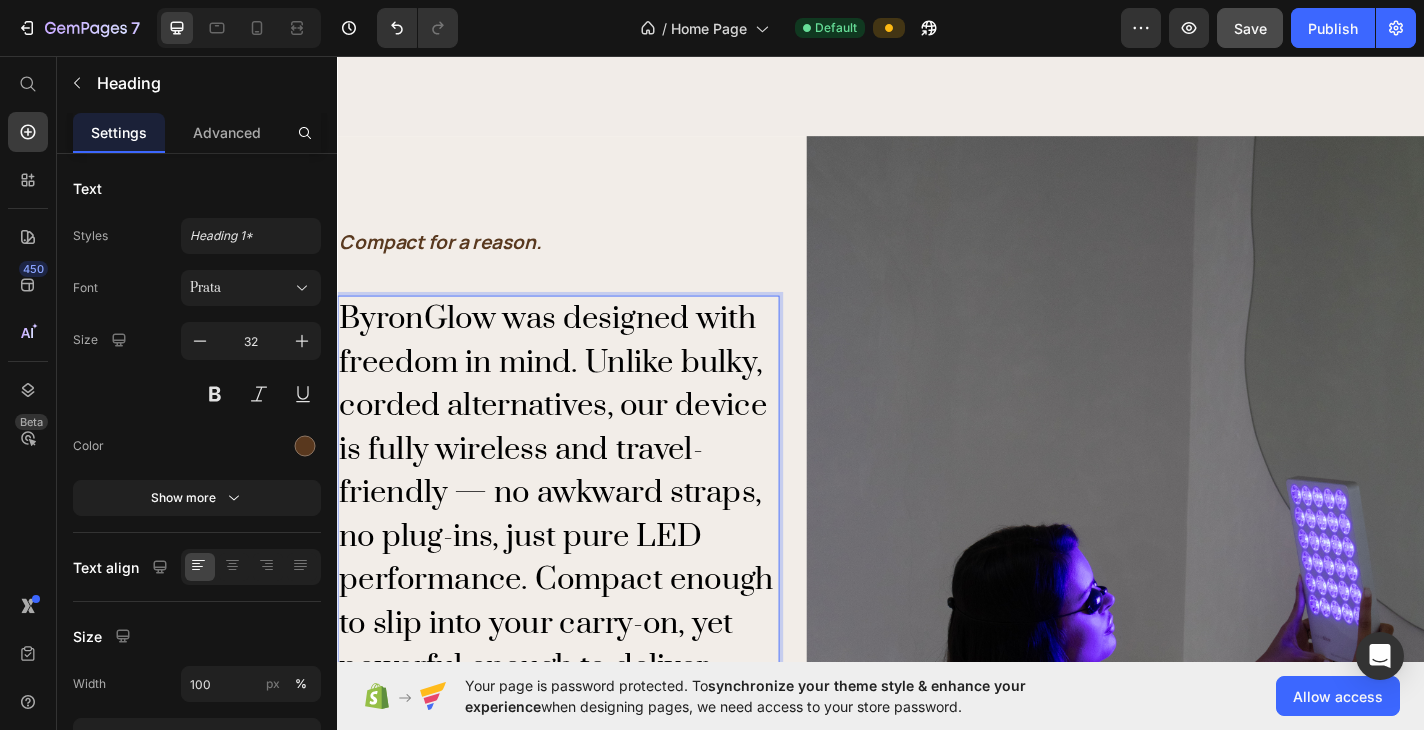 click on "ByronGlow was designed with freedom in mind. Unlike bulky, corded alternatives, our device is fully wireless and travel-friendly — no awkward straps, no plug-ins, just pure LED performance. Compact enough to slip into your carry-on, yet powerful enough to deliver visible results." at bounding box center (578, 562) 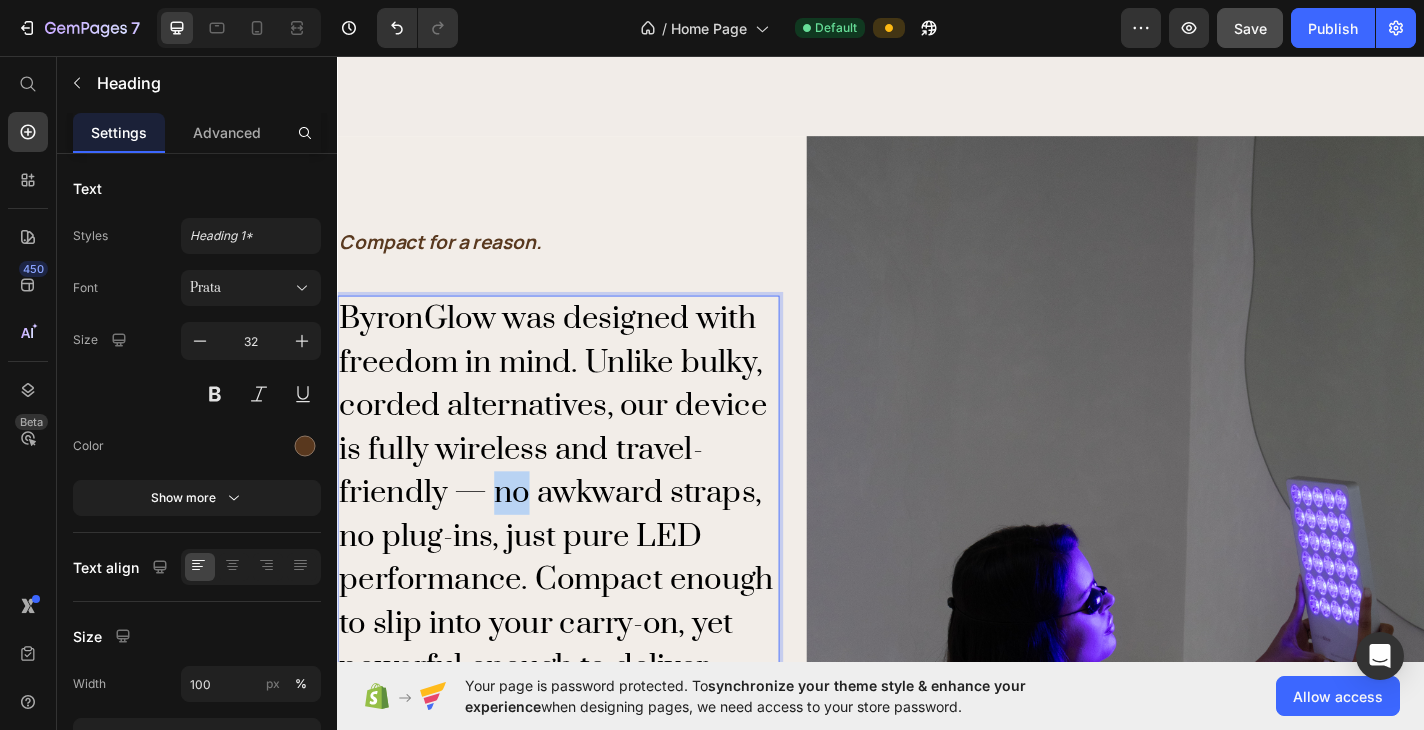click on "ByronGlow was designed with freedom in mind. Unlike bulky, corded alternatives, our device is fully wireless and travel-friendly — no awkward straps, no plug-ins, just pure LED performance. Compact enough to slip into your carry-on, yet powerful enough to deliver visible results." at bounding box center (578, 562) 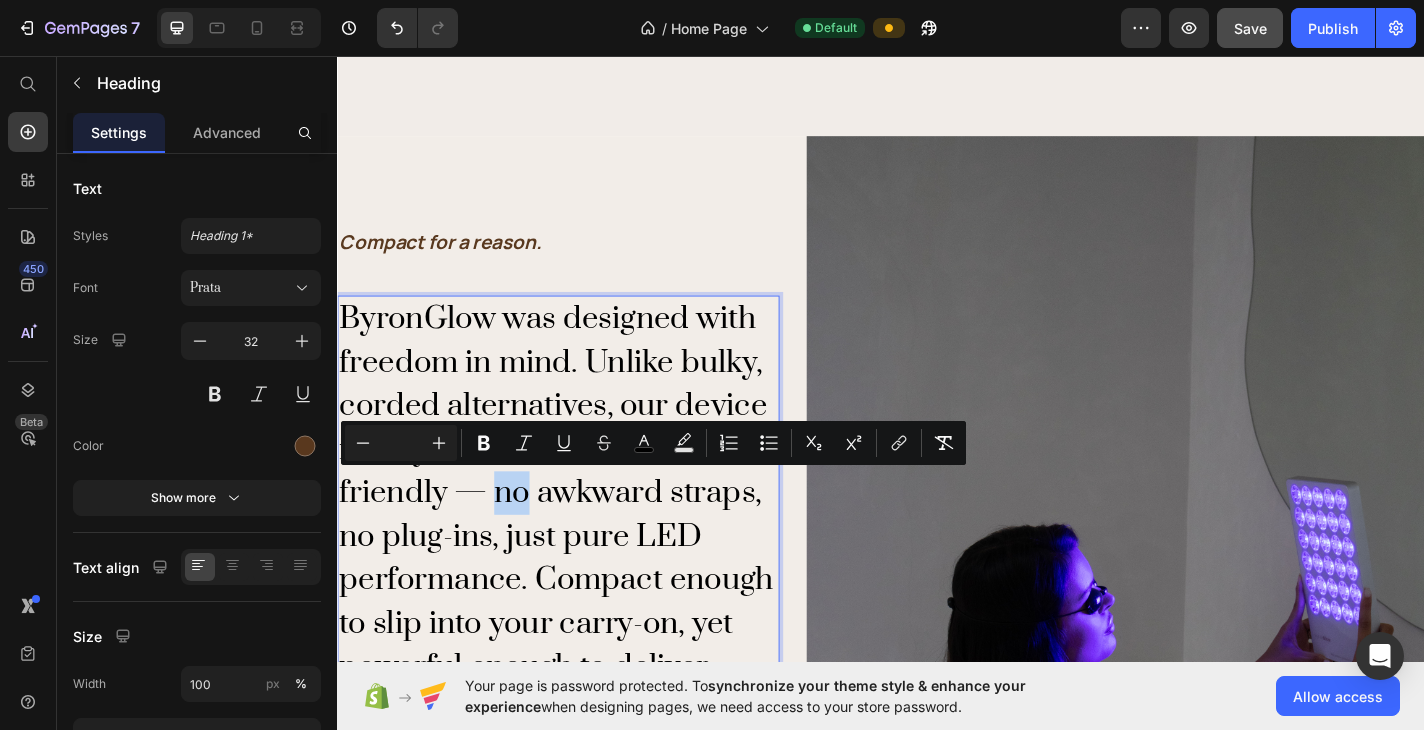 click on "ByronGlow was designed with freedom in mind. Unlike bulky, corded alternatives, our device is fully wireless and travel-friendly — no awkward straps, no plug-ins, just pure LED performance. Compact enough to slip into your carry-on, yet powerful enough to deliver visible results." at bounding box center (578, 562) 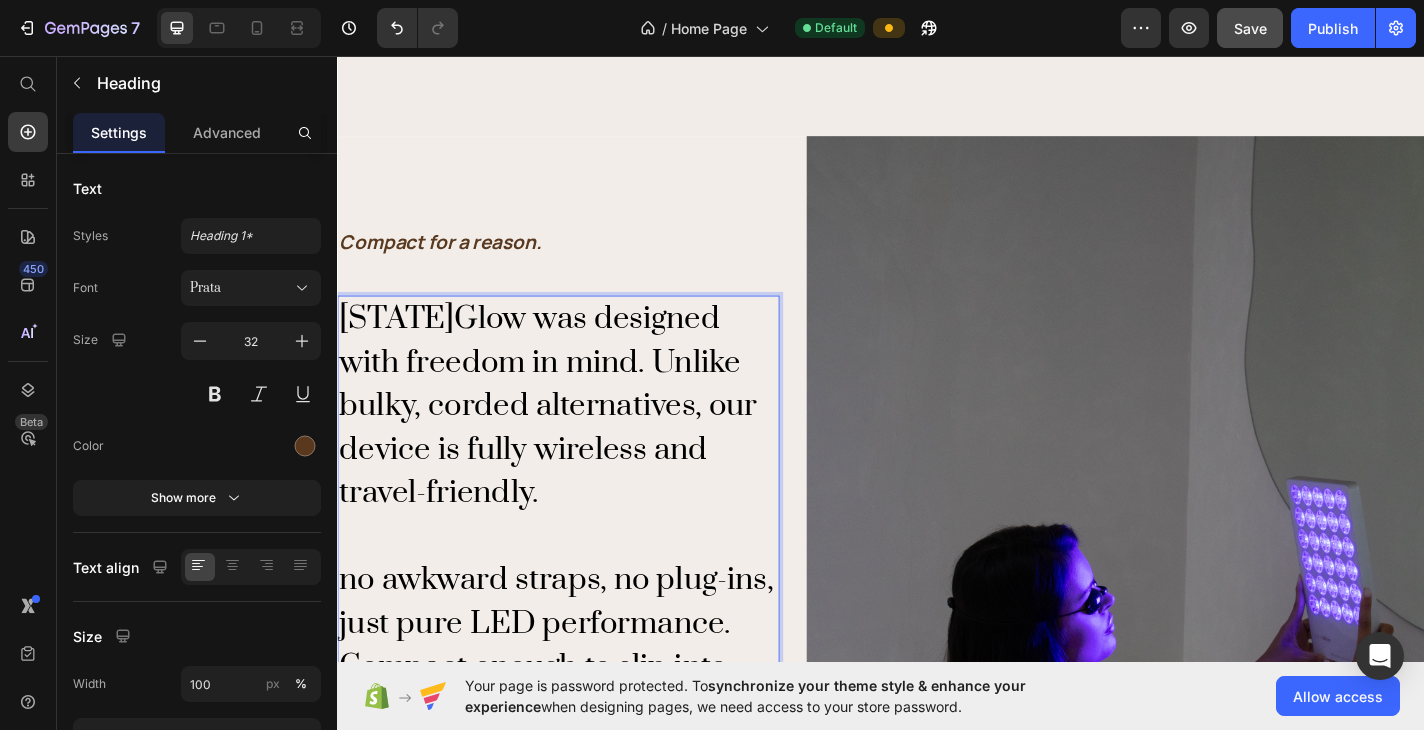 click on "no awkward straps, no plug-ins, just pure LED performance. Compact enough to slip into your carry-on, yet powerful enough to deliver visible results." at bounding box center (578, 754) 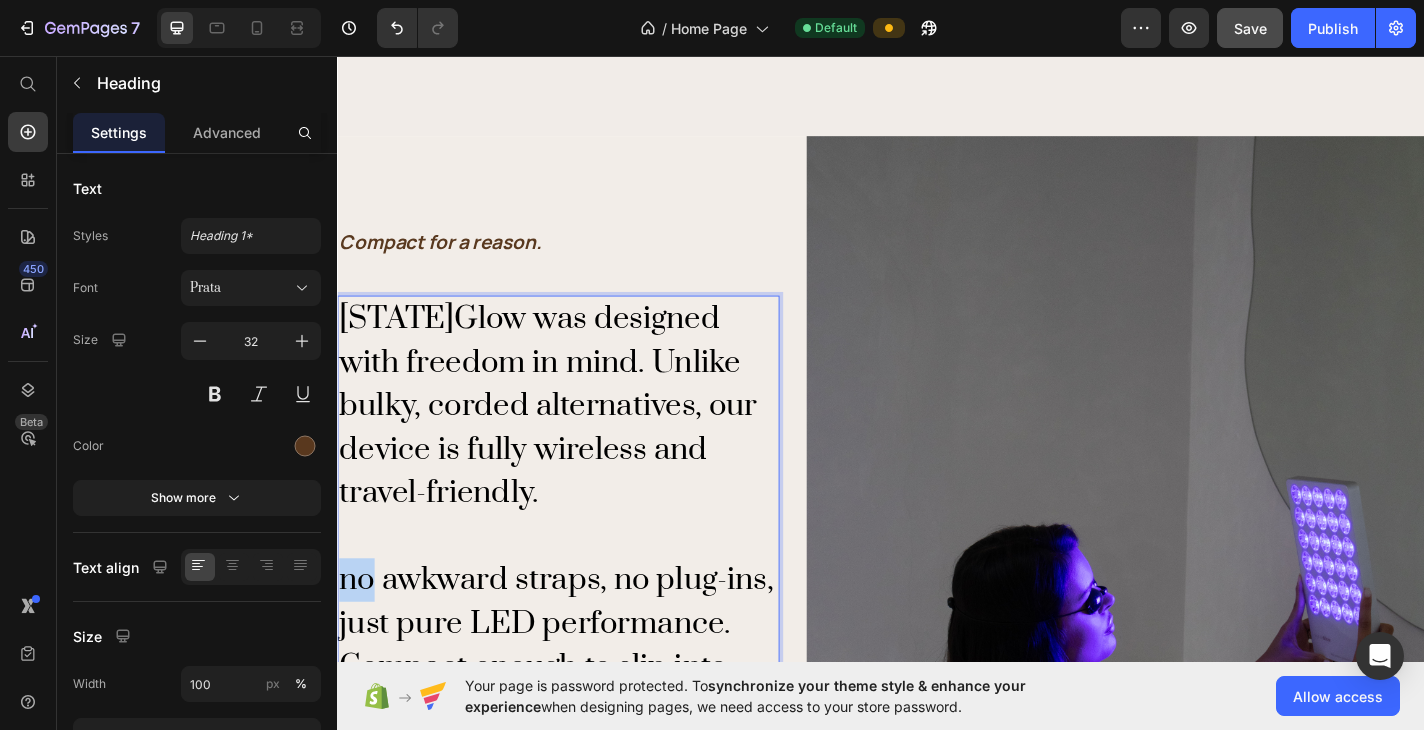 click on "no awkward straps, no plug-ins, just pure LED performance. Compact enough to slip into your carry-on, yet powerful enough to deliver visible results." at bounding box center (578, 754) 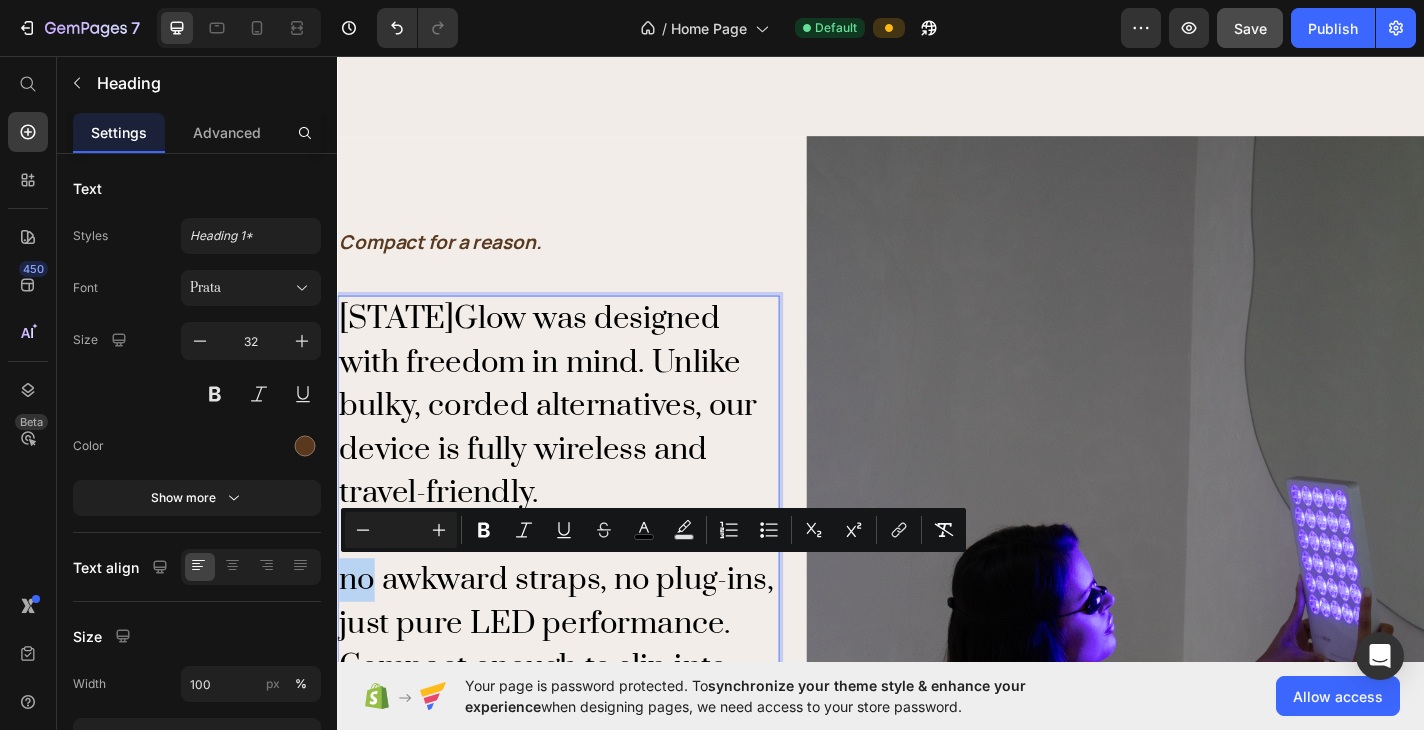 click on "no awkward straps, no plug-ins, just pure LED performance. Compact enough to slip into your carry-on, yet powerful enough to deliver visible results." at bounding box center (578, 754) 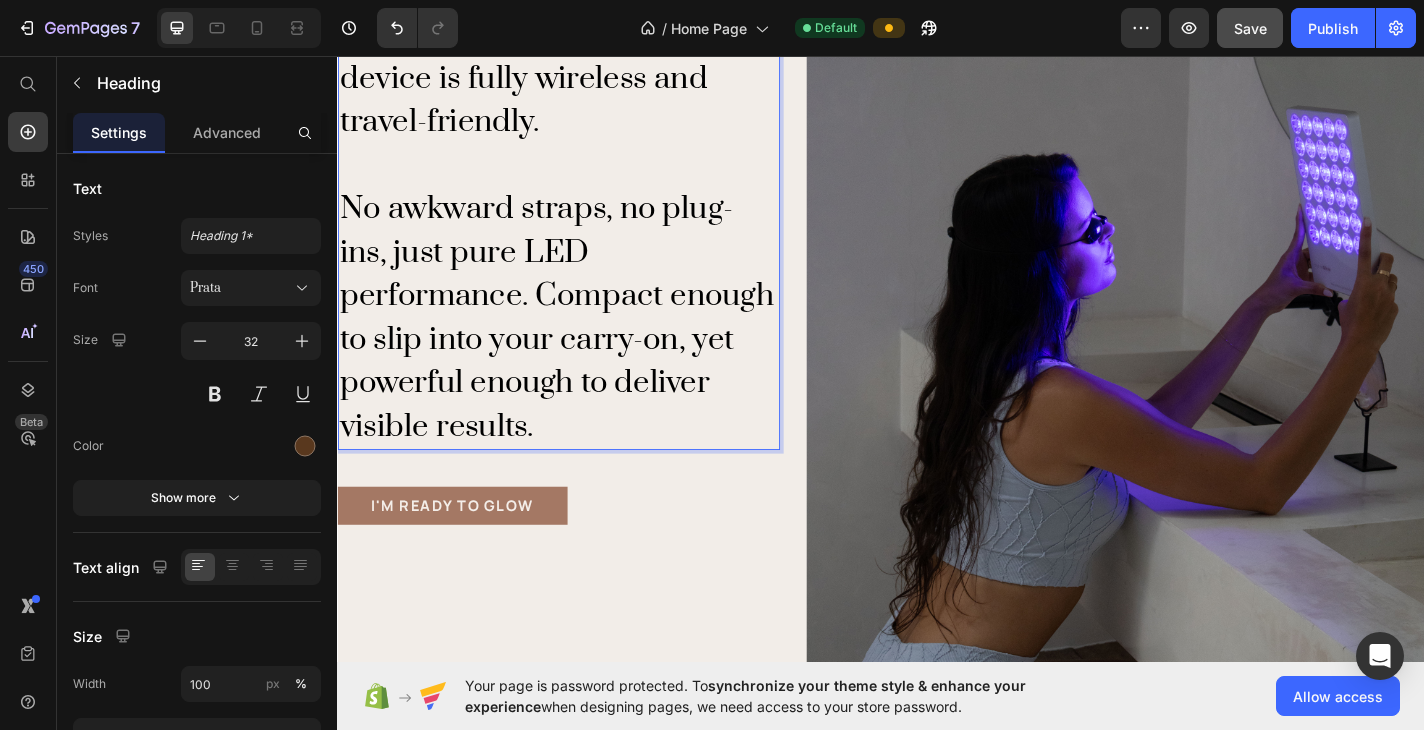 scroll, scrollTop: 2360, scrollLeft: 0, axis: vertical 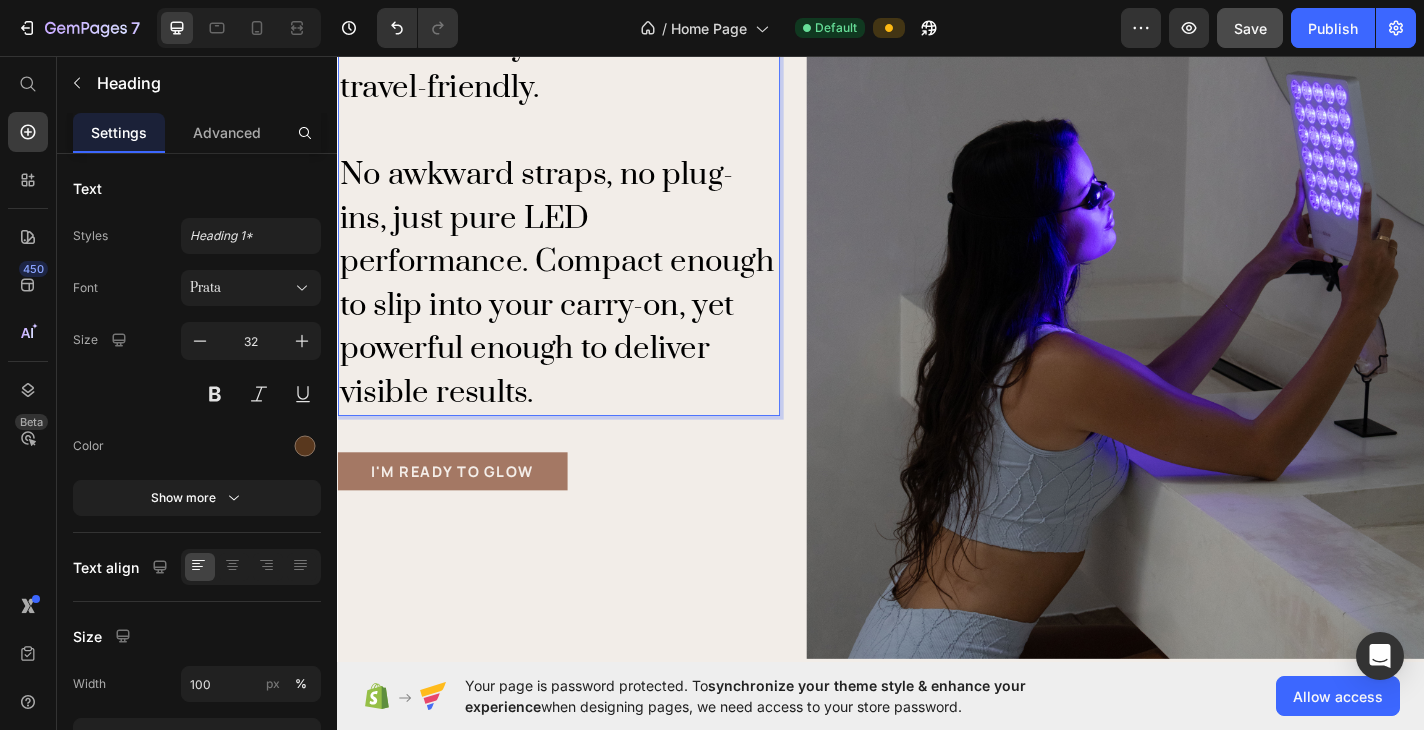 click on "No awkward straps, no plug-ins, just pure LED performance. Compact enough to slip into your carry-on, yet powerful enough to deliver visible results." at bounding box center (578, 307) 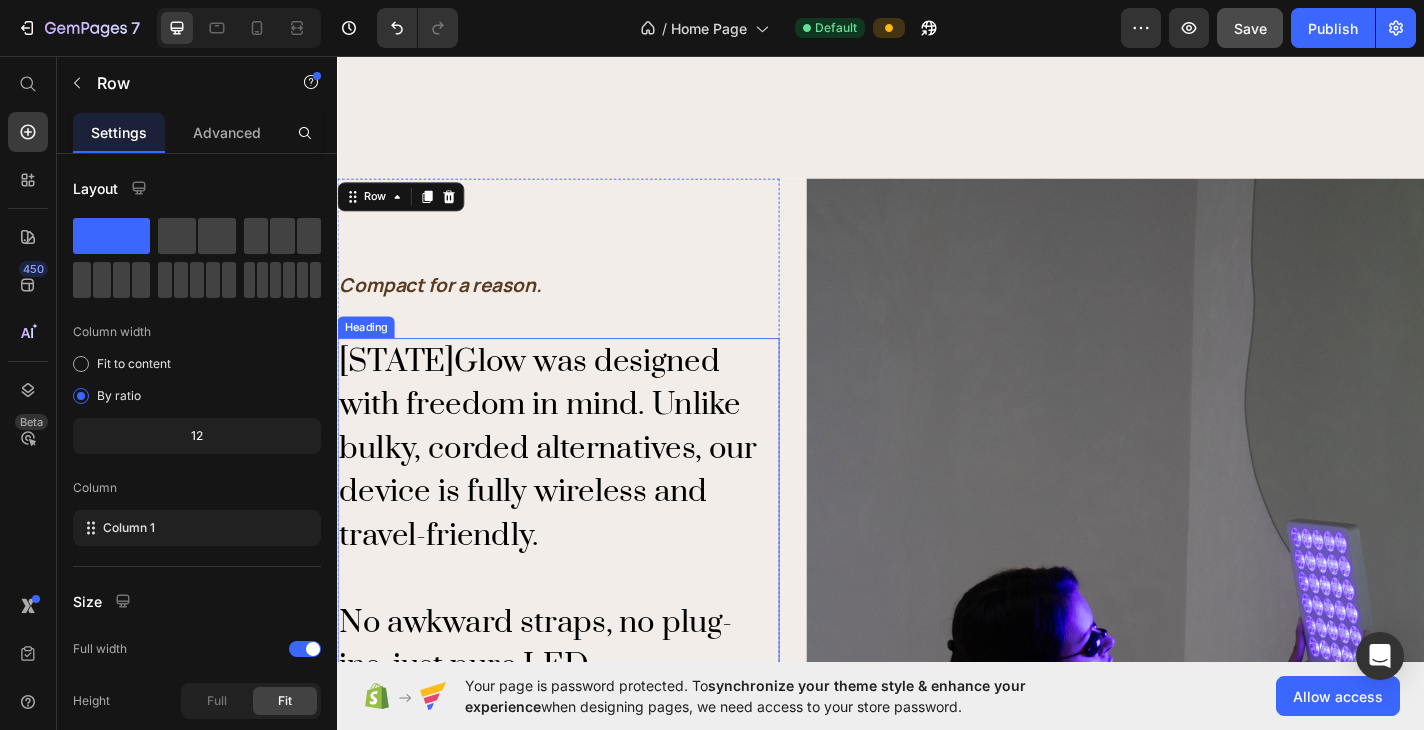 scroll, scrollTop: 1803, scrollLeft: 0, axis: vertical 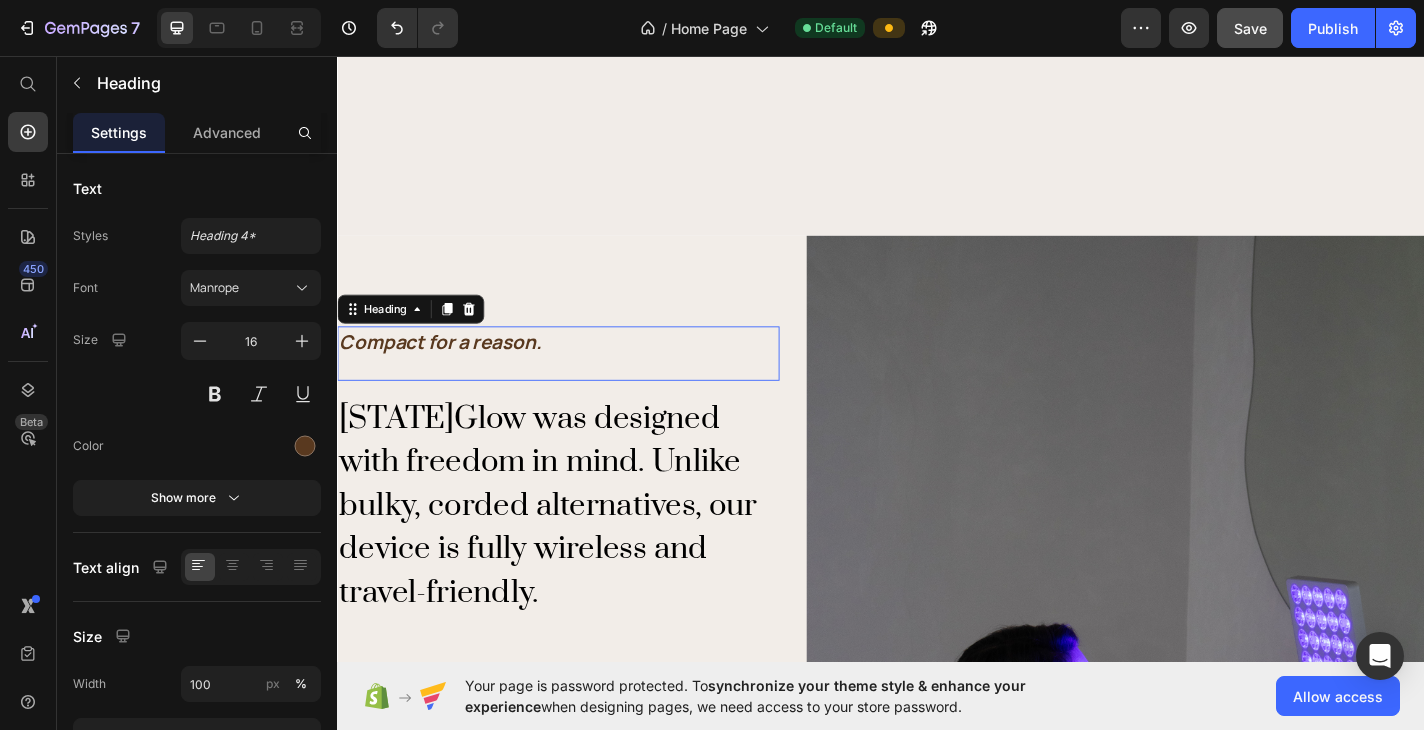 click on "Compact for a reason." at bounding box center [581, 384] 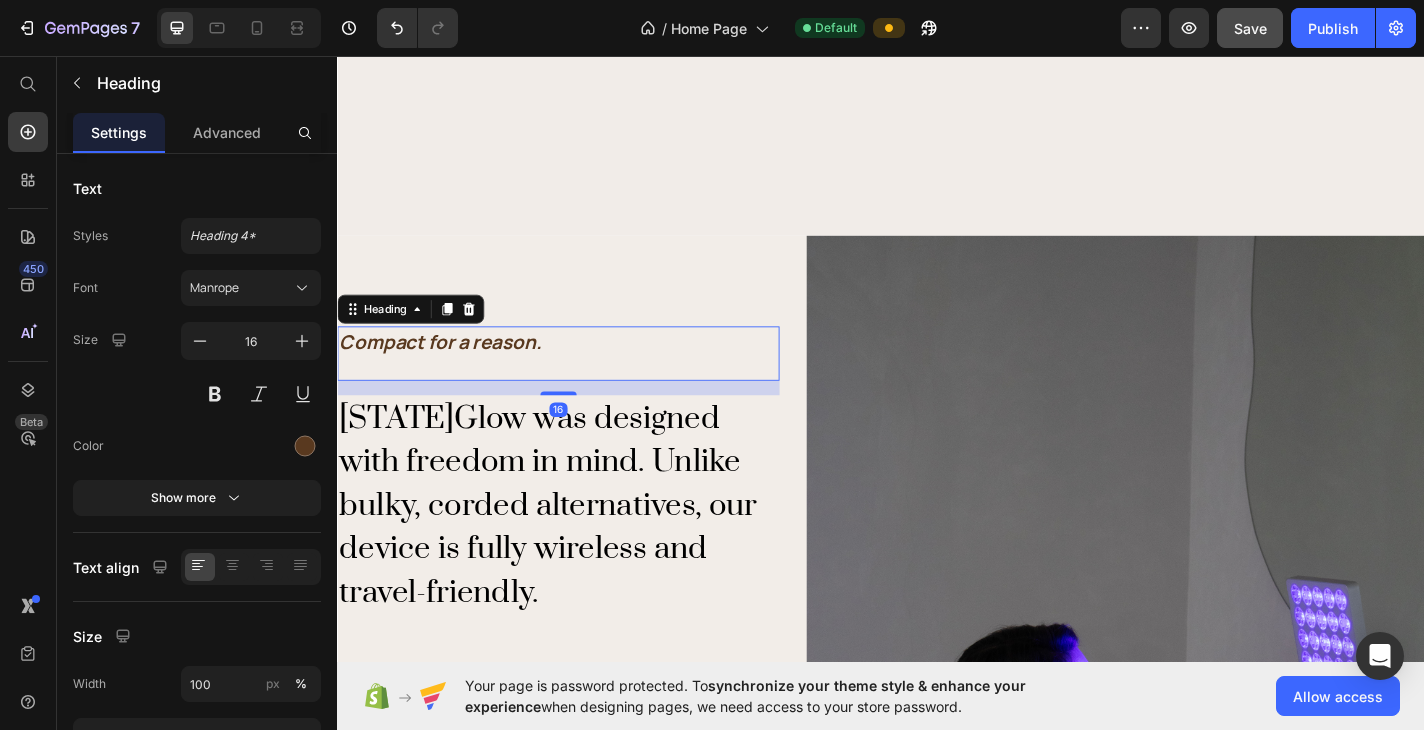 click on "Compact for a reason." at bounding box center (581, 384) 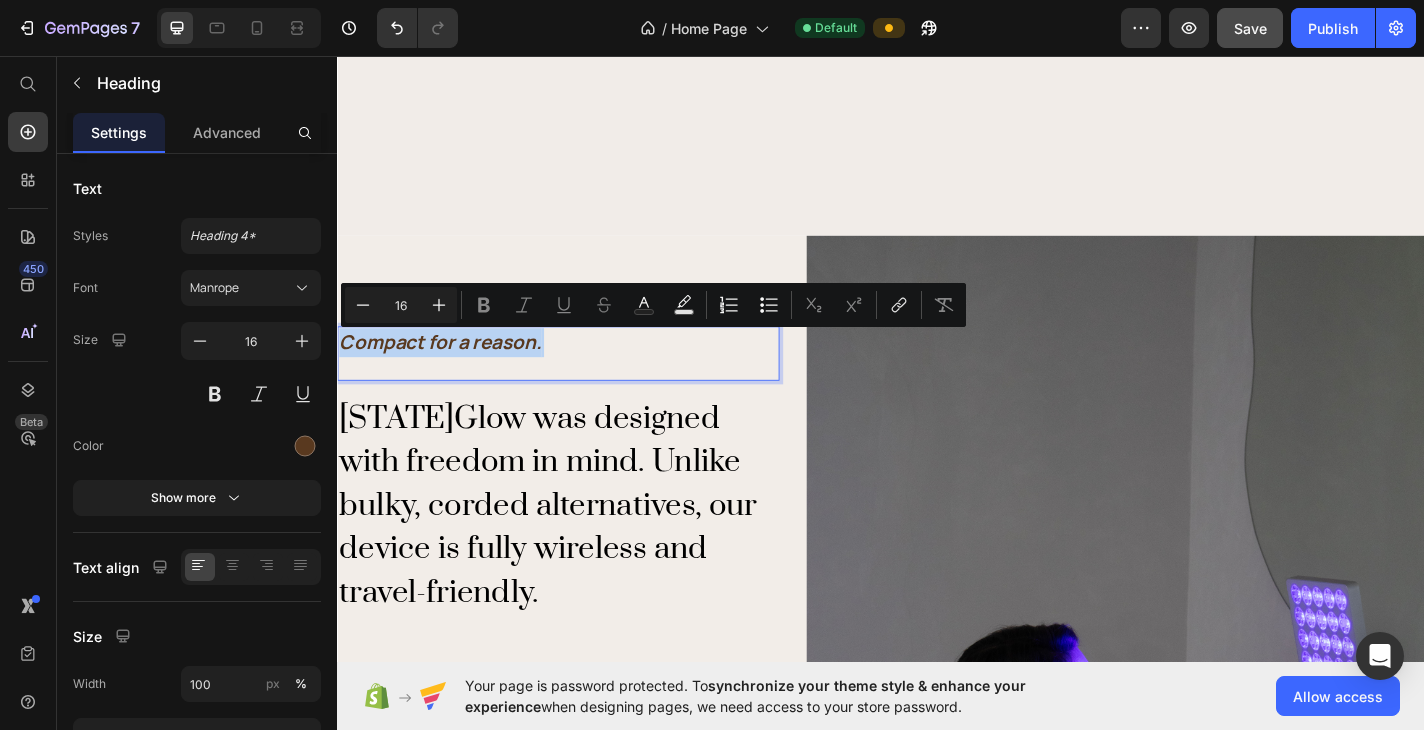 type on "21" 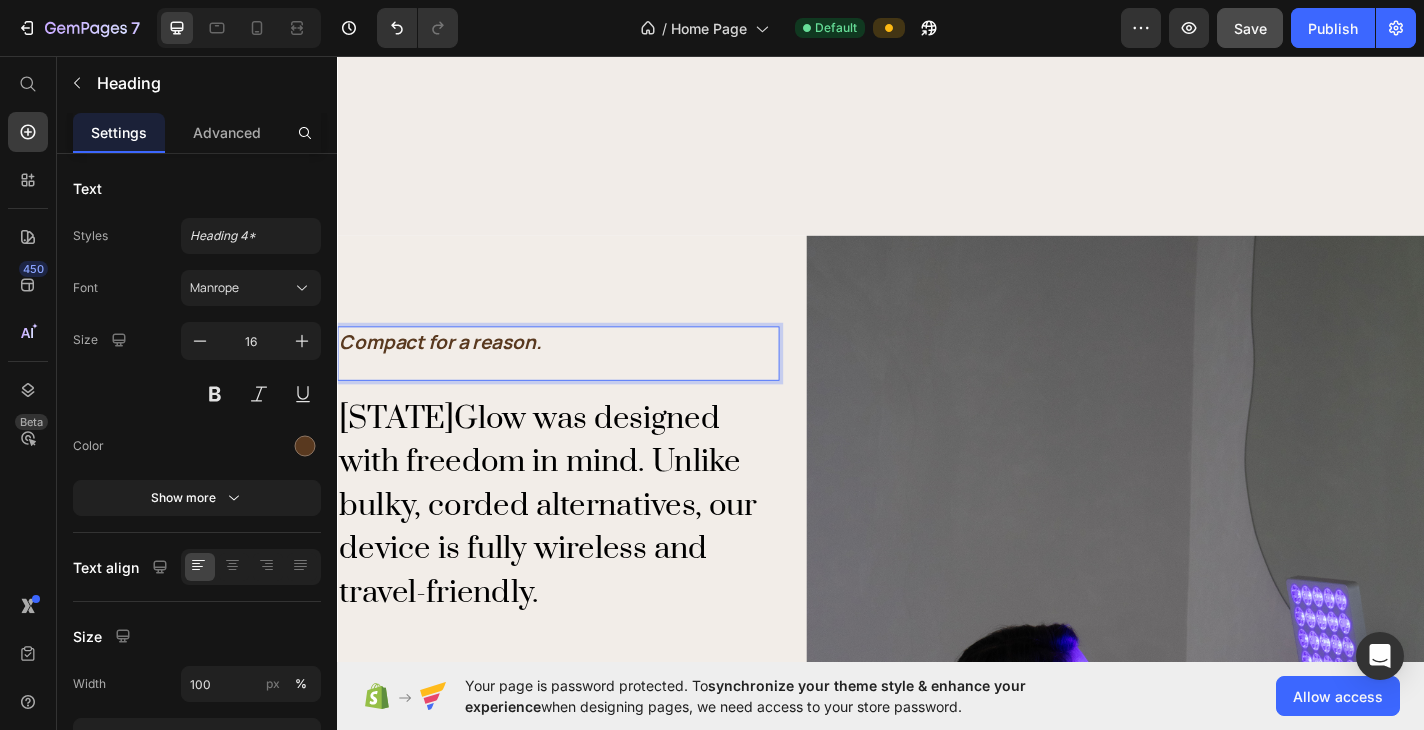 click on "Compact for a reason." at bounding box center [581, 384] 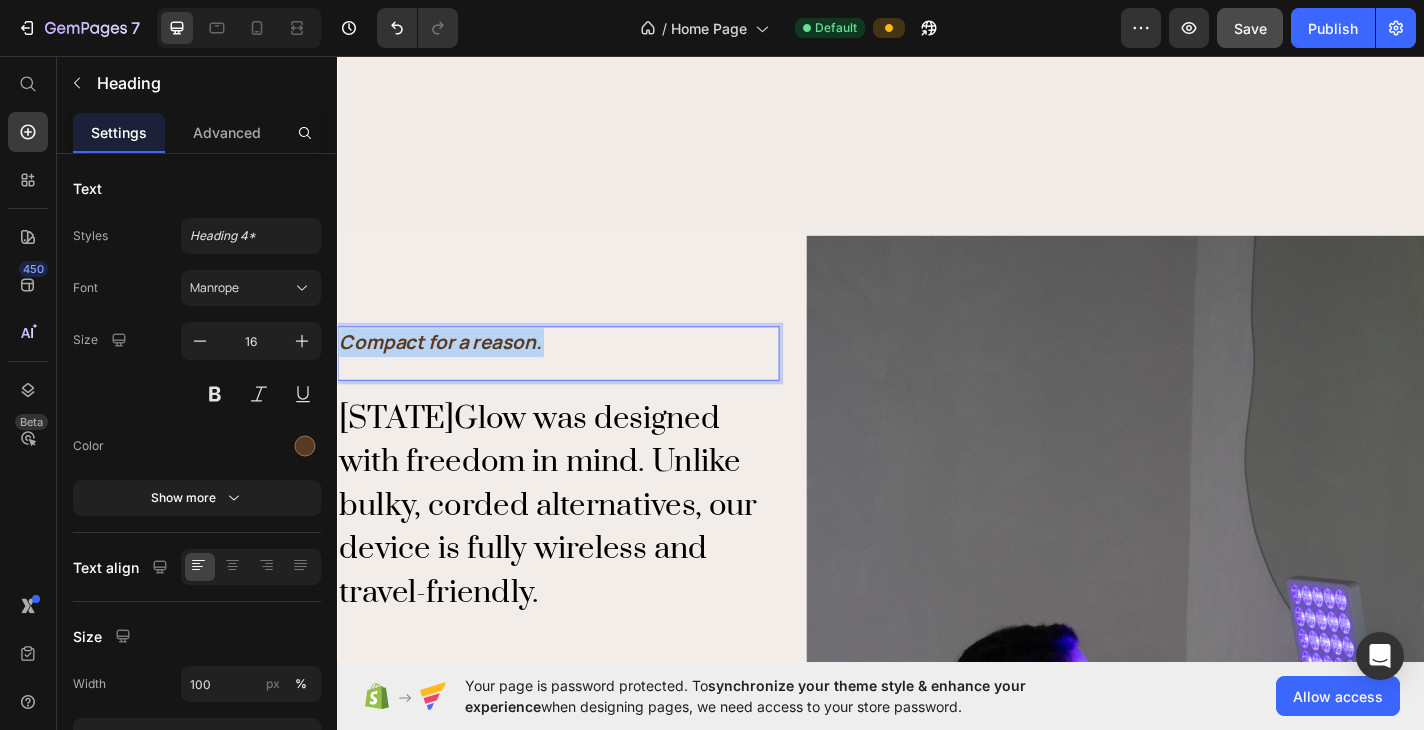 click on "Compact for a reason." at bounding box center (581, 384) 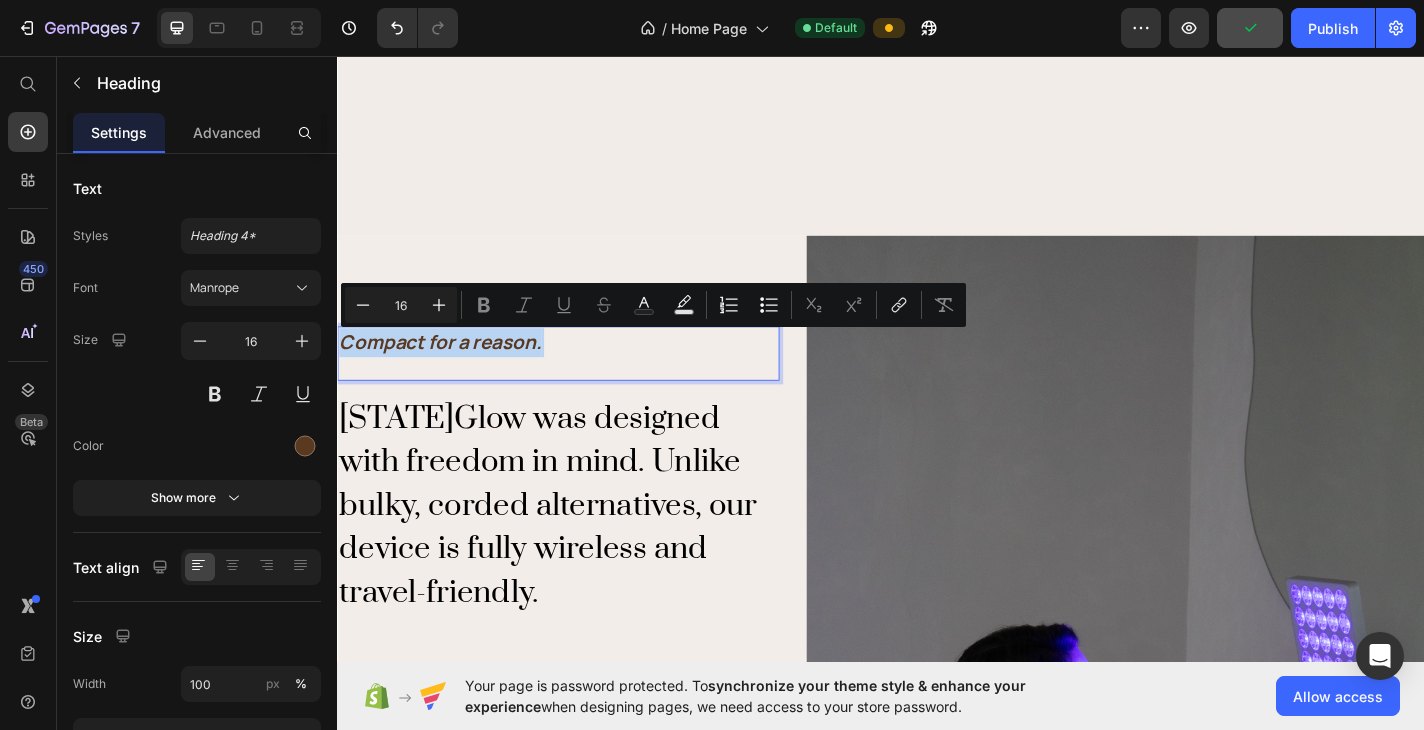 type on "21" 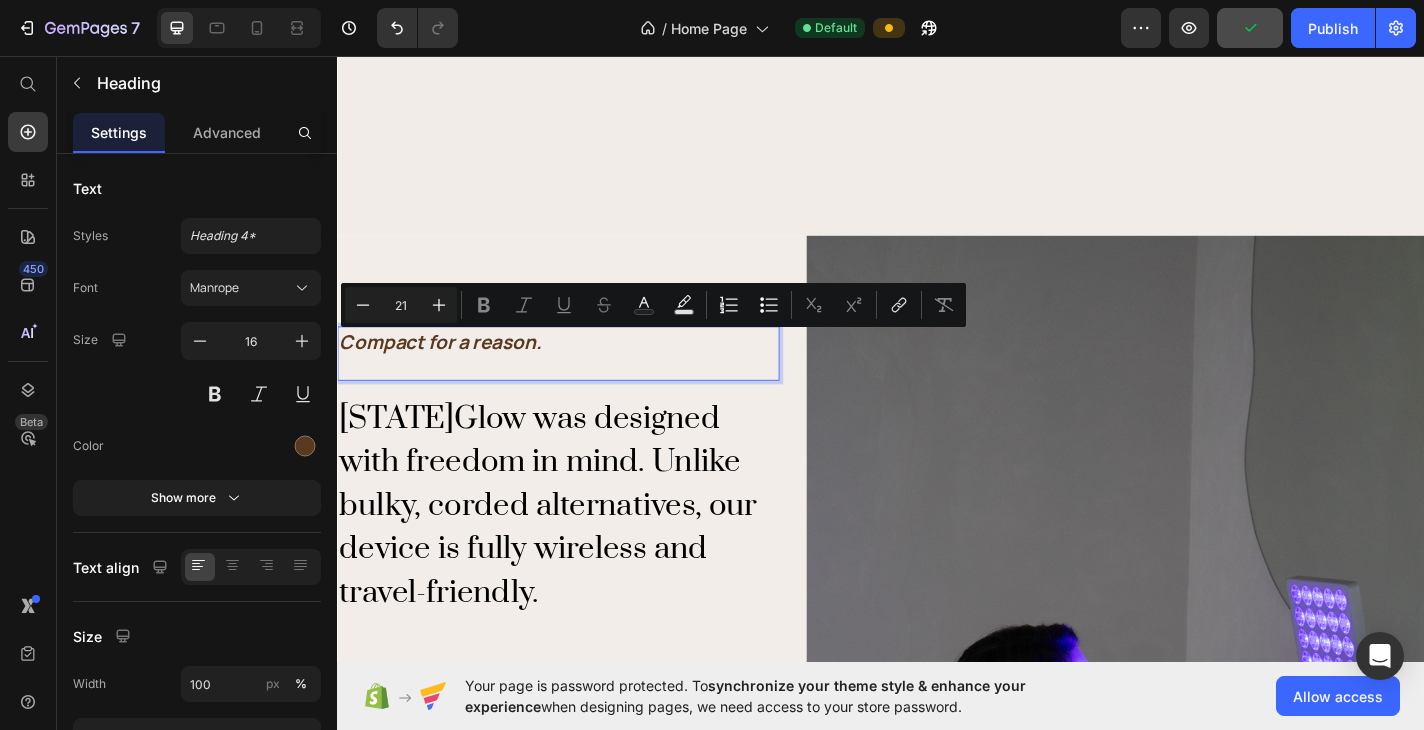 click on "Compact for a reason." at bounding box center [581, 384] 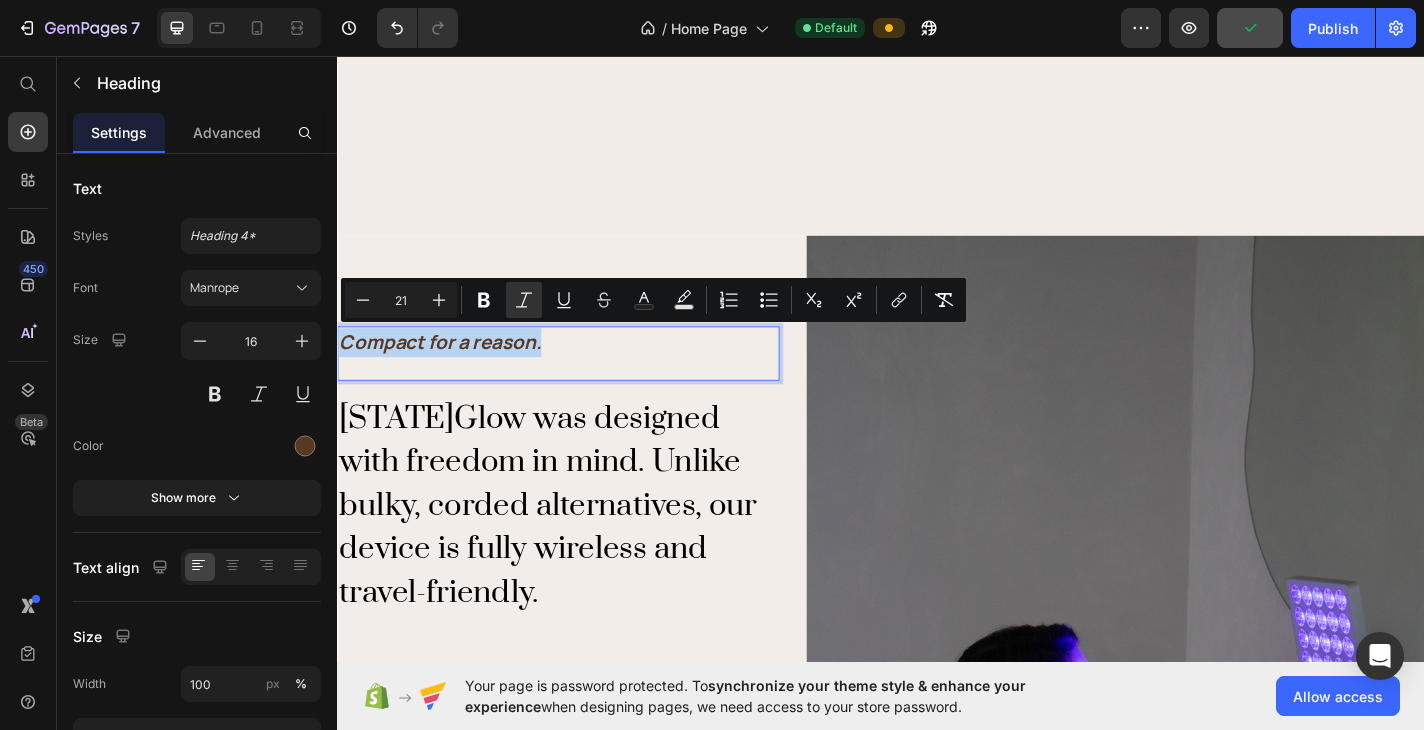 drag, startPoint x: 607, startPoint y: 370, endPoint x: 340, endPoint y: 372, distance: 267.00748 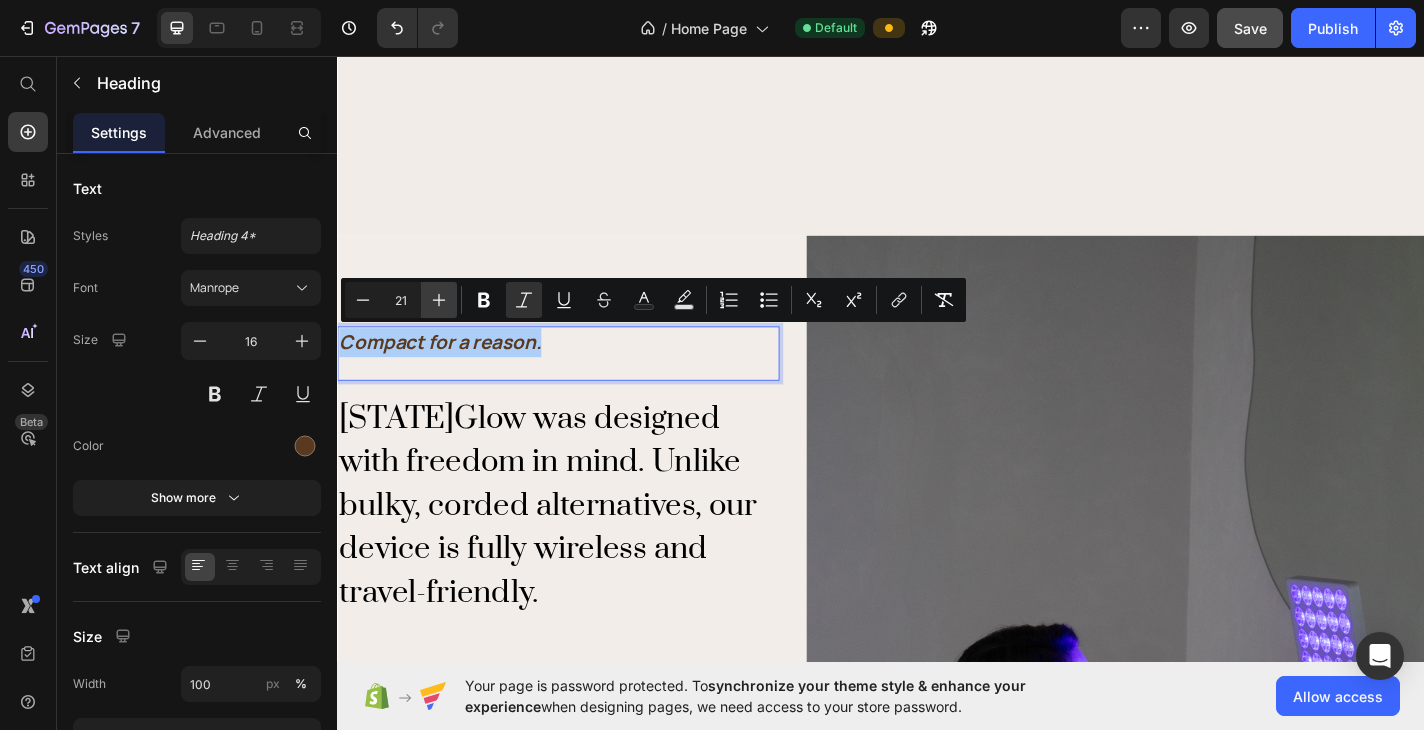 click 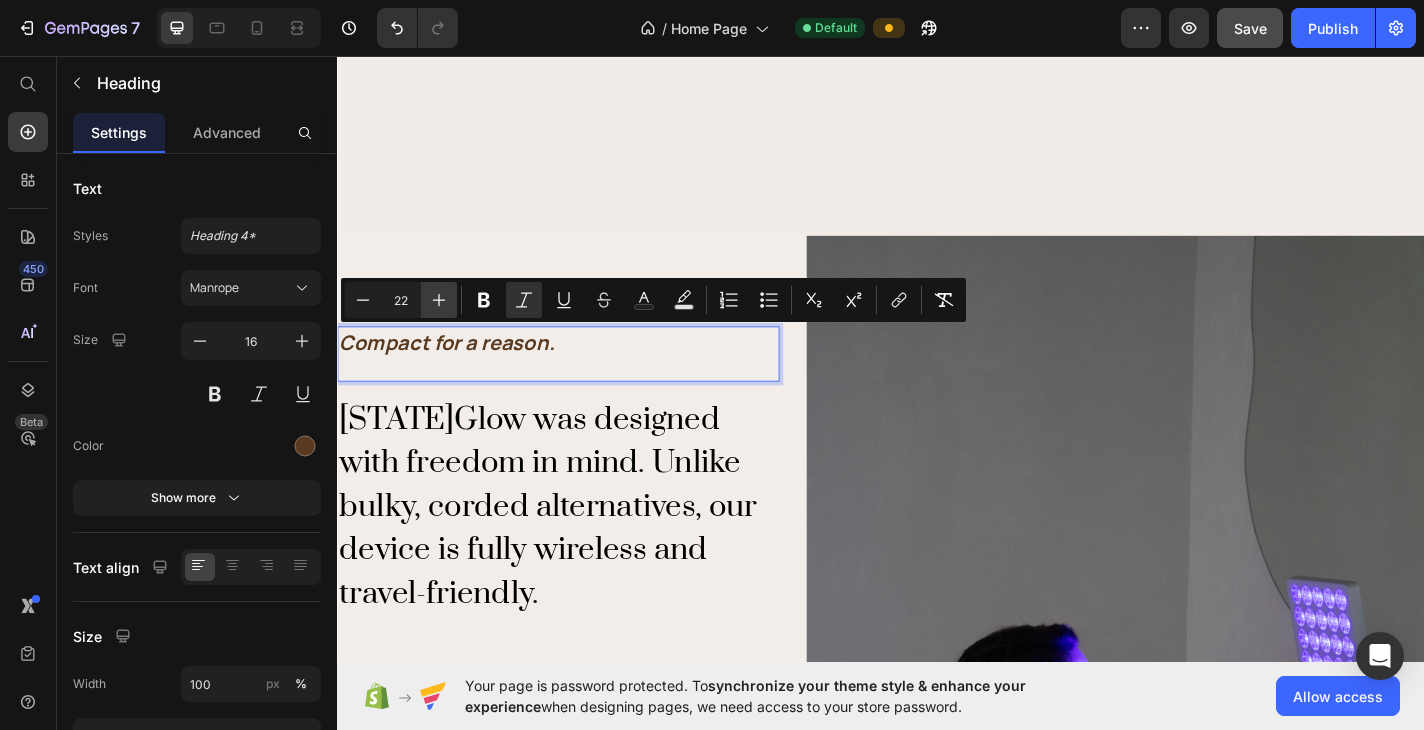 click 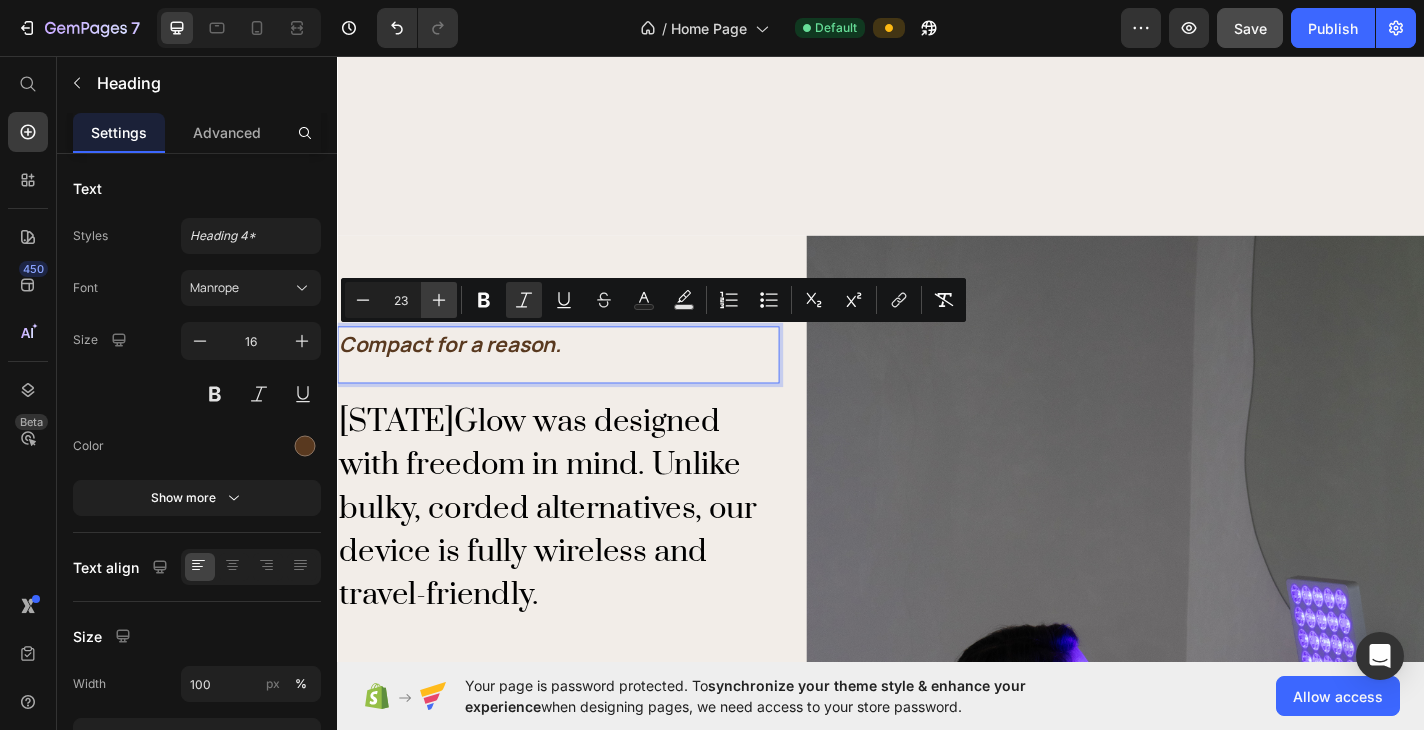 click 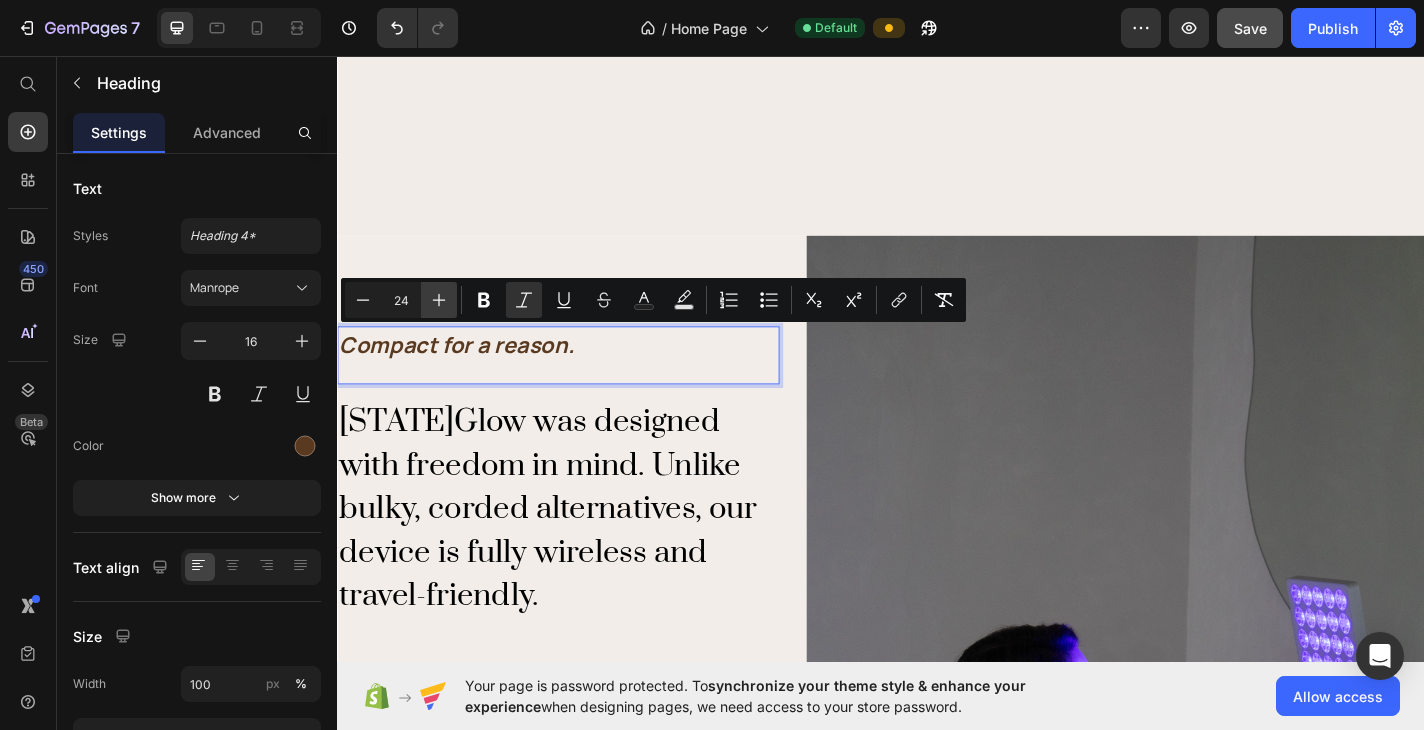 click 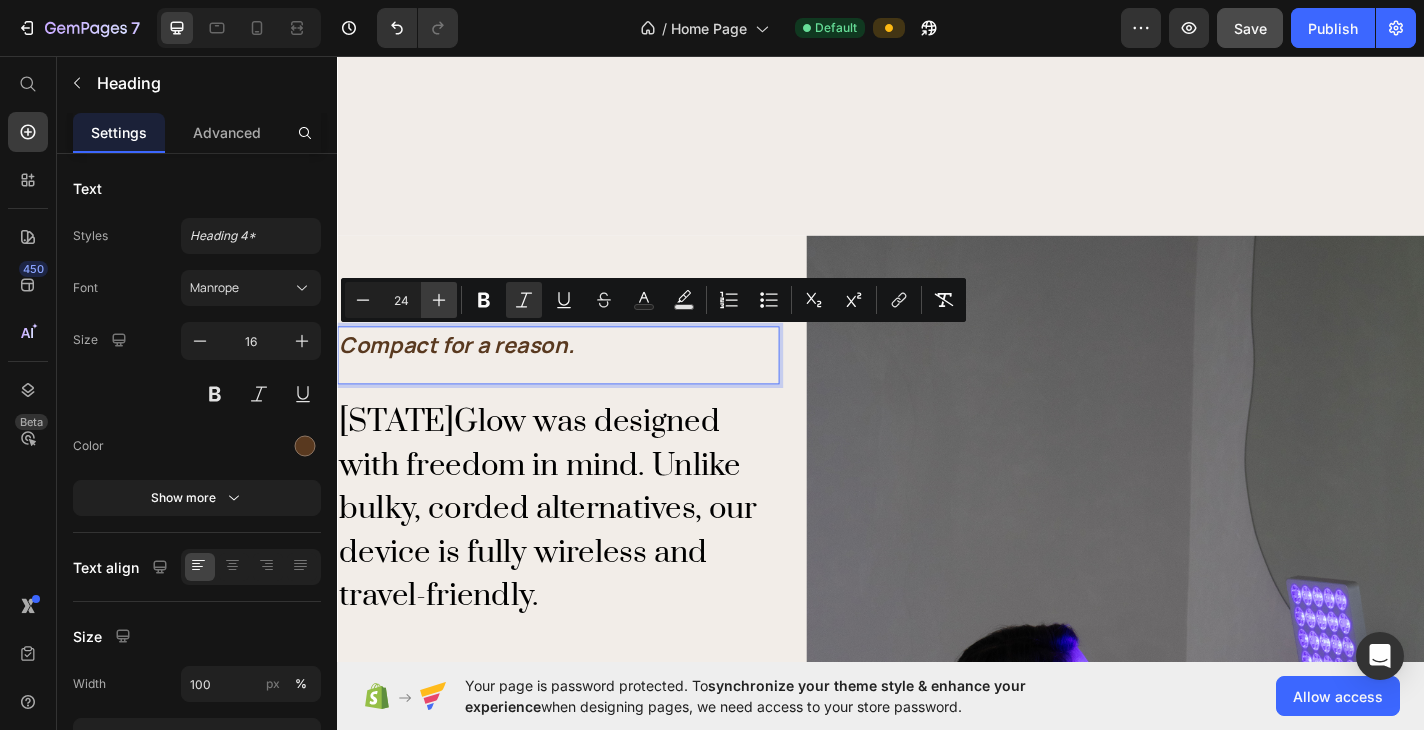 type on "25" 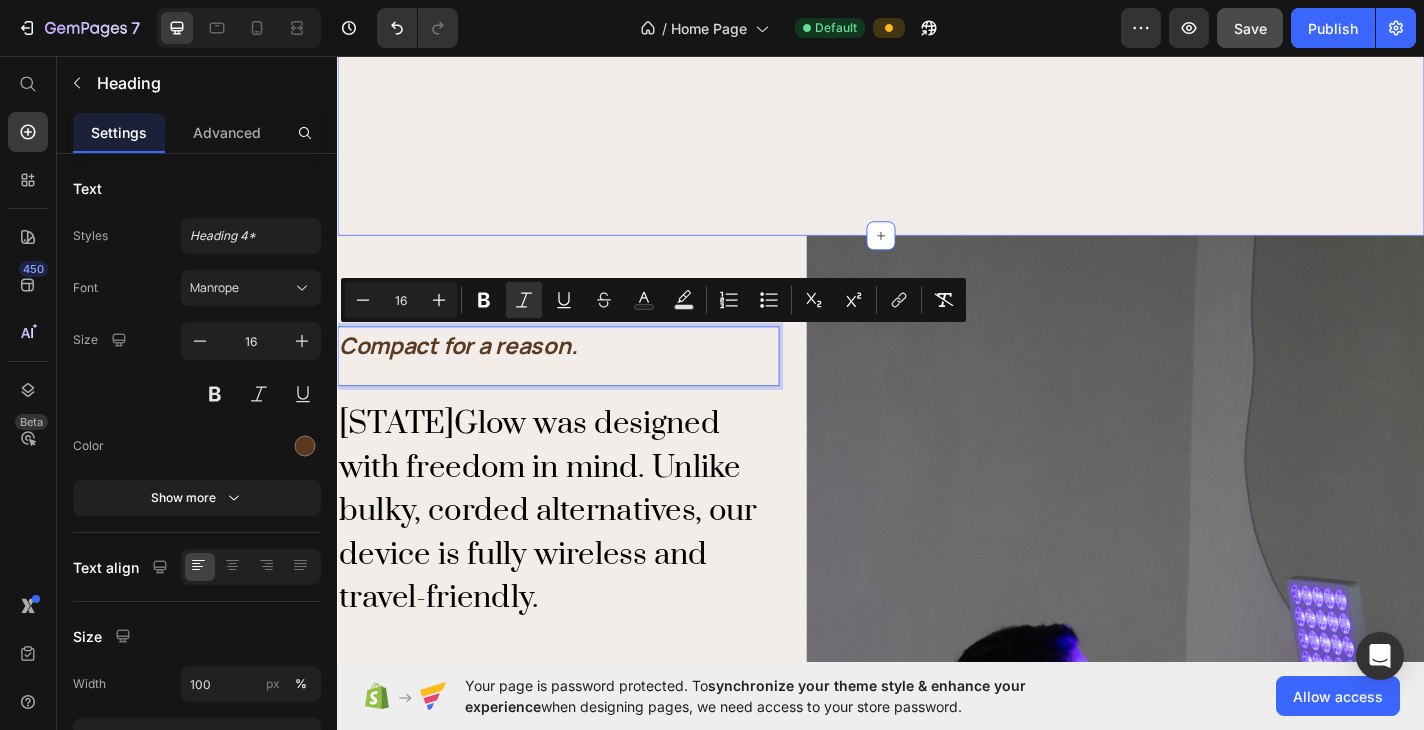 click on "Image ByronGlow Wireless LED Light Therapy Device Heading Salon-grade LED light therapy Text Block                Icon                Icon                Icon                Icon                Icon Icon List Hoz (129 reviews) Text block Row Row $660.00 Text Block A wireless LED facial device designed to rejuvenate and treat skin concerns using multi-spectrum light therapy.  ByronGlow combines red, blue, and yellow, infrared and crimson light modes  to target wrinkles, acne, inflammation, pigmentation, and dullness, promoting healthy skin from within. Heading Get the glow Button Row Section 3" at bounding box center (937, -246) 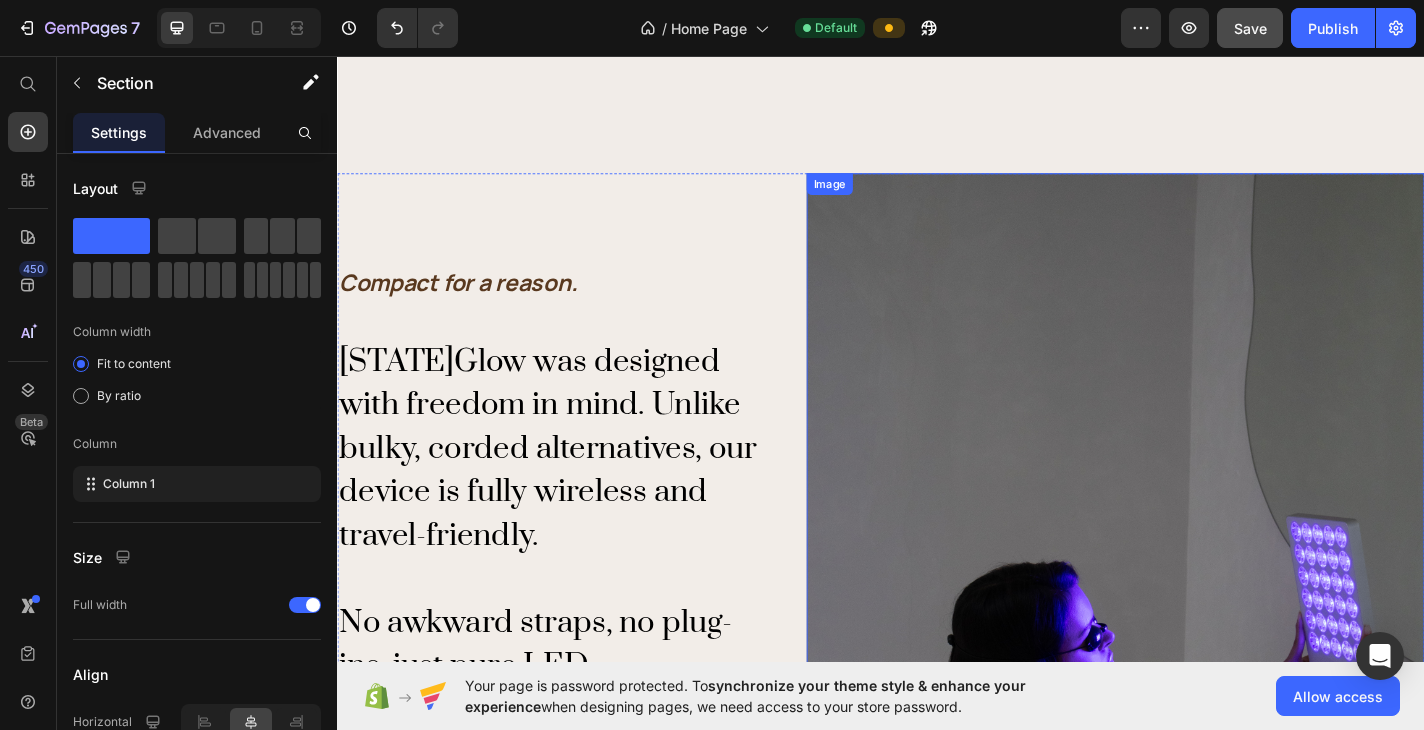 scroll, scrollTop: 1860, scrollLeft: 0, axis: vertical 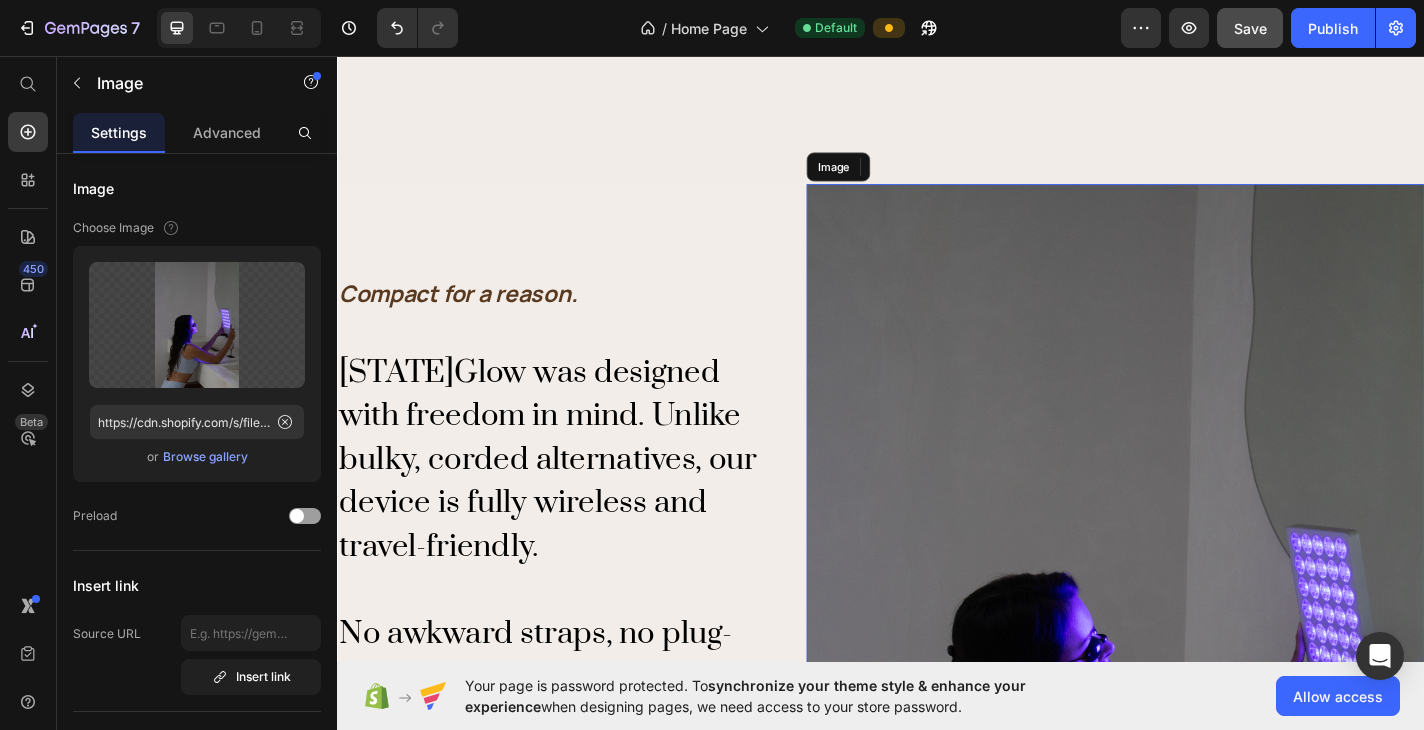 click at bounding box center (1196, 709) 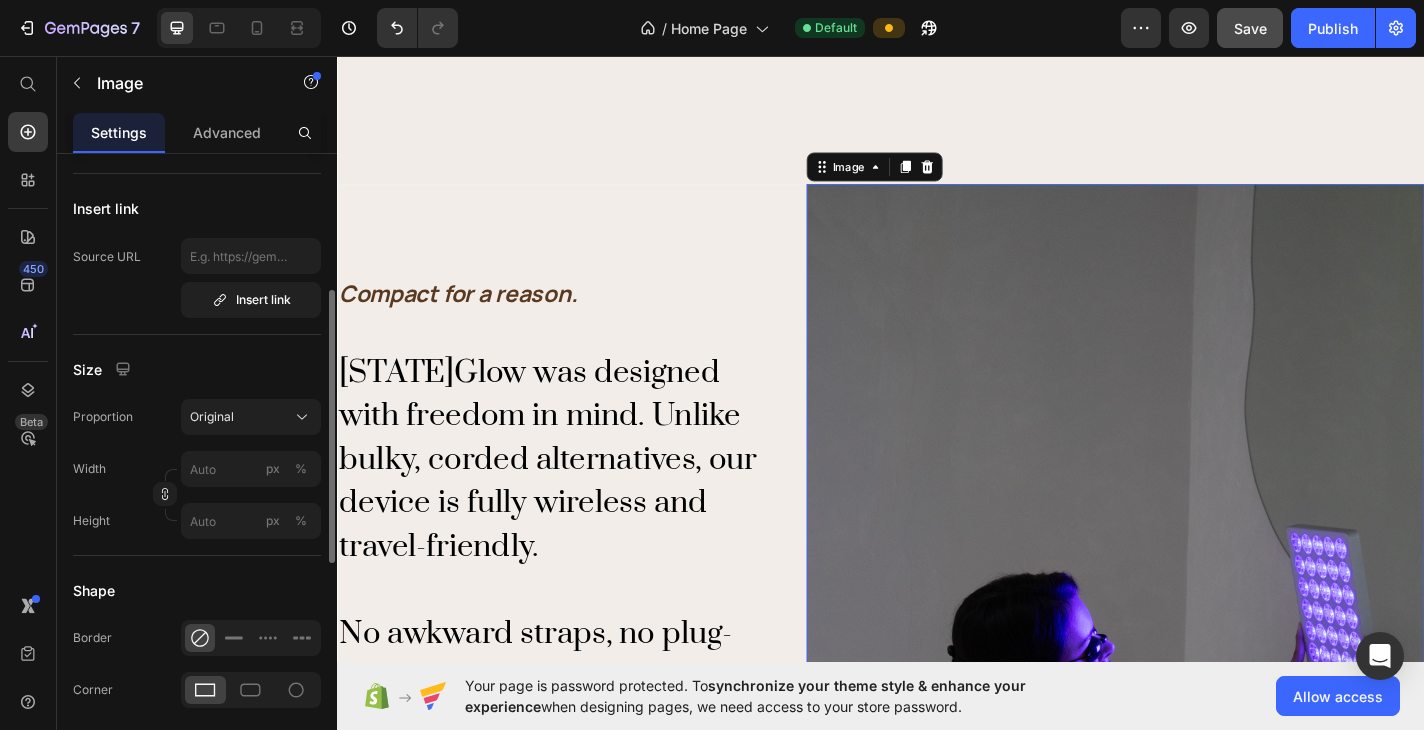 scroll, scrollTop: 358, scrollLeft: 0, axis: vertical 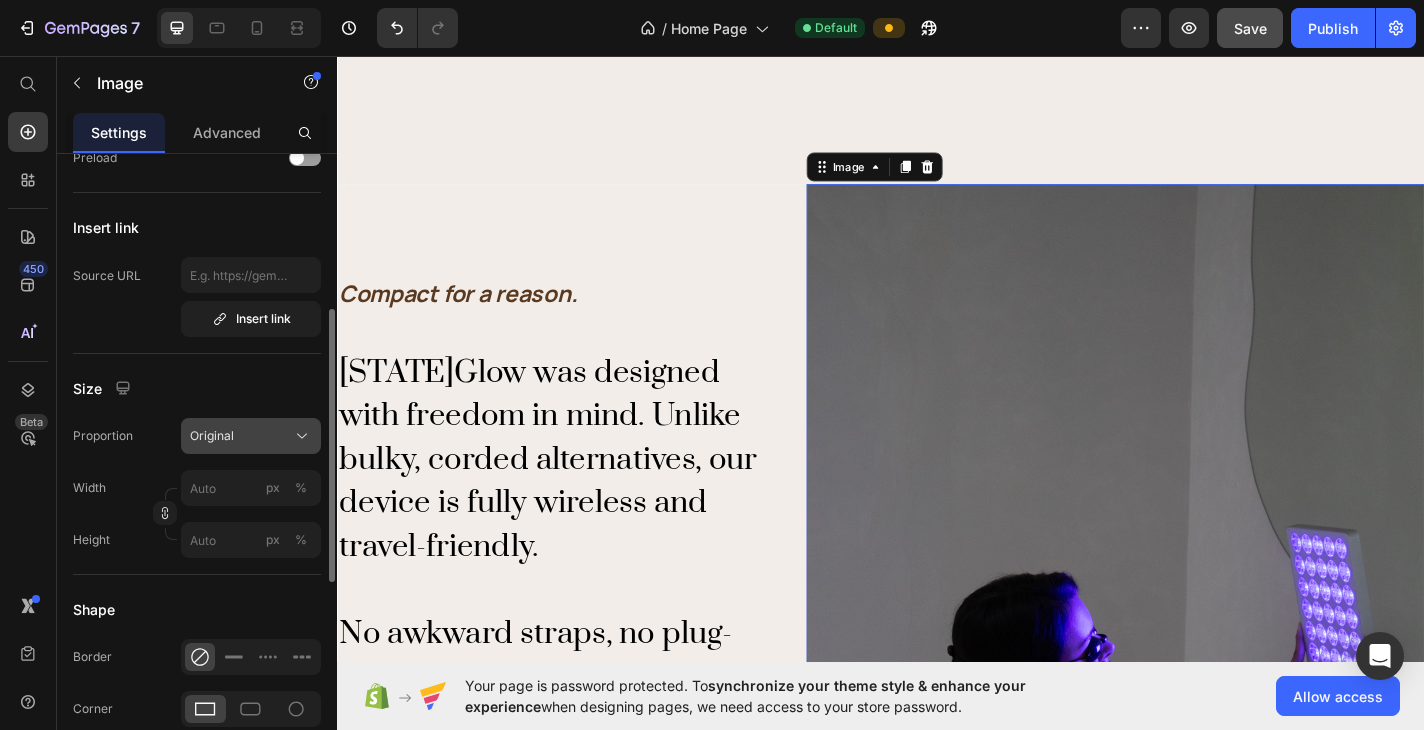 click 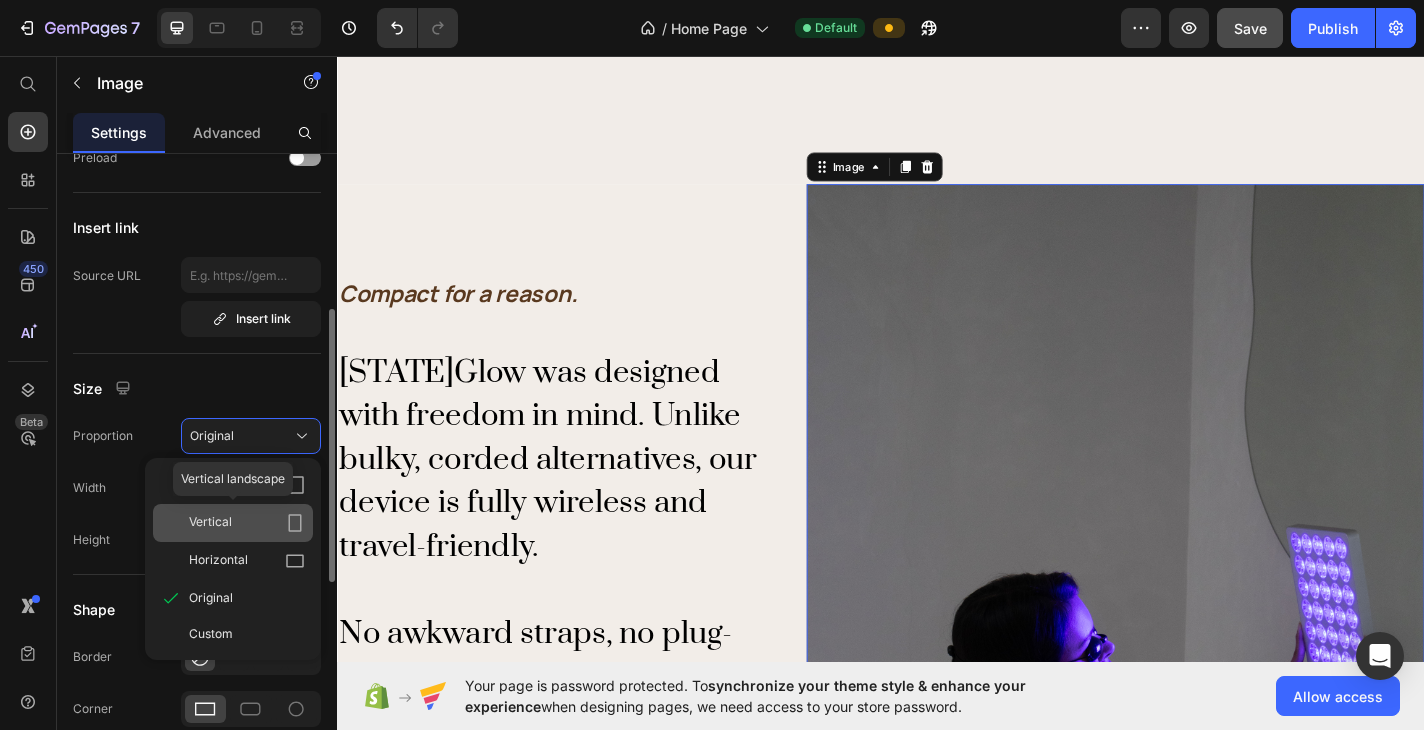 click on "Vertical" at bounding box center [247, 523] 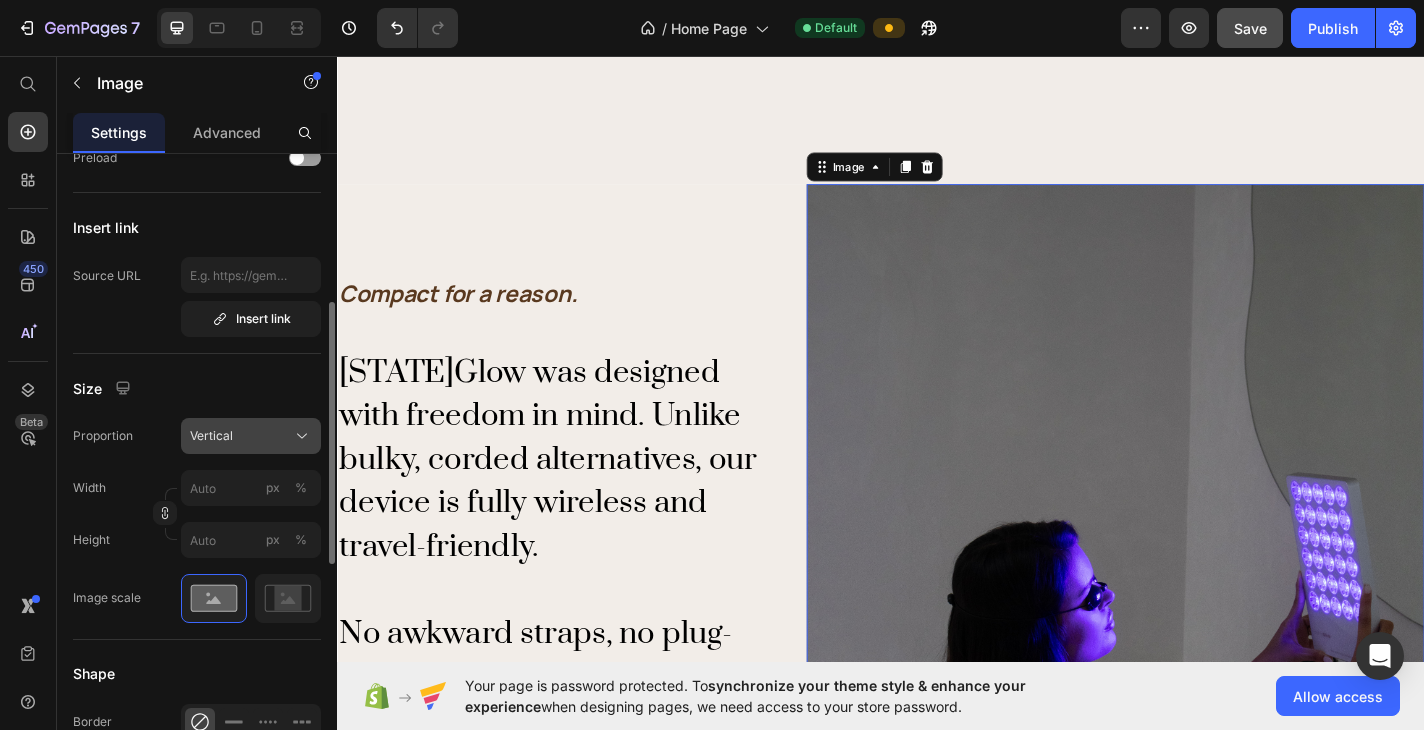 click on "Vertical" 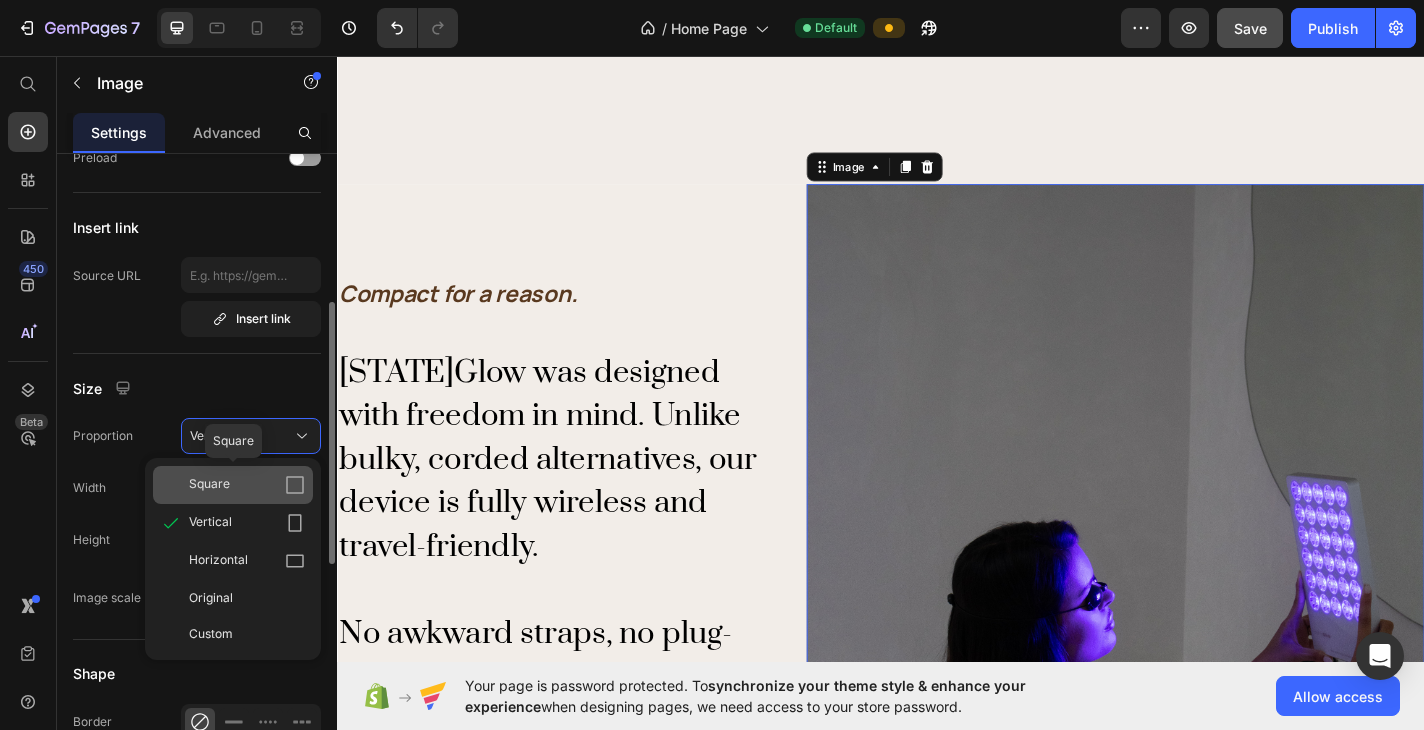 click on "Square" at bounding box center [247, 485] 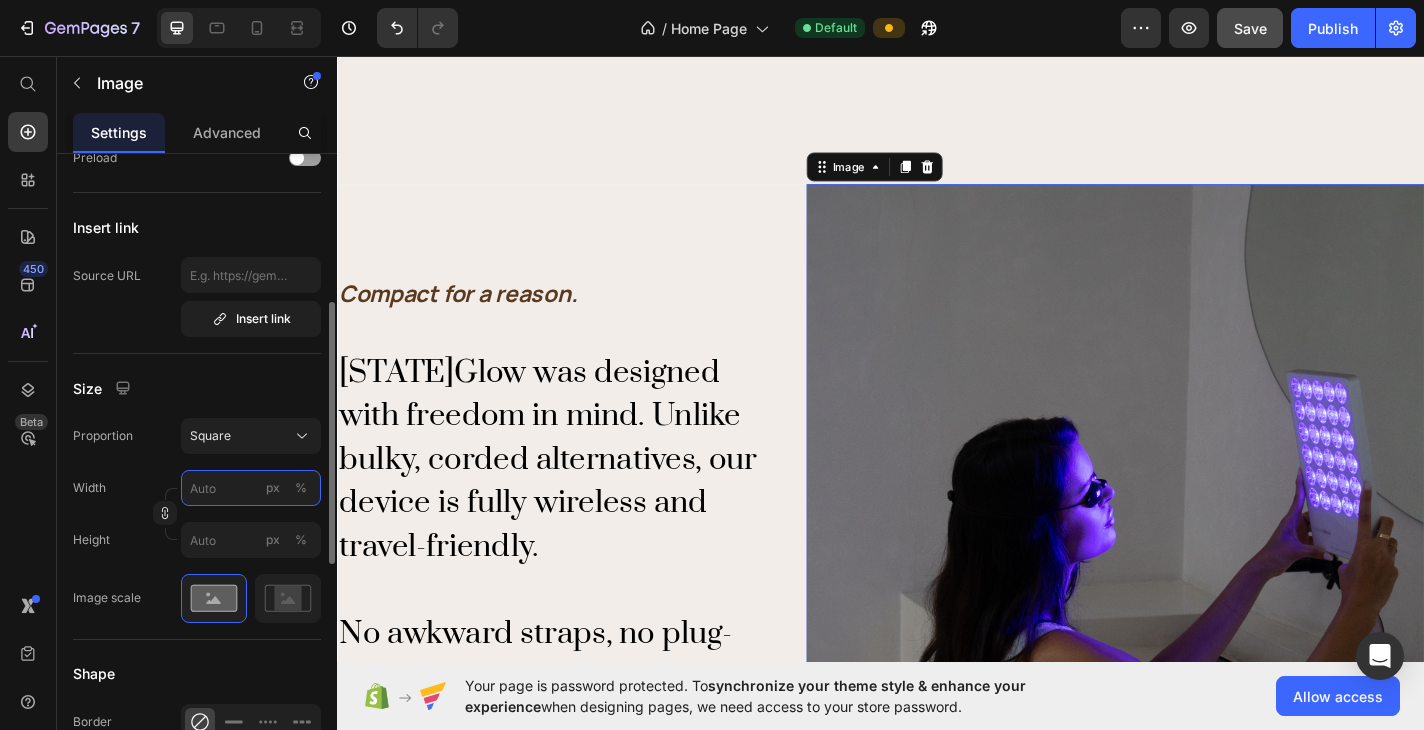 click on "px %" at bounding box center (251, 488) 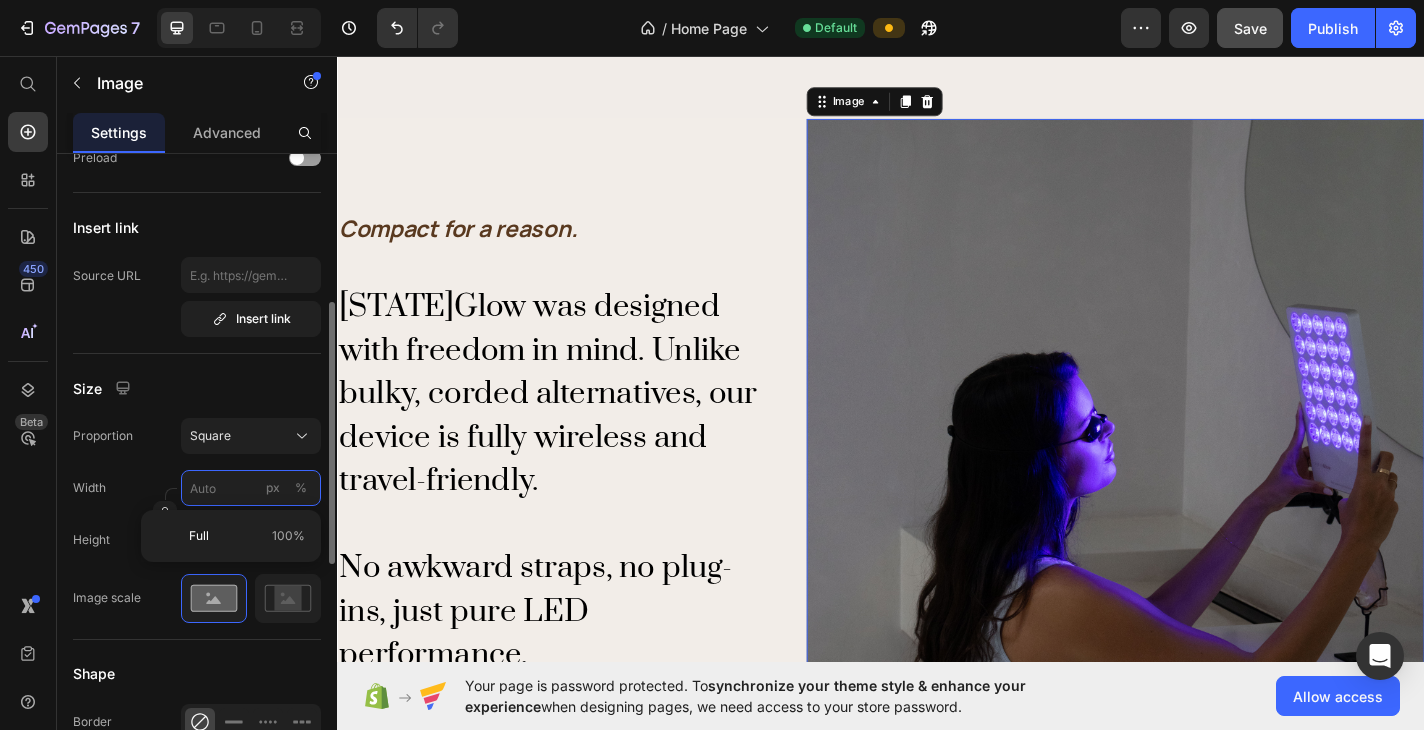 scroll, scrollTop: 2009, scrollLeft: 0, axis: vertical 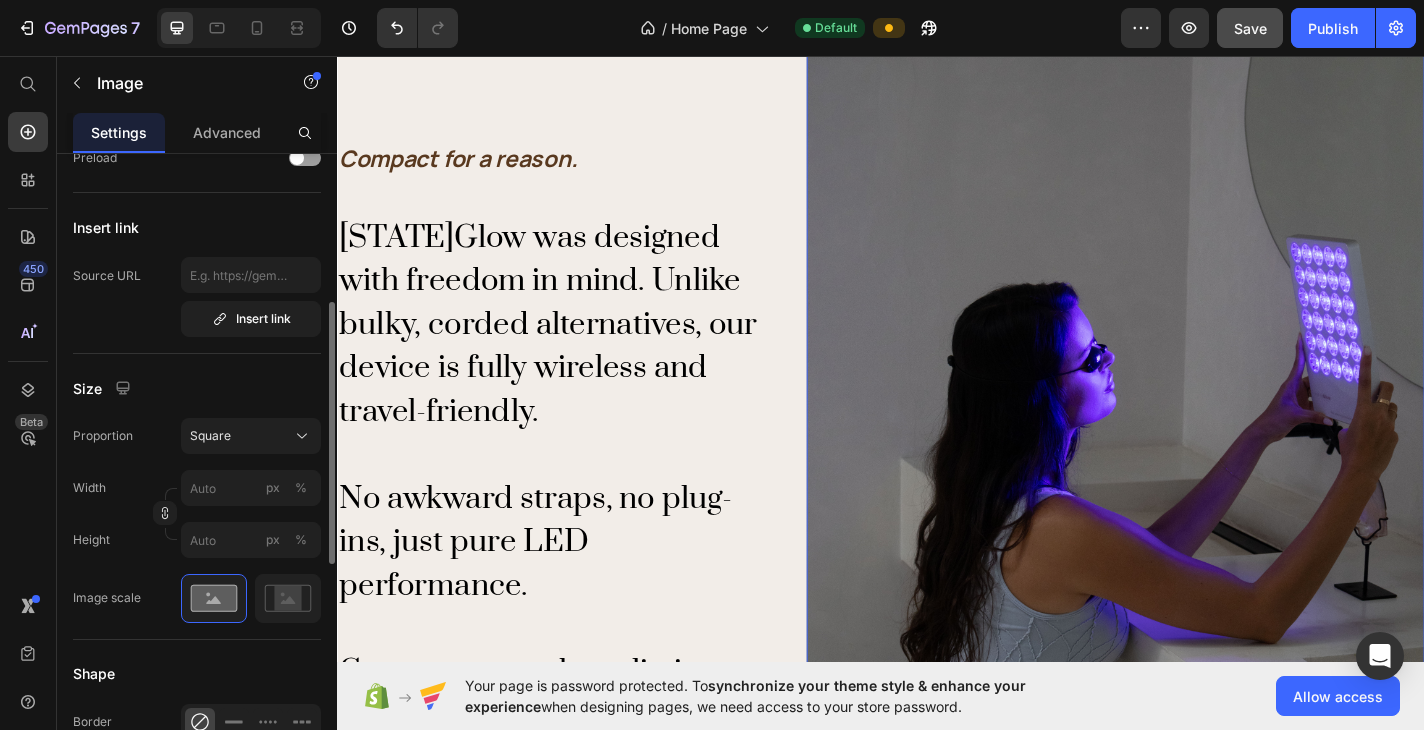 click on "Proportion Square Width px % Height px %" at bounding box center [197, 488] 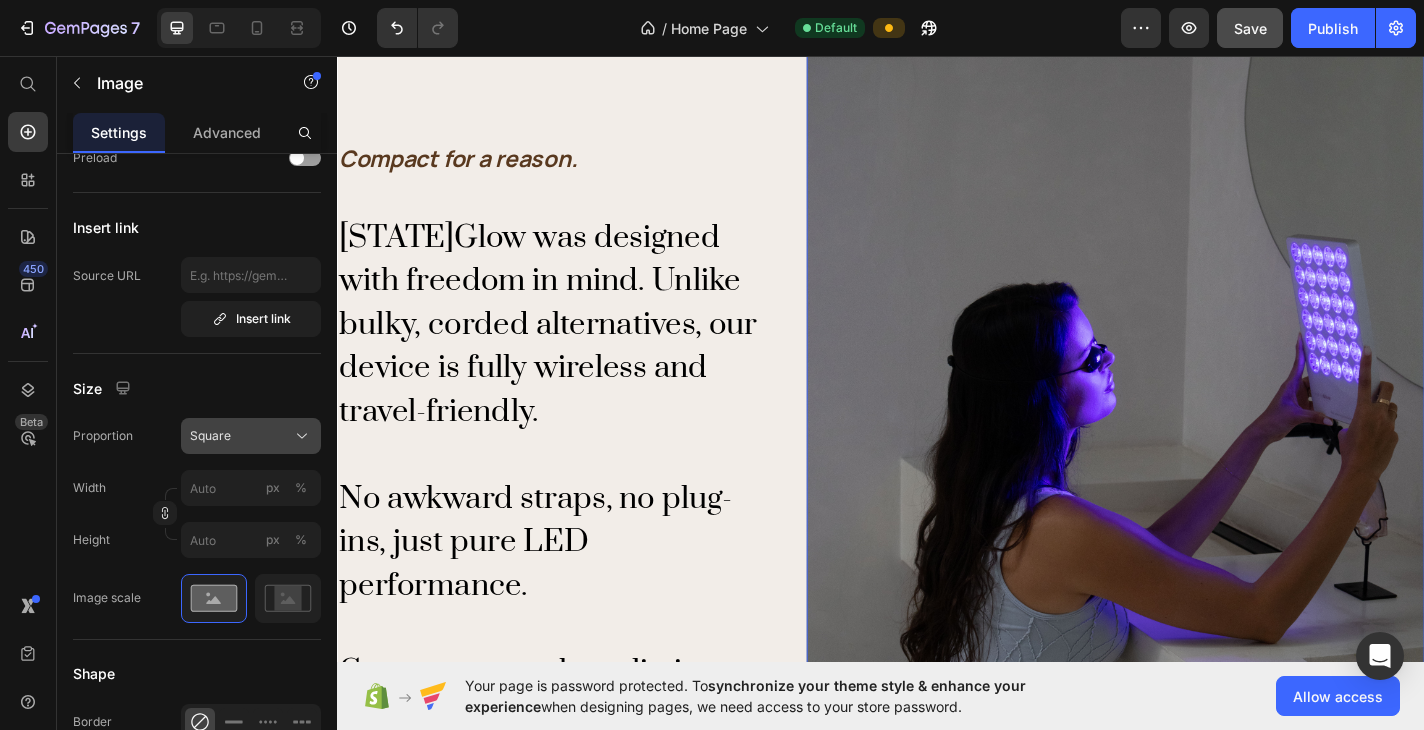 click 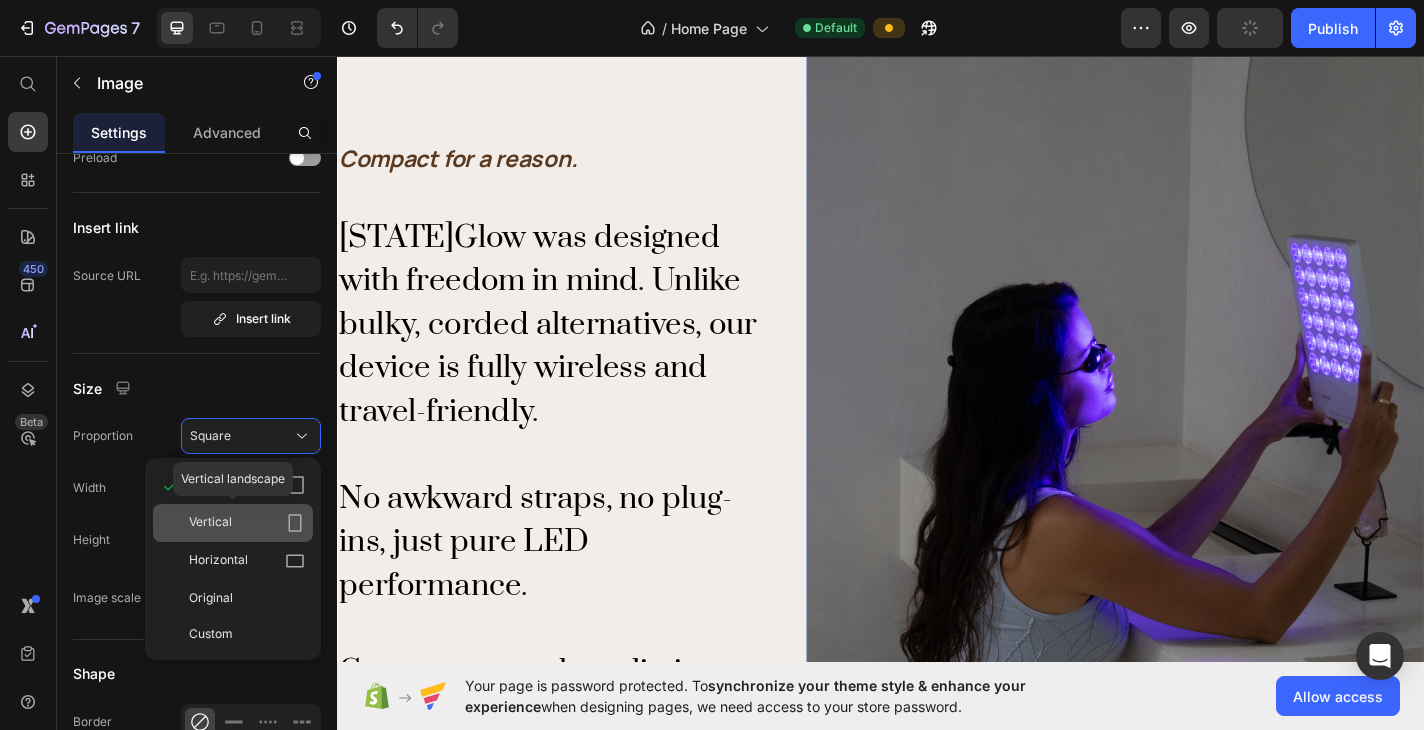 click on "Vertical" at bounding box center (247, 523) 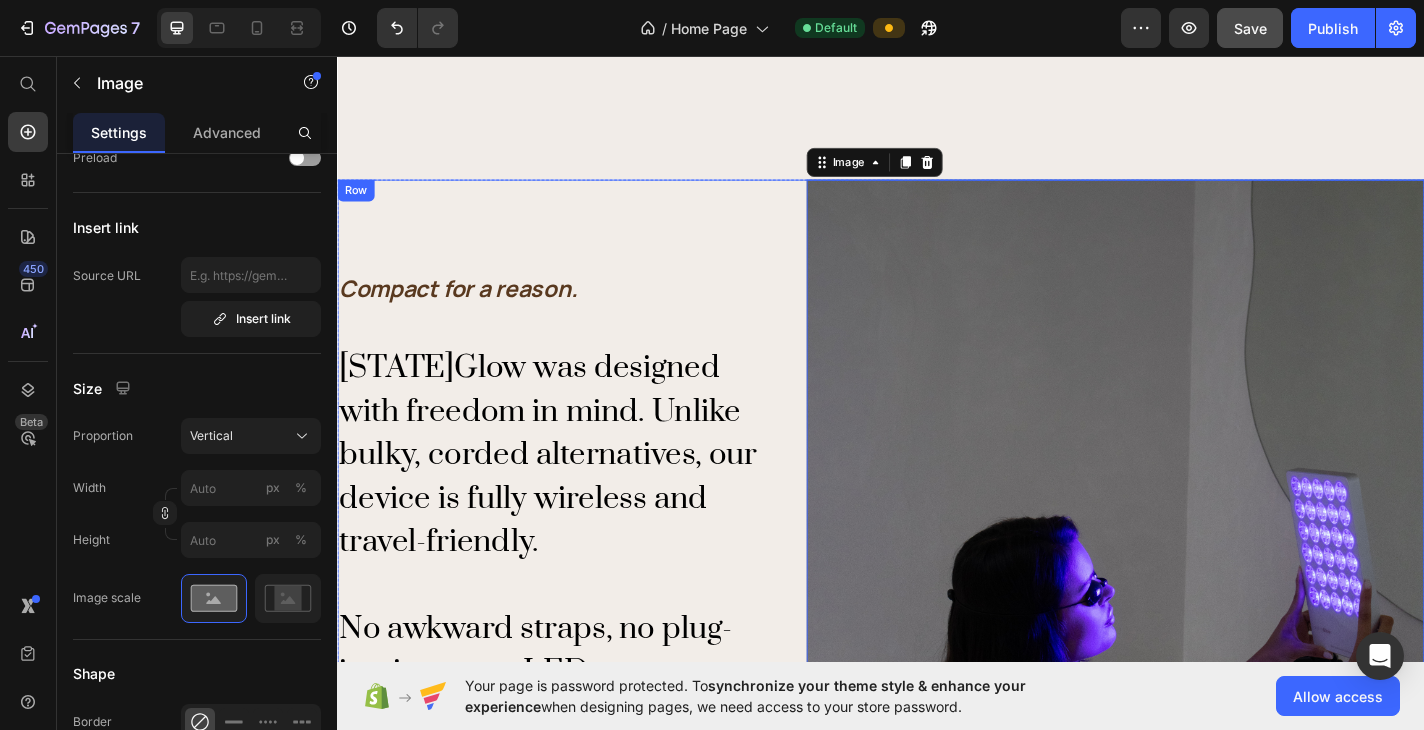 scroll, scrollTop: 1871, scrollLeft: 0, axis: vertical 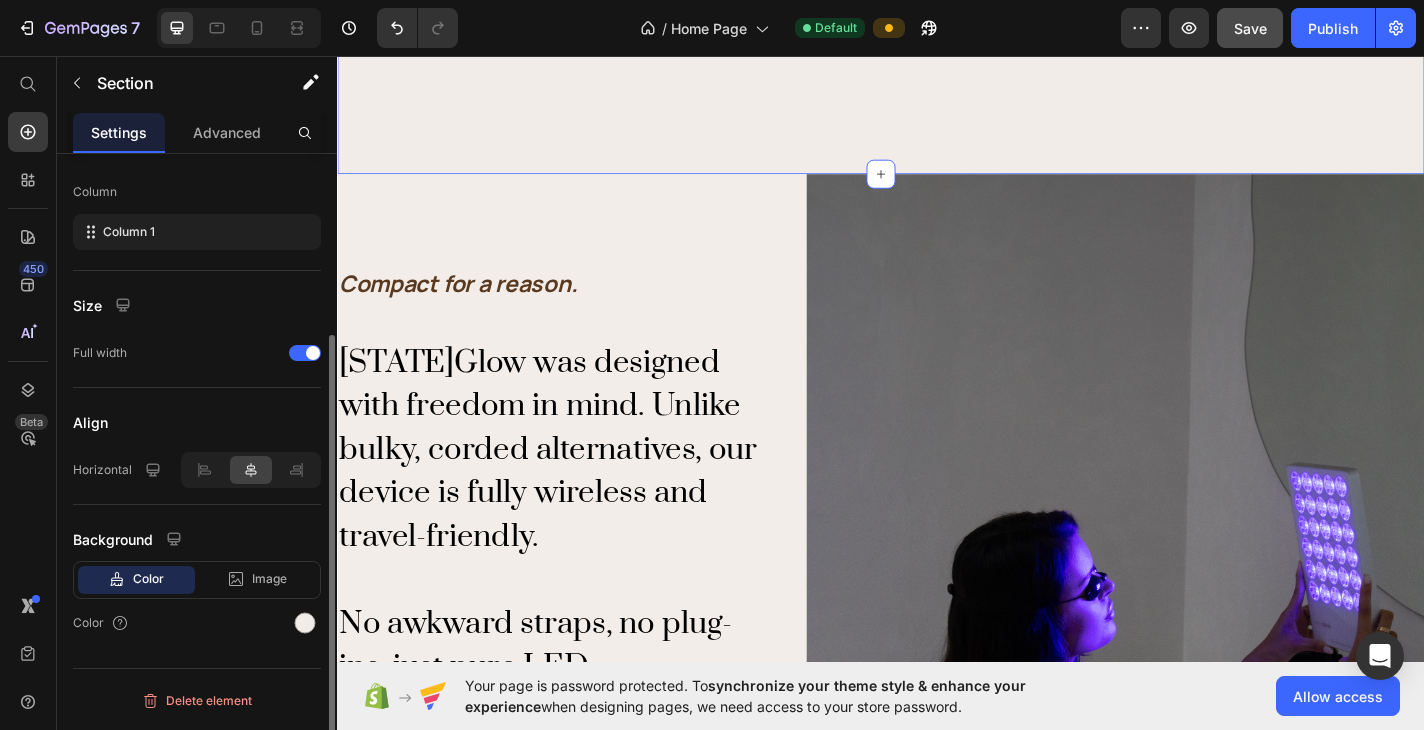 click on "Image [STATE]Glow Wireless LED Light Therapy Device Heading Salon-grade LED light therapy Text Block                Icon                Icon                Icon                Icon                Icon Icon List Hoz (129 reviews) Text block Row Row $660.00 Text Block A wireless LED facial device designed to rejuvenate and treat skin concerns using multi-spectrum light therapy.  [STATE]Glow combines red, blue, and yellow, infrared and crimson light modes  to target wrinkles, acne, inflammation, pigmentation, and dullness, promoting healthy skin from within. Heading Get the glow Button Row Section 3   Create Theme Section AI Content Write with GemAI What would you like to describe here? Tone and Voice Persuasive Product Show more Generate" at bounding box center [937, -314] 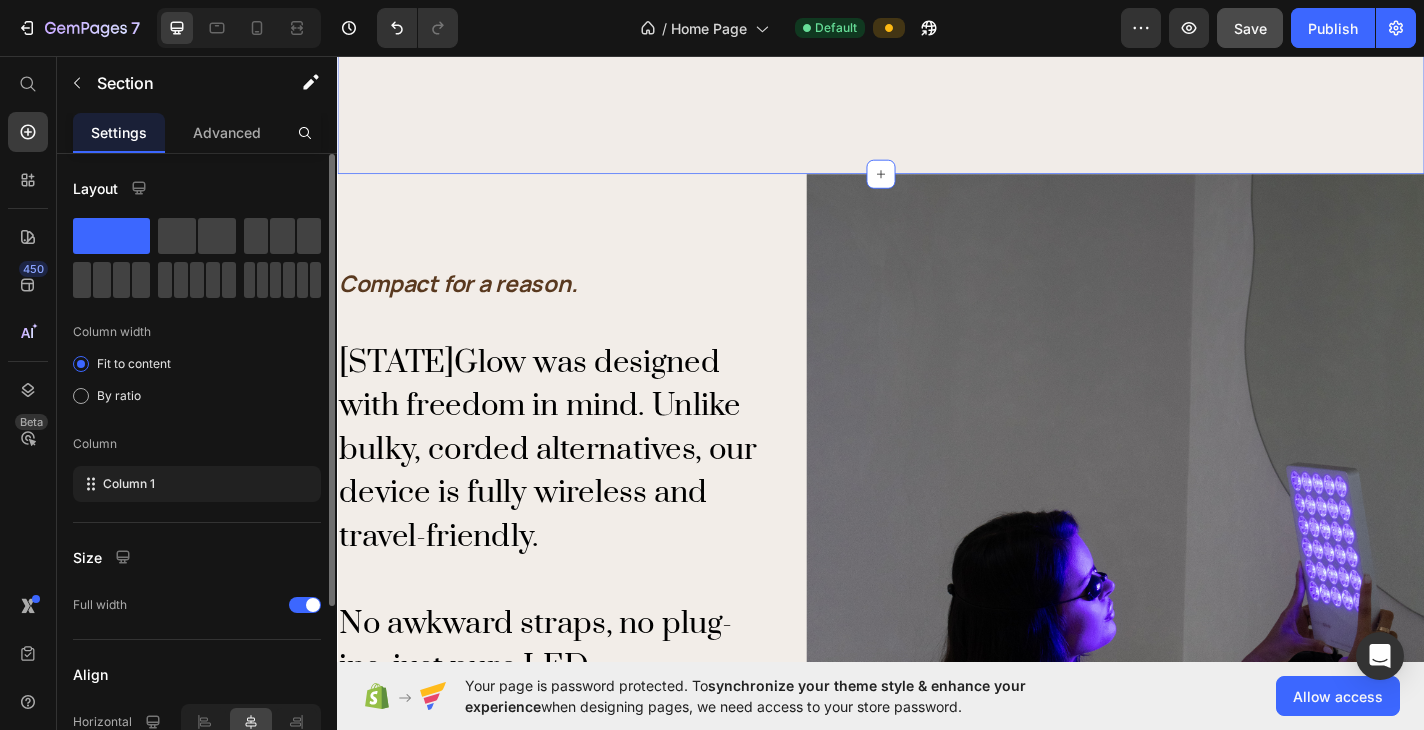 click on "Image [STATE]Glow Wireless LED Light Therapy Device Heading Salon-grade LED light therapy Text Block                Icon                Icon                Icon                Icon                Icon Icon List Hoz (129 reviews) Text block Row Row $660.00 Text Block A wireless LED facial device designed to rejuvenate and treat skin concerns using multi-spectrum light therapy.  [STATE]Glow combines red, blue, and yellow, infrared and crimson light modes  to target wrinkles, acne, inflammation, pigmentation, and dullness, promoting healthy skin from within. Heading Get the glow Button Row Section 3   Create Theme Section AI Content Write with GemAI What would you like to describe here? Tone and Voice Persuasive Product [STATE]Glow Wireless LED Light Therapy Device Show more Generate" at bounding box center [937, -314] 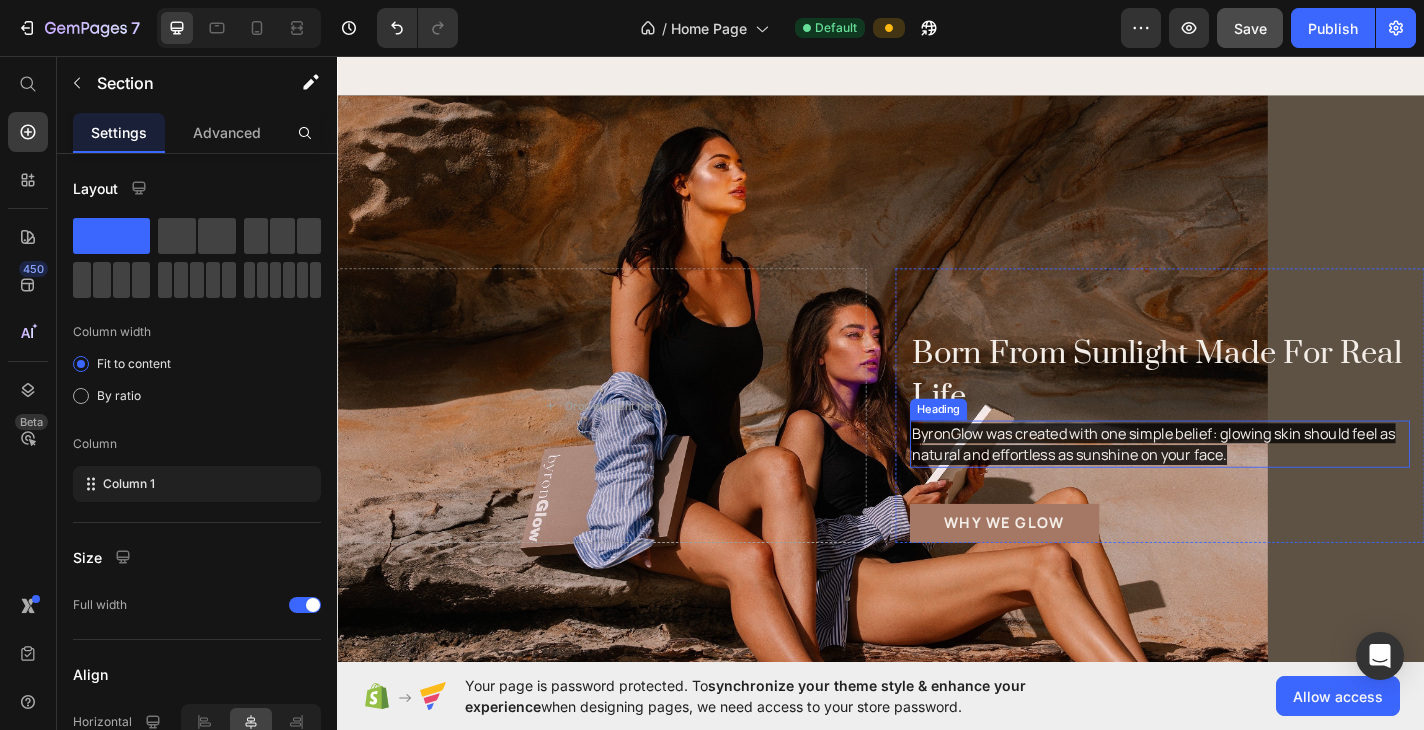scroll, scrollTop: 3083, scrollLeft: 0, axis: vertical 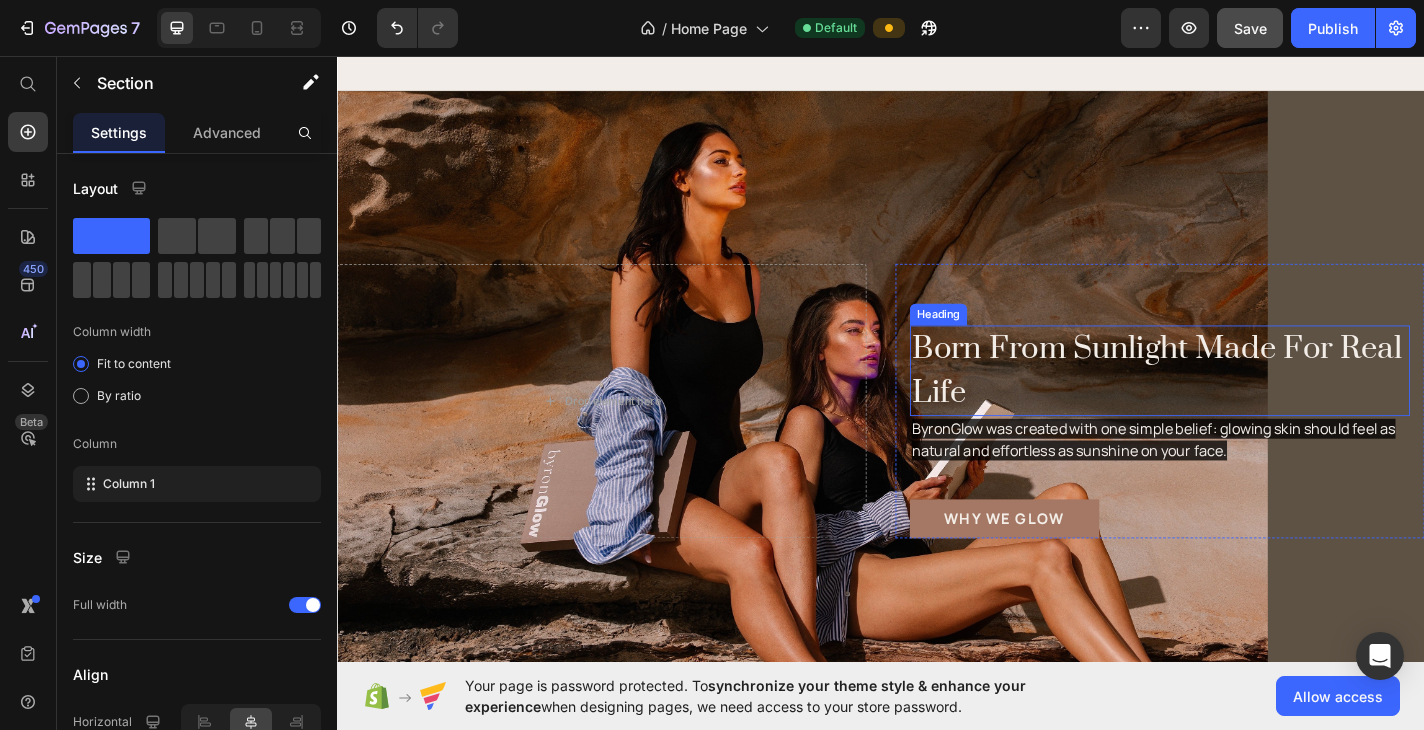 click on "Born From Sunlight Made For Real Life" at bounding box center (1245, 403) 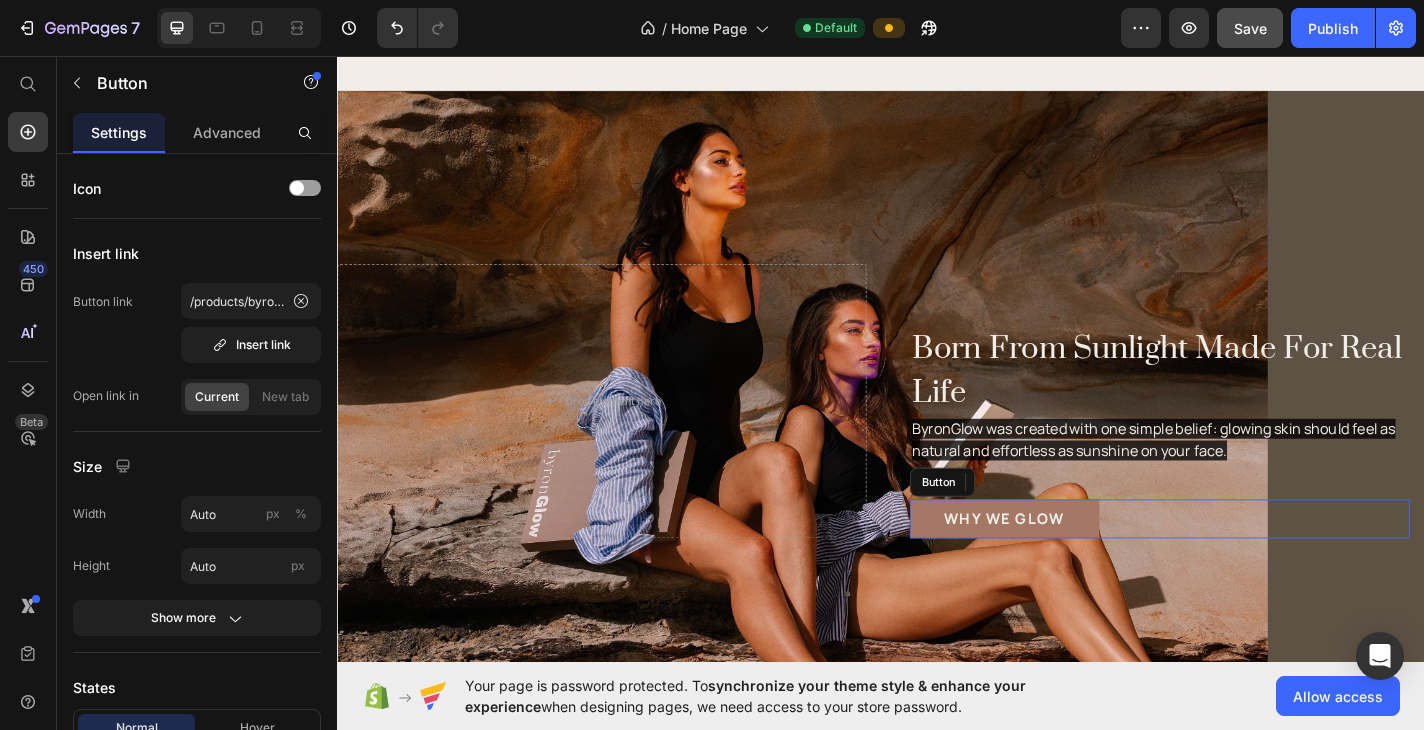 click on "why we glow Button" at bounding box center [1245, 566] 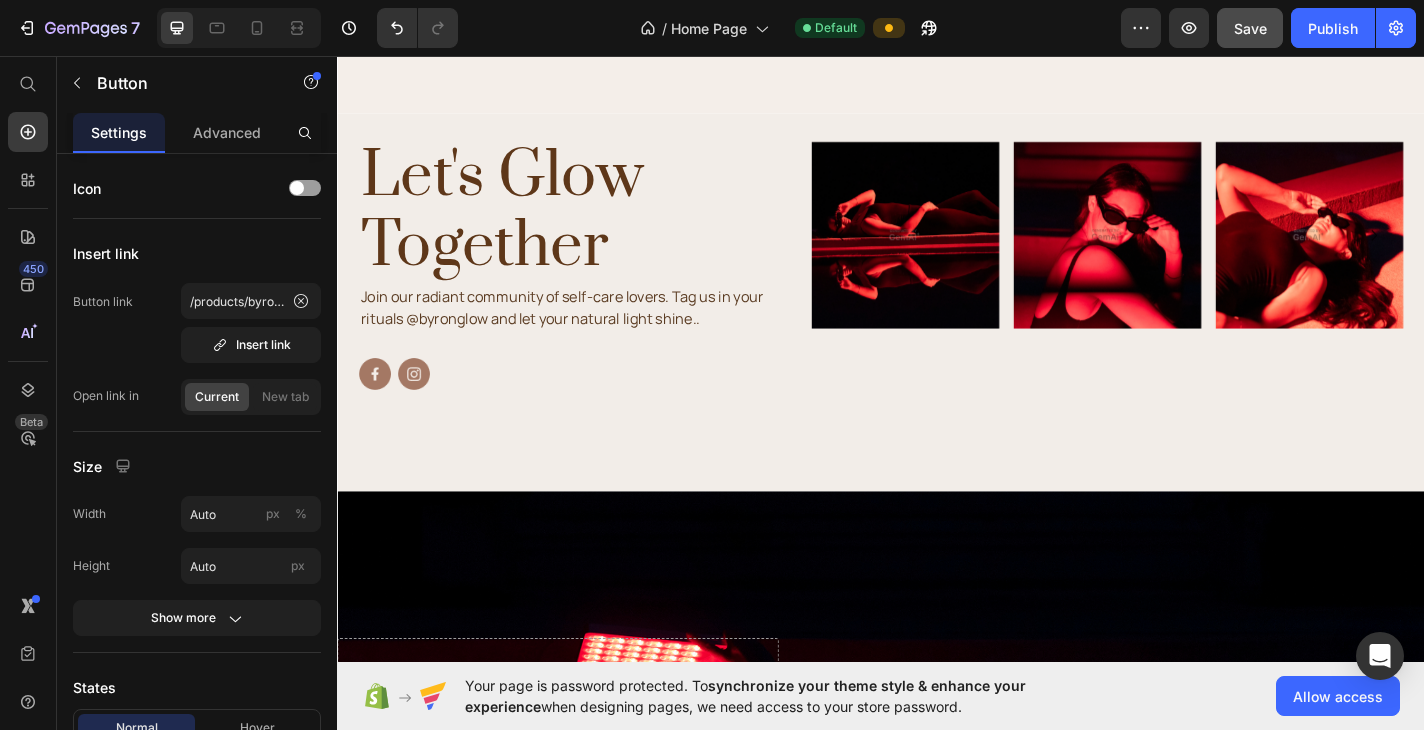 scroll, scrollTop: 5896, scrollLeft: 0, axis: vertical 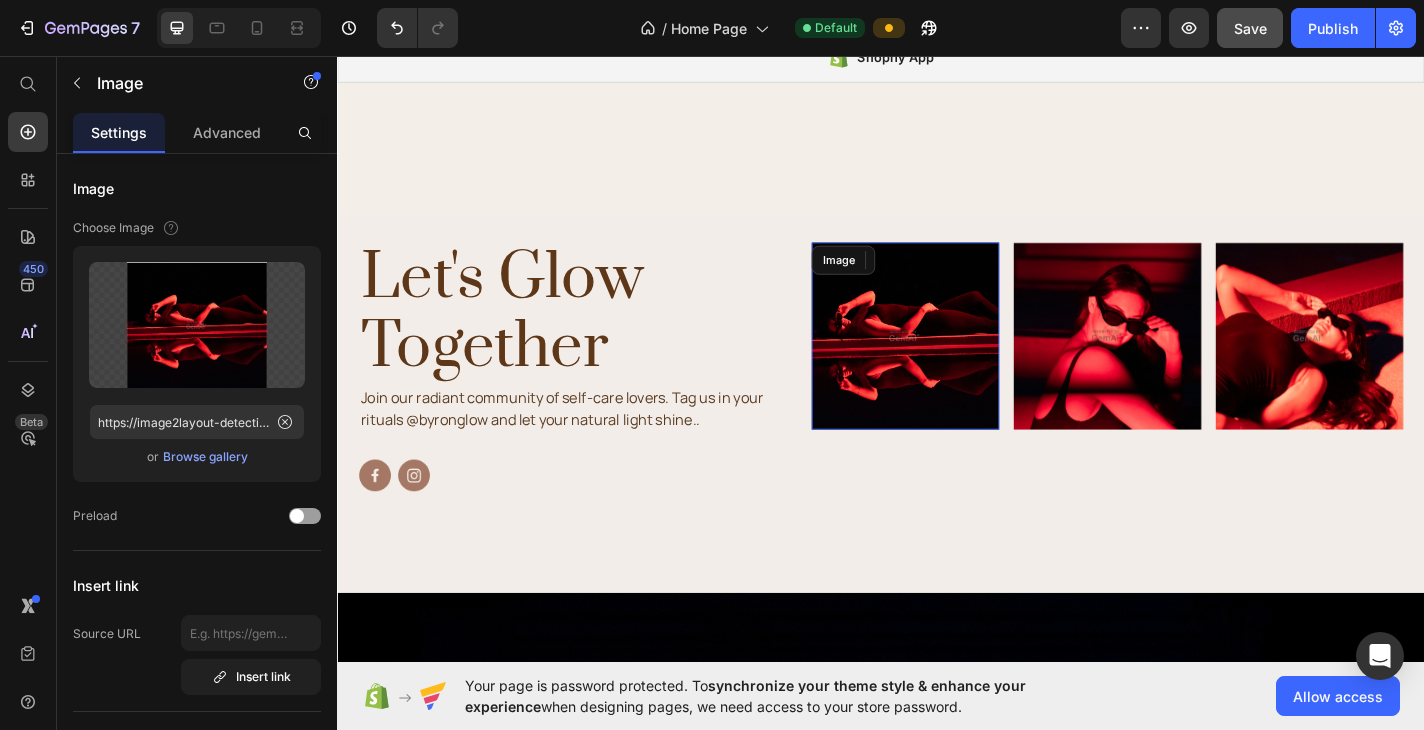 click at bounding box center [963, 364] 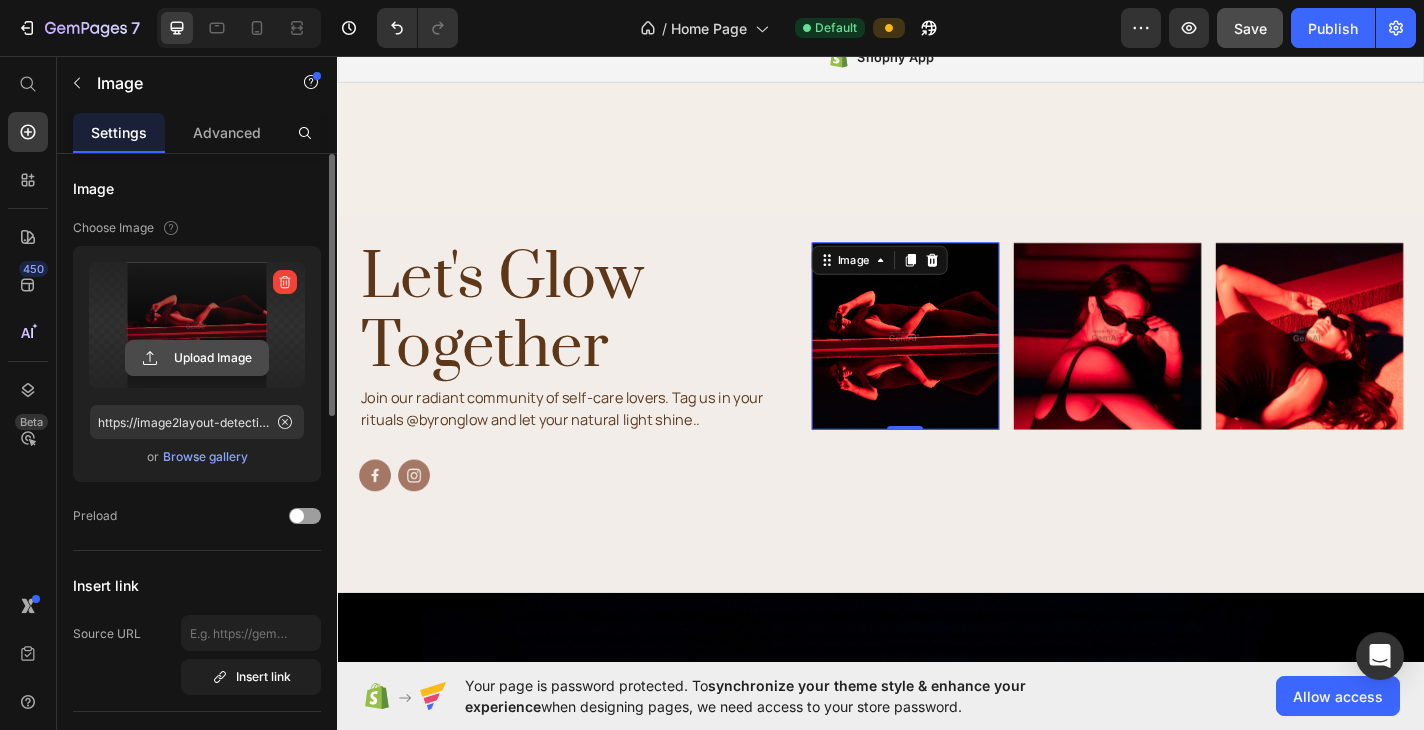 click 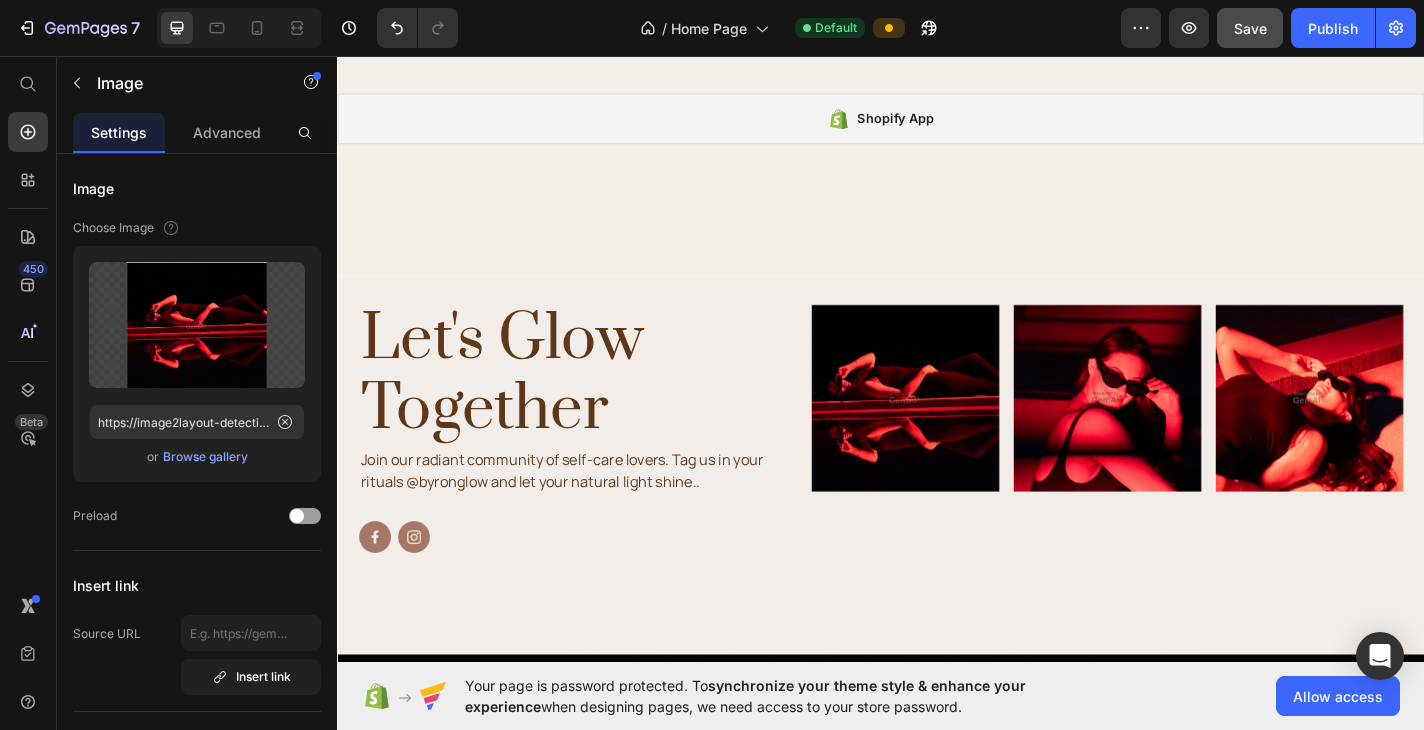 scroll, scrollTop: 5827, scrollLeft: 0, axis: vertical 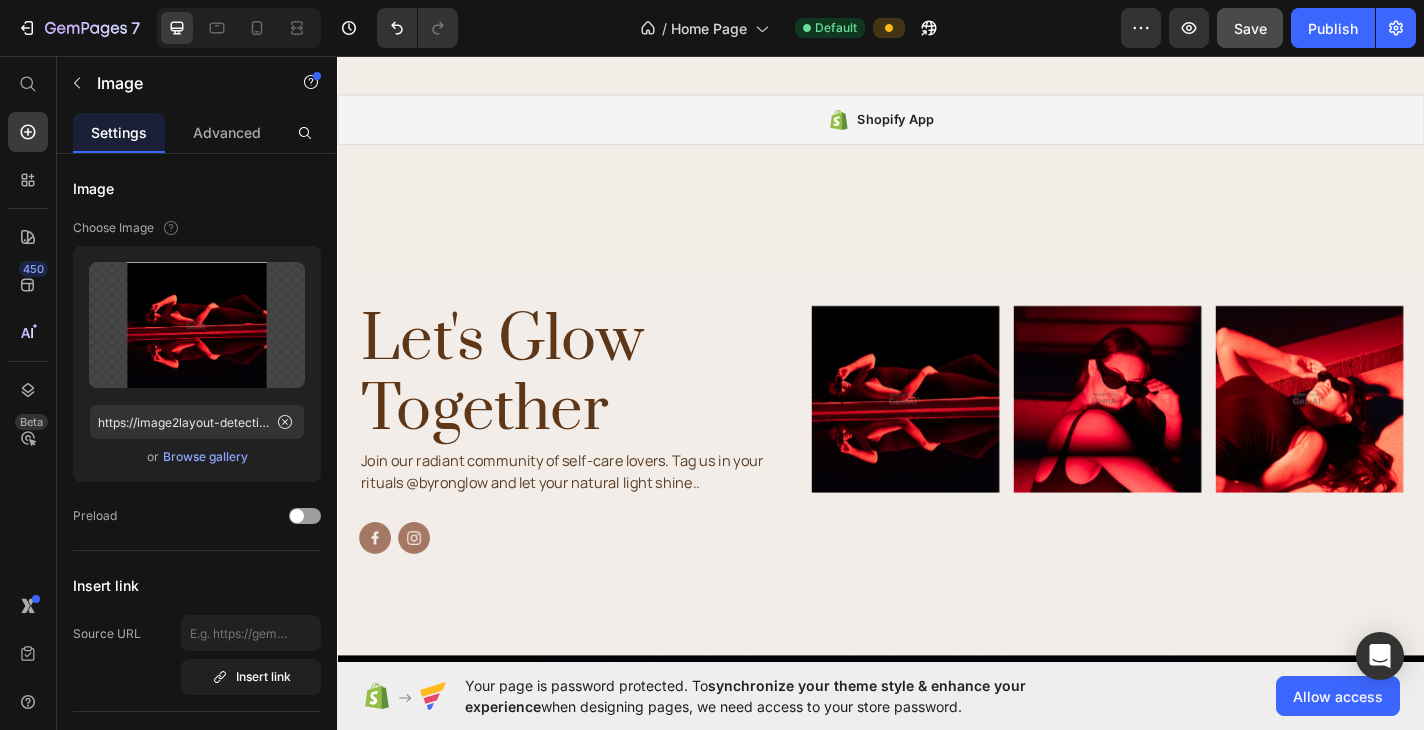 click at bounding box center (963, 433) 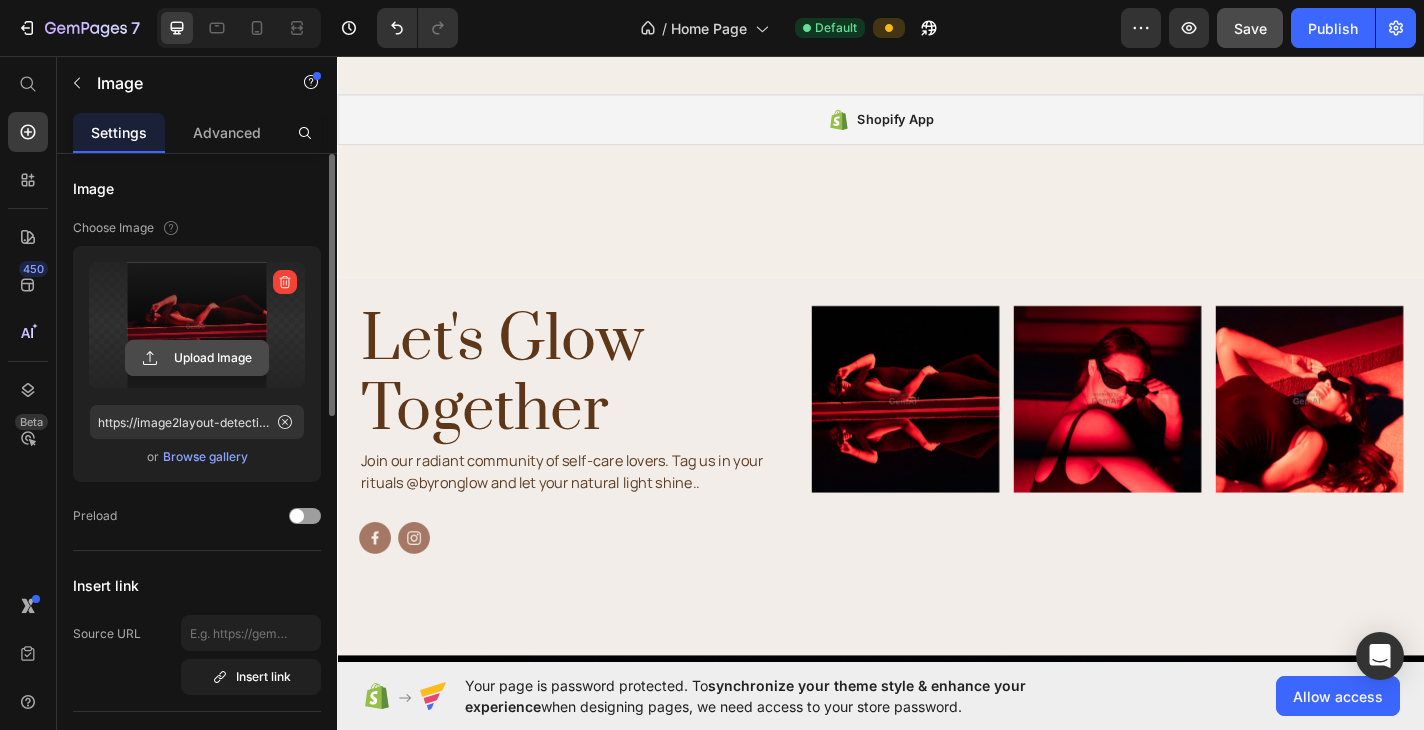 click 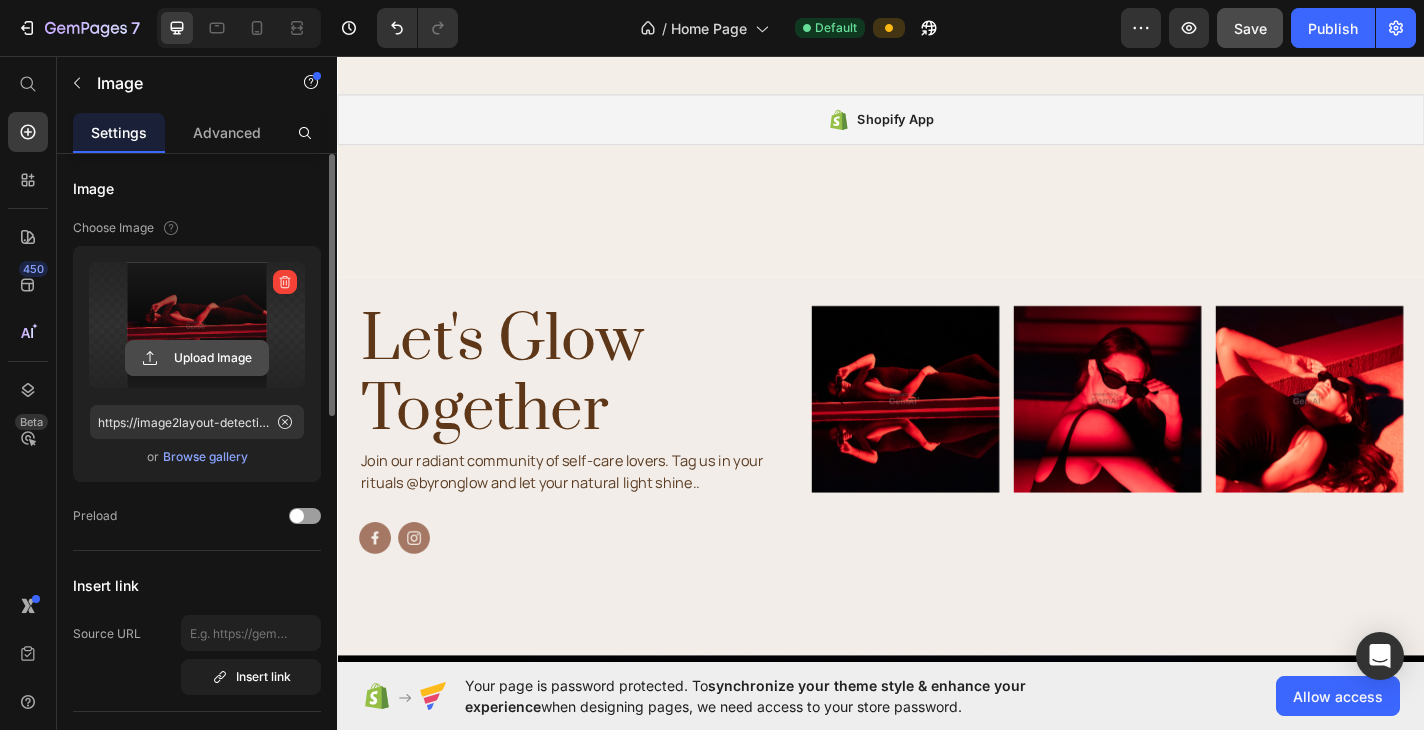 type on "C:\fakepath\6DC29B76-080B-4D6C-BD4B-3B7A07CE8328 2.HEIC" 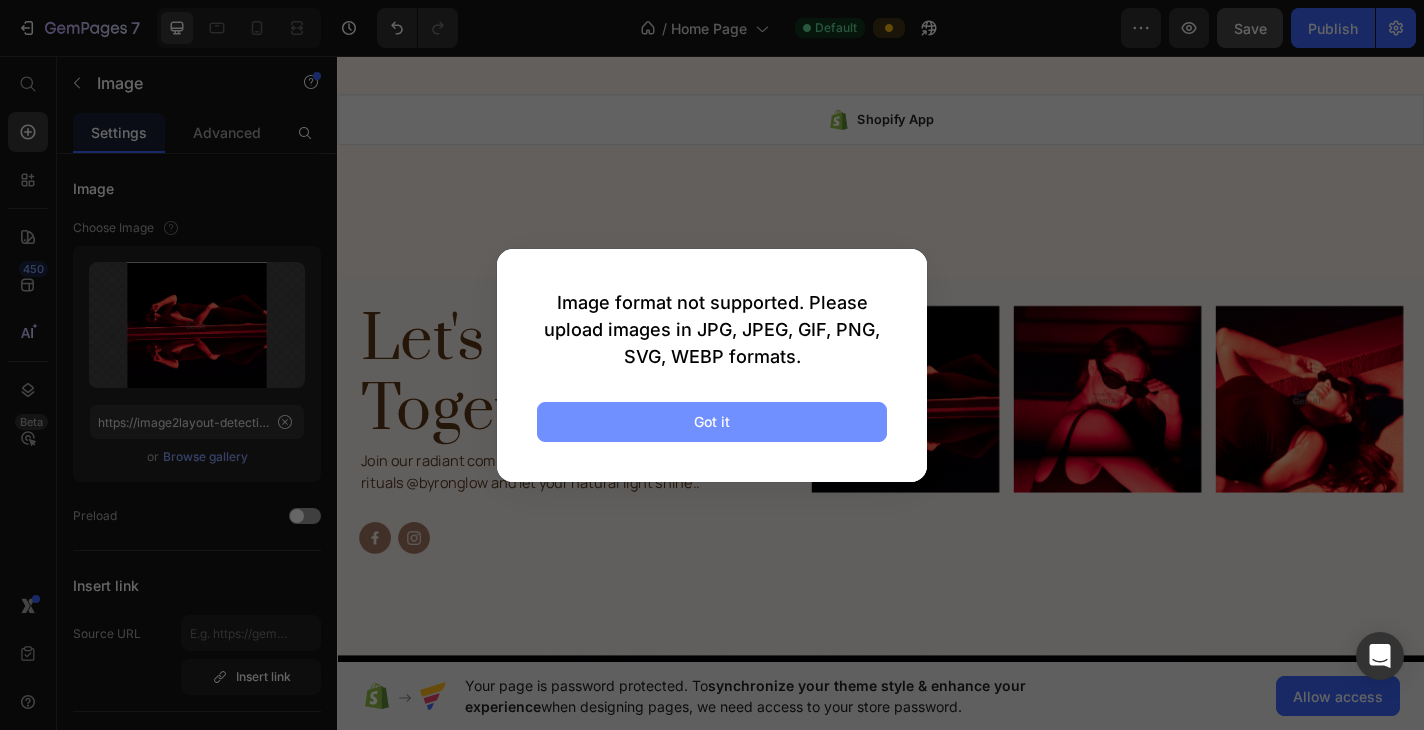click on "Got it" at bounding box center [712, 422] 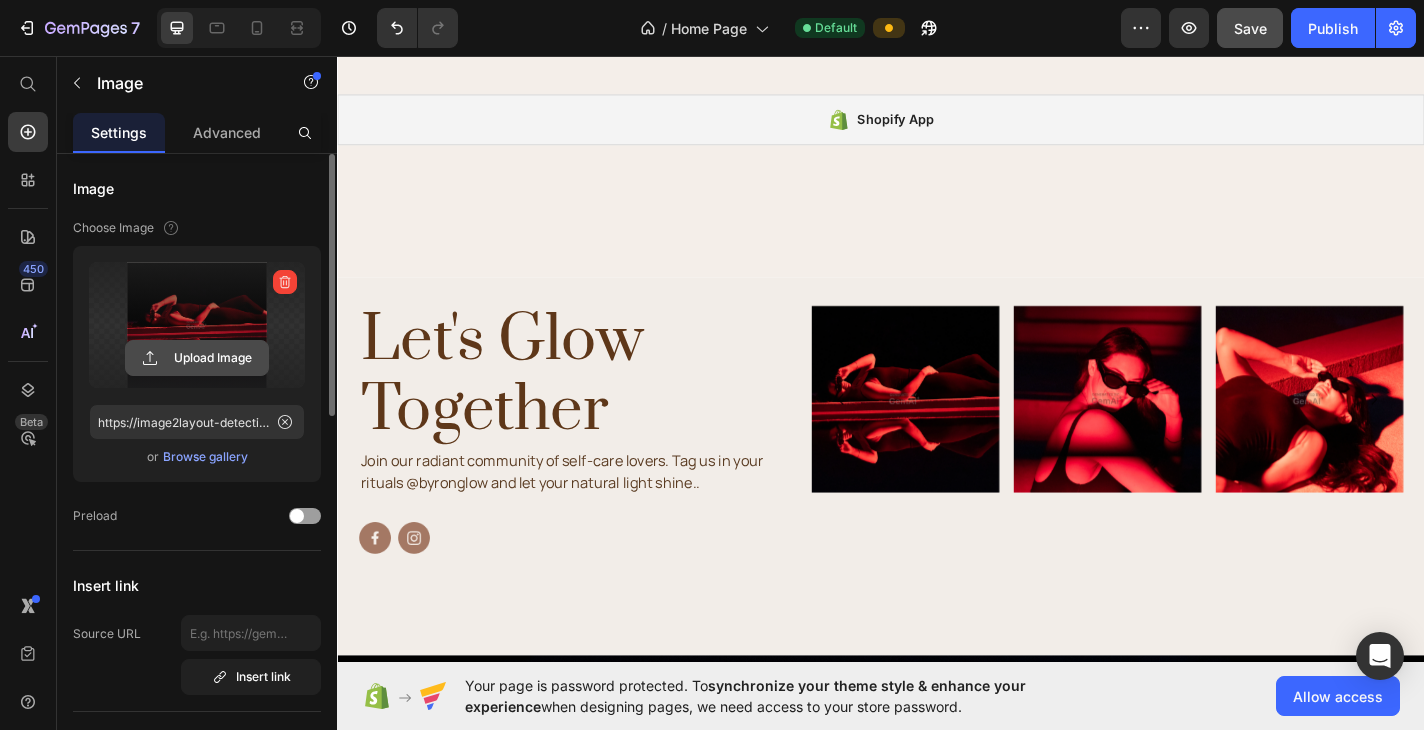click 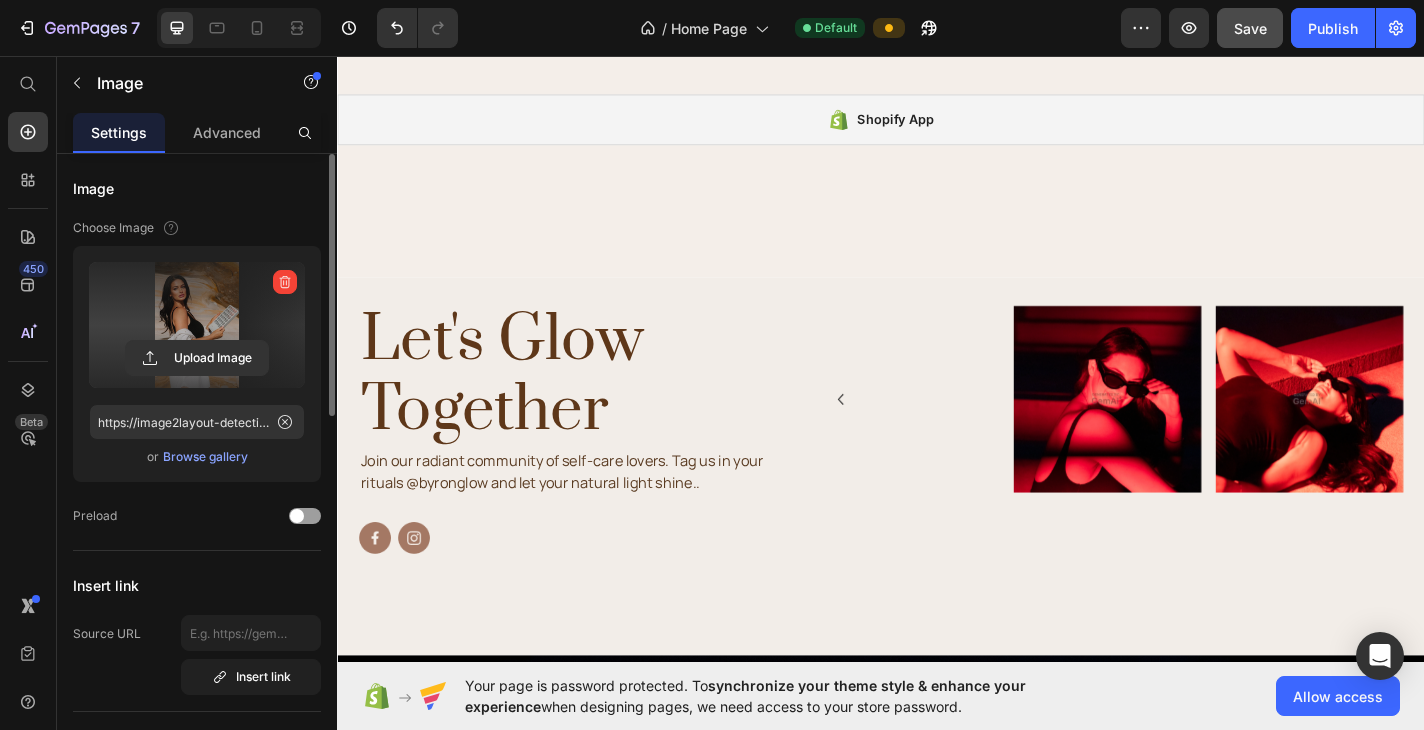 type on "https://cdn.shopify.com/s/files/1/0764/5632/9474/files/gempages_574666501194253541-ff15b41f-746d-410c-8b8f-20e8f9646354.png" 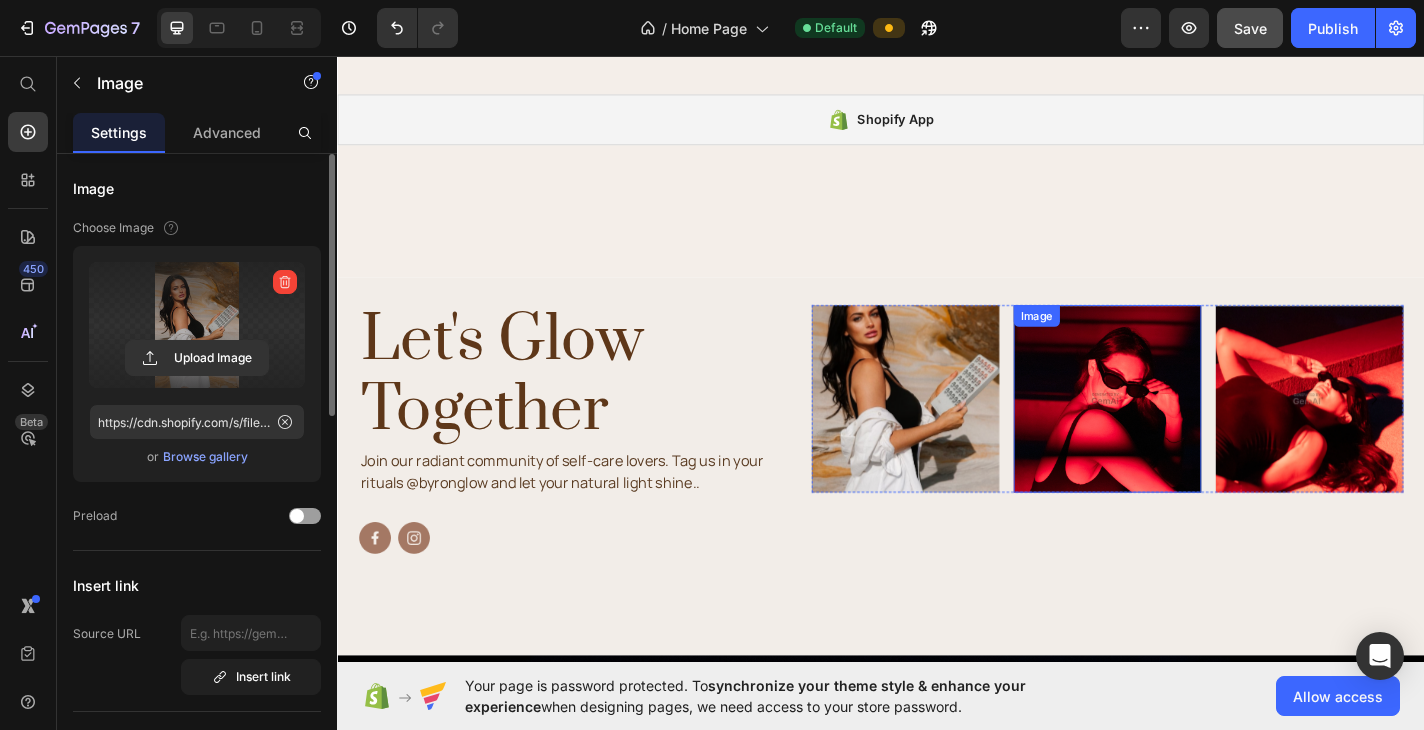 click at bounding box center (1186, 433) 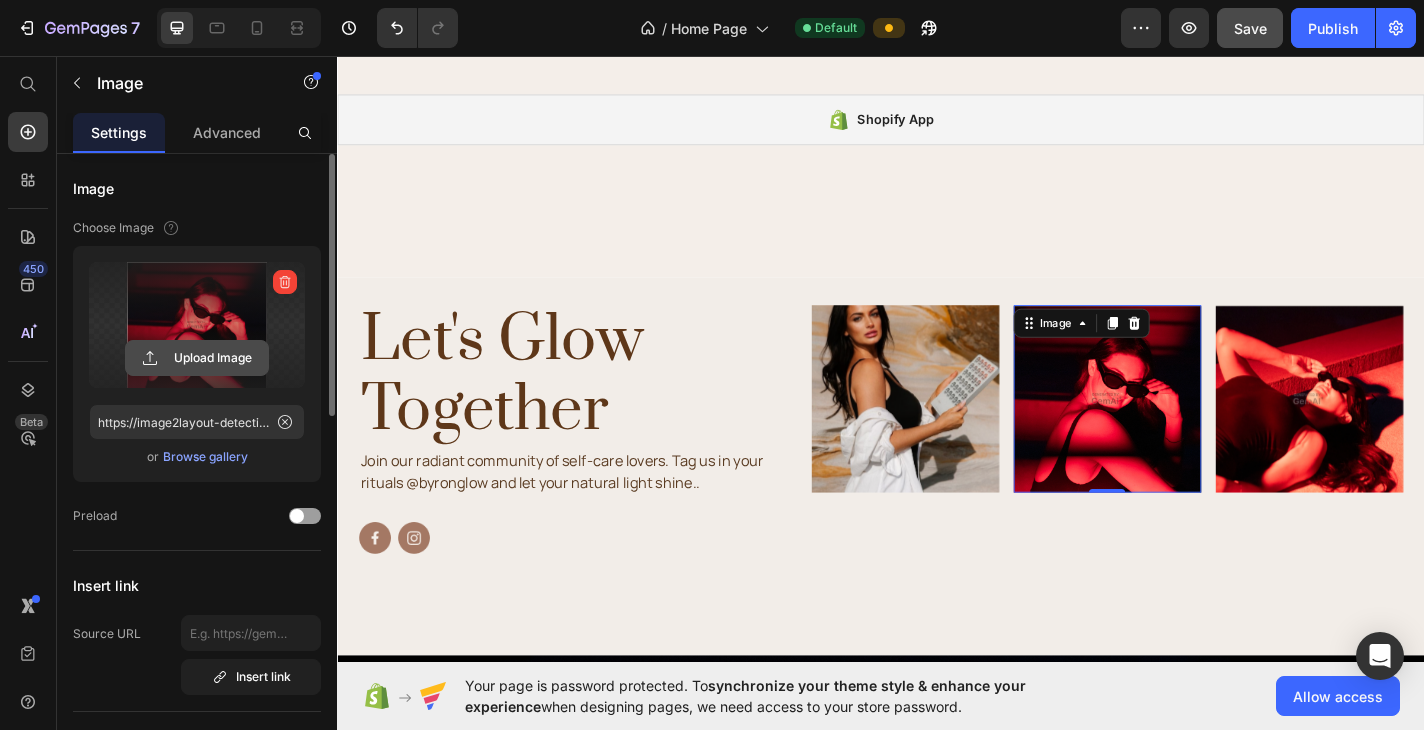 click 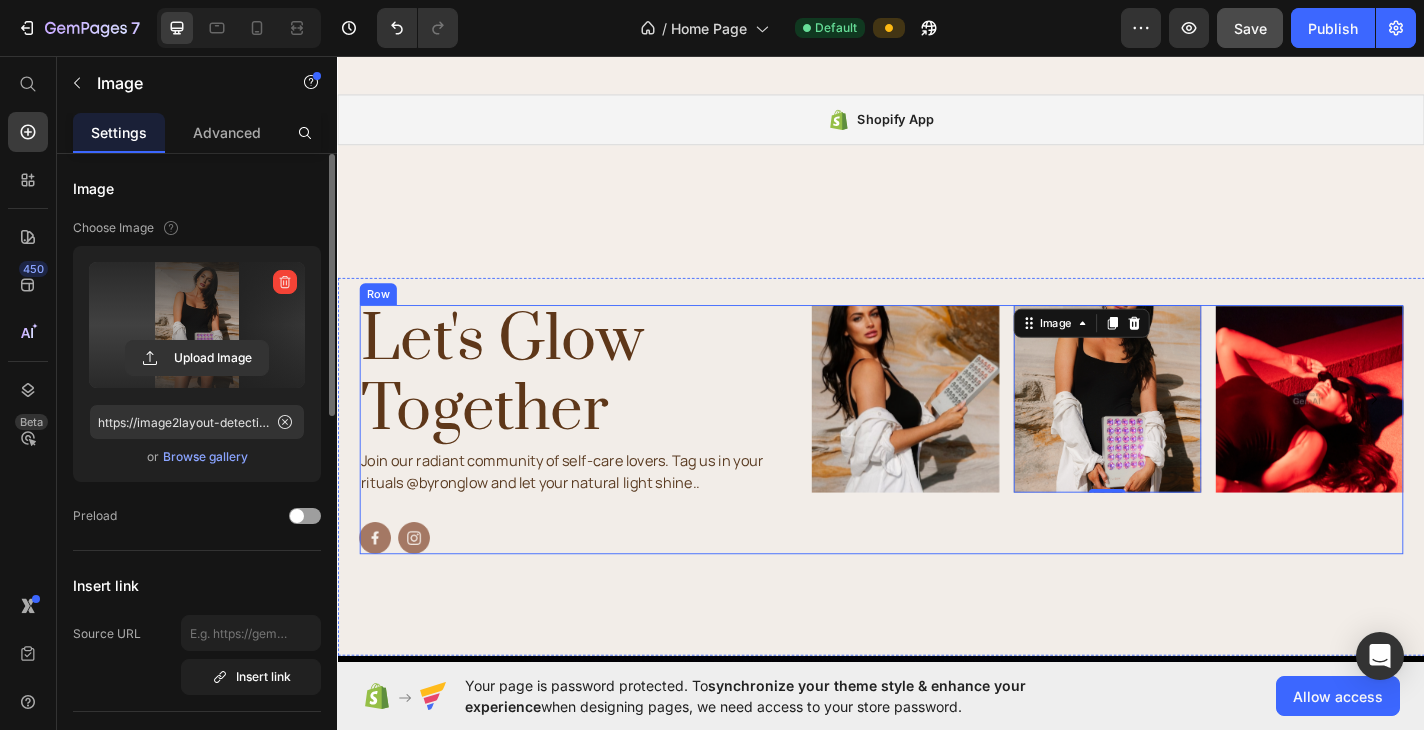 type on "https://cdn.shopify.com/s/files/1/0764/5632/9474/files/gempages_574666501194253541-3bc33ebc-5b50-4732-ad0a-19e5a7dbf72d.png" 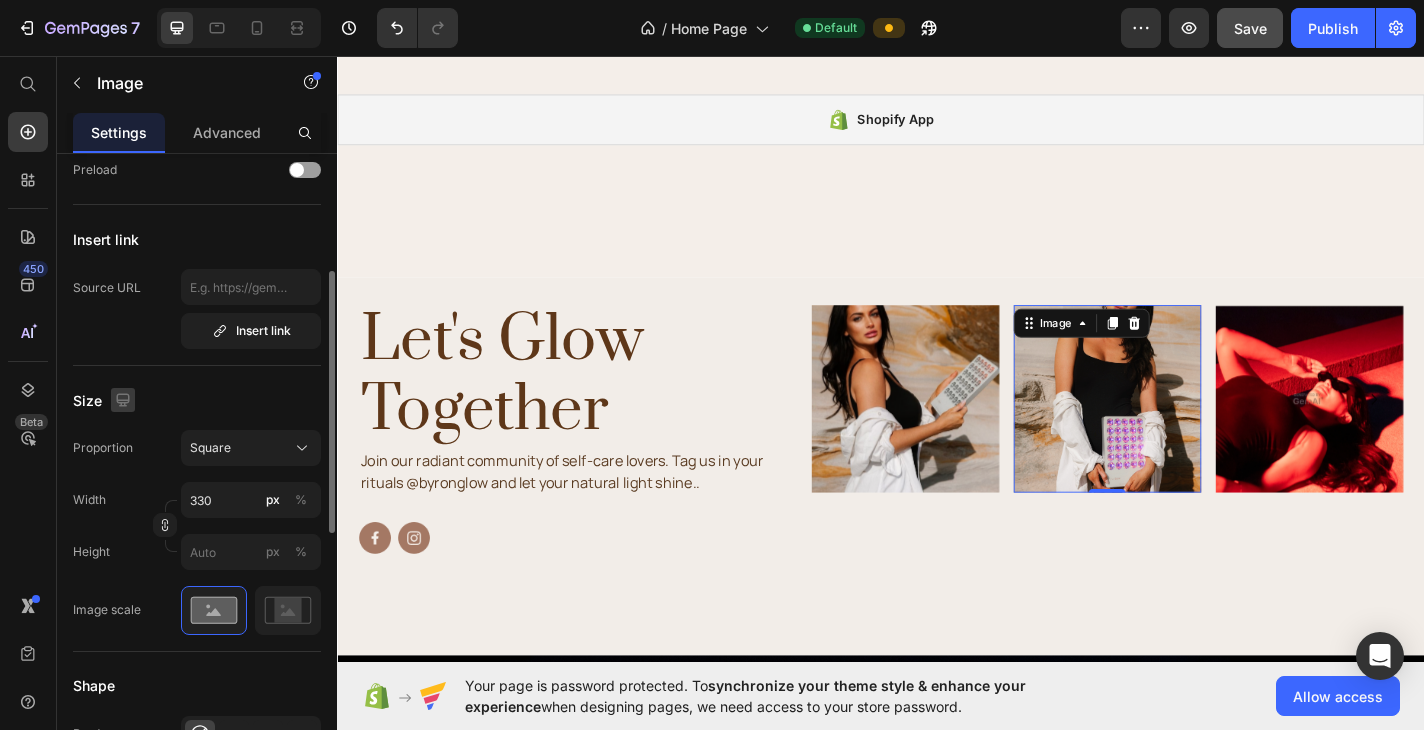 scroll, scrollTop: 348, scrollLeft: 0, axis: vertical 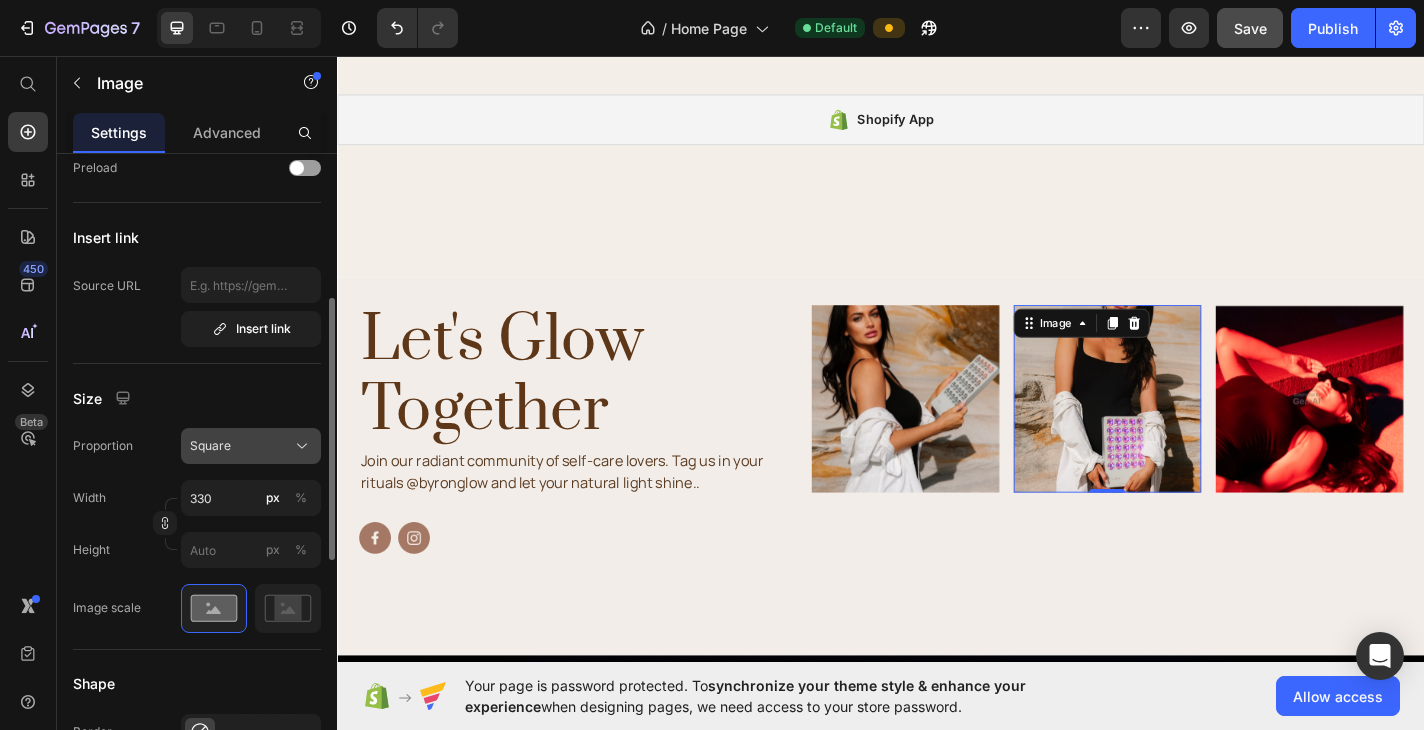 click on "Square" at bounding box center (251, 446) 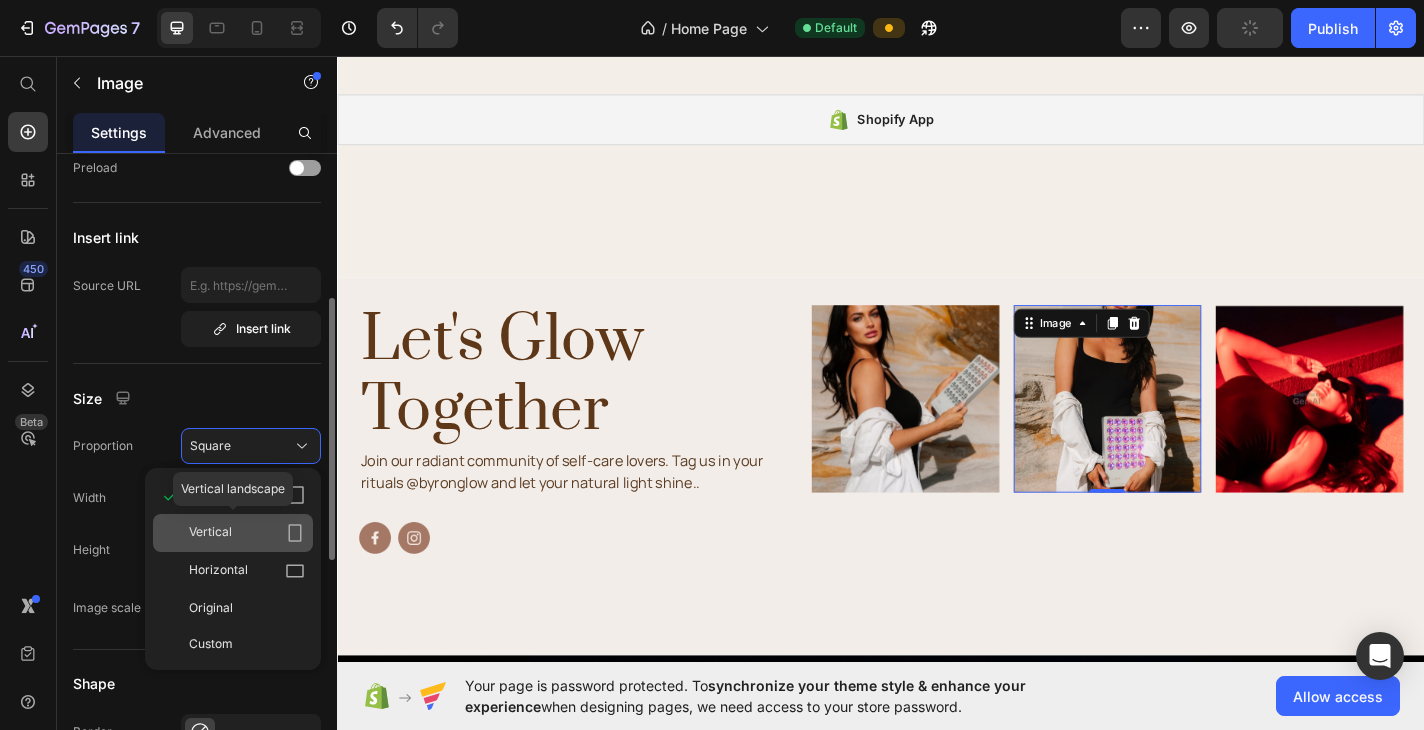 click on "Vertical" 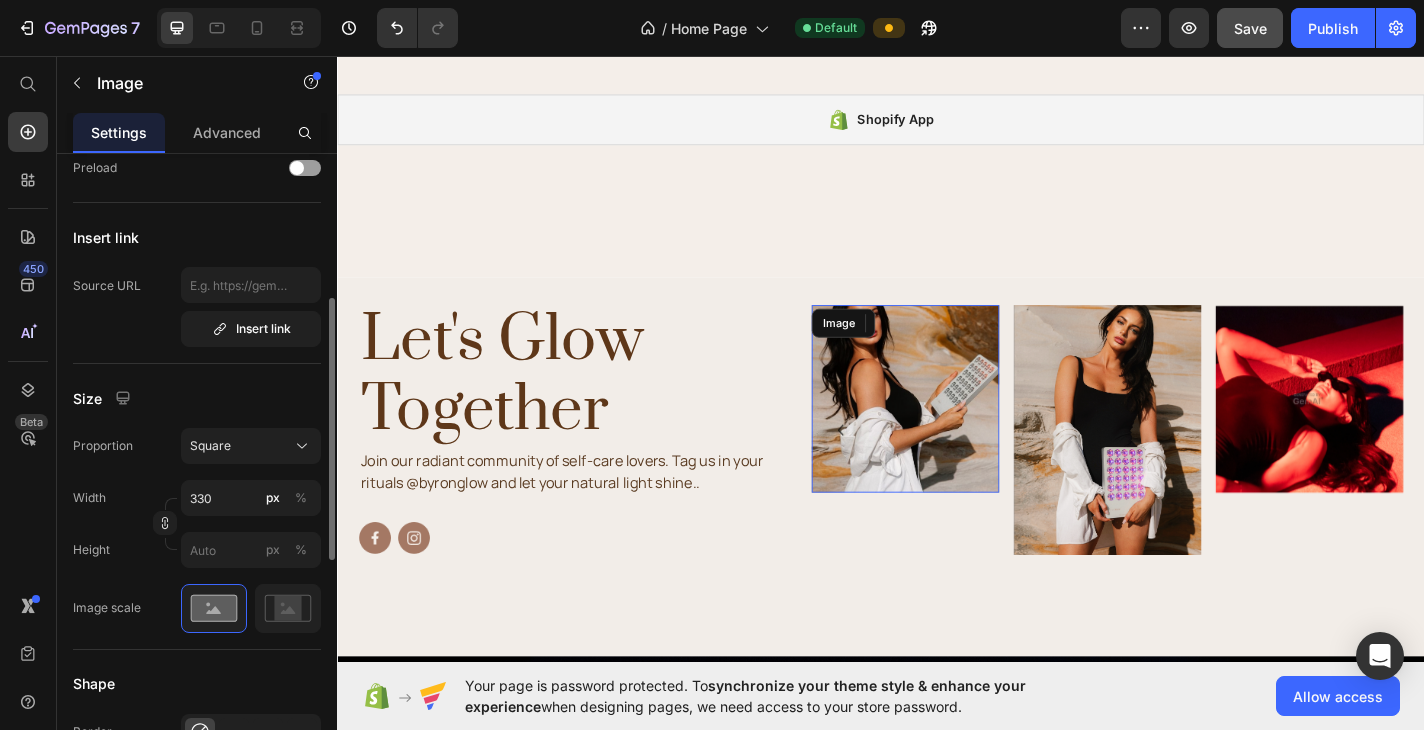 click at bounding box center [963, 433] 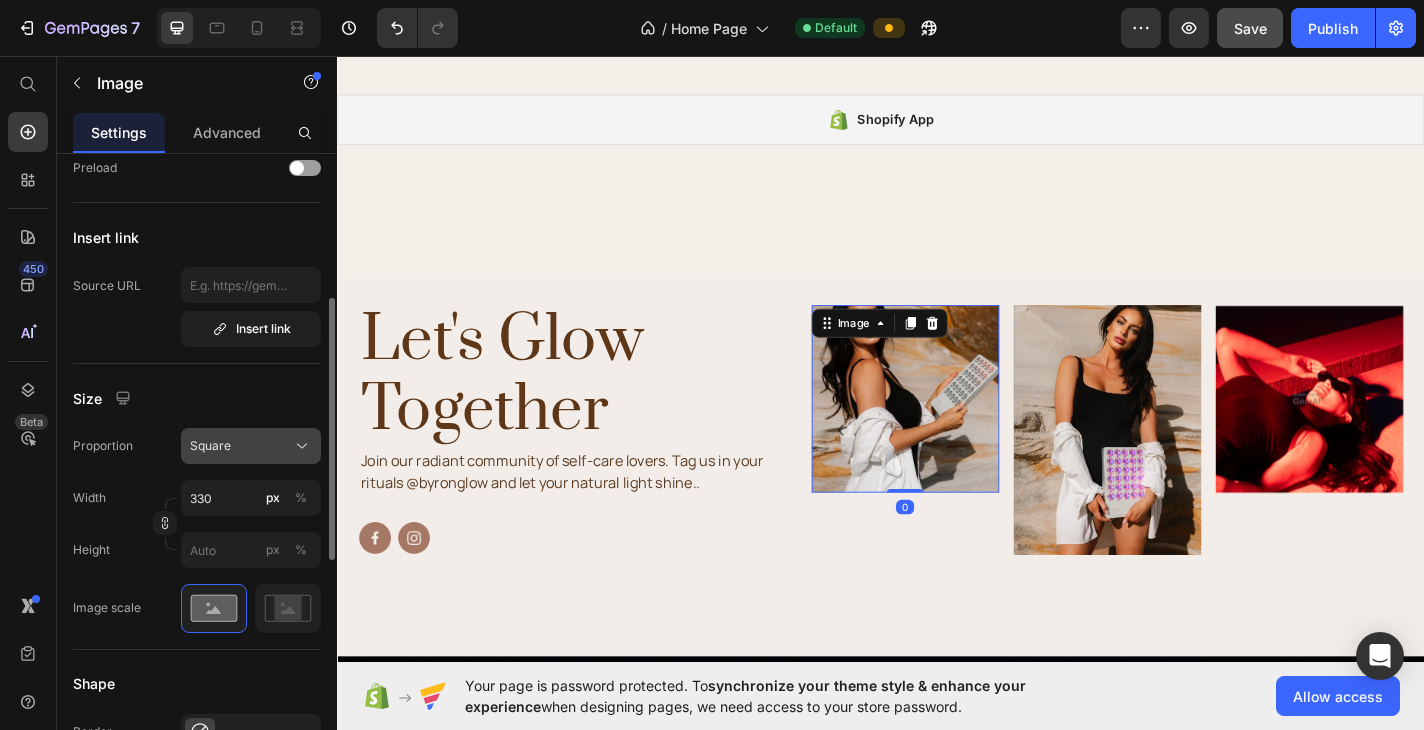 click on "Square" 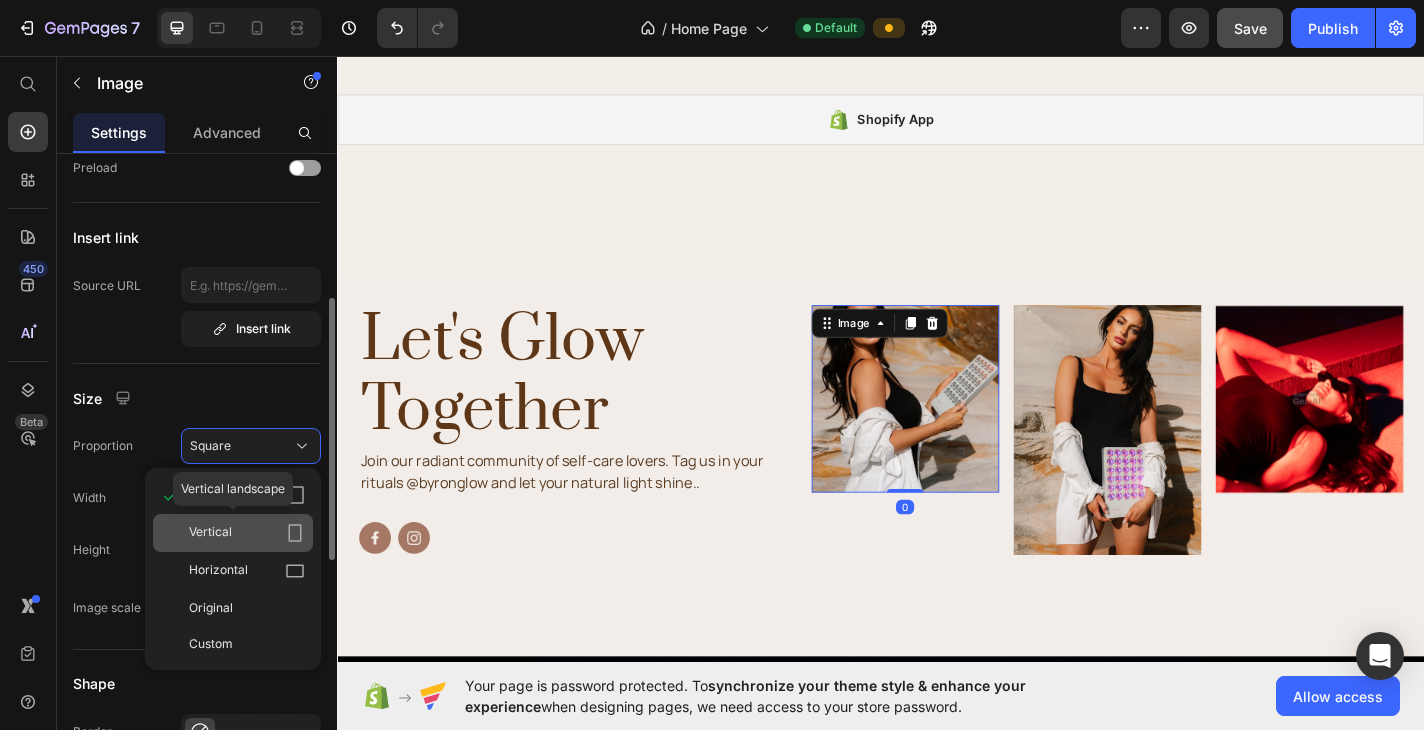 click on "Vertical" at bounding box center [210, 533] 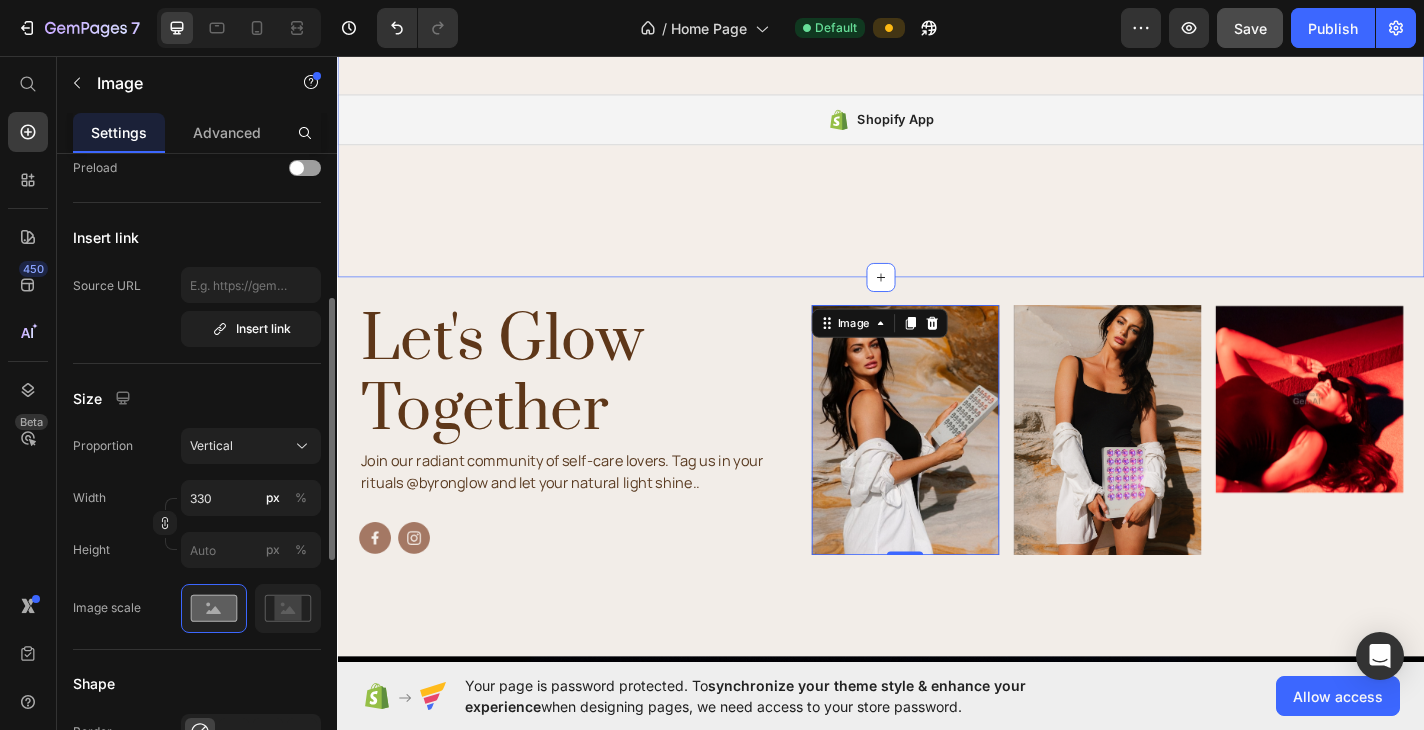 click on "Loved by Glow-Getters Heading Shopify App Shopify App Row Section 8" at bounding box center [937, 93] 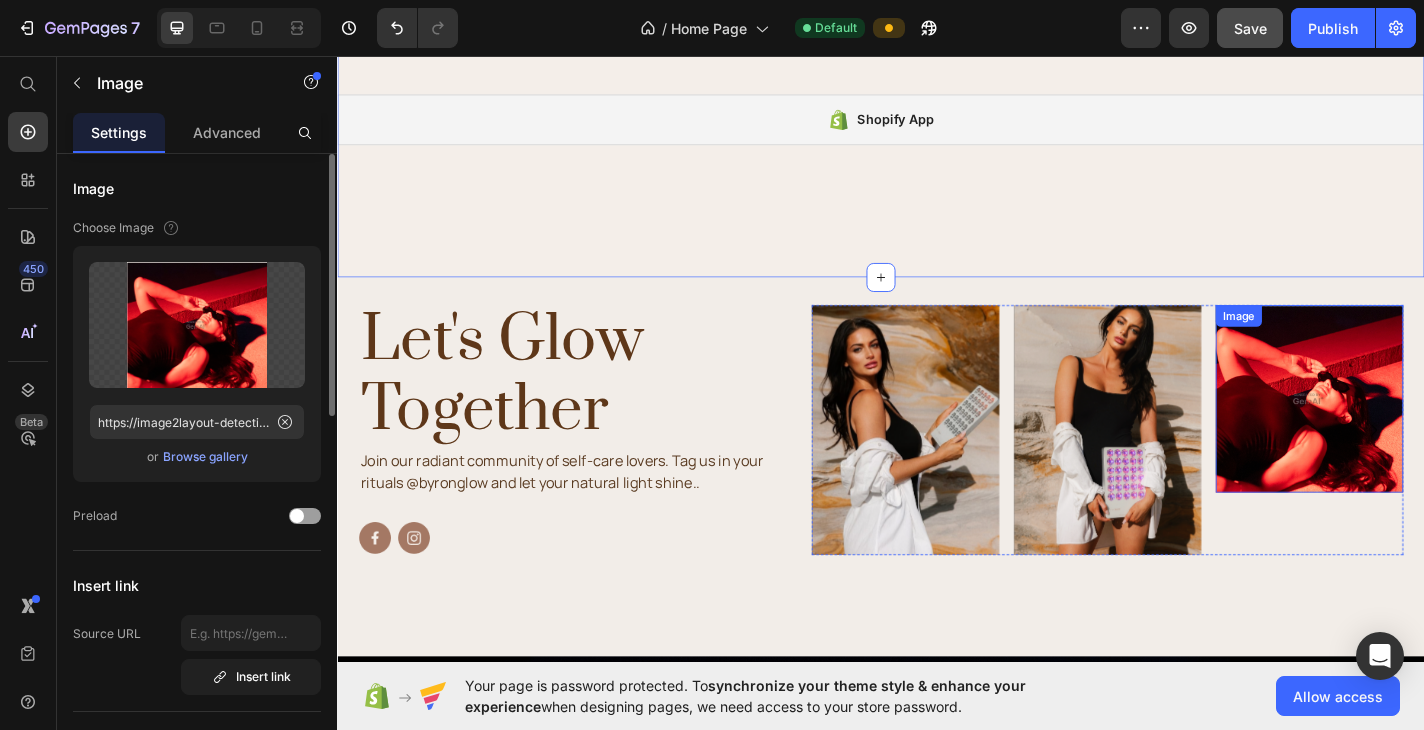 click at bounding box center (1409, 433) 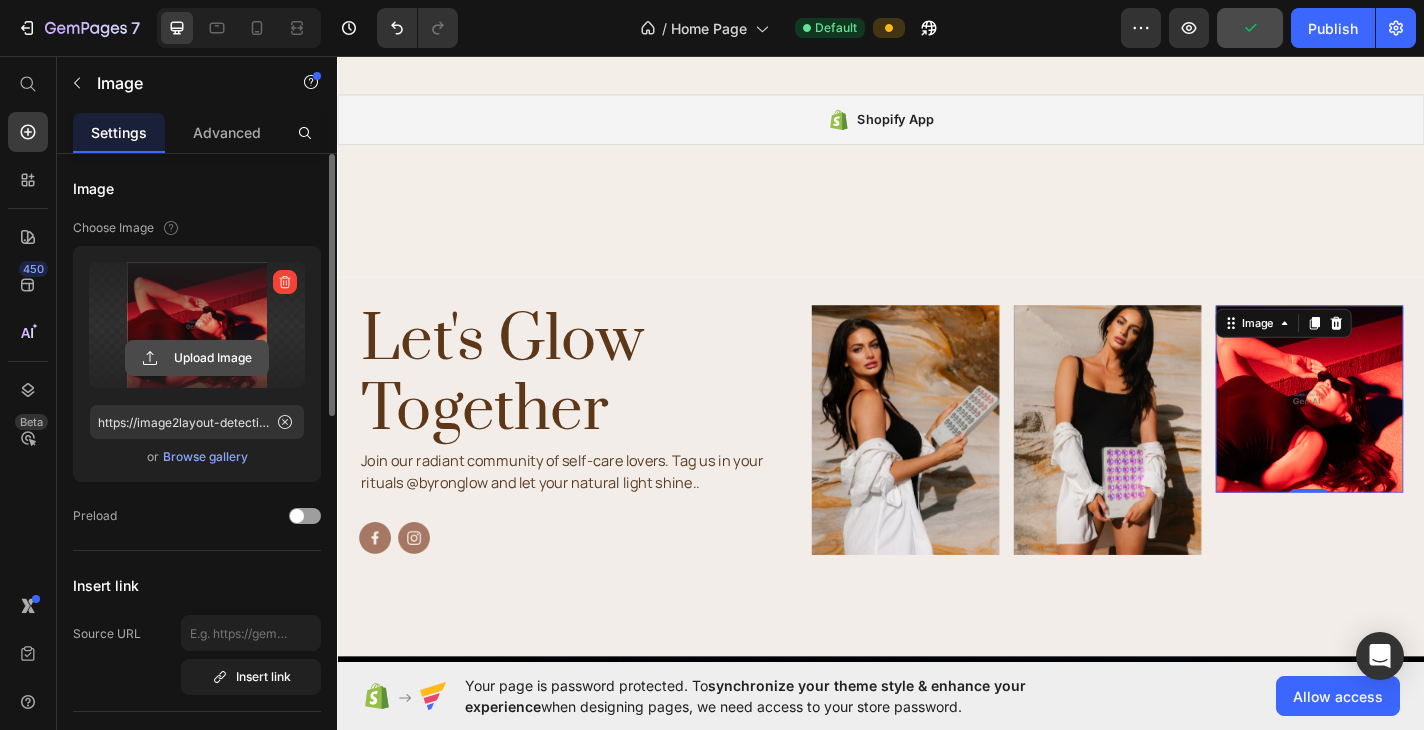 click 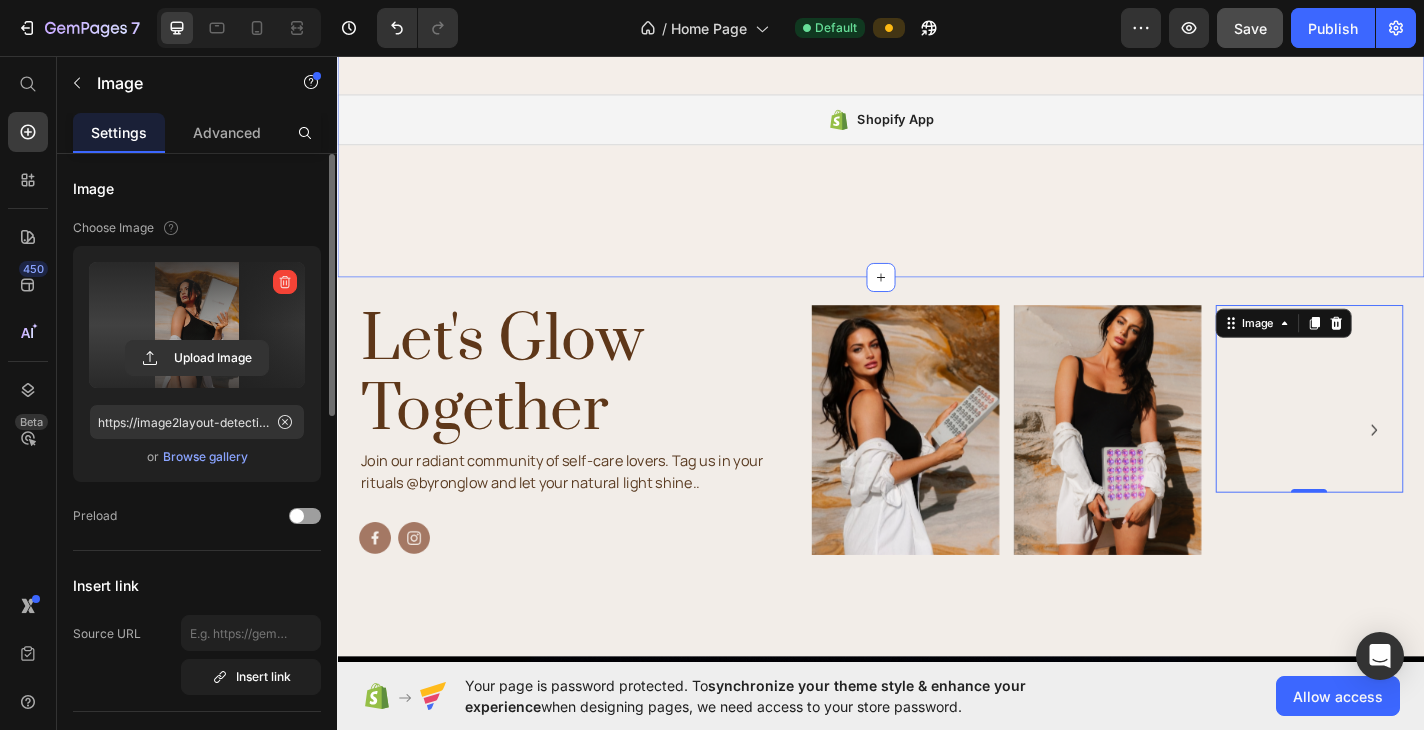 type on "https://cdn.shopify.com/s/files/1/0764/5632/9474/files/gempages_574666501194253541-2d1c69c2-57d8-4b12-8cd4-004402d056ea.png" 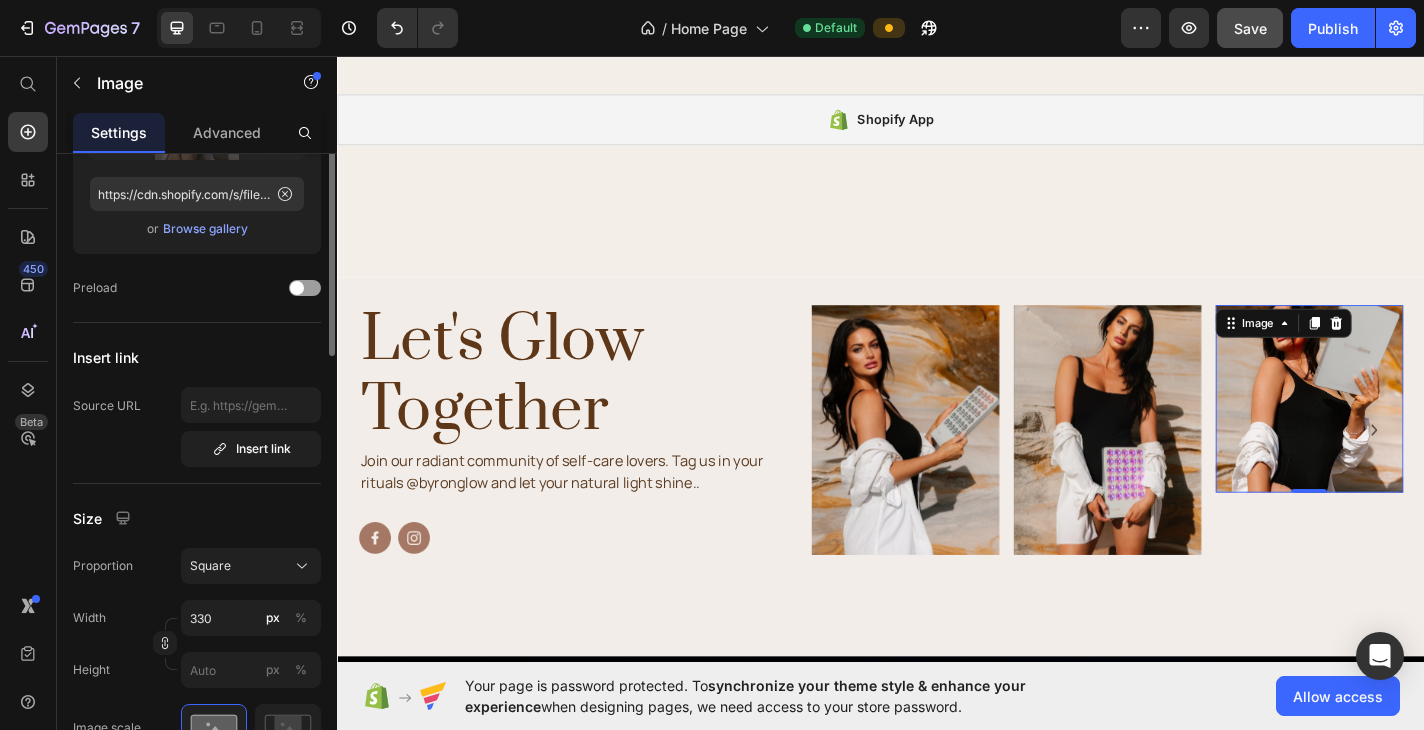 scroll, scrollTop: 230, scrollLeft: 0, axis: vertical 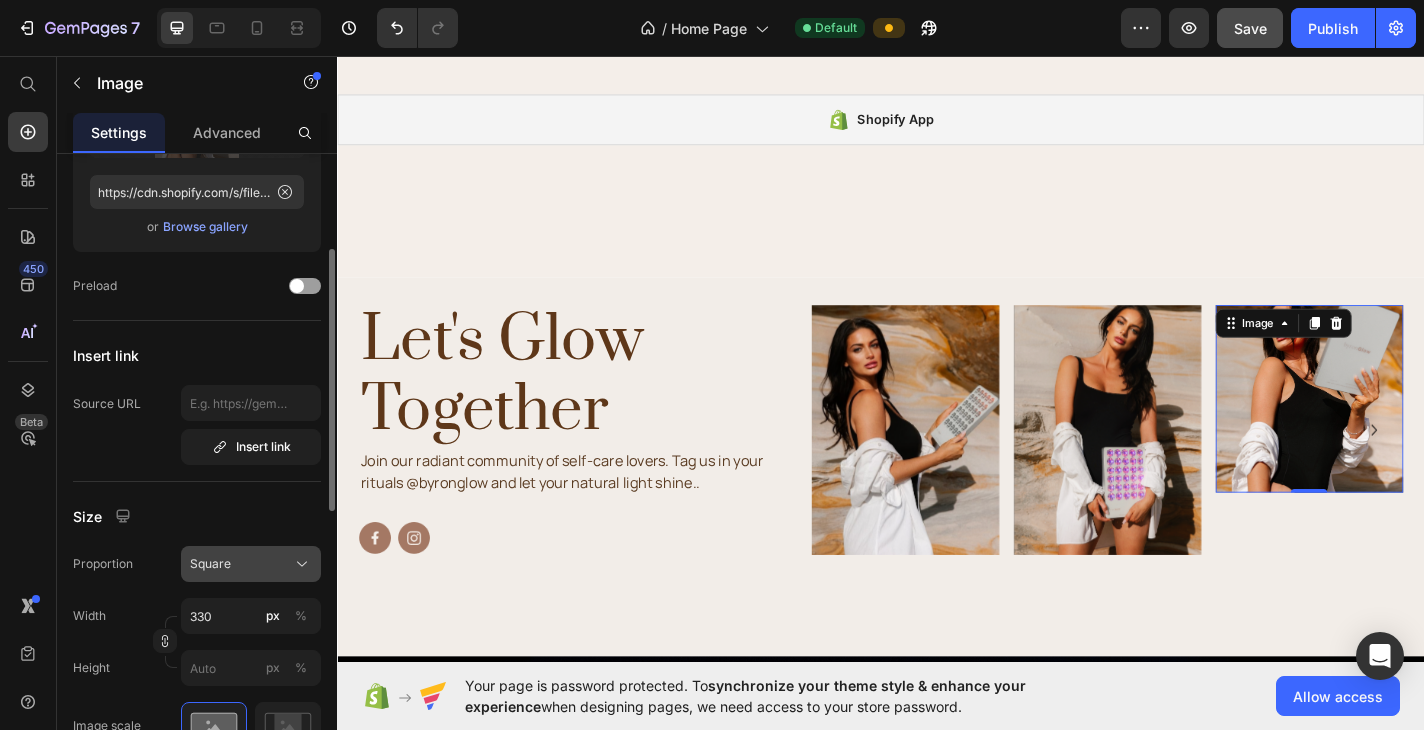 click on "Square" 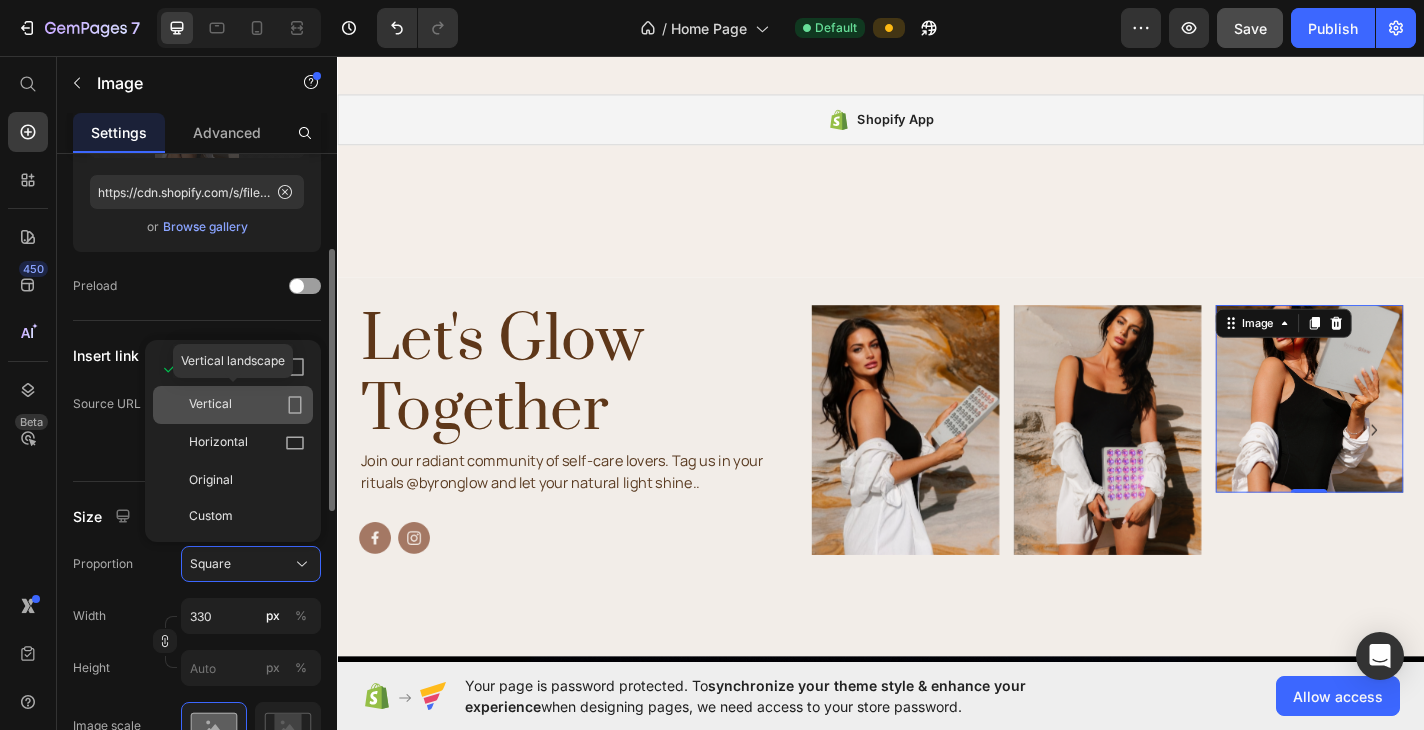 click on "Vertical" 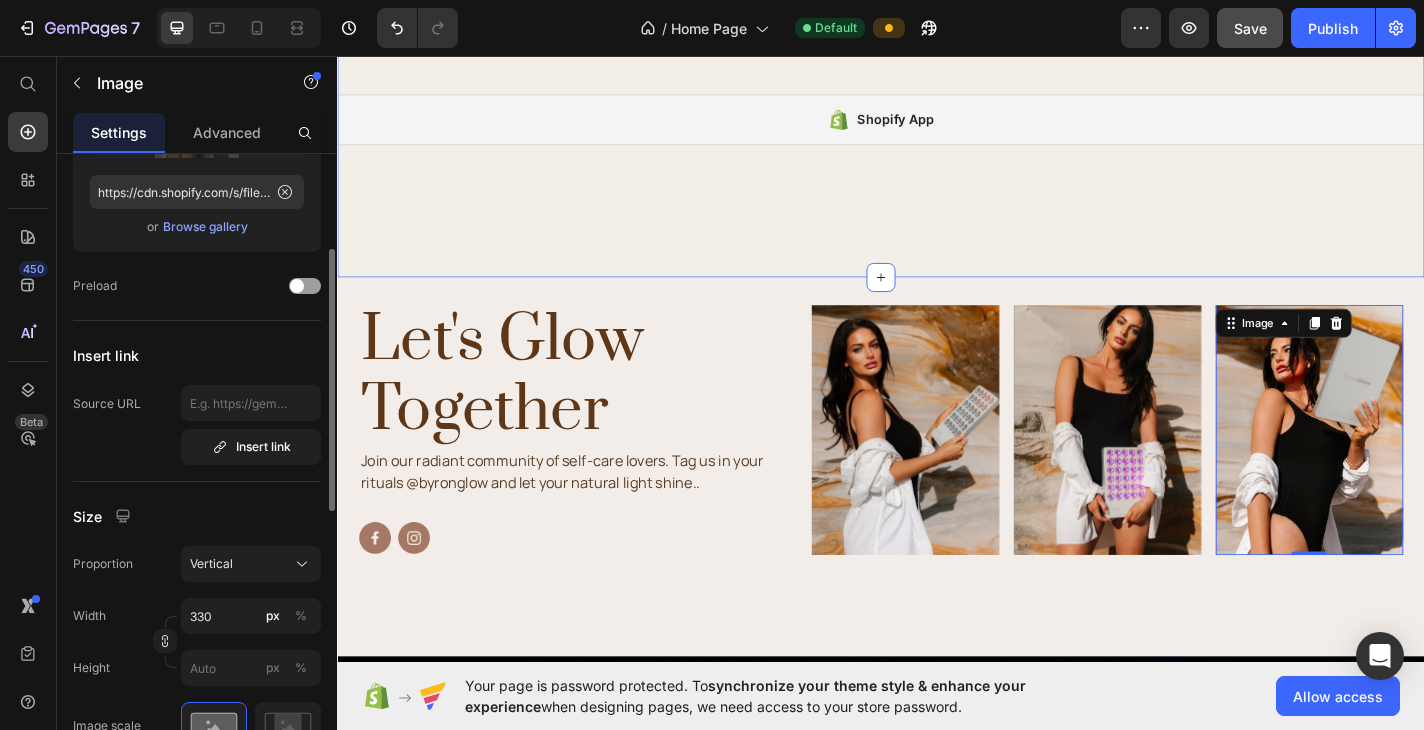 click on "Loved by Glow-Getters Heading Shopify App Shopify App Row Section 8" at bounding box center (937, 93) 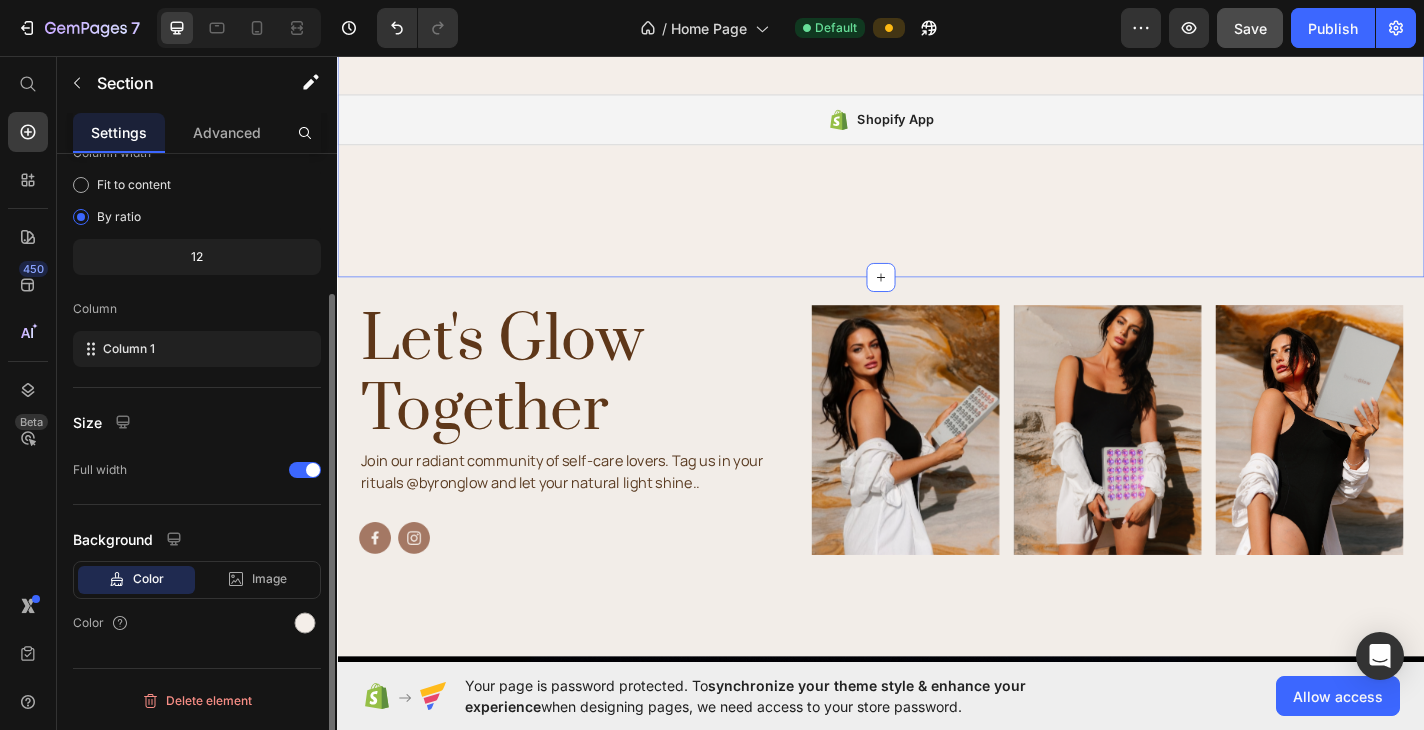 scroll, scrollTop: 0, scrollLeft: 0, axis: both 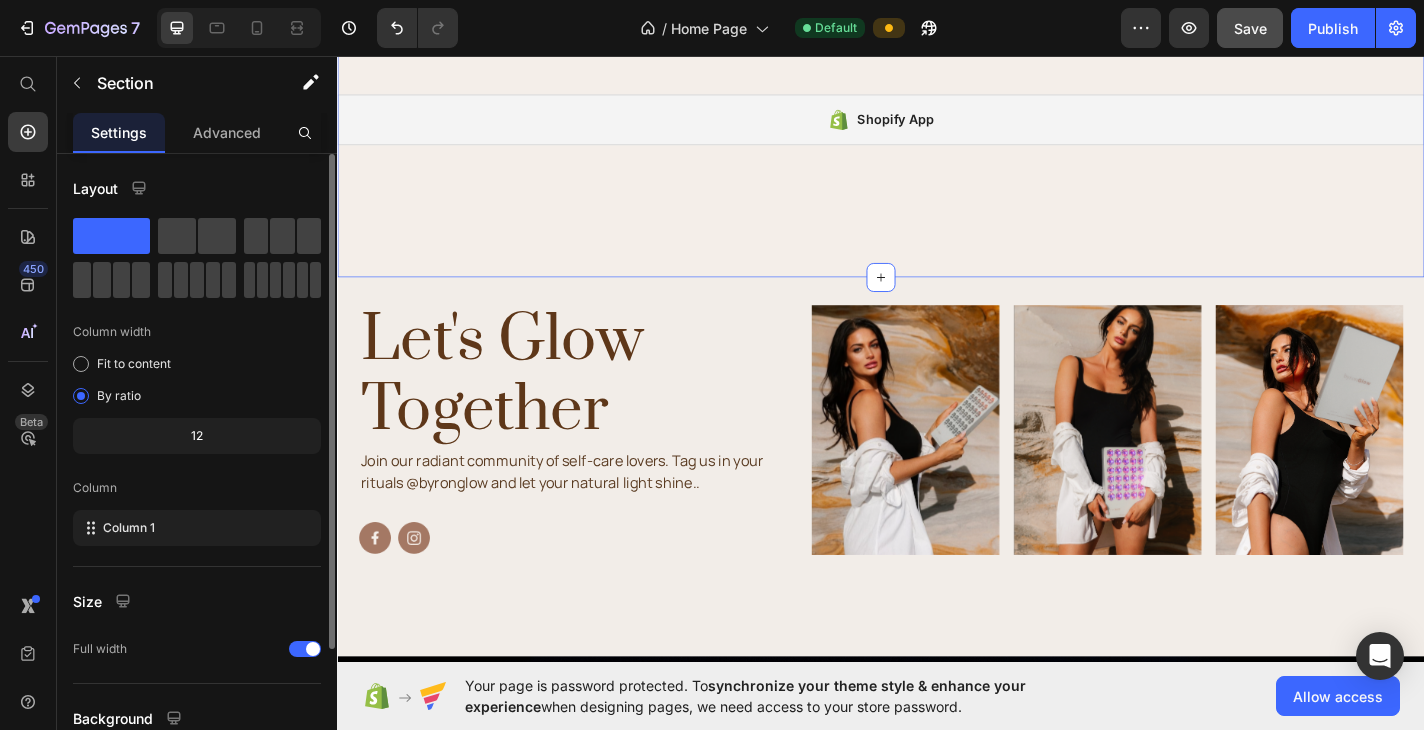 click on "Loved by Glow-Getters Heading Shopify App Shopify App Row Section 8   Create Theme Section AI Content Write with GemAI What would you like to describe here? Tone and Voice Persuasive Product [STATE]Glow Wireless LED Light Therapy Device Show more Generate" at bounding box center [937, 93] 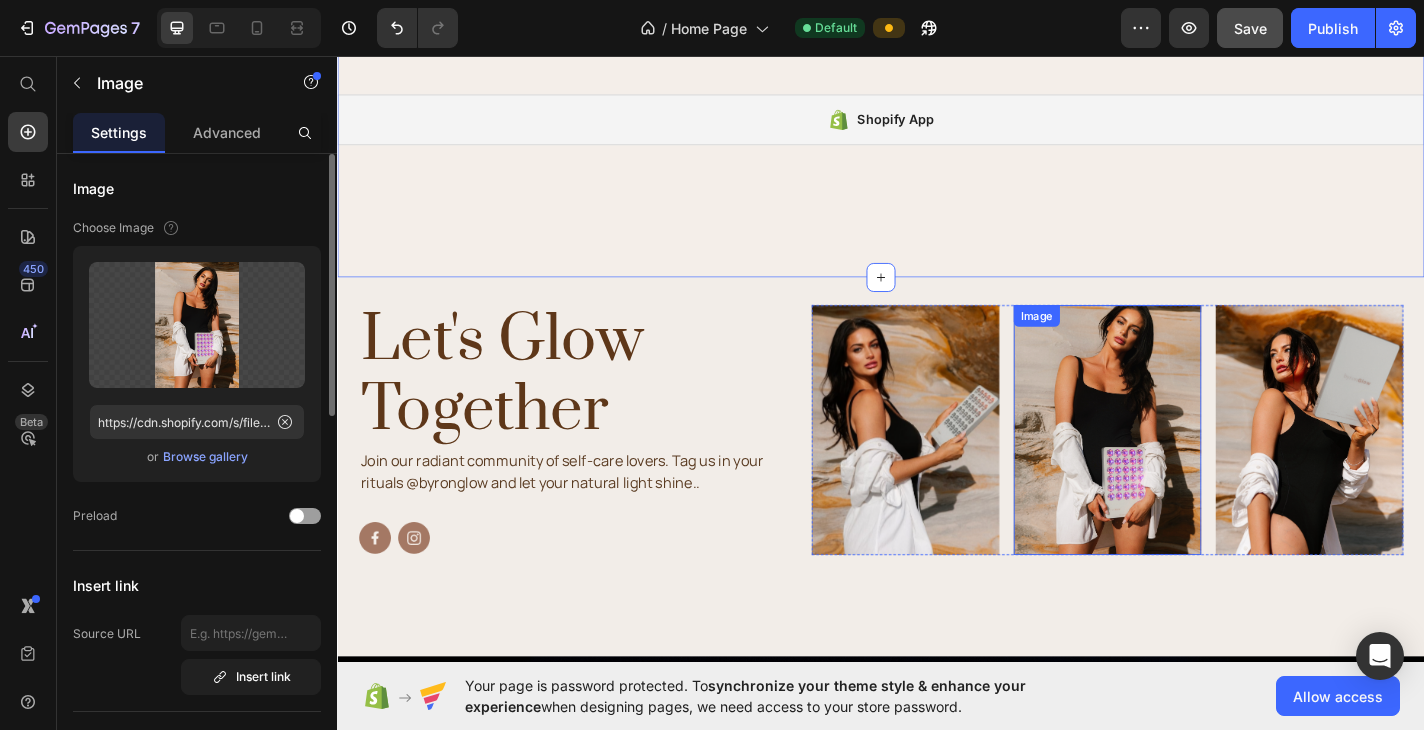 click at bounding box center [1186, 468] 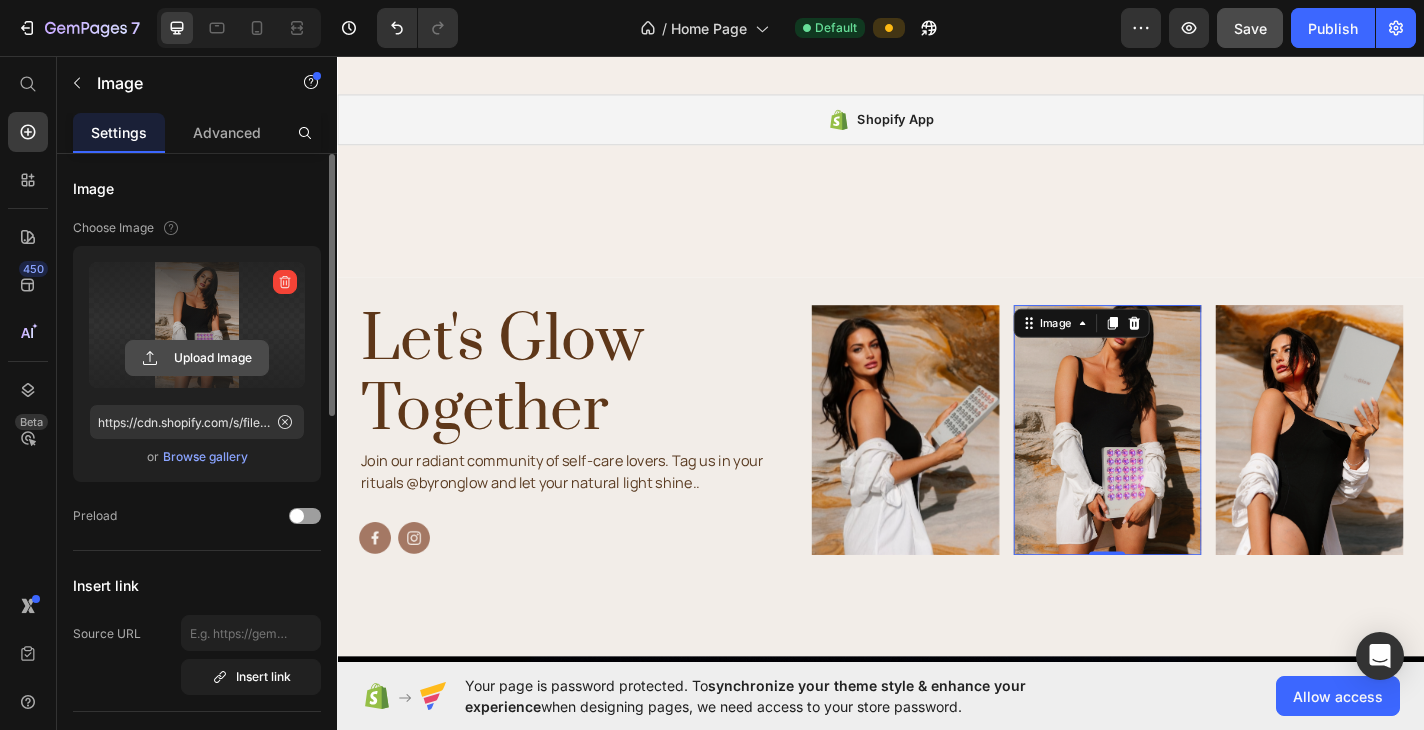 click 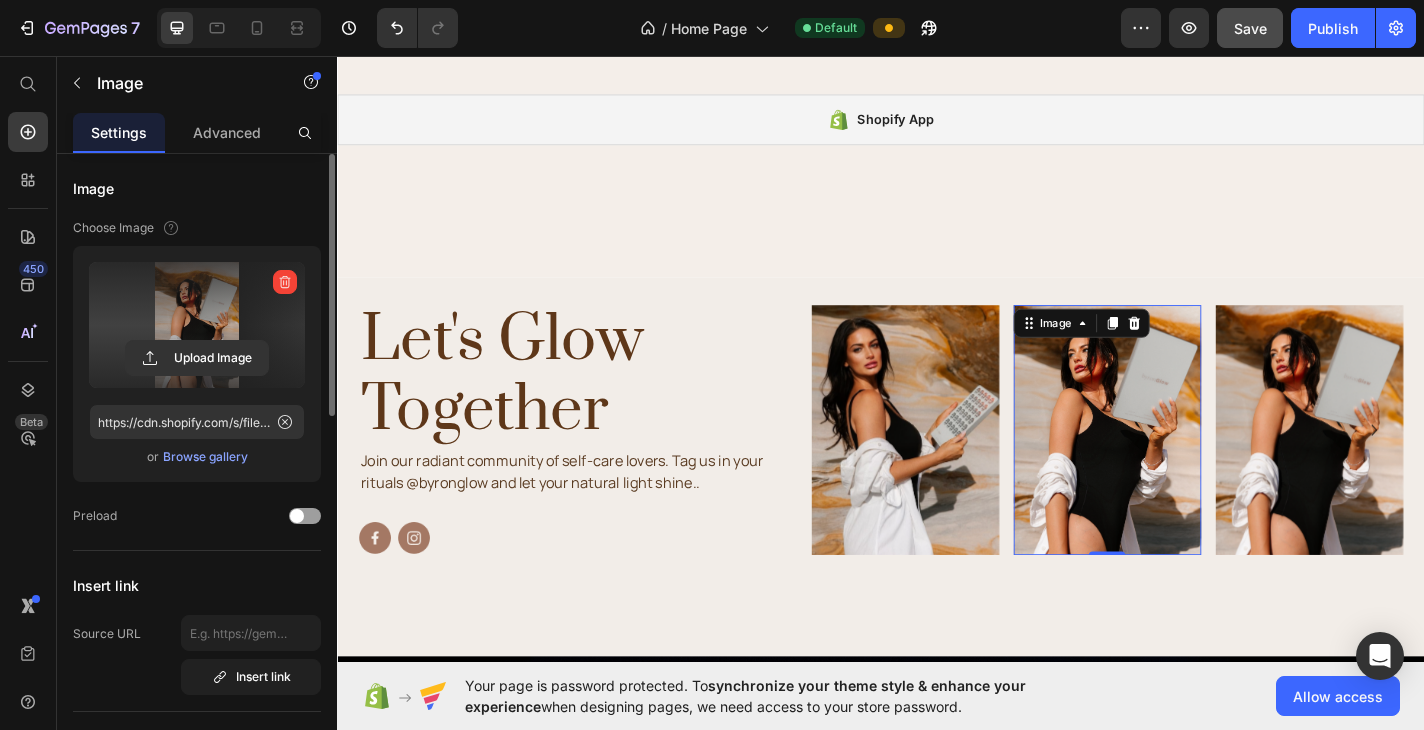 type on "https://cdn.shopify.com/s/files/1/0764/5632/9474/files/gempages_574666501194253541-2d1c69c2-57d8-4b12-8cd4-004402d056ea.png" 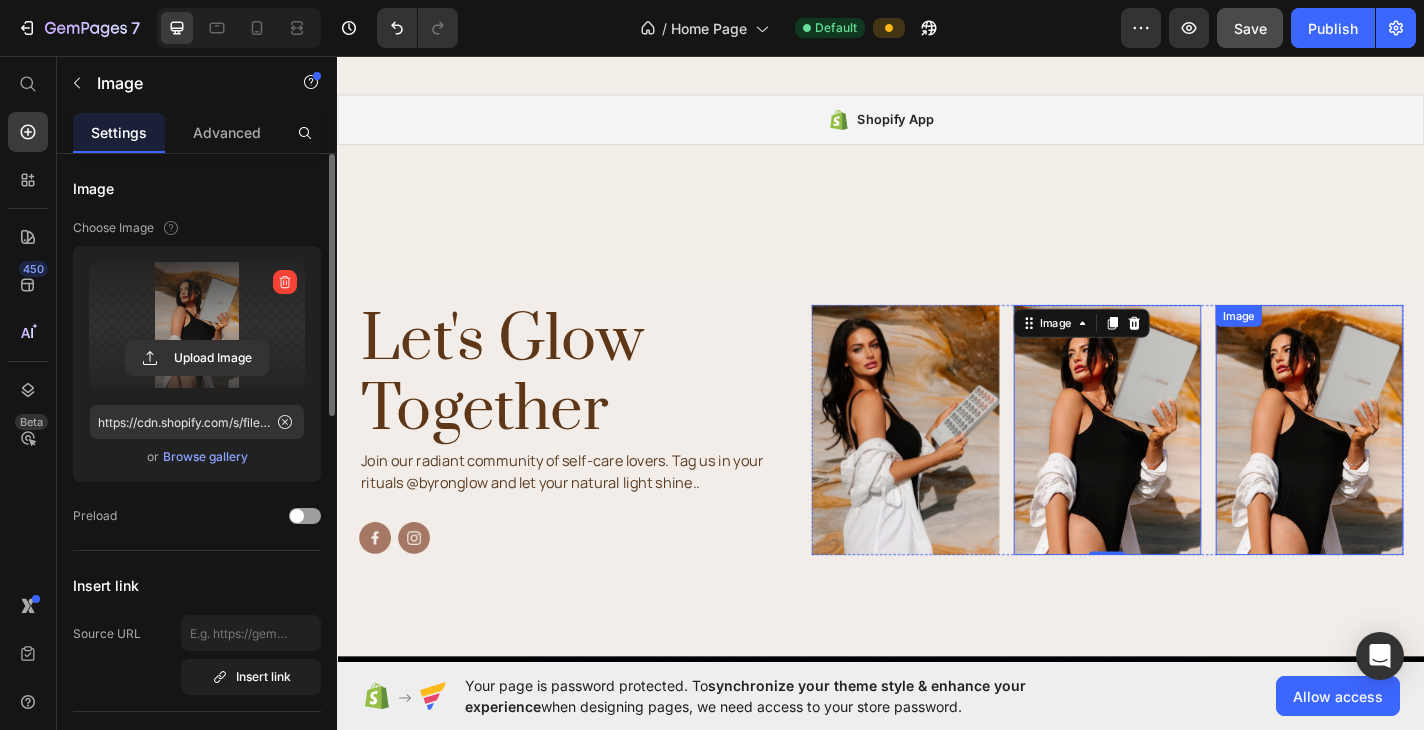 click at bounding box center (1409, 468) 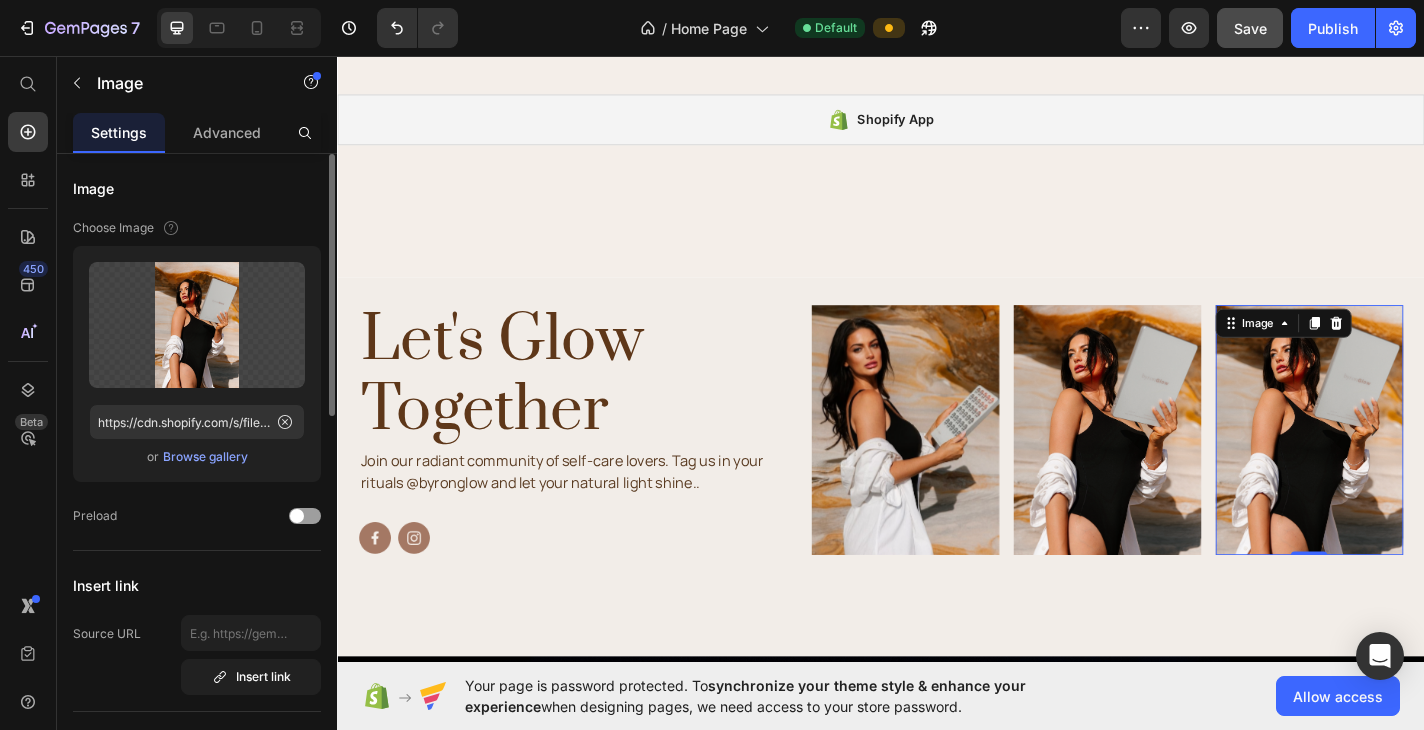 click on "Browse gallery" at bounding box center (205, 457) 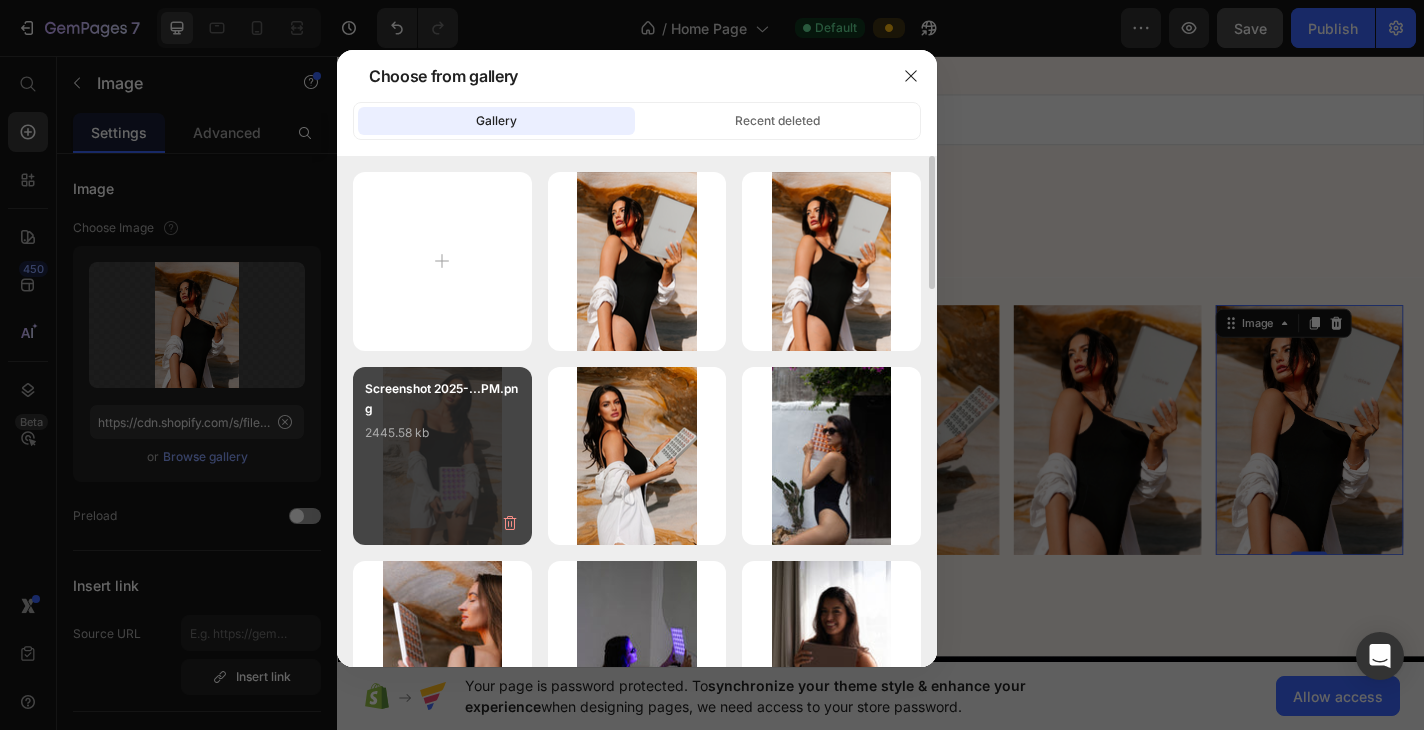 click on "Screenshot 2025-...PM.png 2445.58 kb" at bounding box center (442, 419) 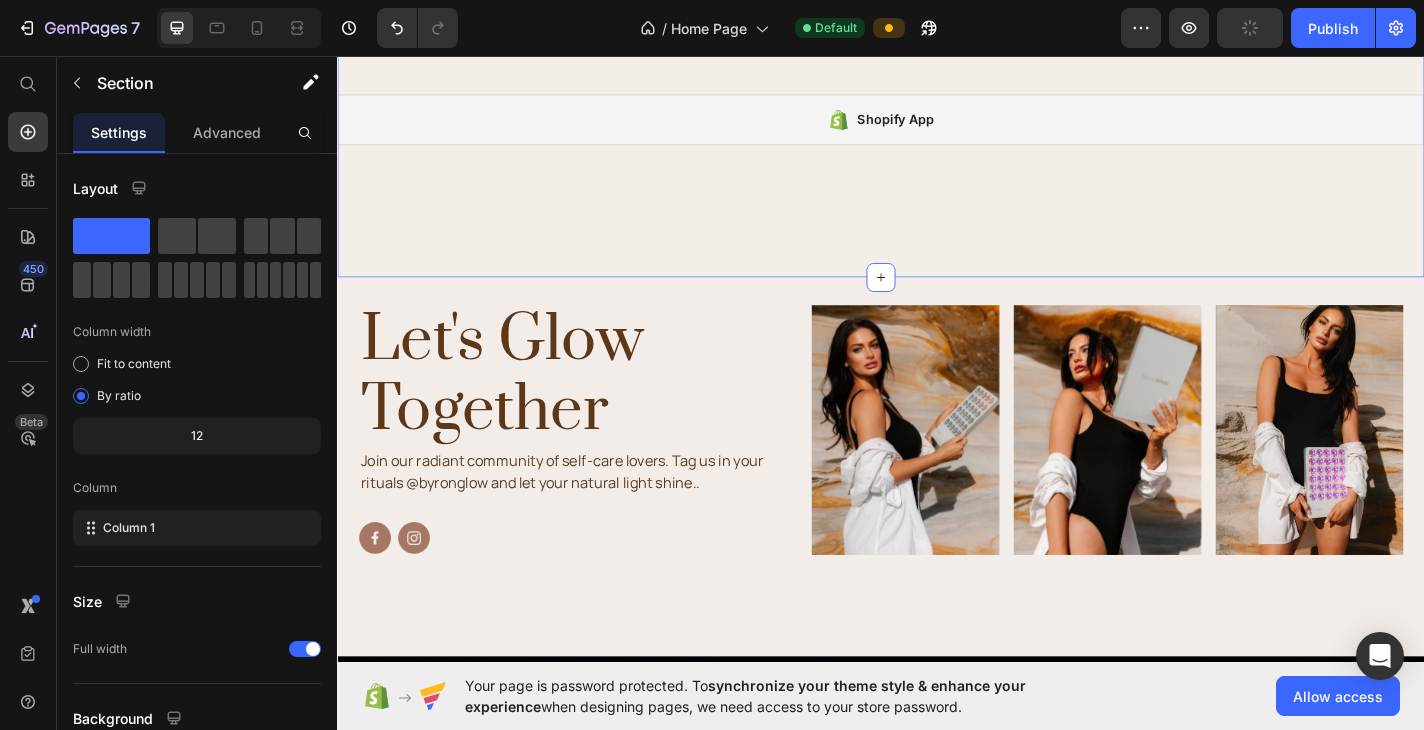 click on "Loved by Glow-Getters Heading Shopify App Shopify App Row" at bounding box center [937, 93] 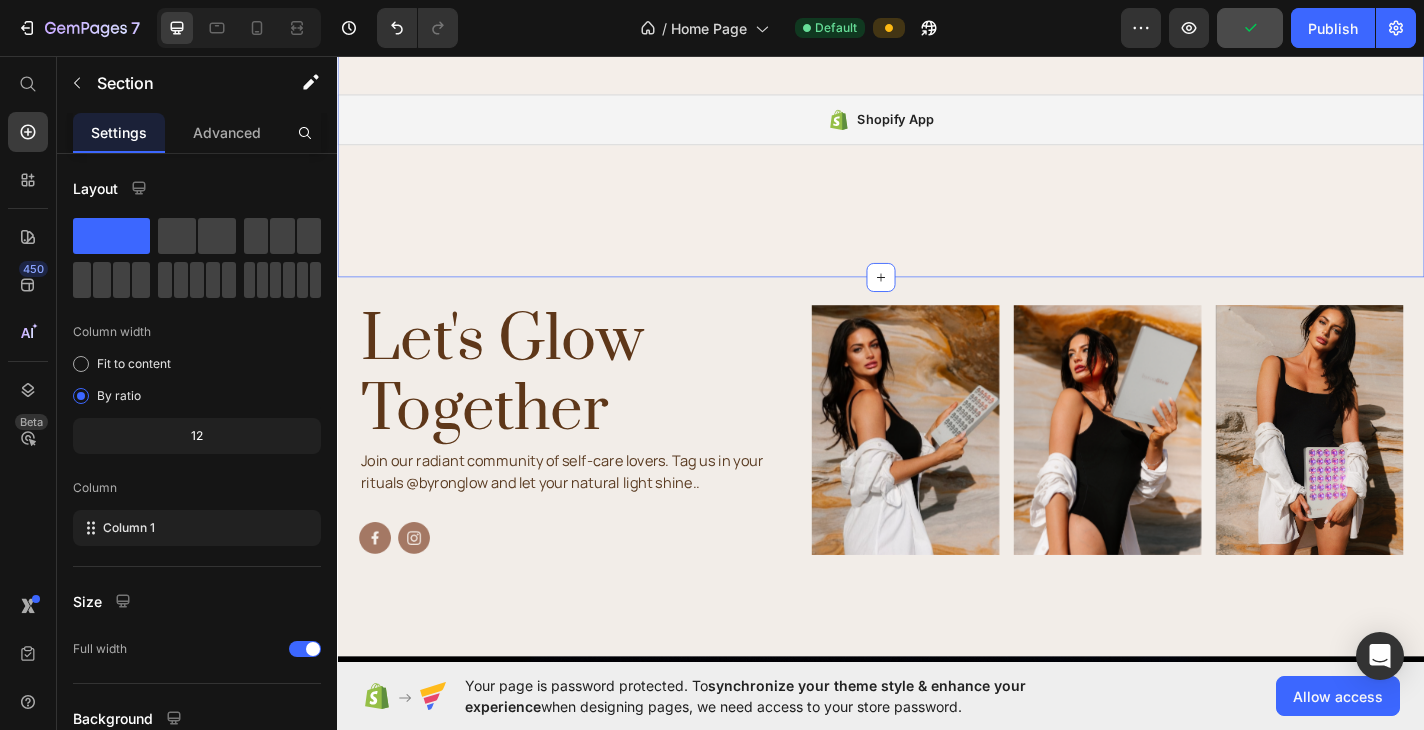 scroll, scrollTop: 5905, scrollLeft: 0, axis: vertical 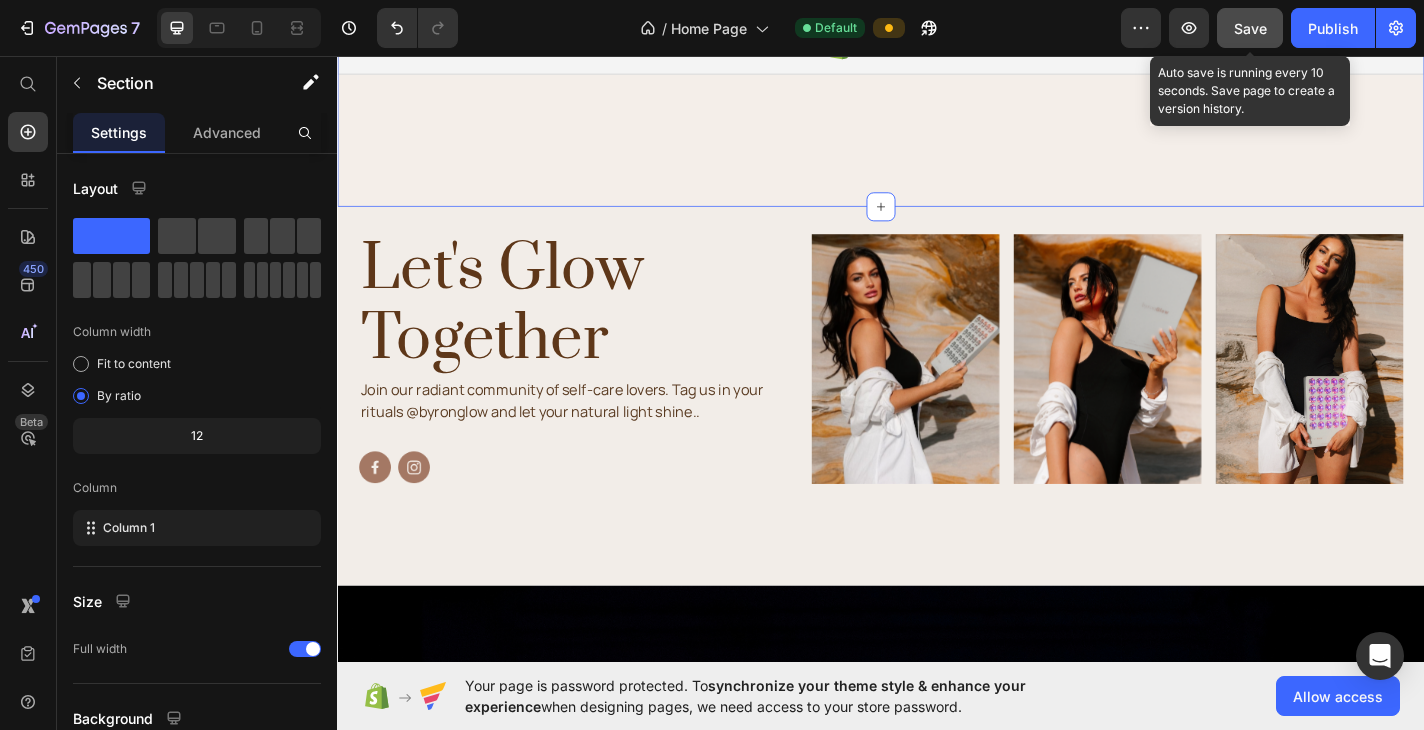 click on "Save" at bounding box center (1250, 28) 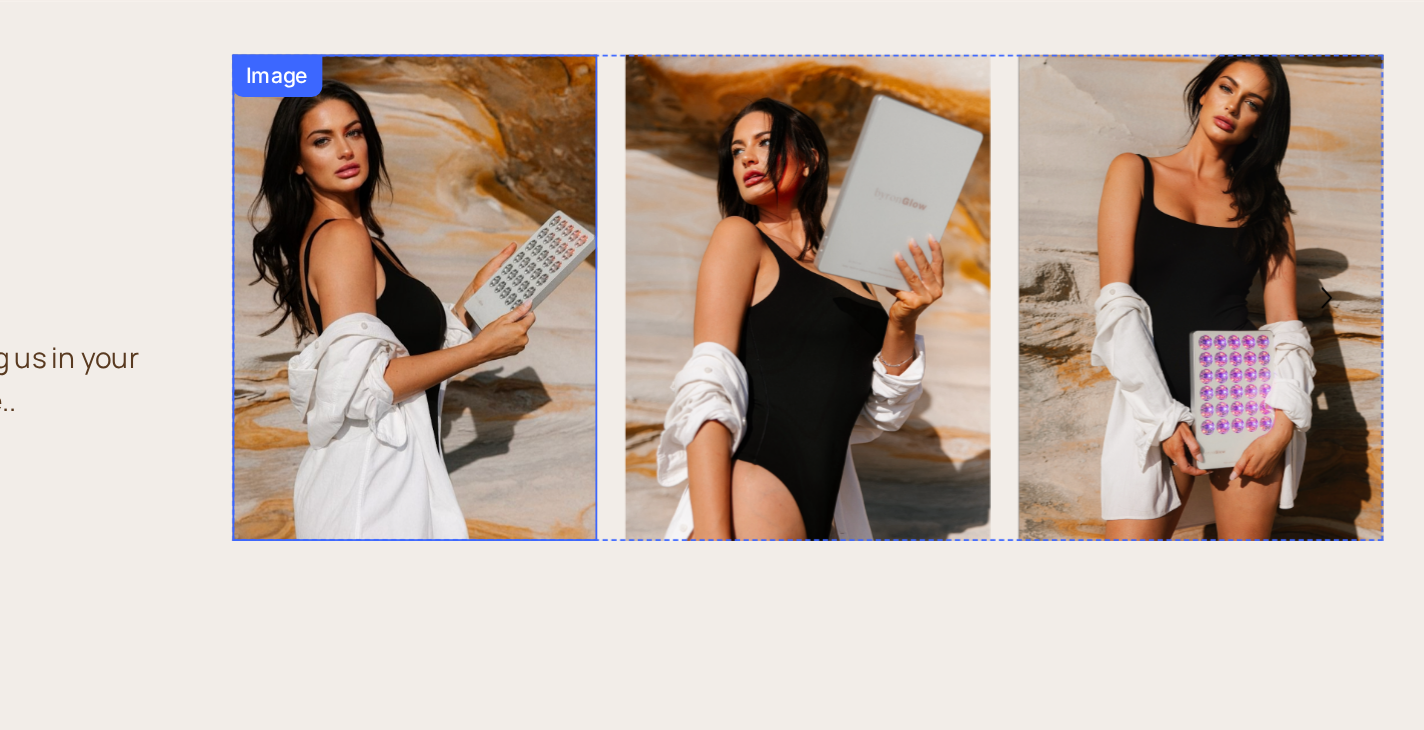 scroll, scrollTop: 0, scrollLeft: 0, axis: both 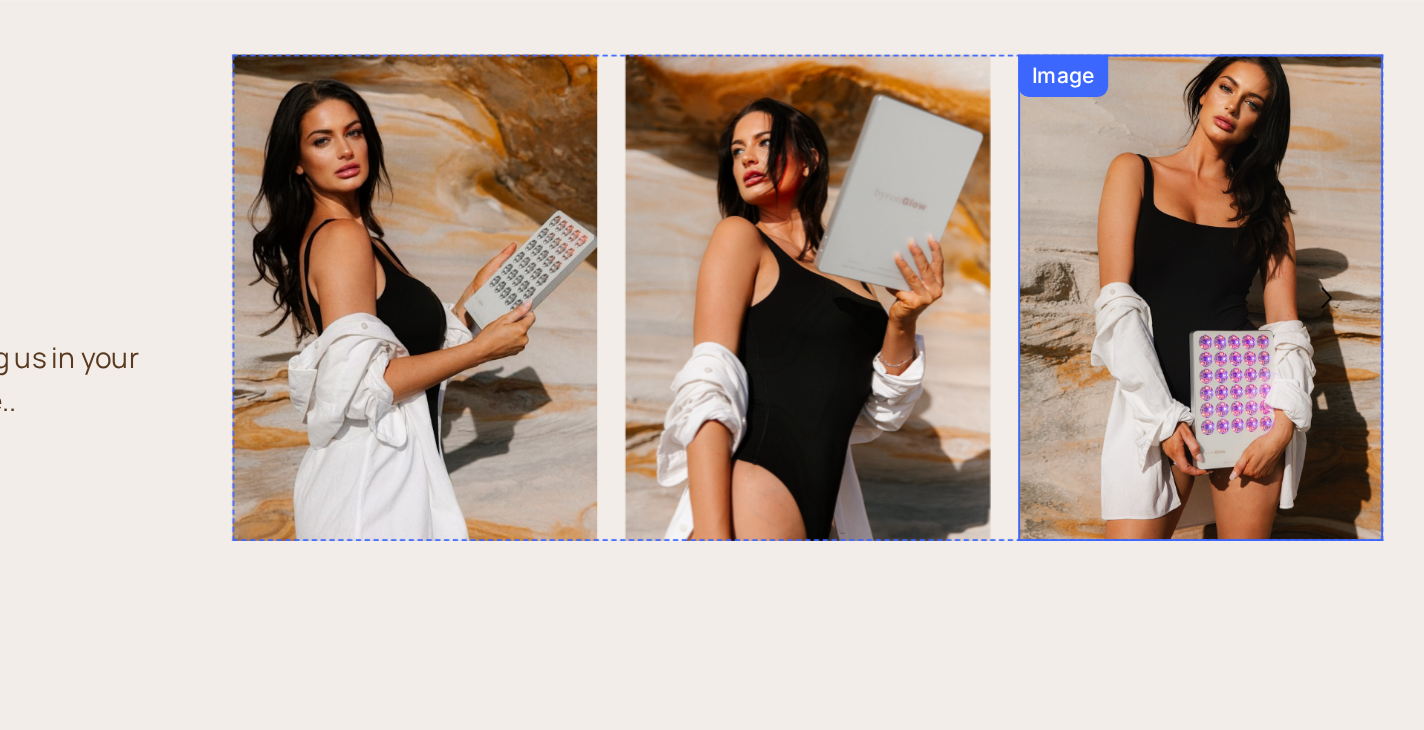 click at bounding box center [383, 71] 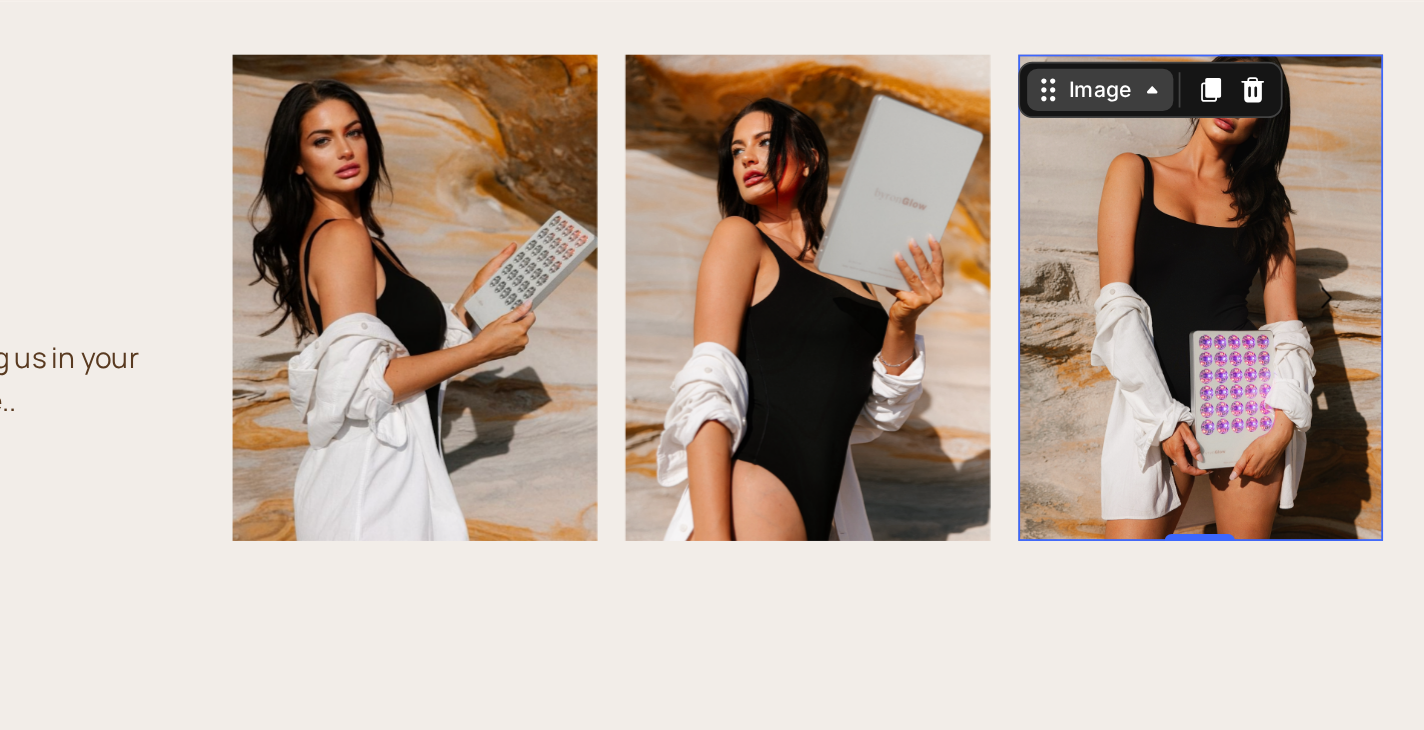 click 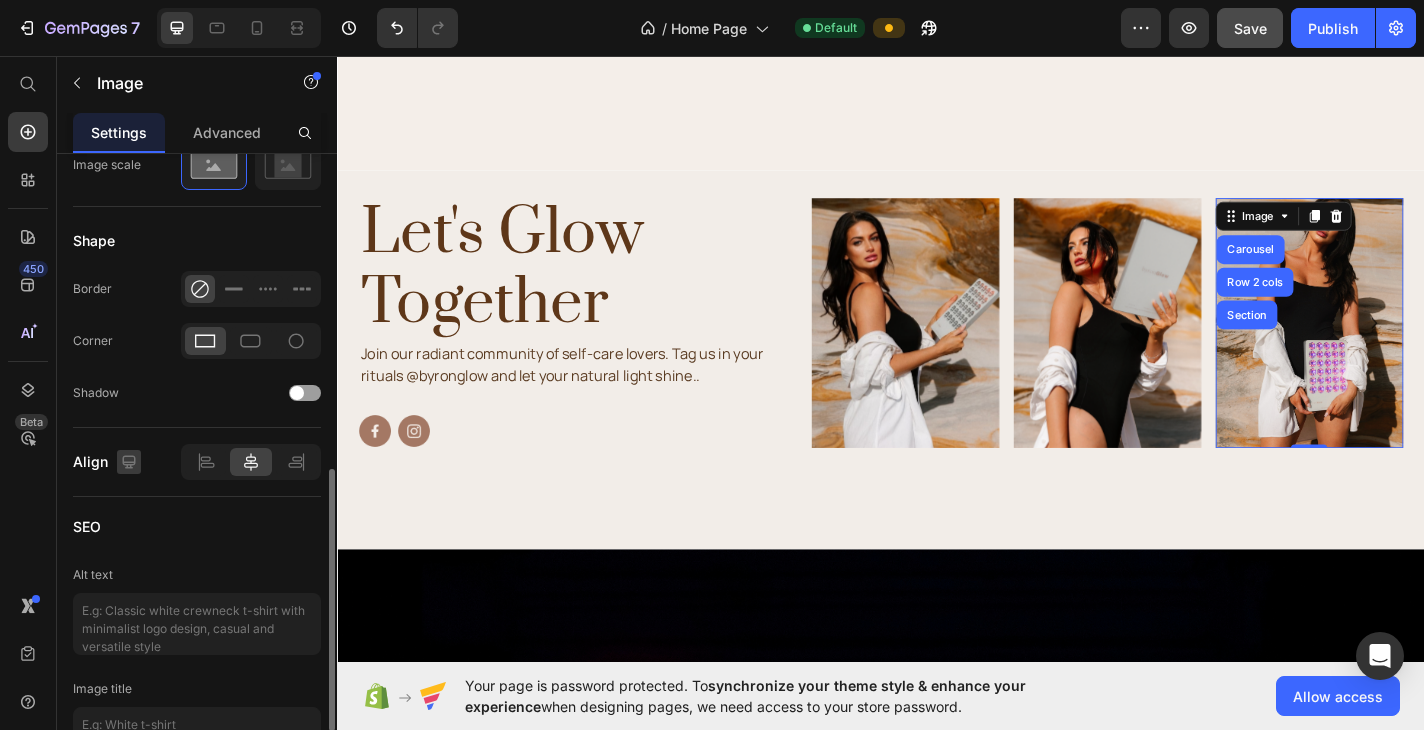 scroll, scrollTop: 792, scrollLeft: 0, axis: vertical 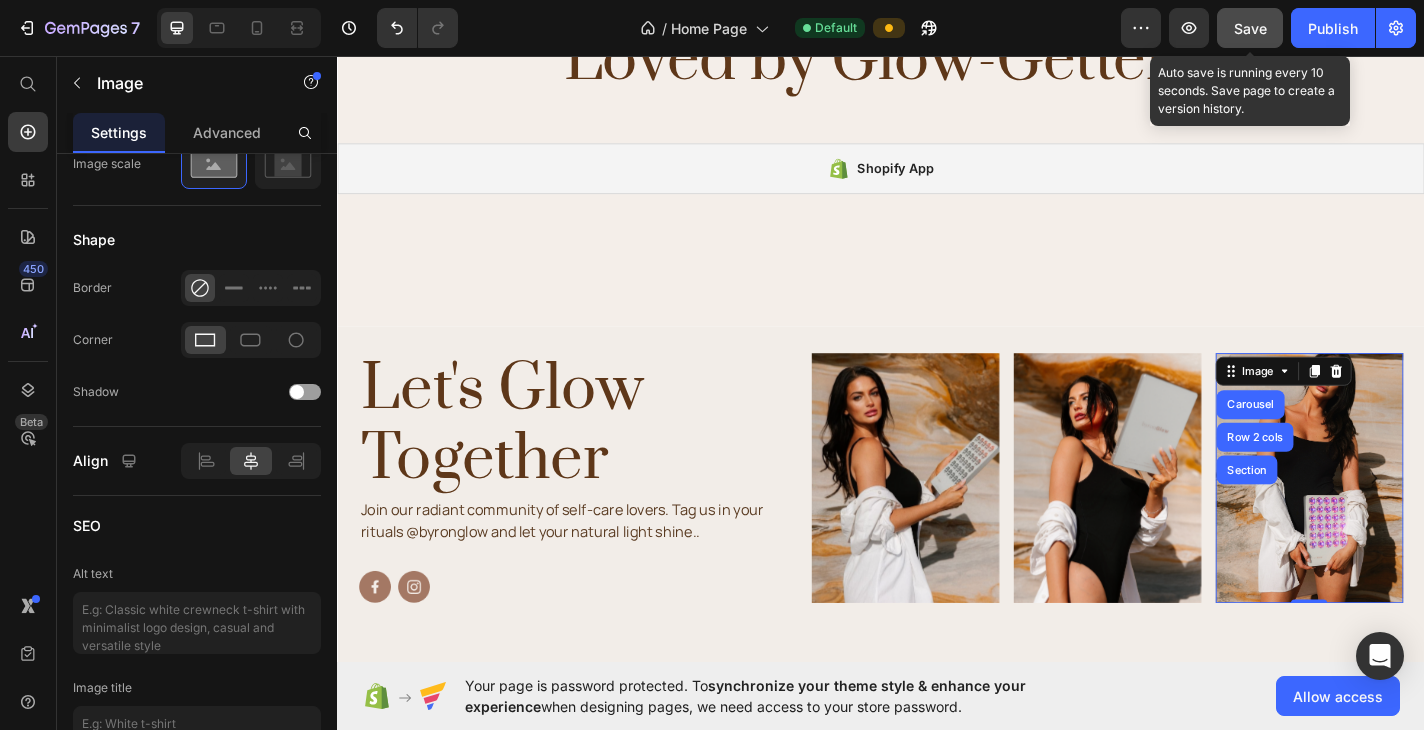 click on "Save" 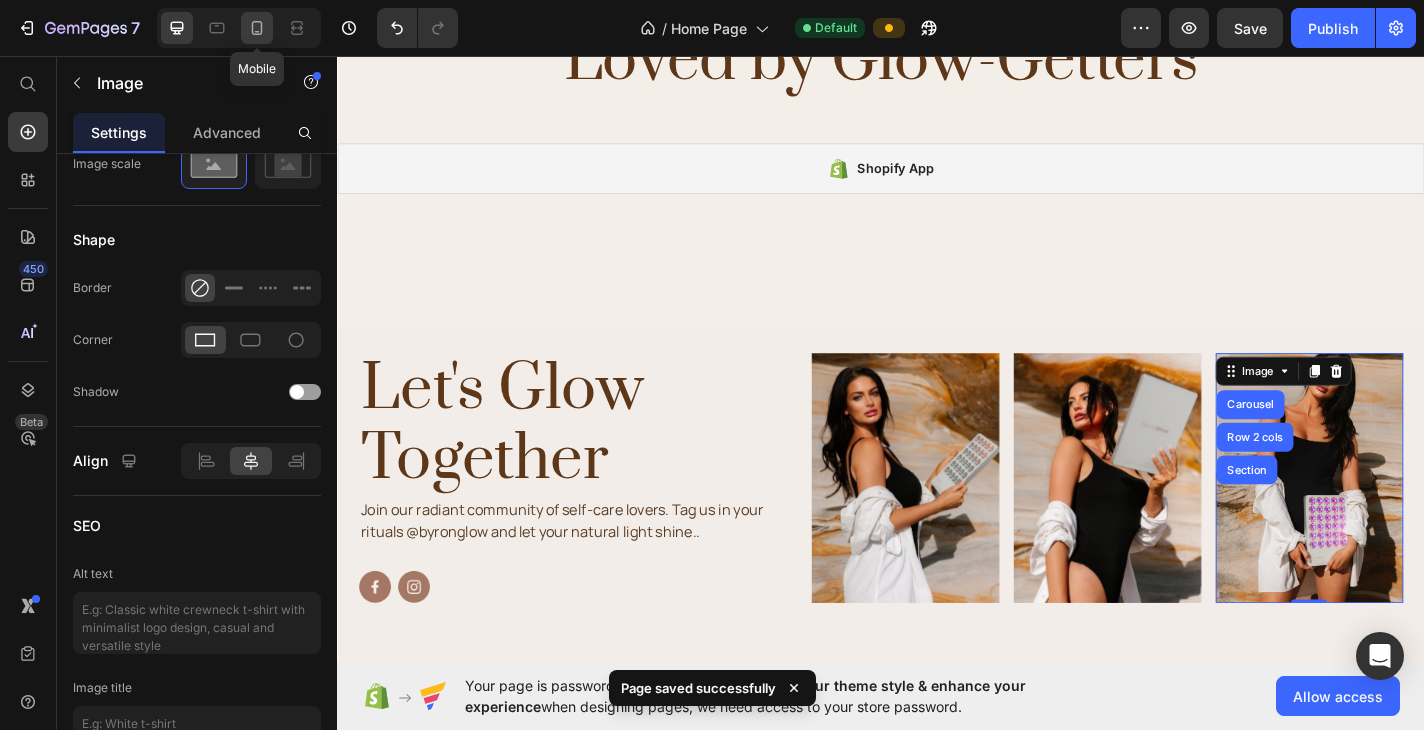 click 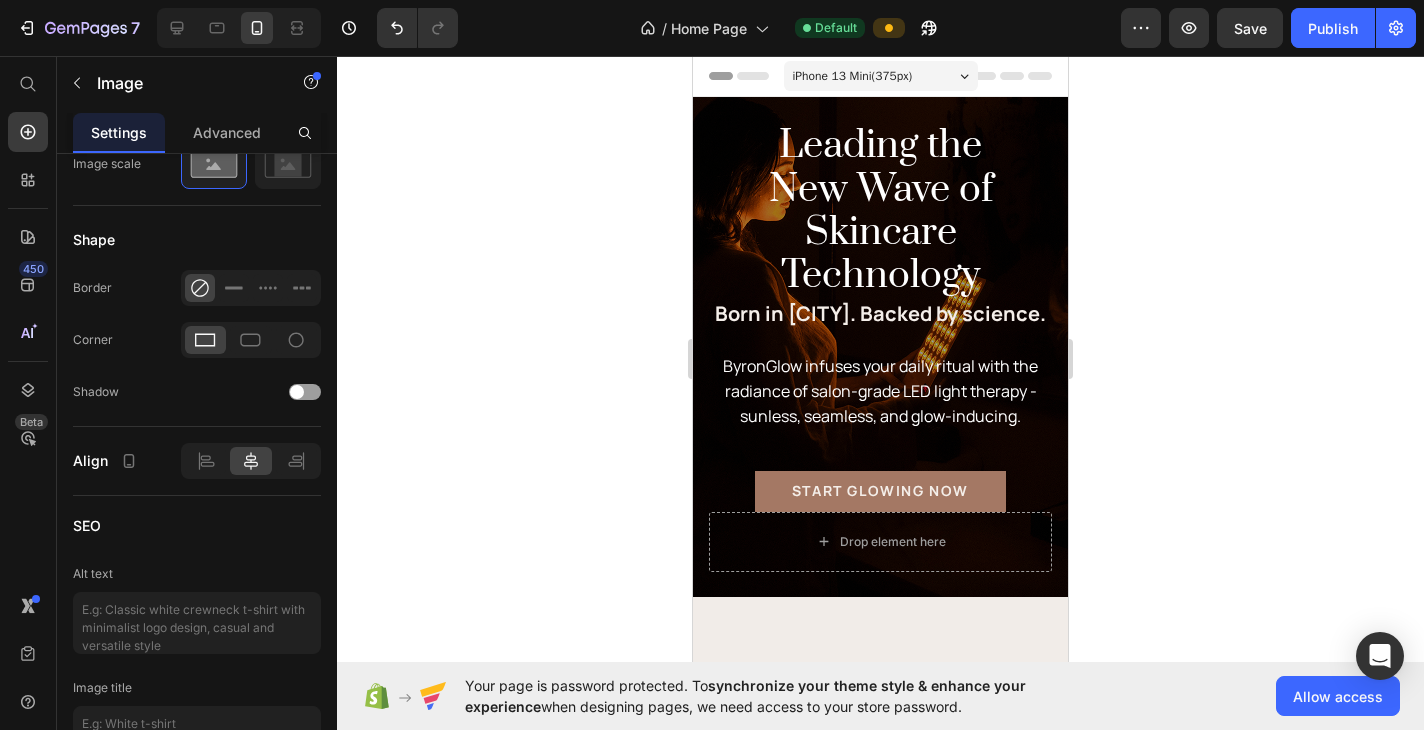 scroll, scrollTop: 0, scrollLeft: 0, axis: both 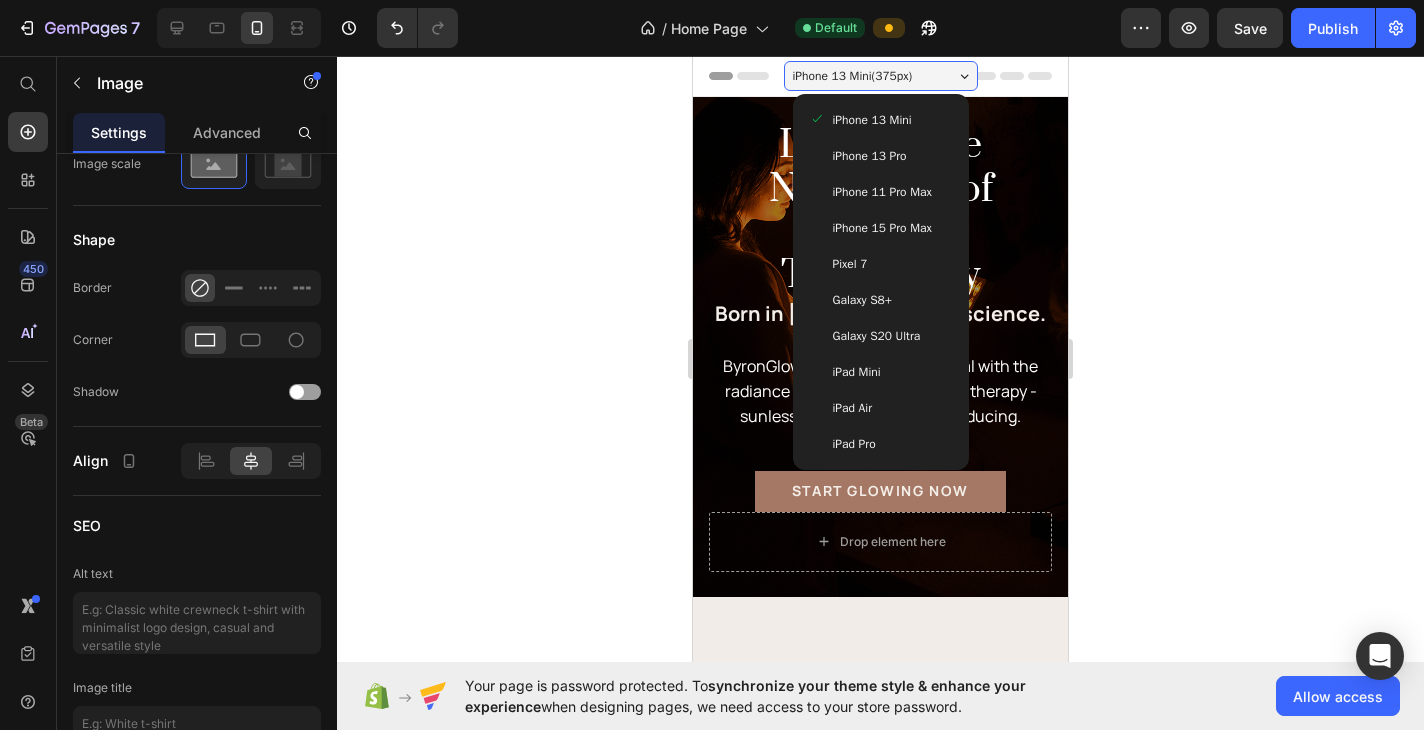 click on "iPhone 15 Pro Max" at bounding box center [882, 228] 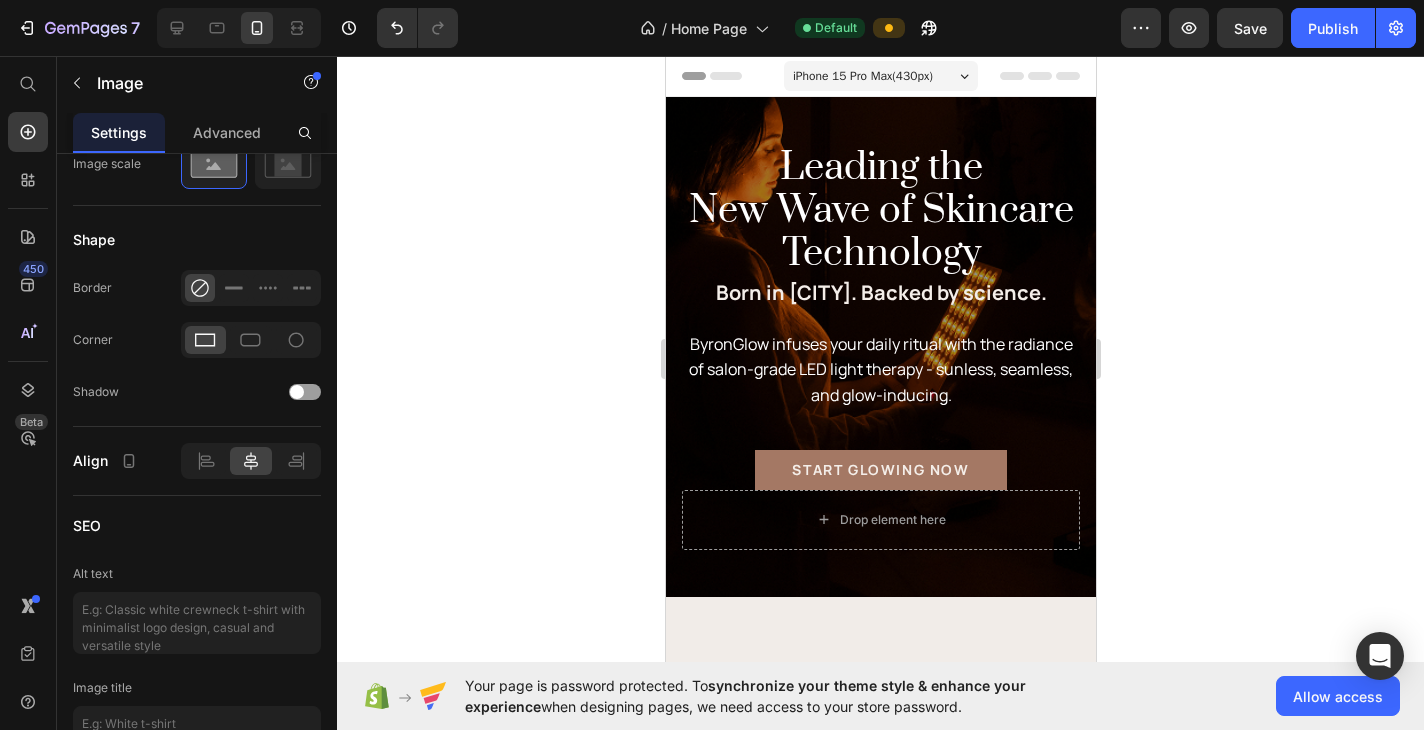 scroll, scrollTop: 0, scrollLeft: 0, axis: both 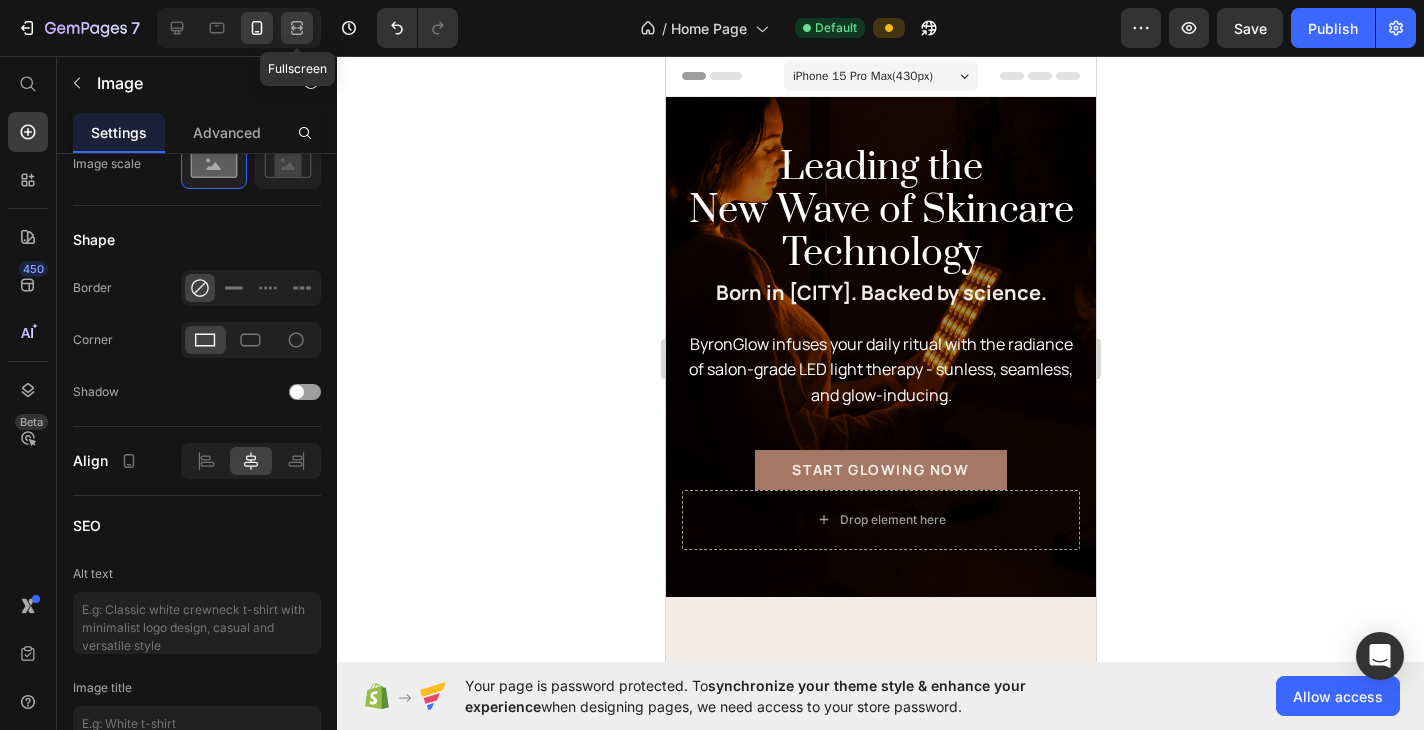 click 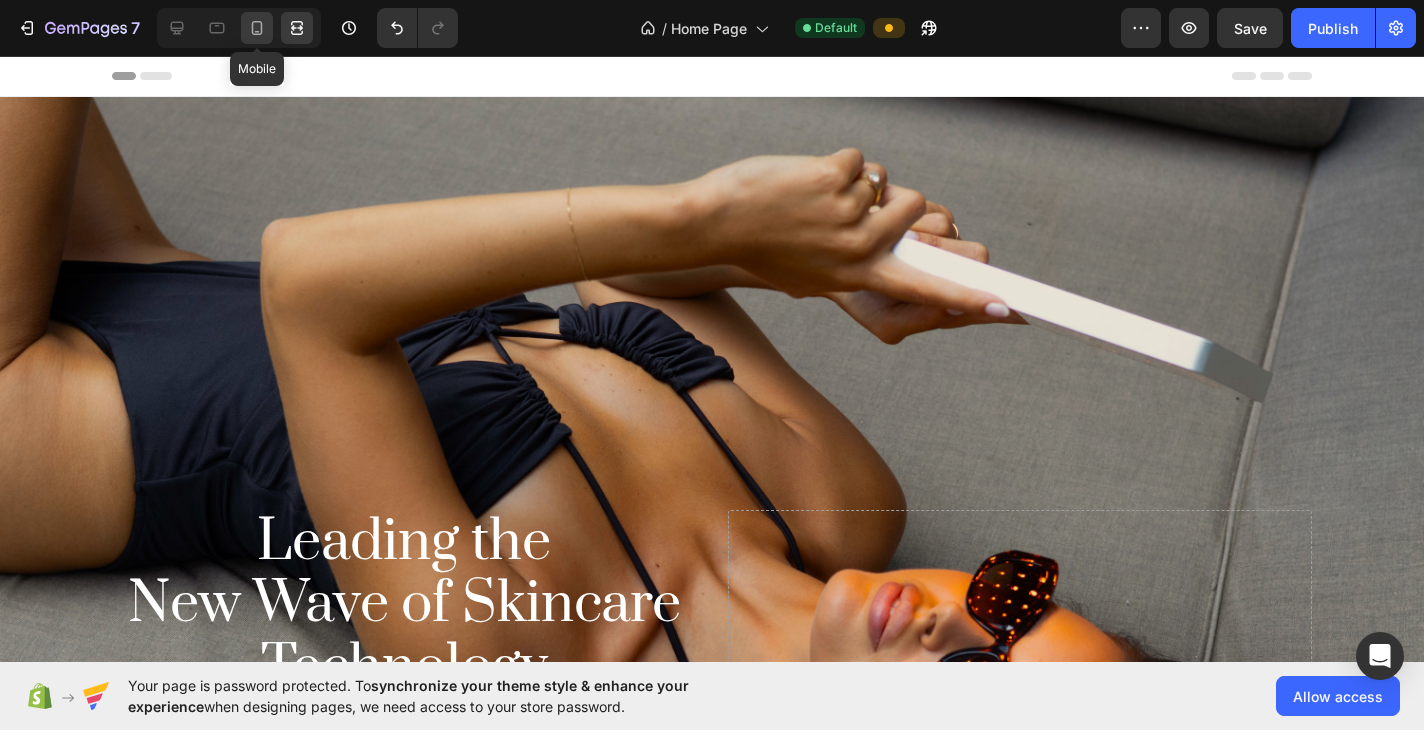 click 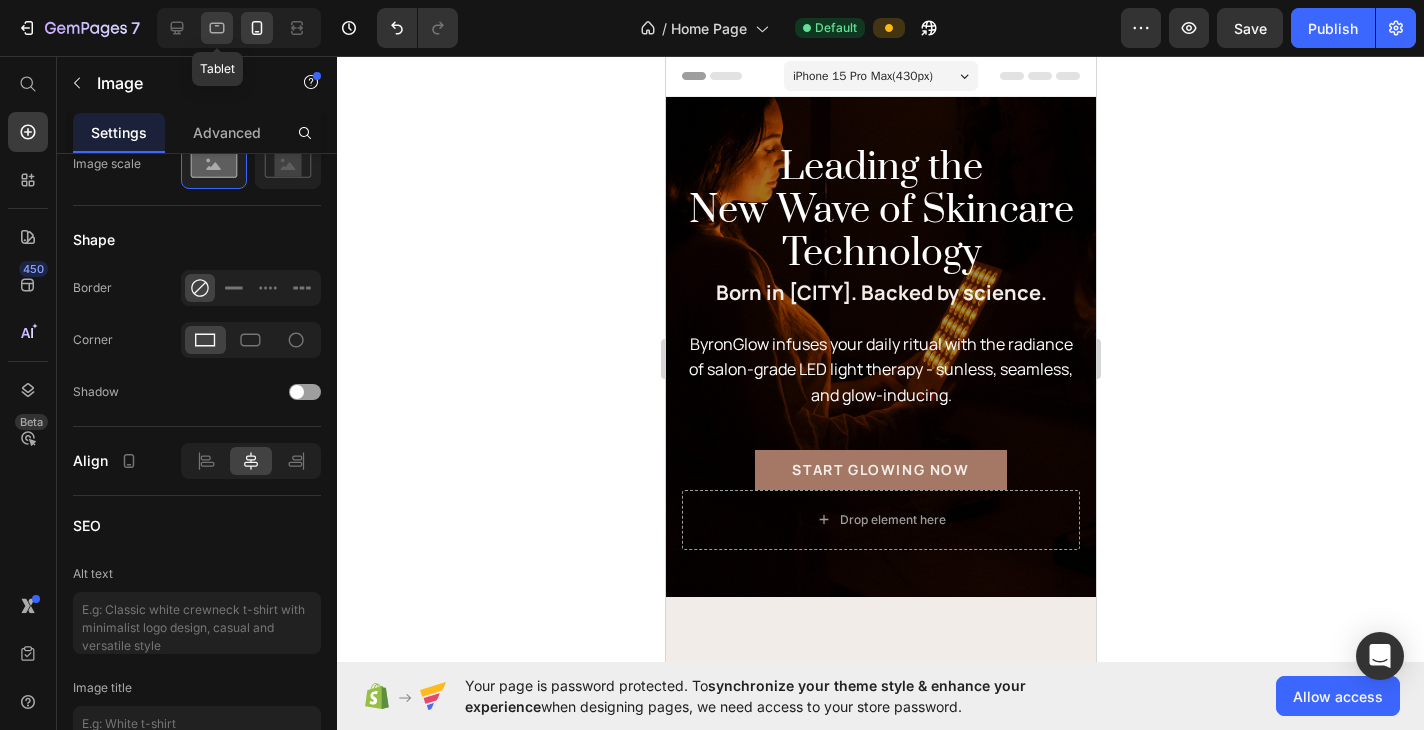 click 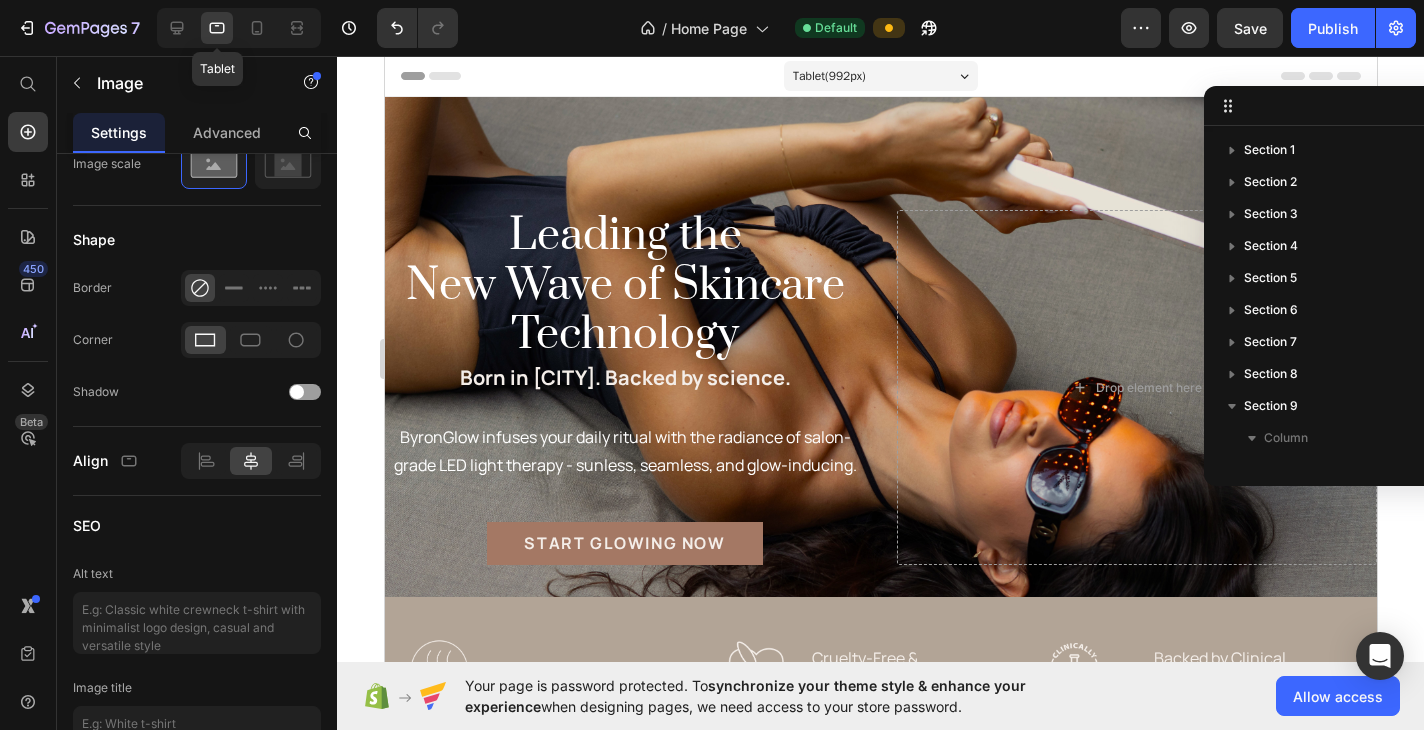 scroll, scrollTop: 438, scrollLeft: 0, axis: vertical 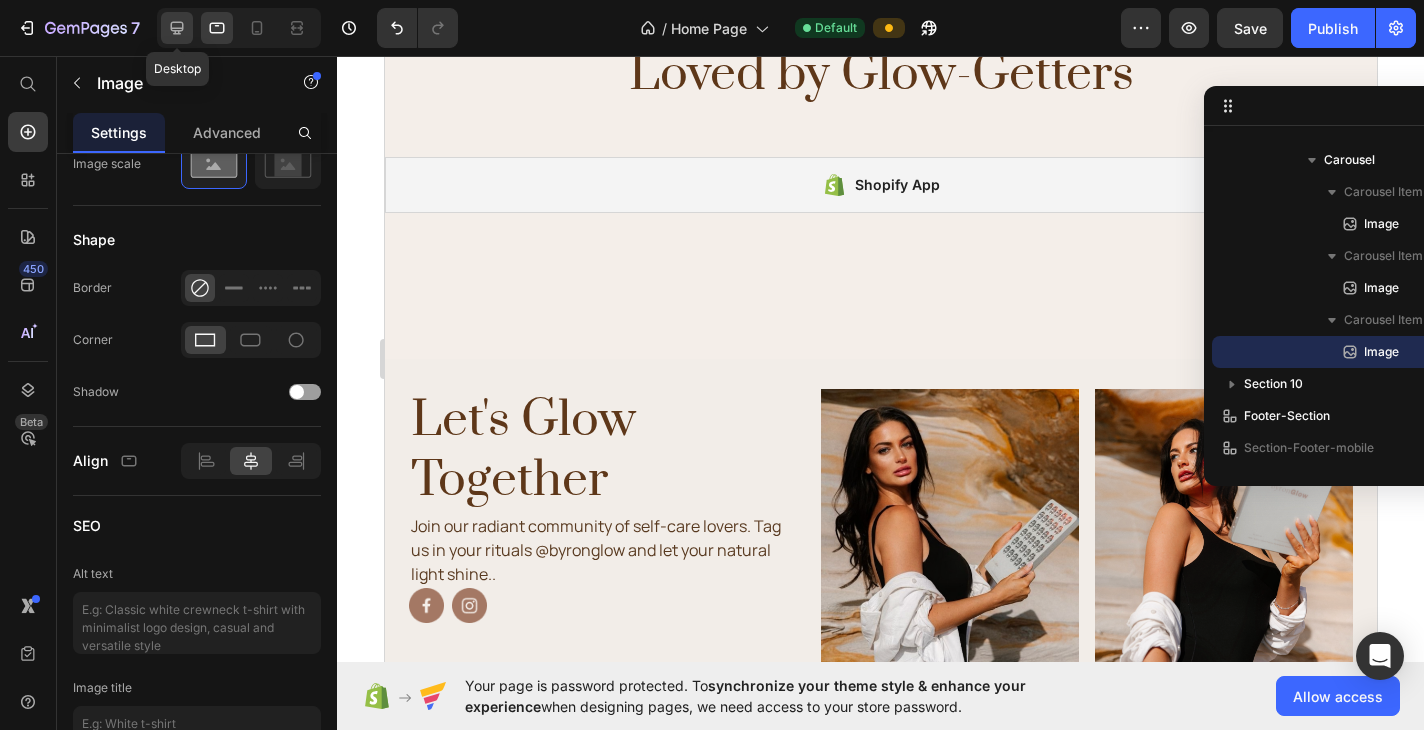 click 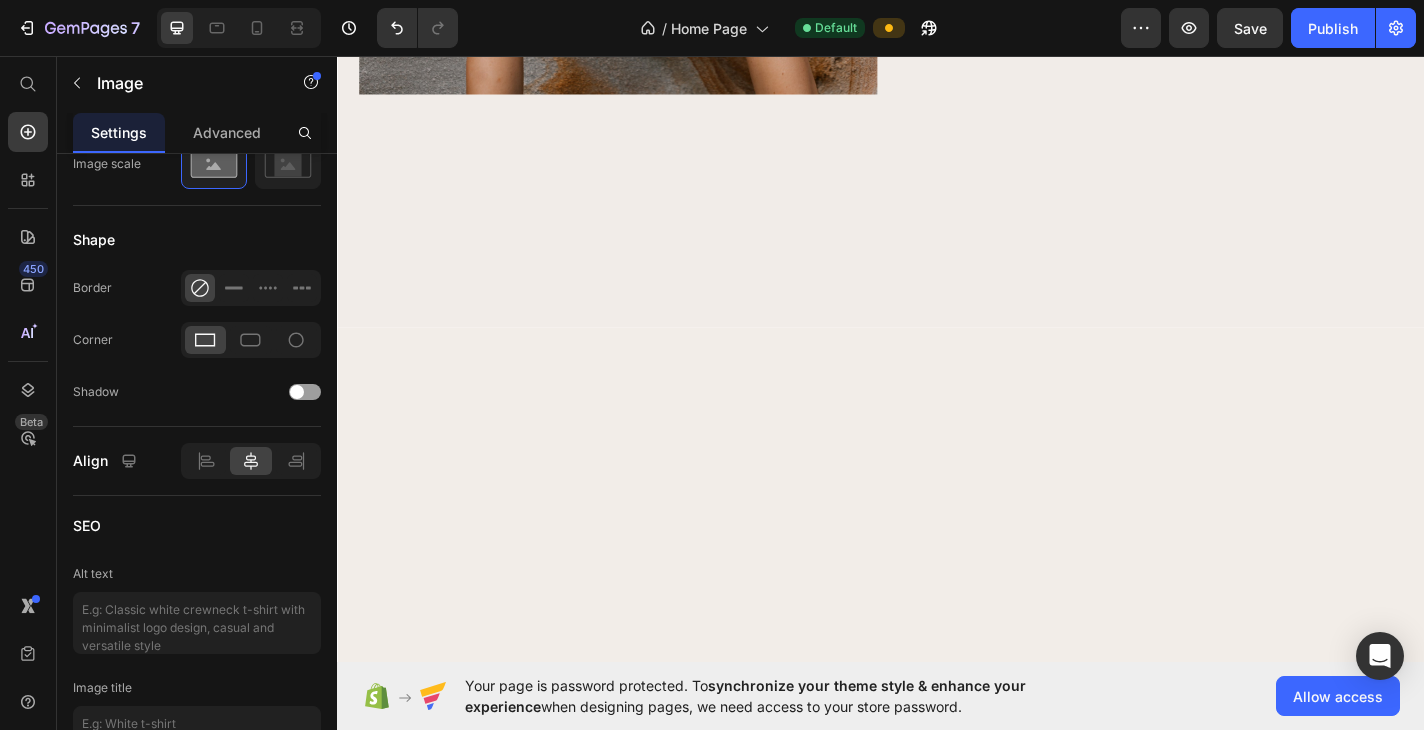 scroll, scrollTop: 0, scrollLeft: 0, axis: both 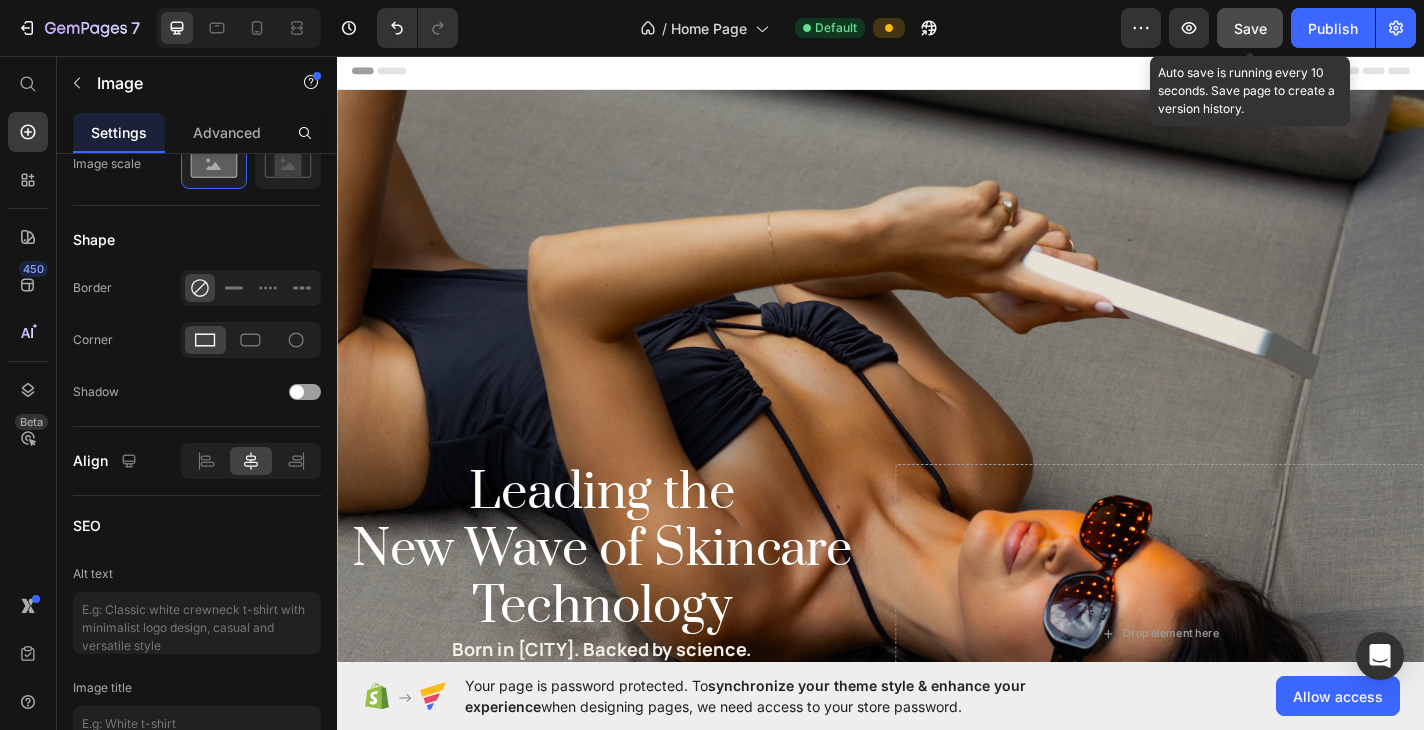 click on "Save" at bounding box center [1250, 28] 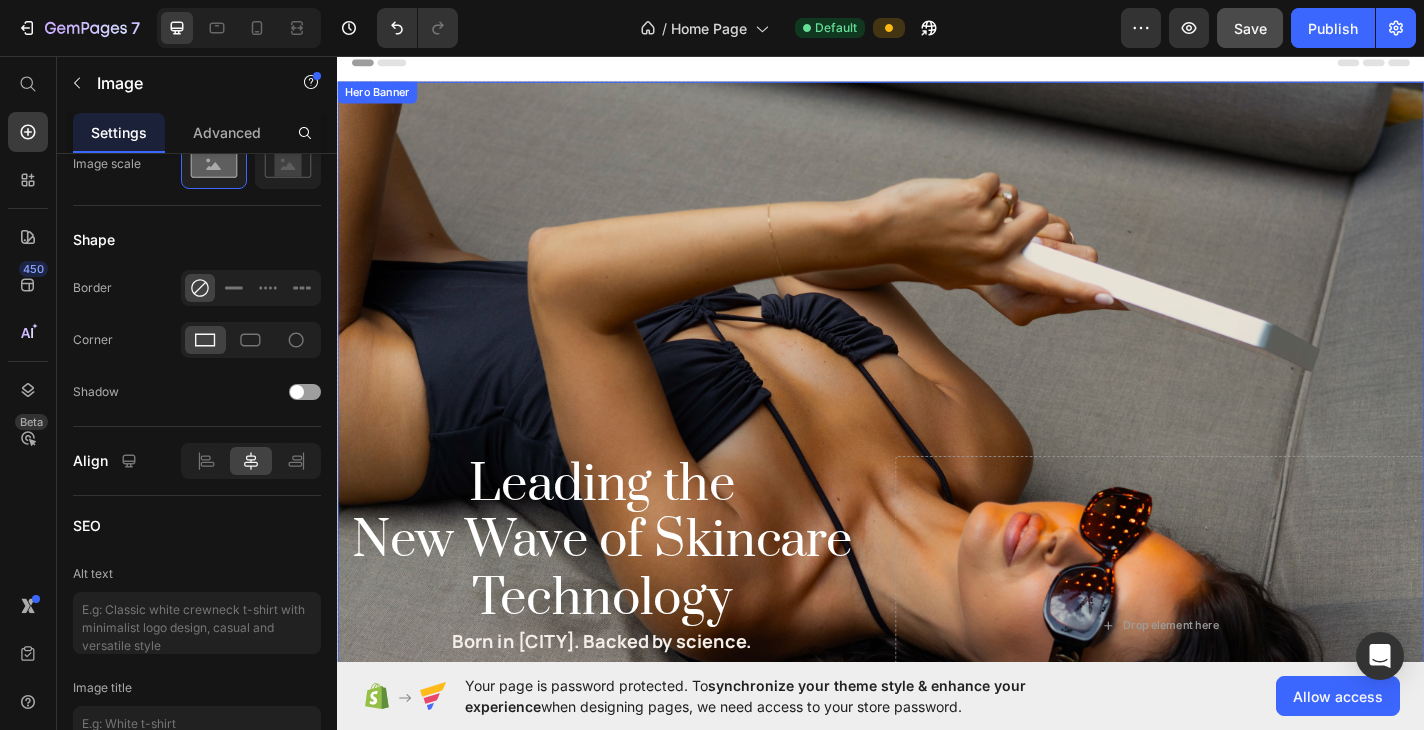 scroll, scrollTop: 13, scrollLeft: 0, axis: vertical 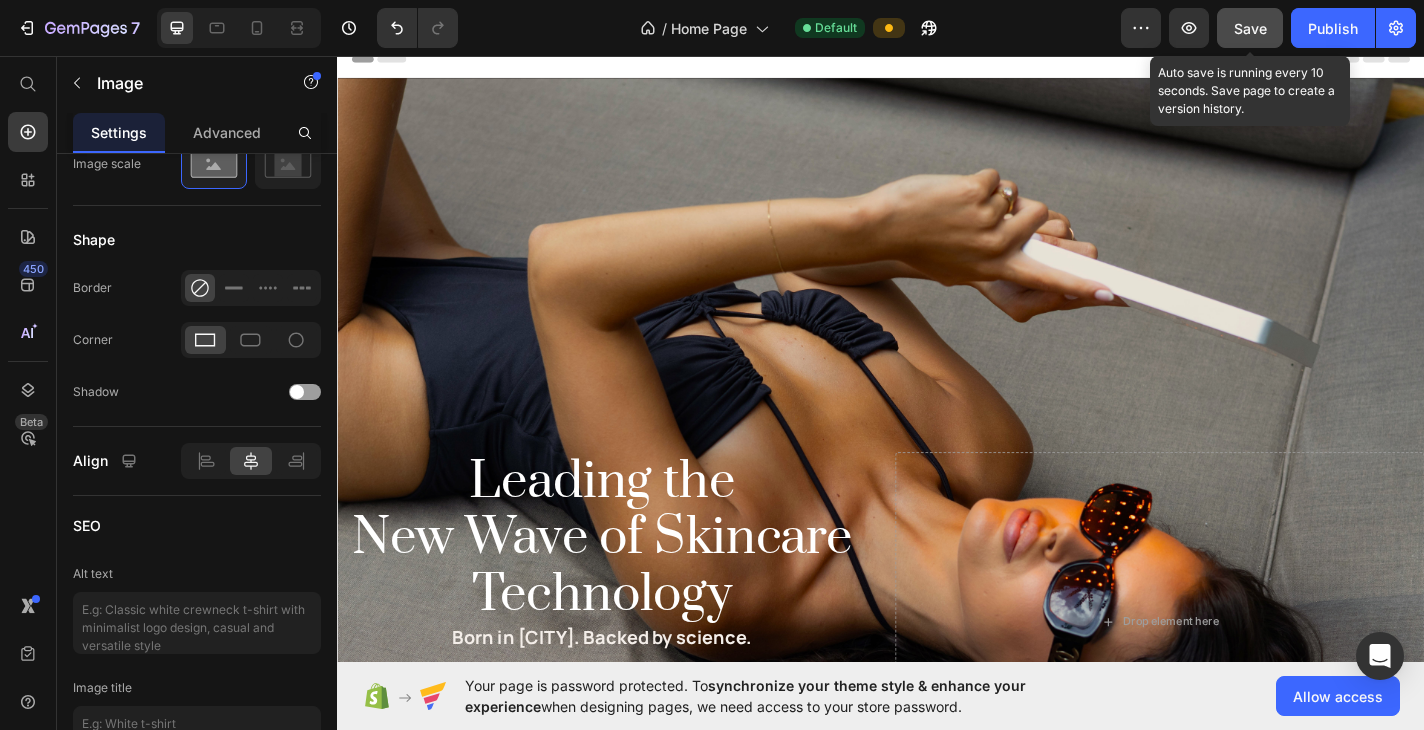 click on "Save" 